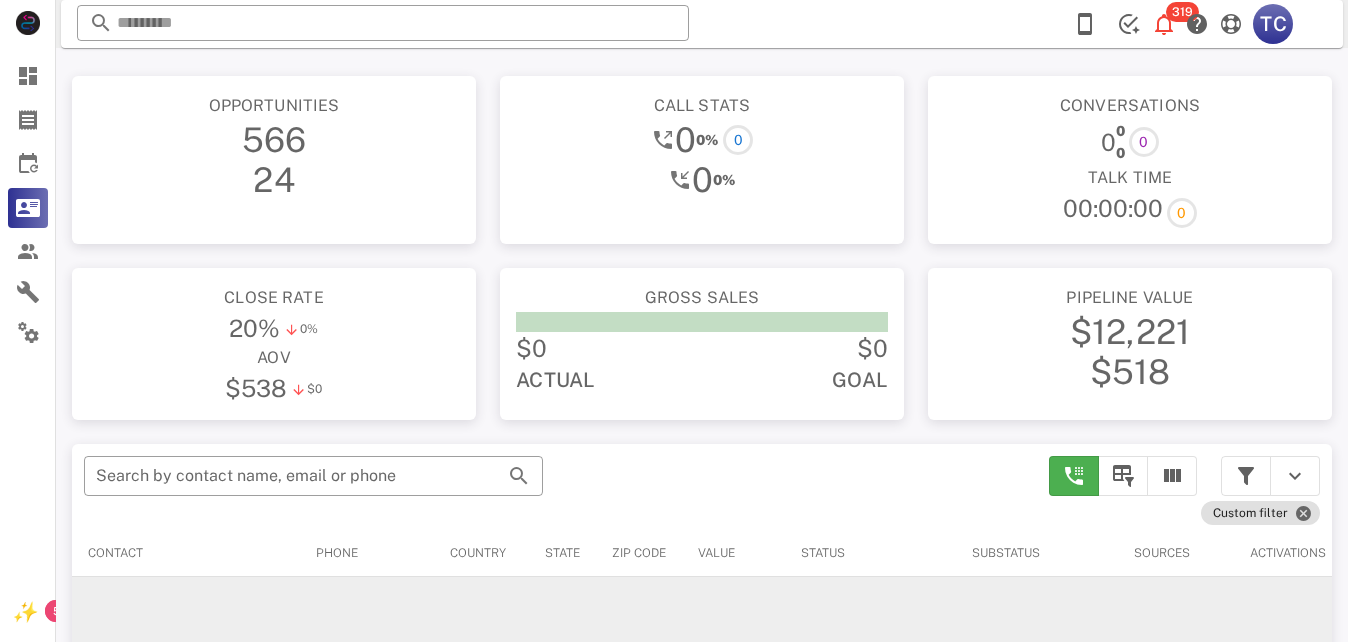 scroll, scrollTop: 378, scrollLeft: 0, axis: vertical 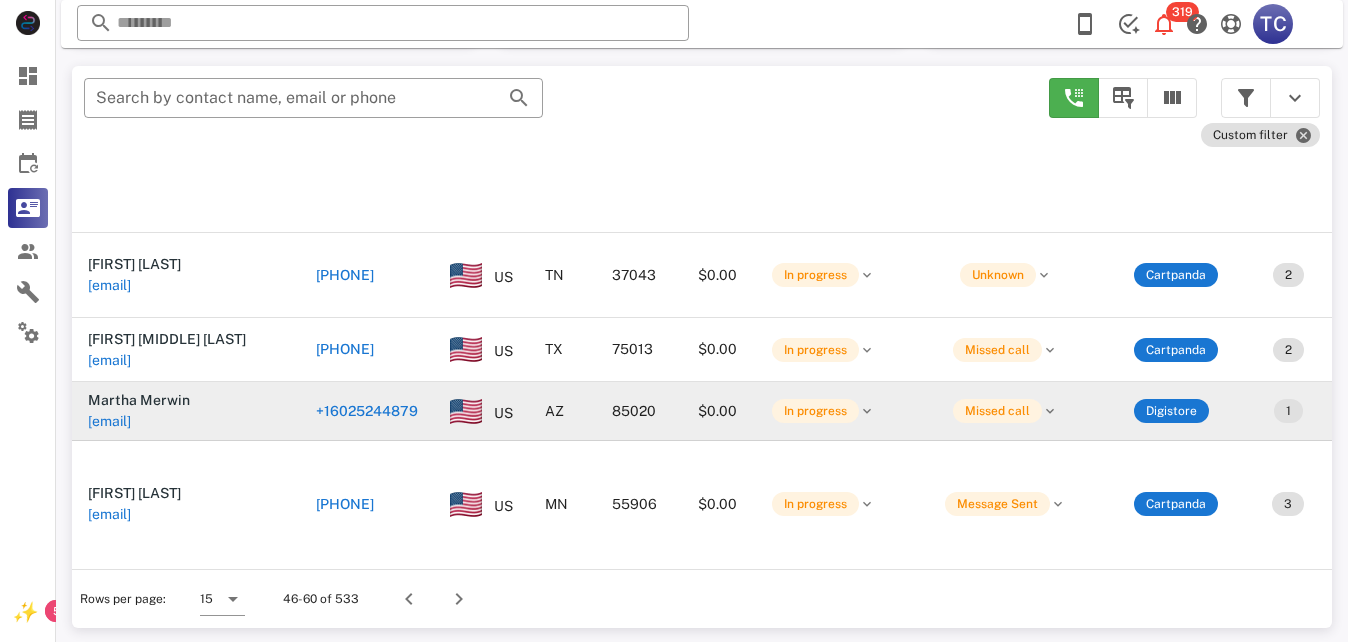 click on "+16025244879" at bounding box center [367, 411] 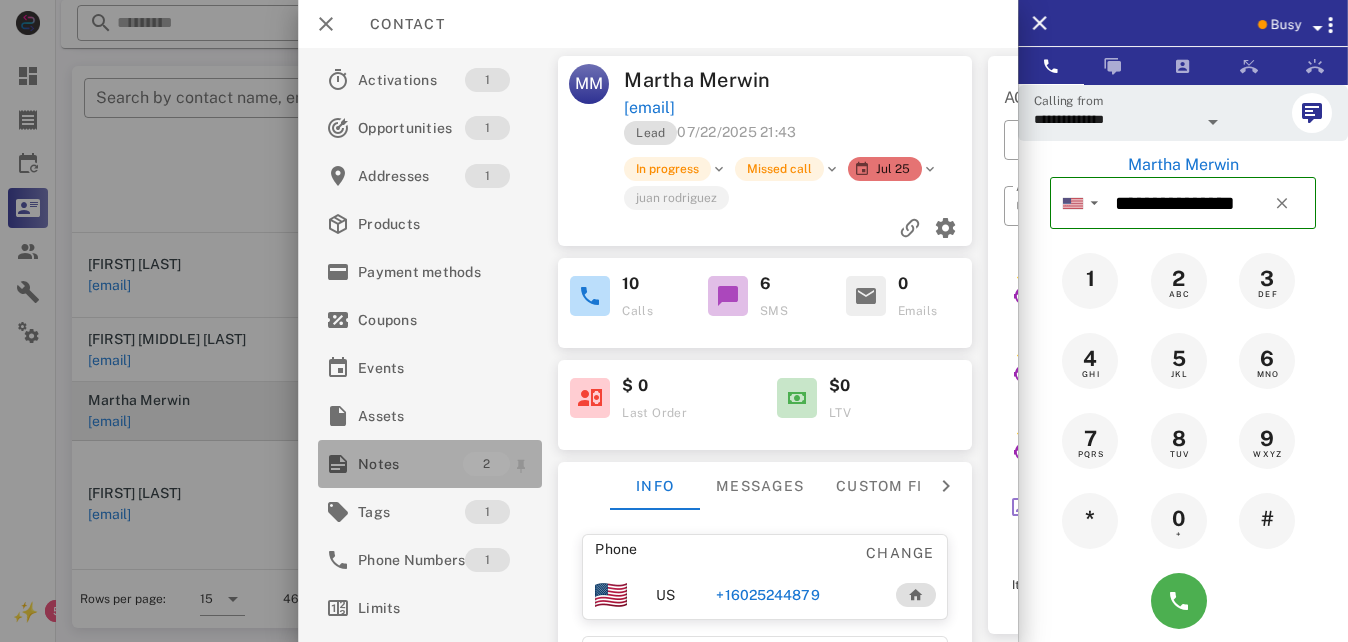 click on "Notes" at bounding box center [410, 464] 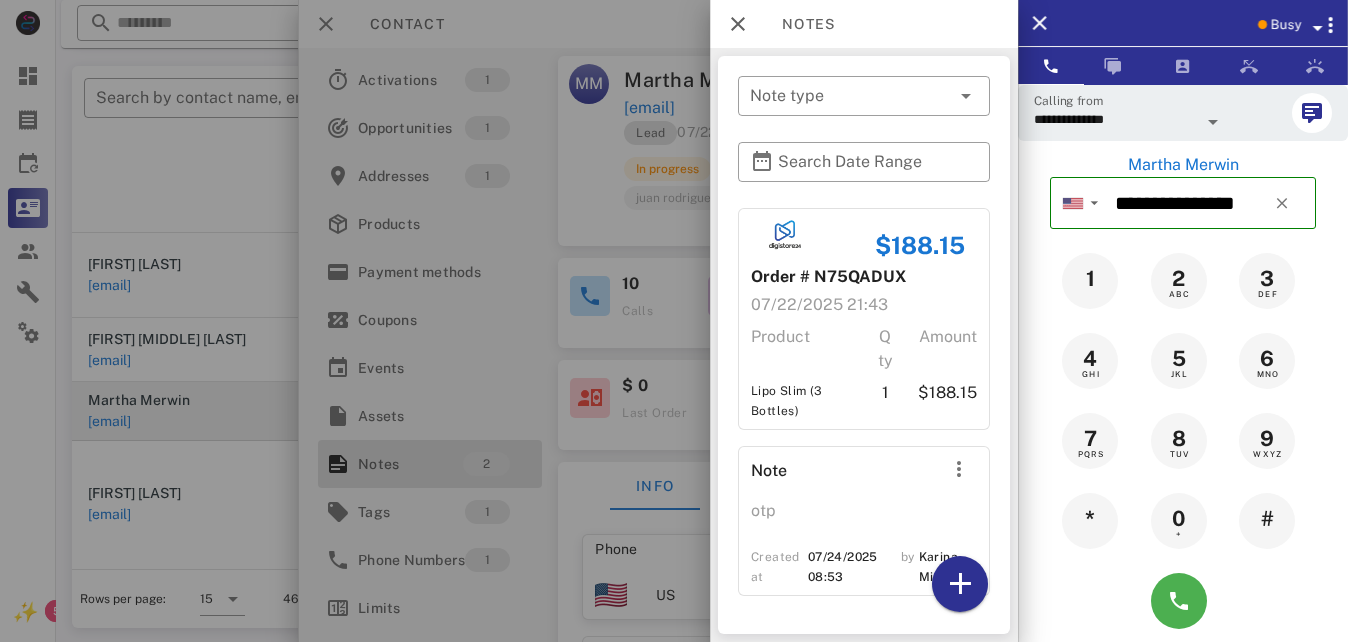 scroll, scrollTop: 0, scrollLeft: 0, axis: both 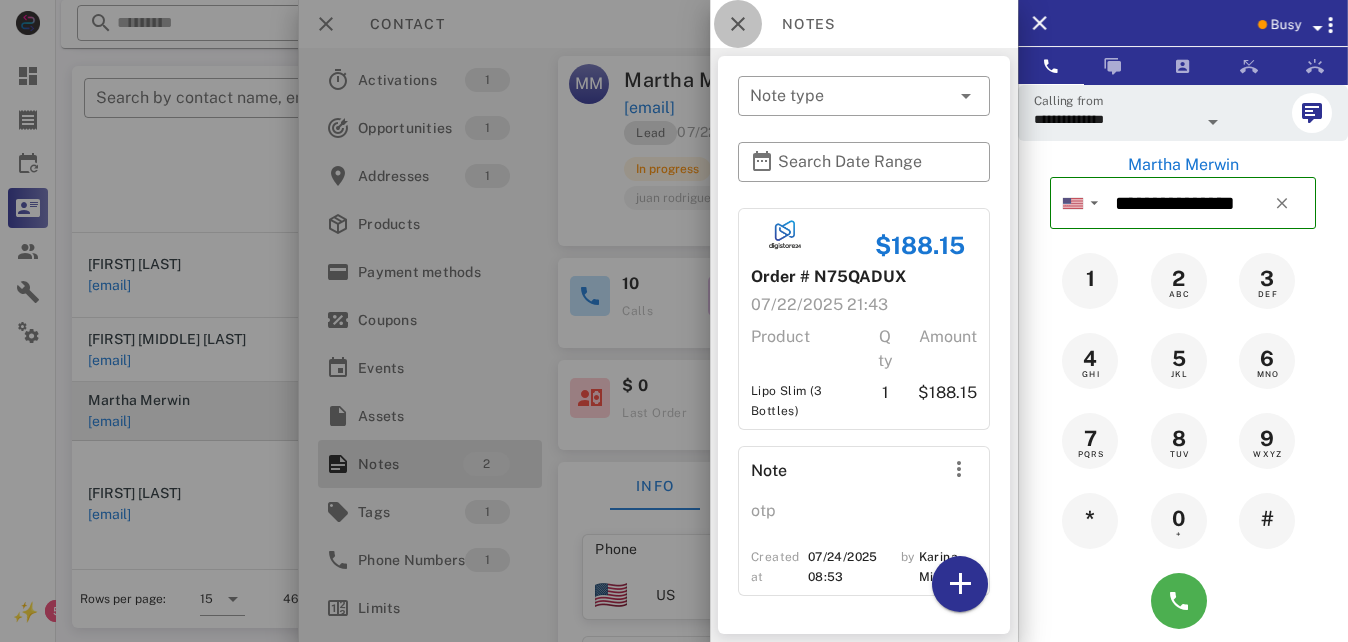 click at bounding box center (738, 24) 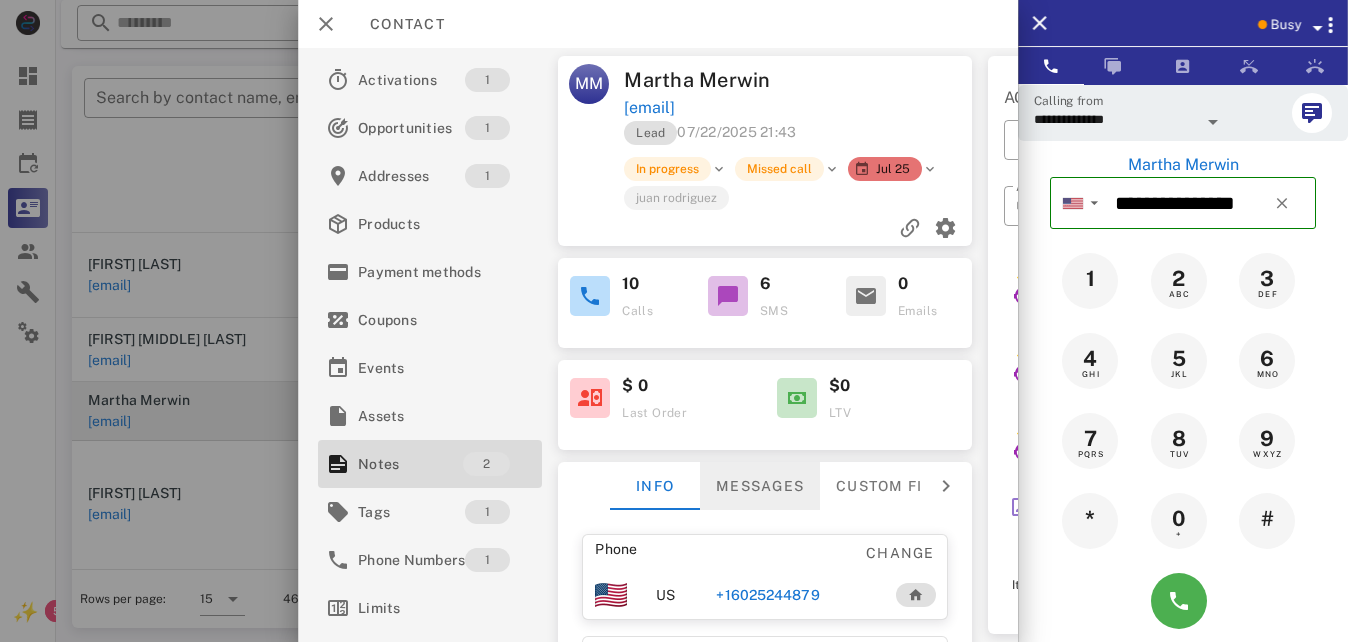 click on "Messages" at bounding box center (761, 486) 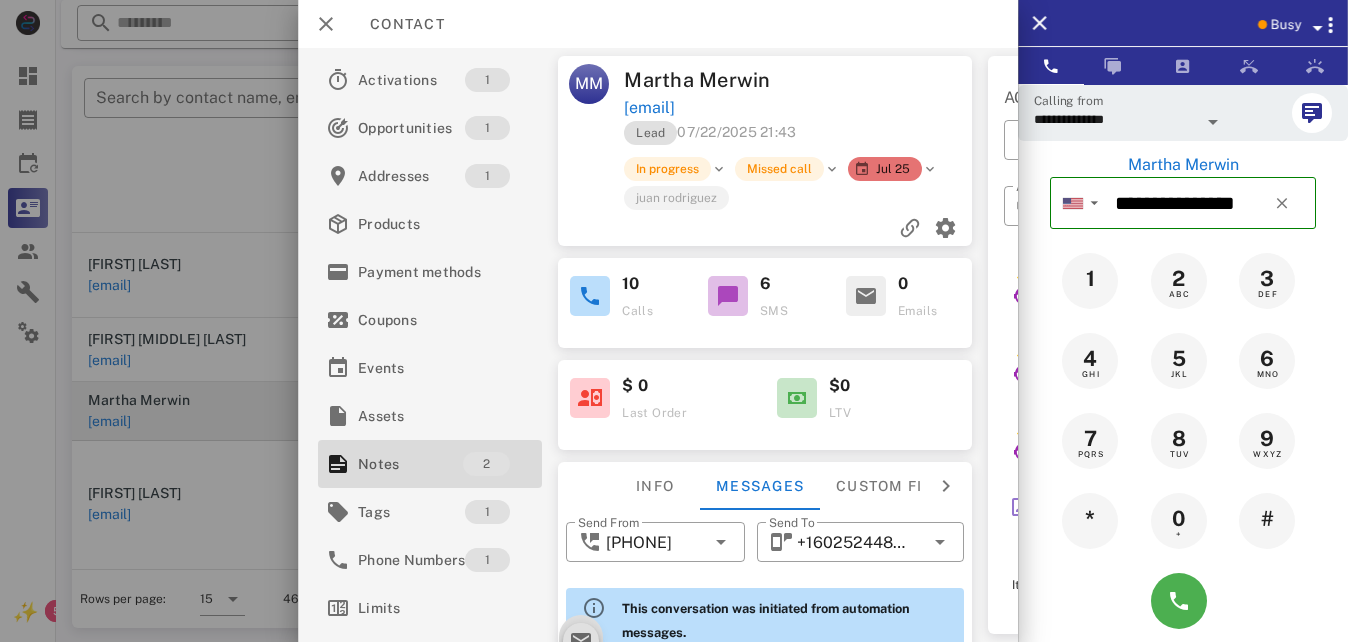 scroll, scrollTop: 960, scrollLeft: 0, axis: vertical 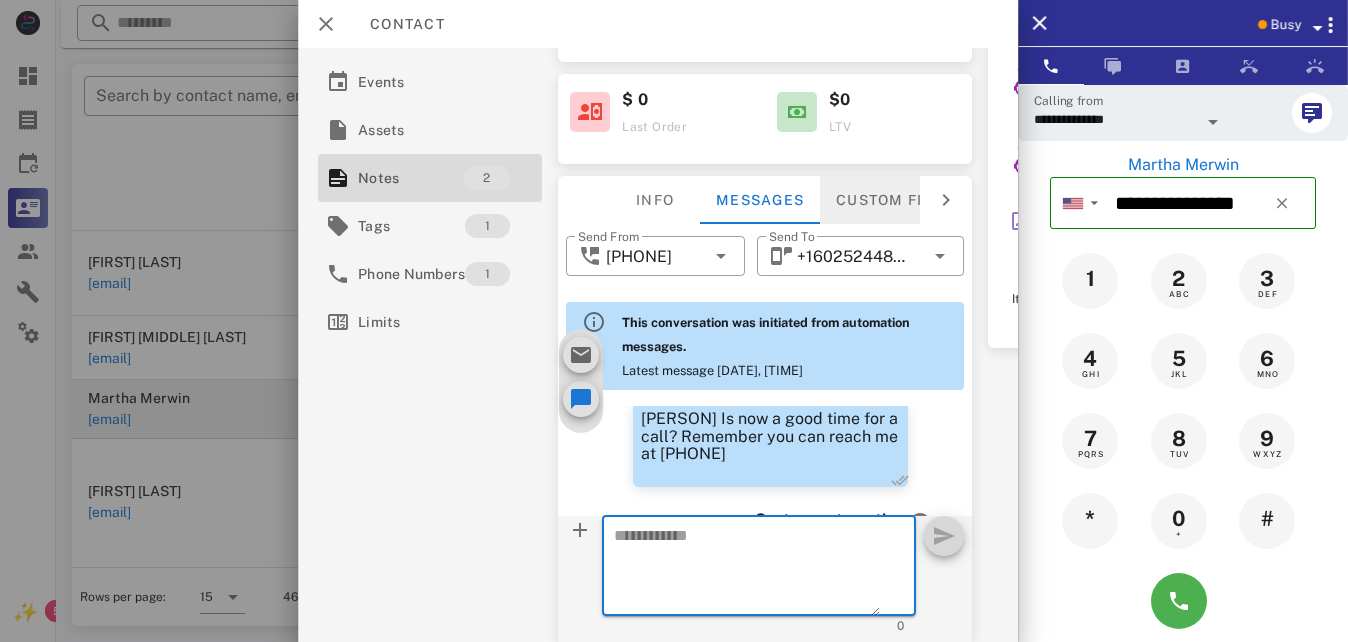 click on "Custom fields" at bounding box center [900, 200] 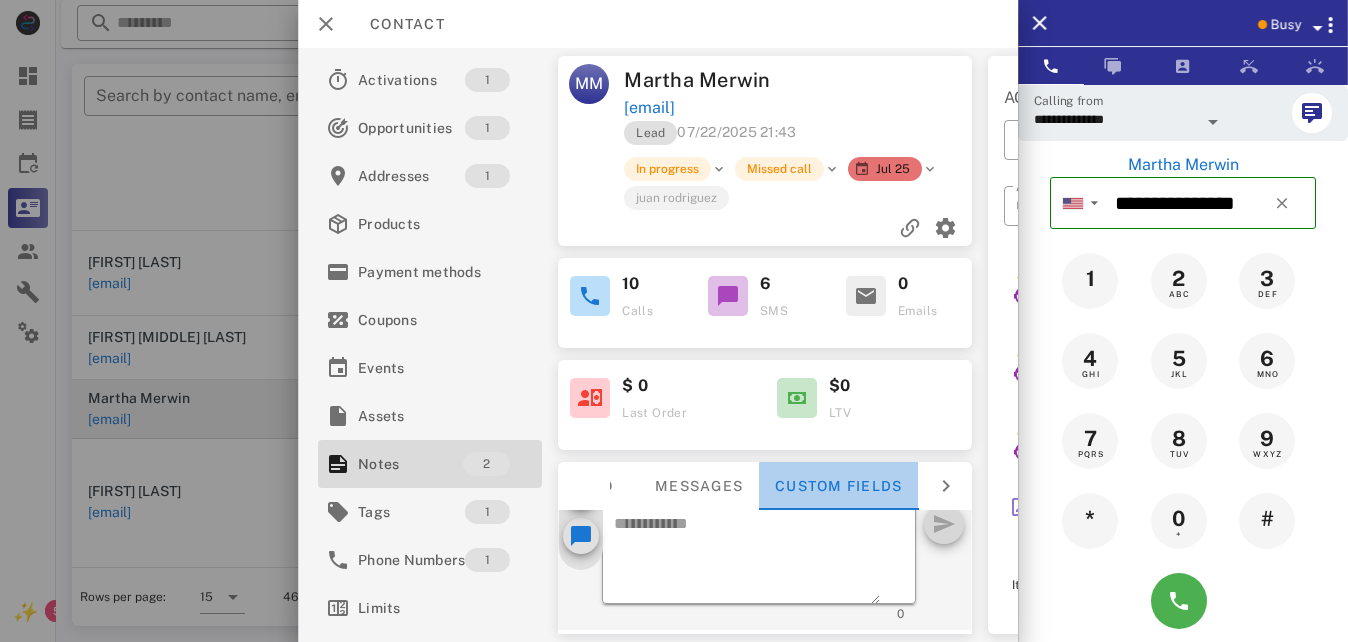 scroll, scrollTop: 0, scrollLeft: 0, axis: both 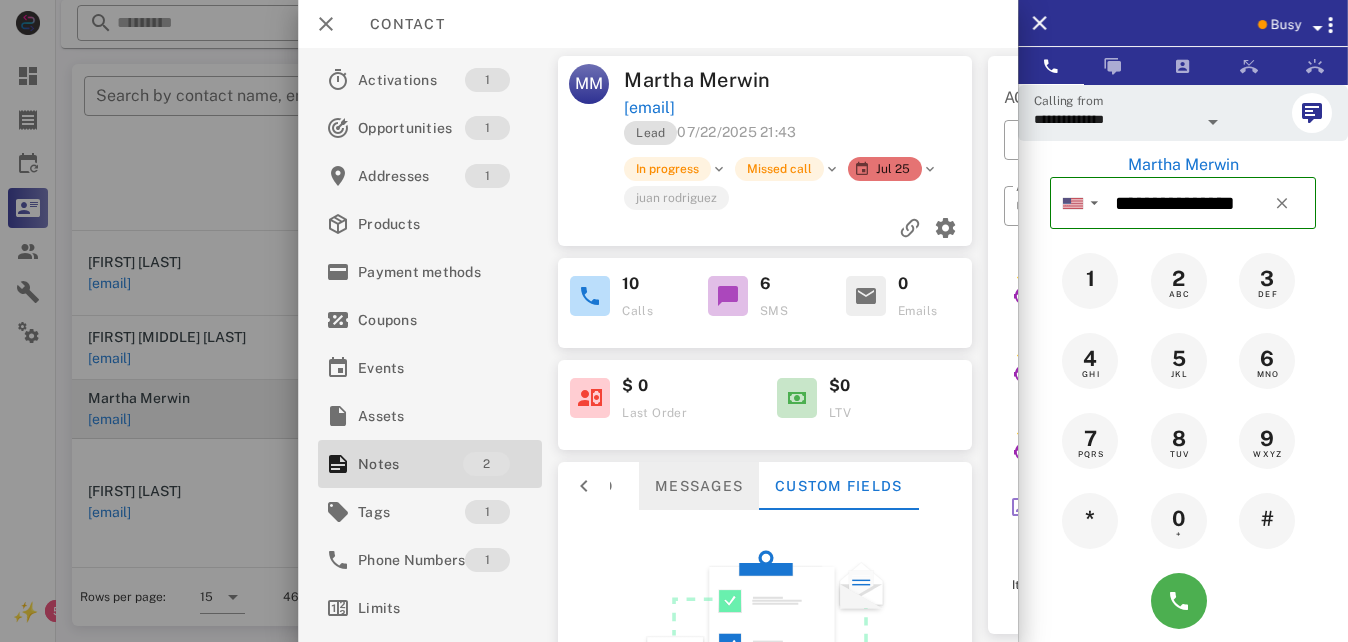 click on "Messages" at bounding box center [700, 486] 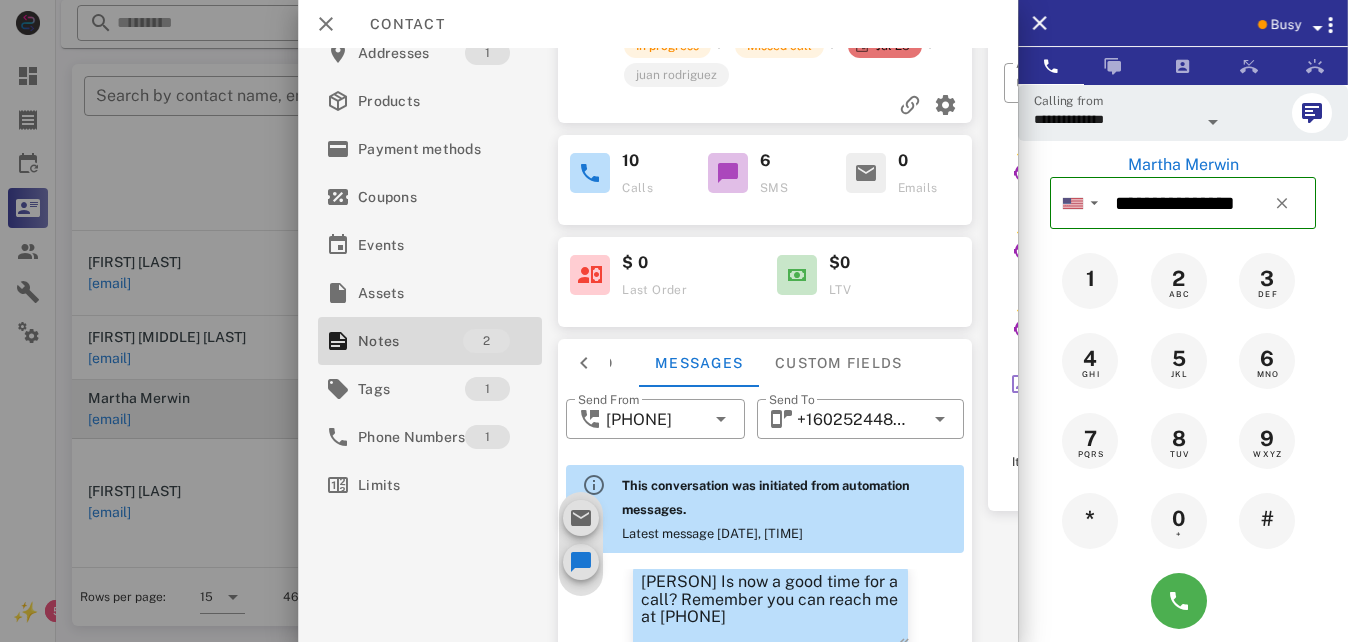 scroll, scrollTop: 296, scrollLeft: 0, axis: vertical 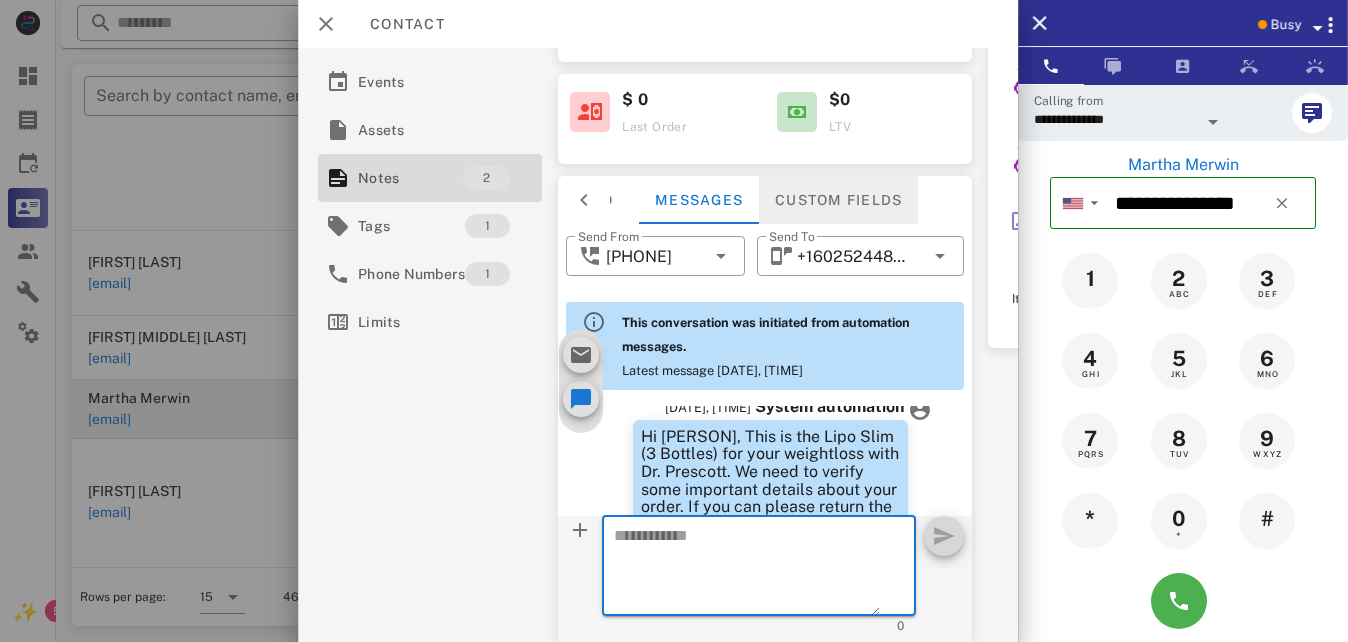 click on "Custom fields" at bounding box center [839, 200] 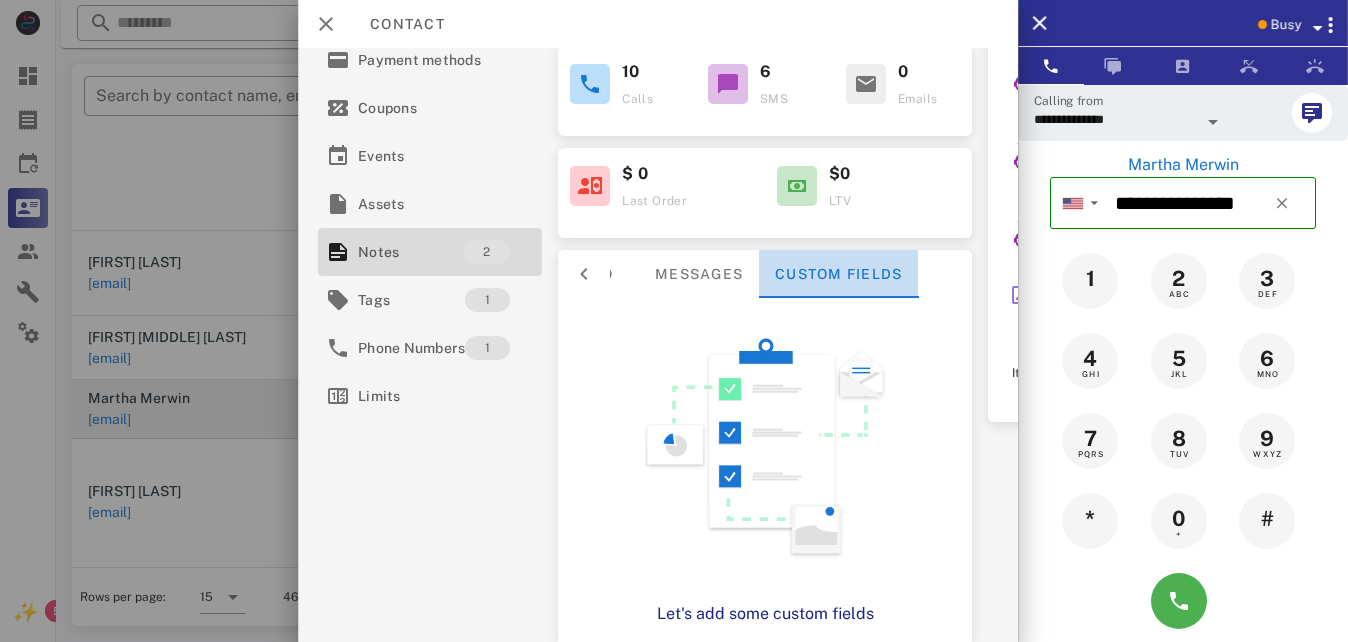 scroll, scrollTop: 222, scrollLeft: 0, axis: vertical 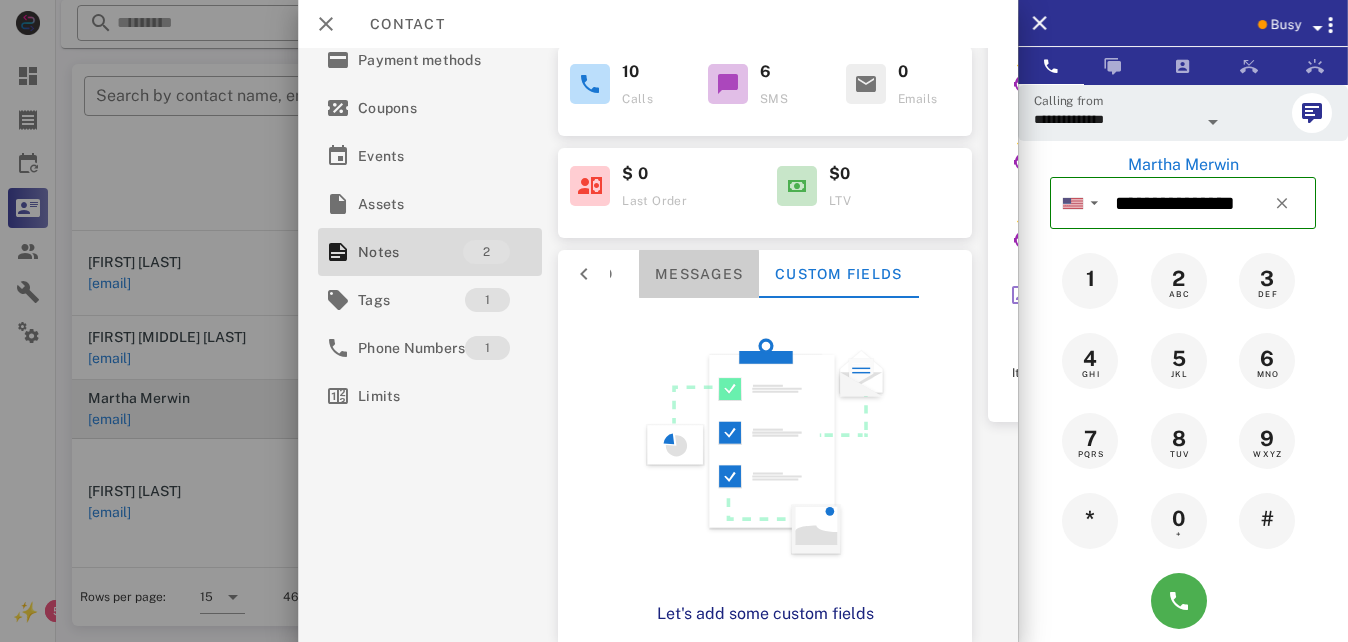 click on "Messages" at bounding box center (700, 274) 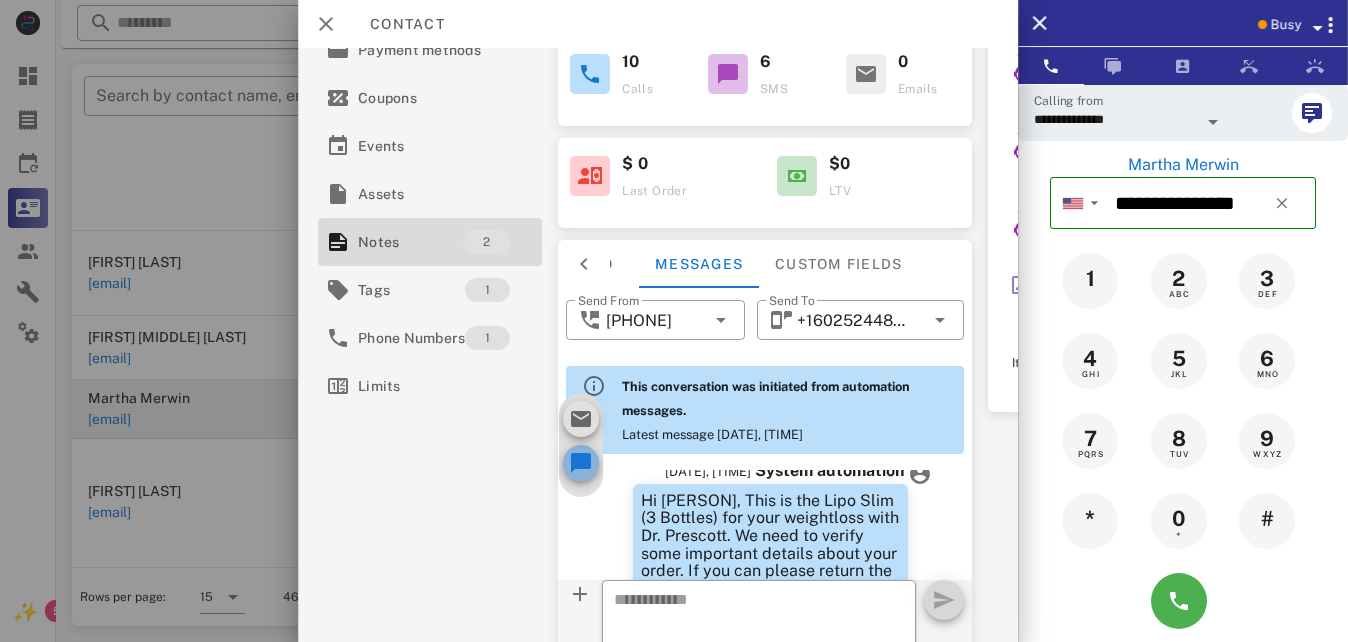 click at bounding box center (582, 463) 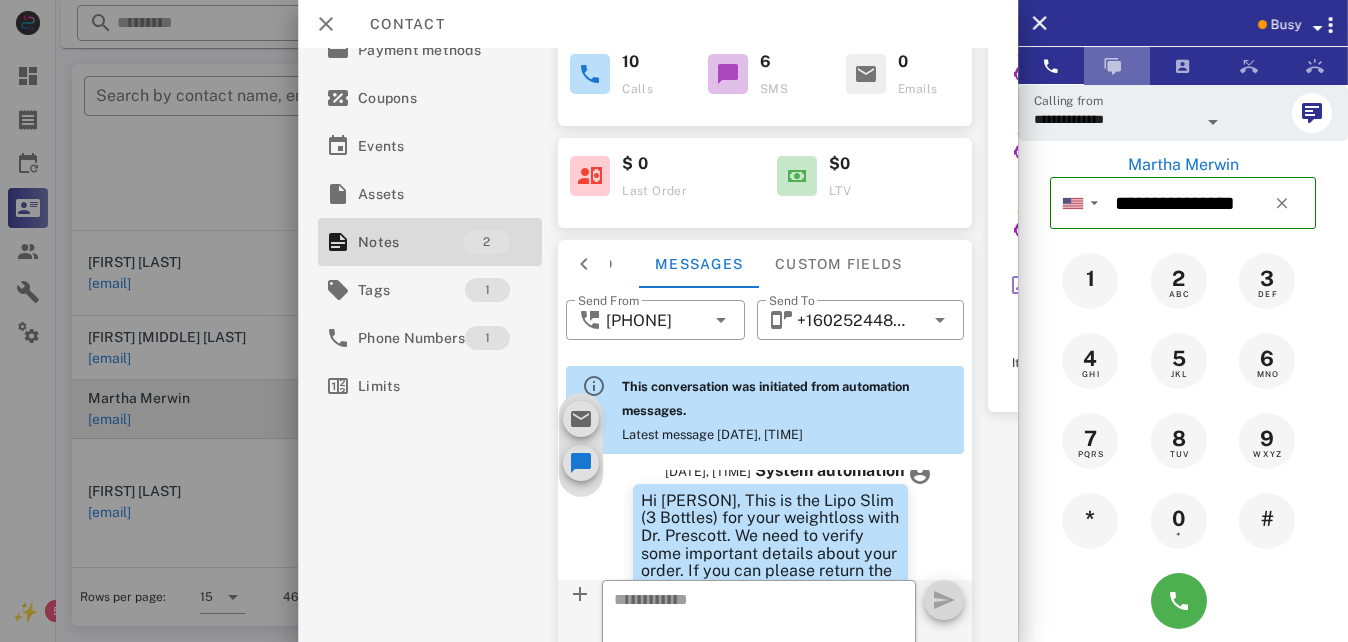 click at bounding box center [1113, 66] 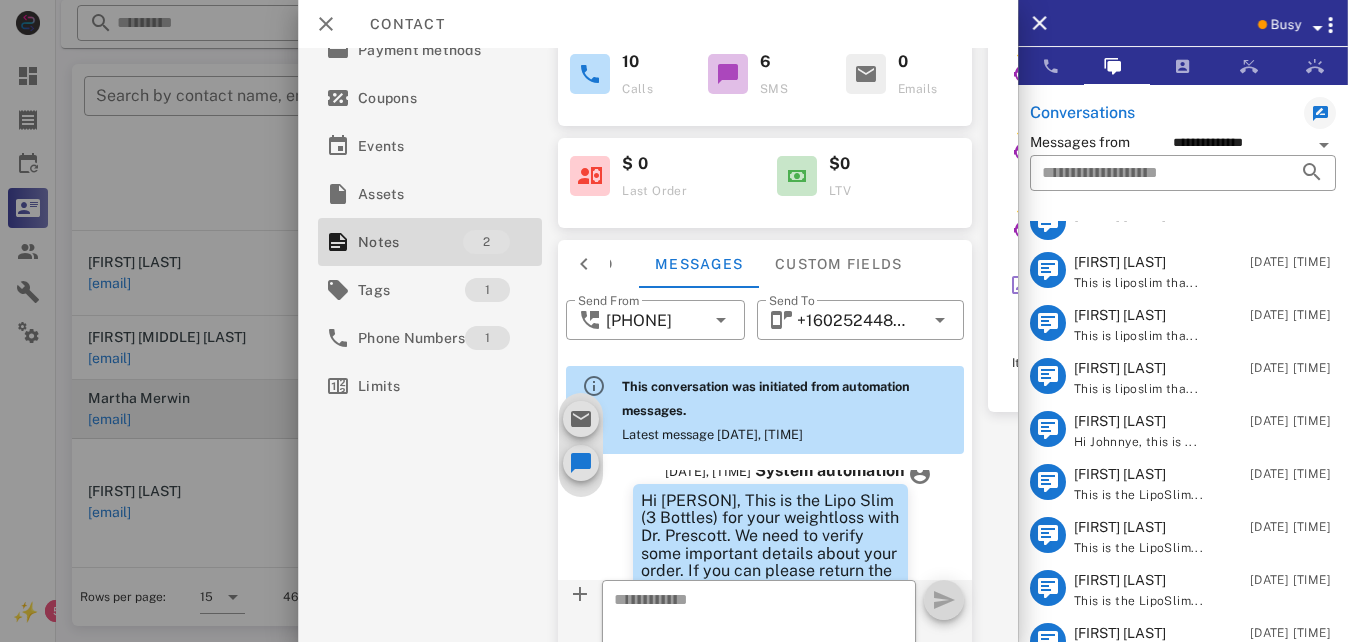 scroll, scrollTop: 0, scrollLeft: 0, axis: both 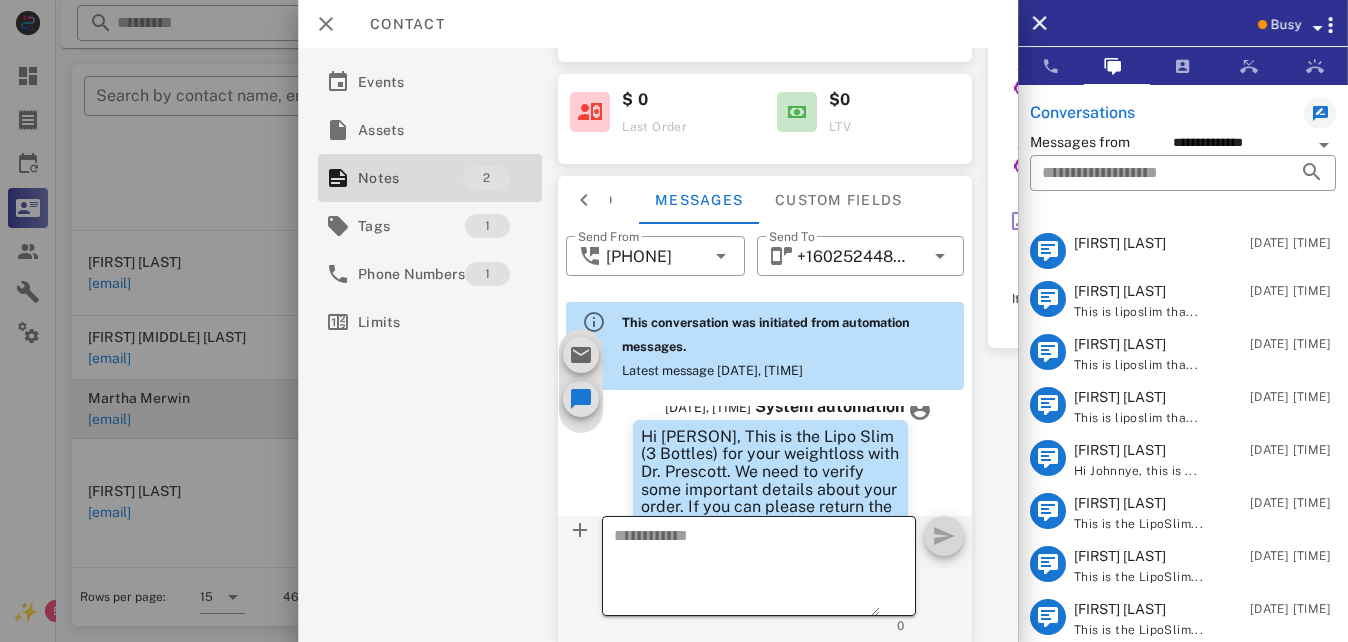 click at bounding box center (748, 569) 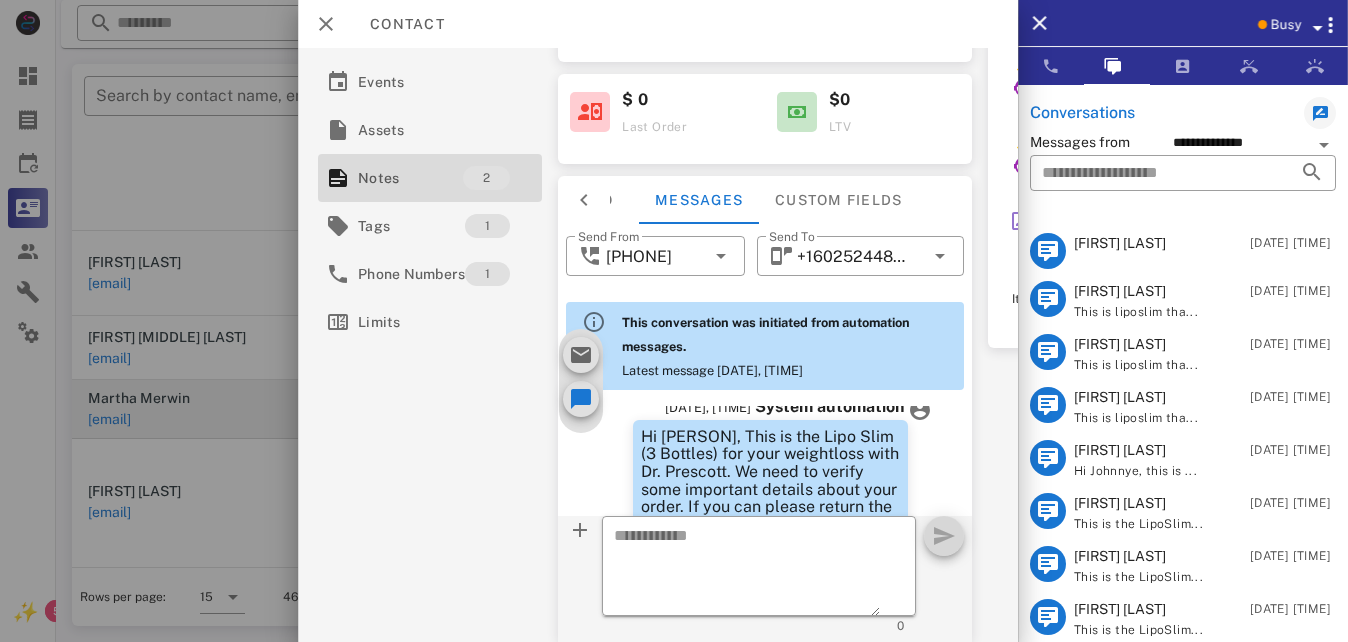 click on "​ 0" at bounding box center (766, 579) 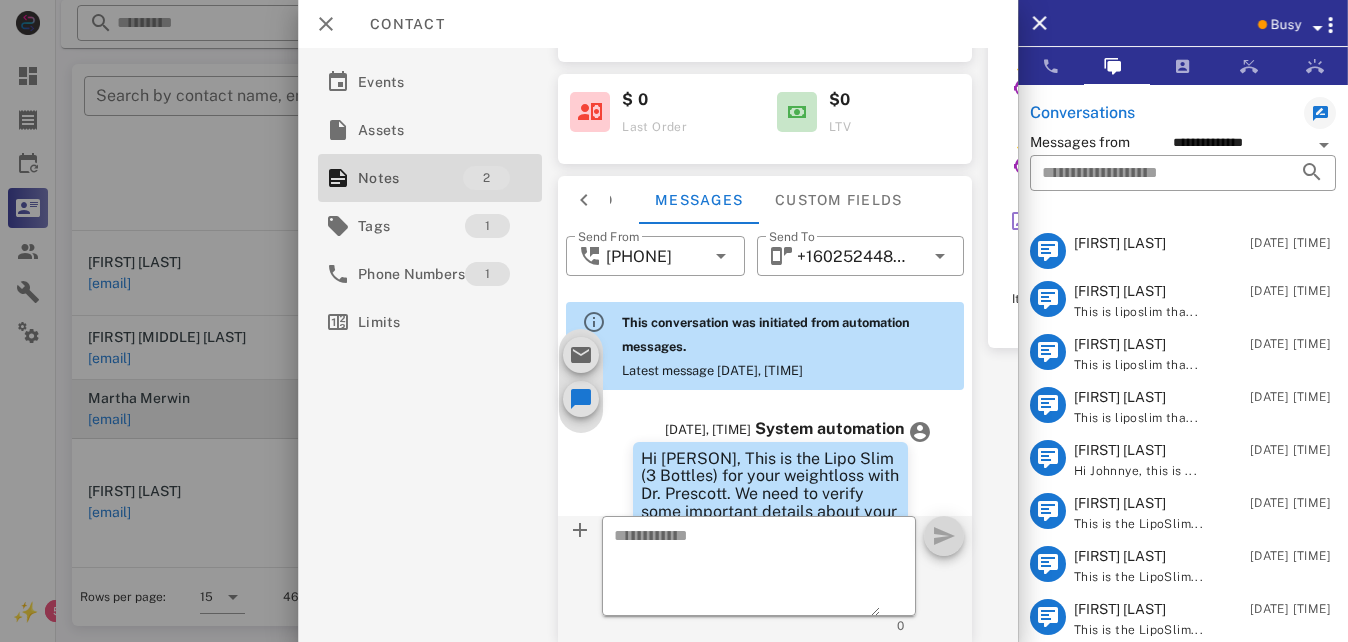 scroll, scrollTop: 0, scrollLeft: 0, axis: both 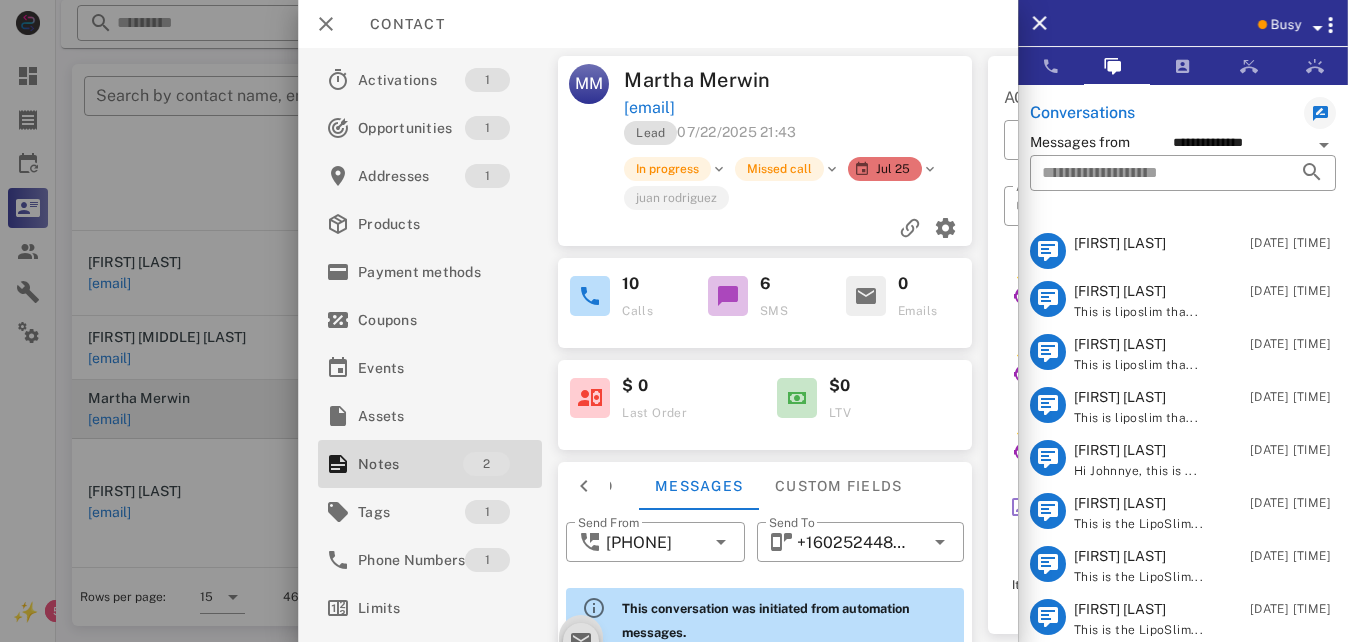 click at bounding box center [728, 296] 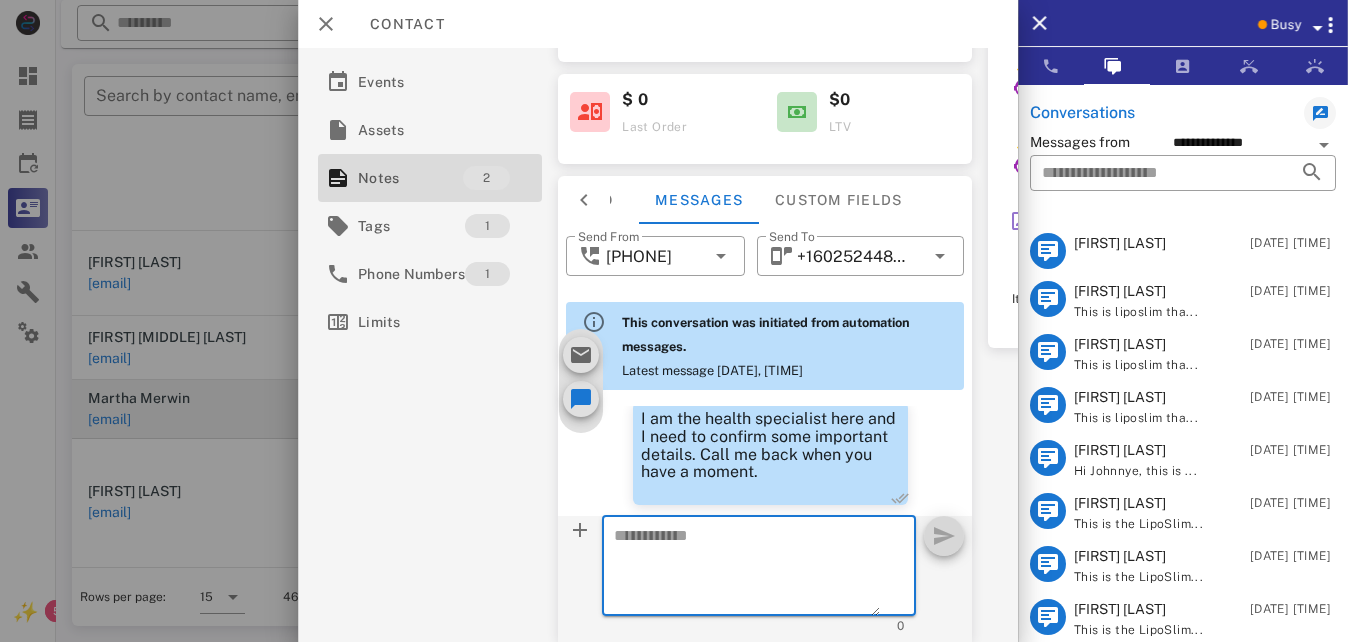 scroll, scrollTop: 789, scrollLeft: 0, axis: vertical 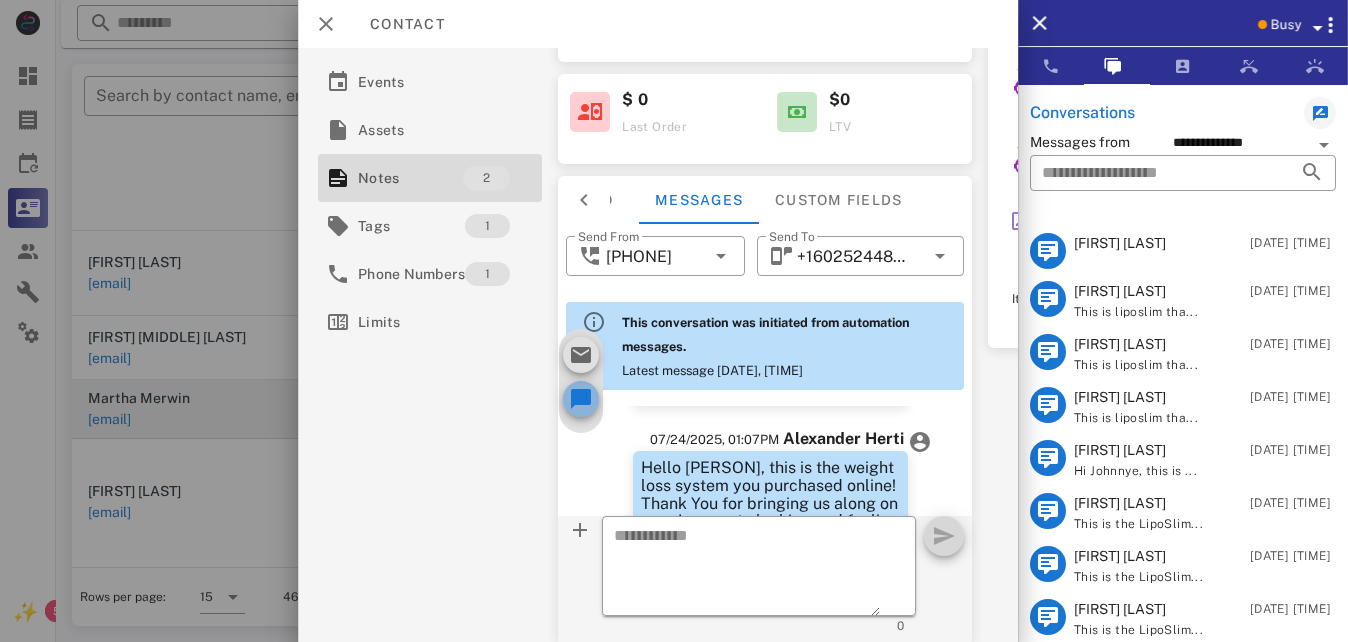 click at bounding box center (582, 399) 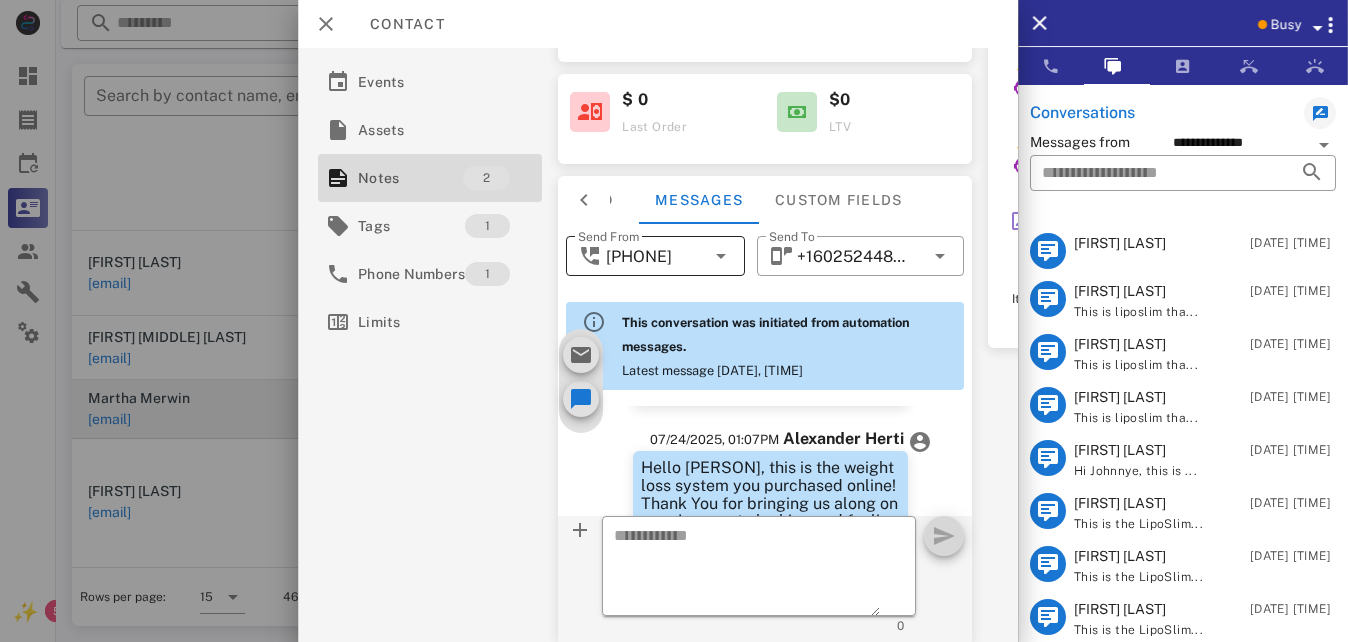 click at bounding box center [721, 256] 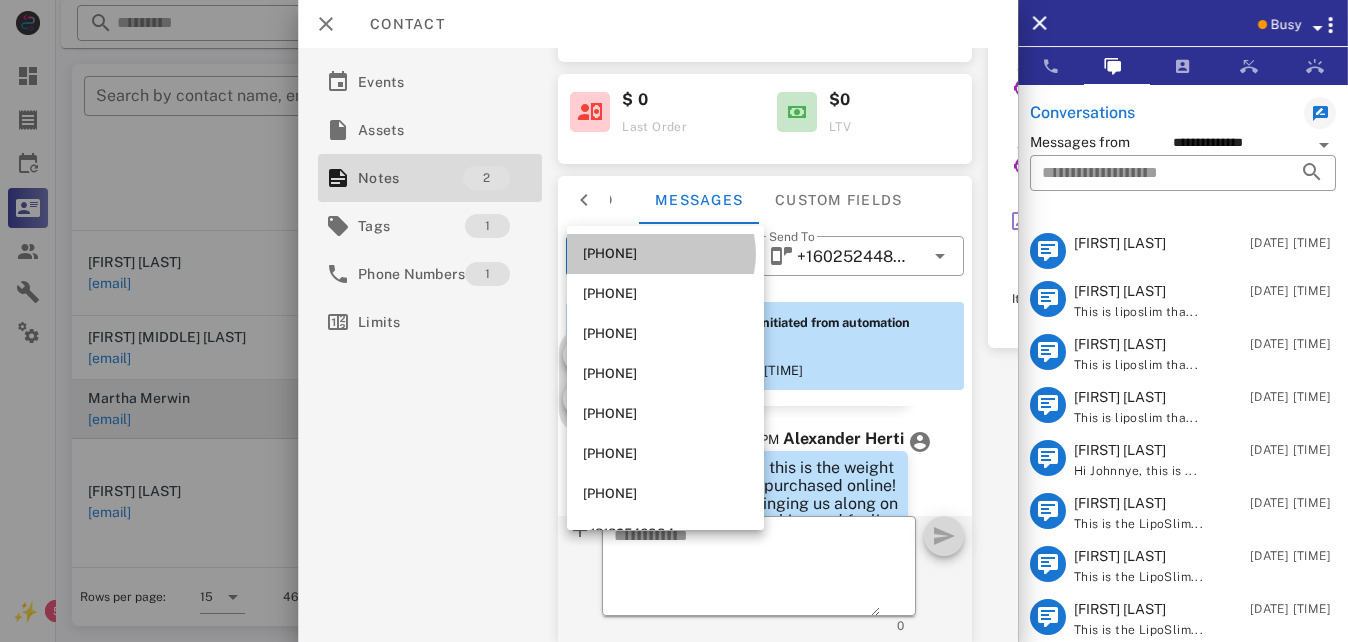 click on "+12138165267" at bounding box center [665, 254] 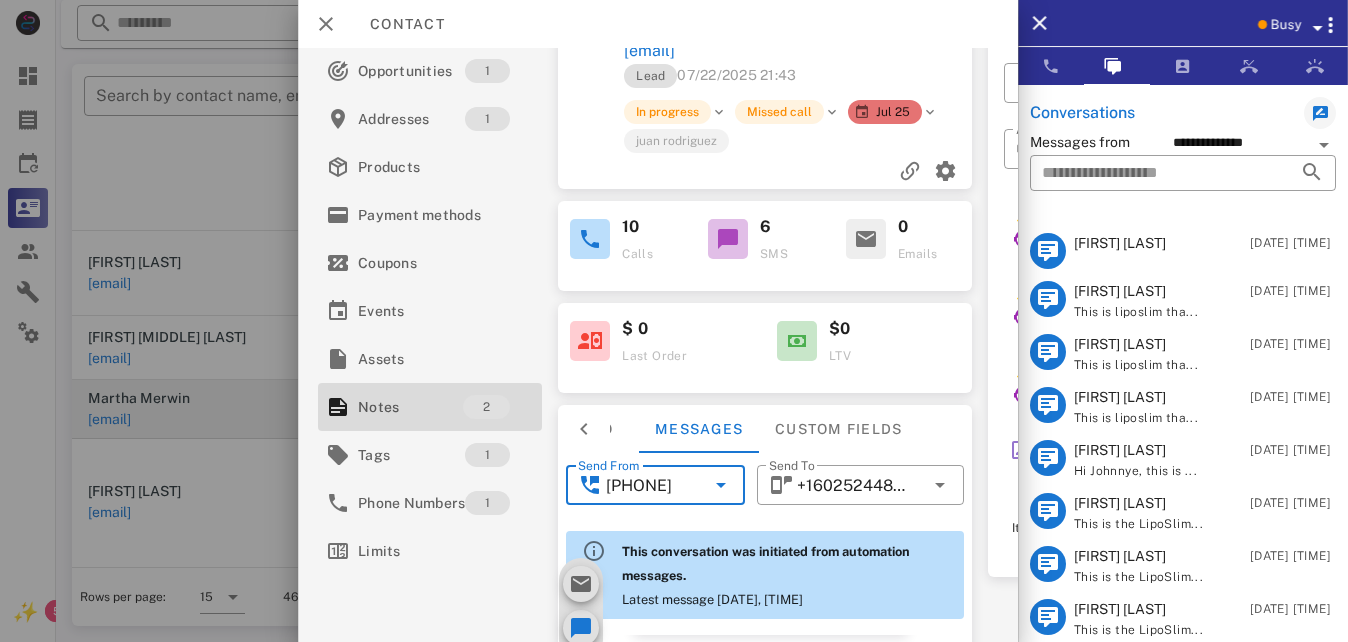 scroll, scrollTop: 0, scrollLeft: 0, axis: both 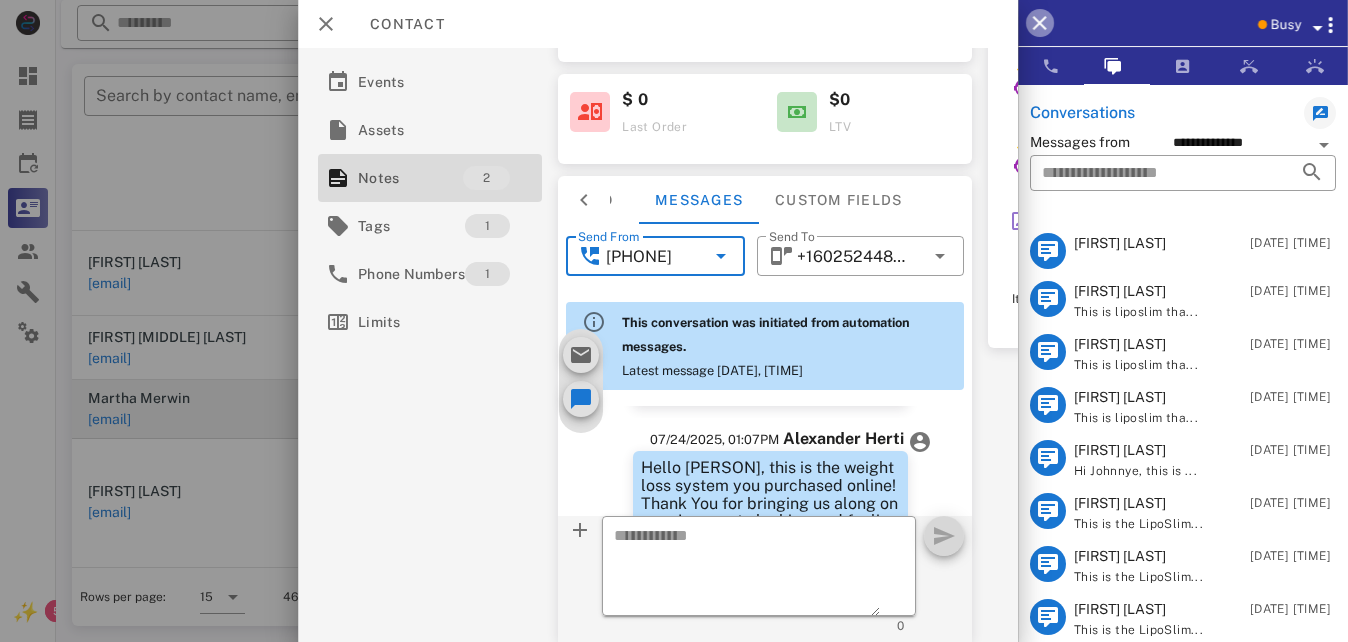 click at bounding box center (1040, 23) 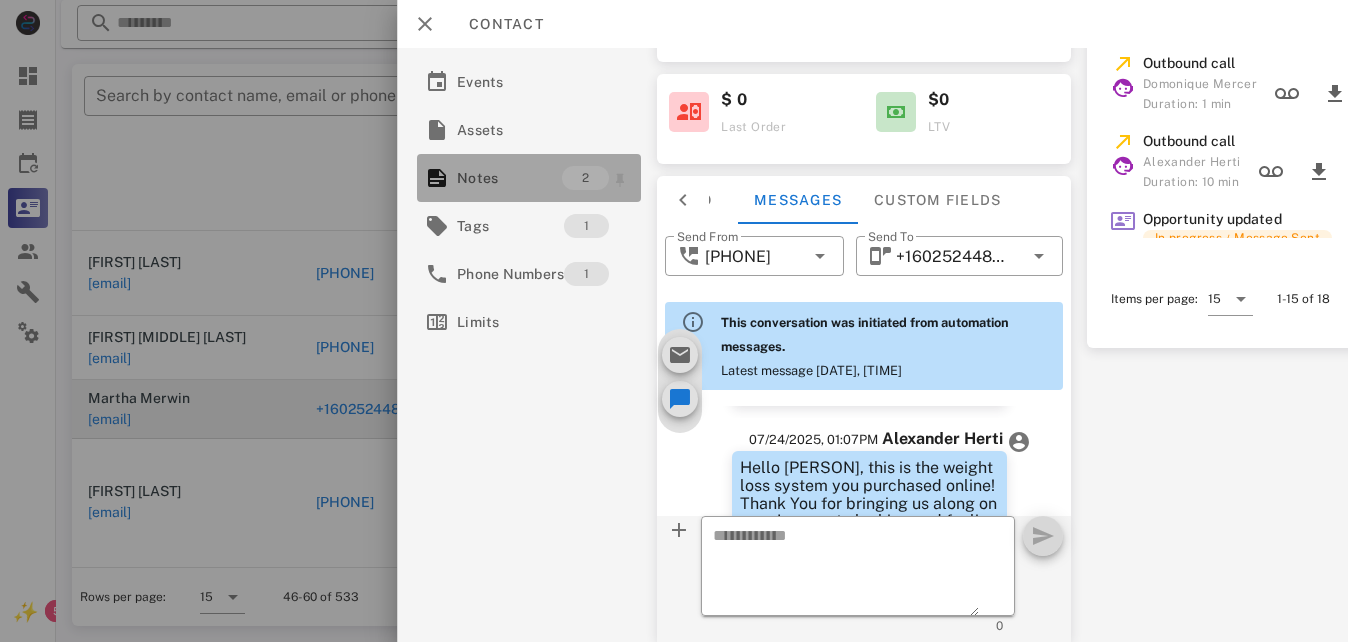 click on "Notes" at bounding box center (509, 178) 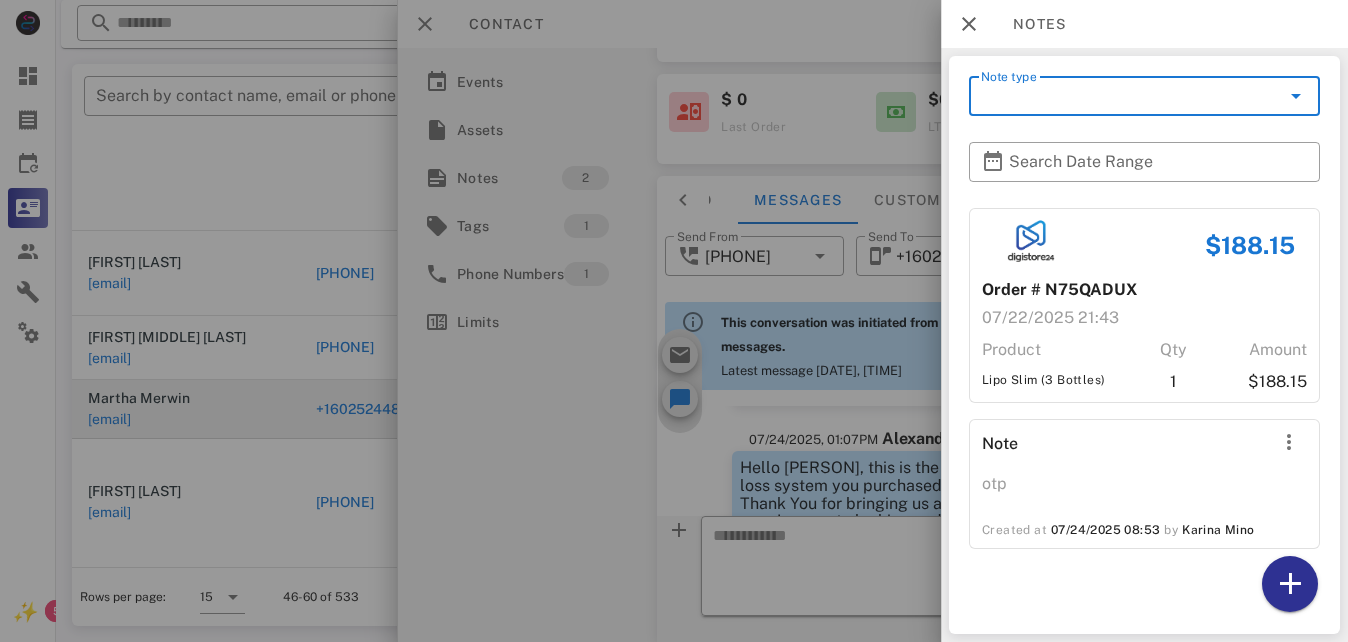 click on "Note type" at bounding box center [1130, 96] 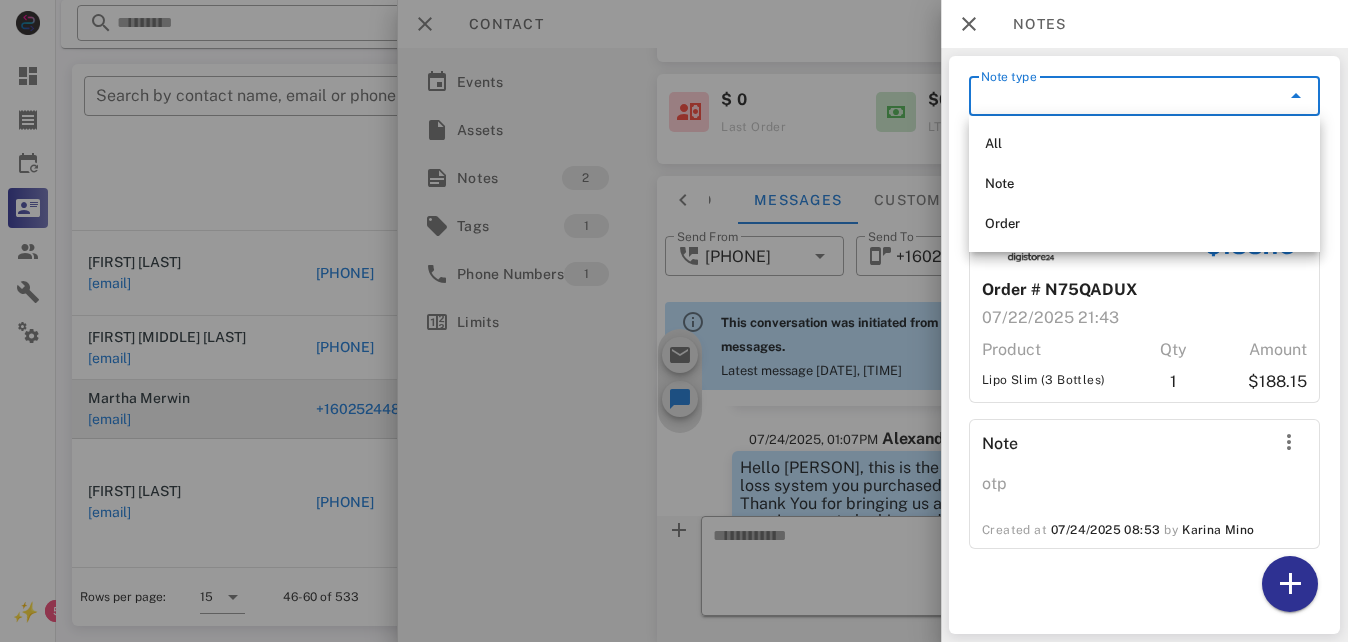 click on "Note type" at bounding box center (1130, 96) 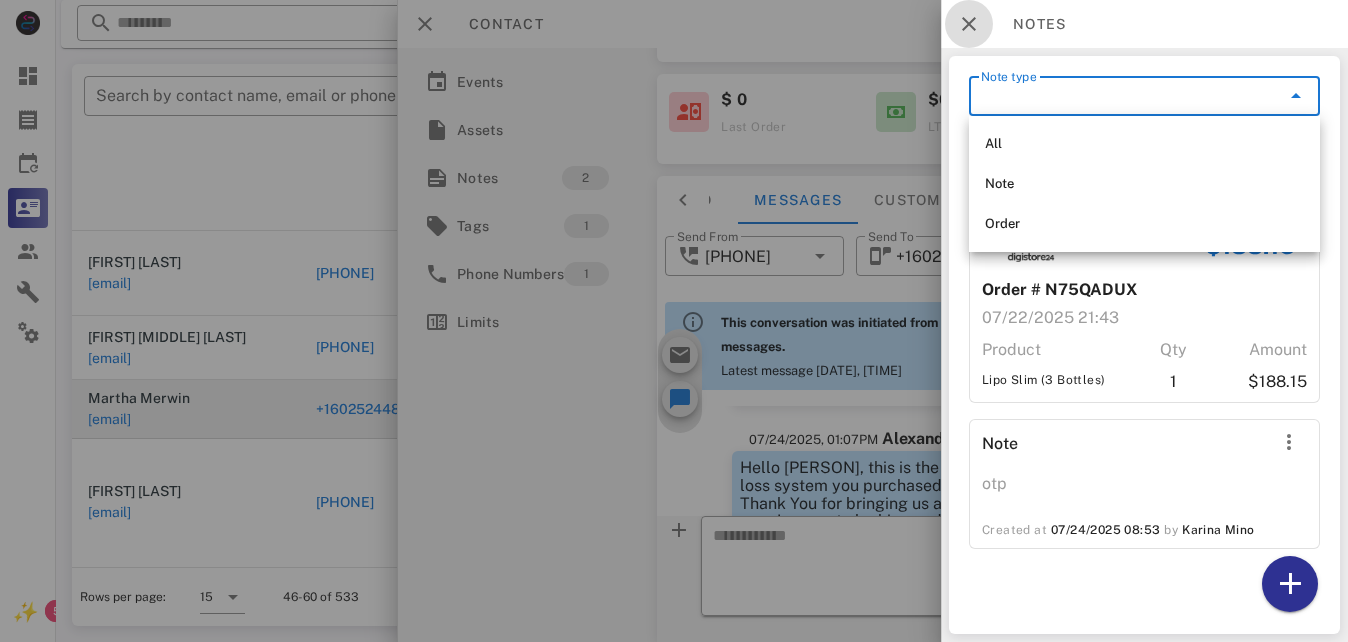 click at bounding box center [969, 24] 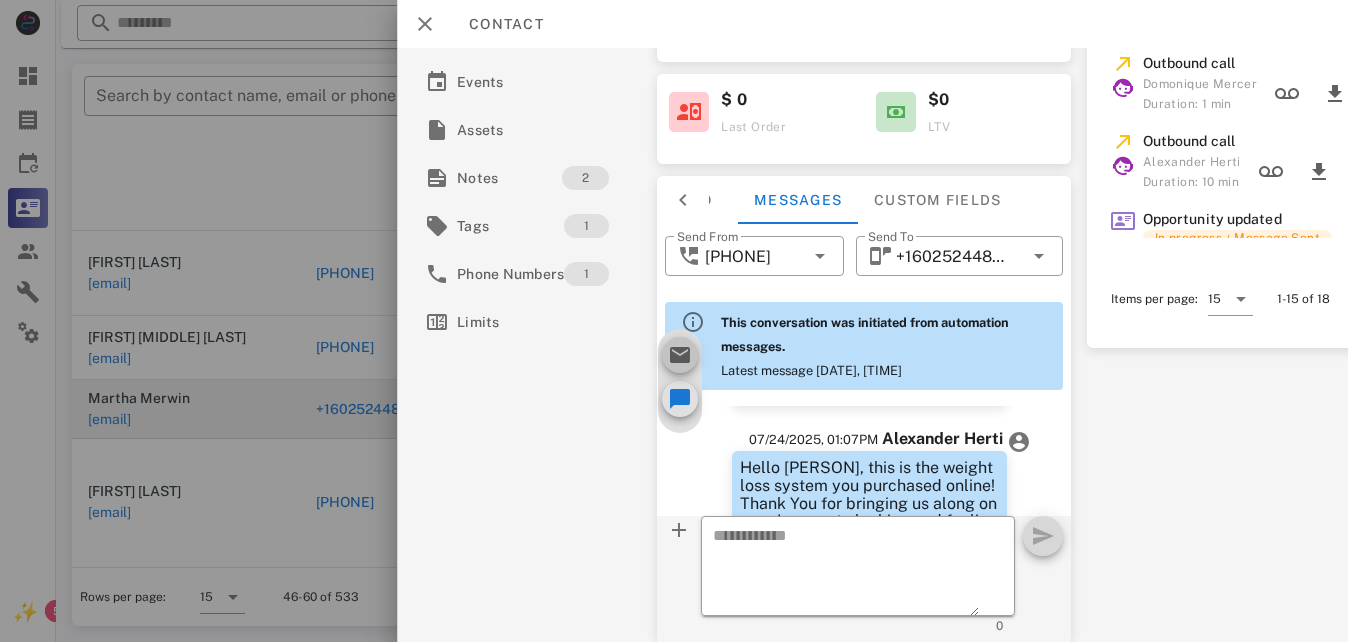 click at bounding box center (681, 355) 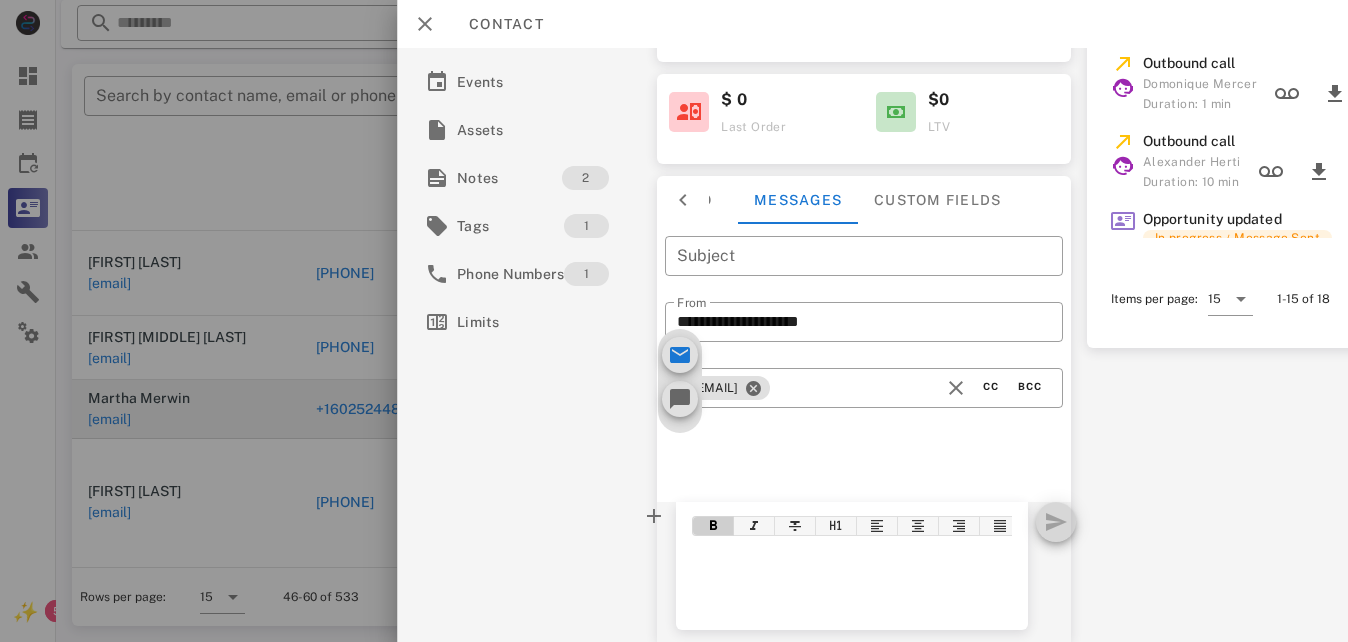 click at bounding box center (684, 200) 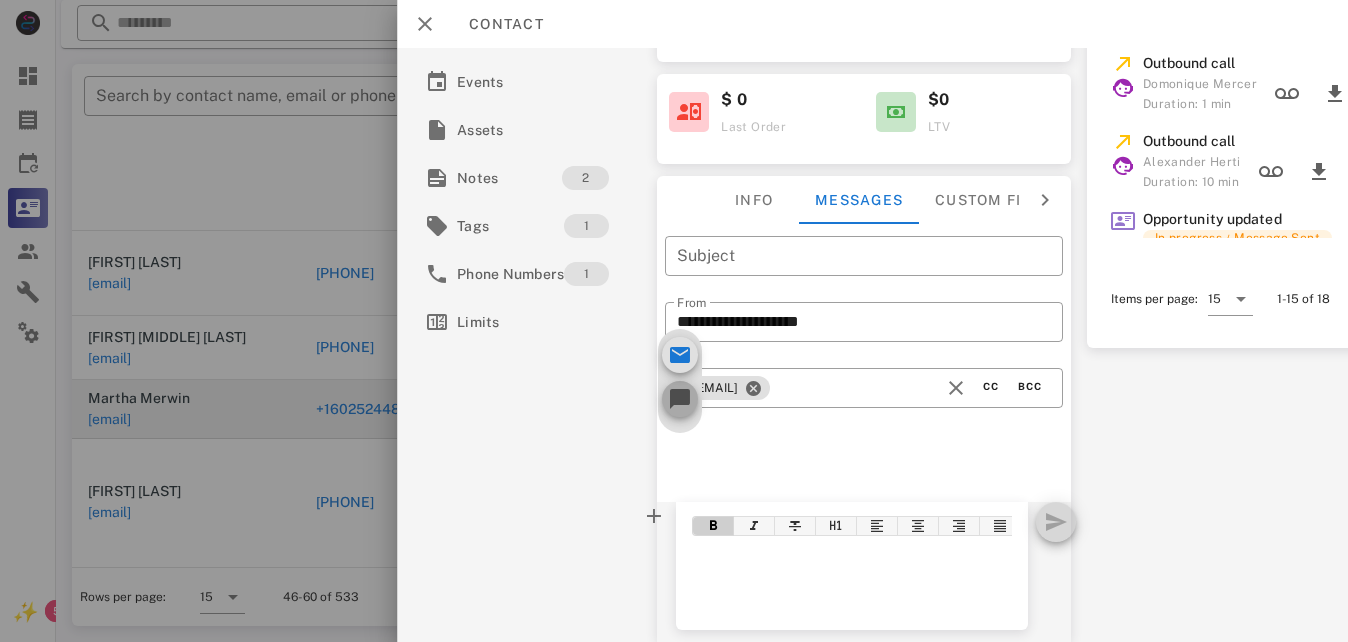 click at bounding box center [681, 399] 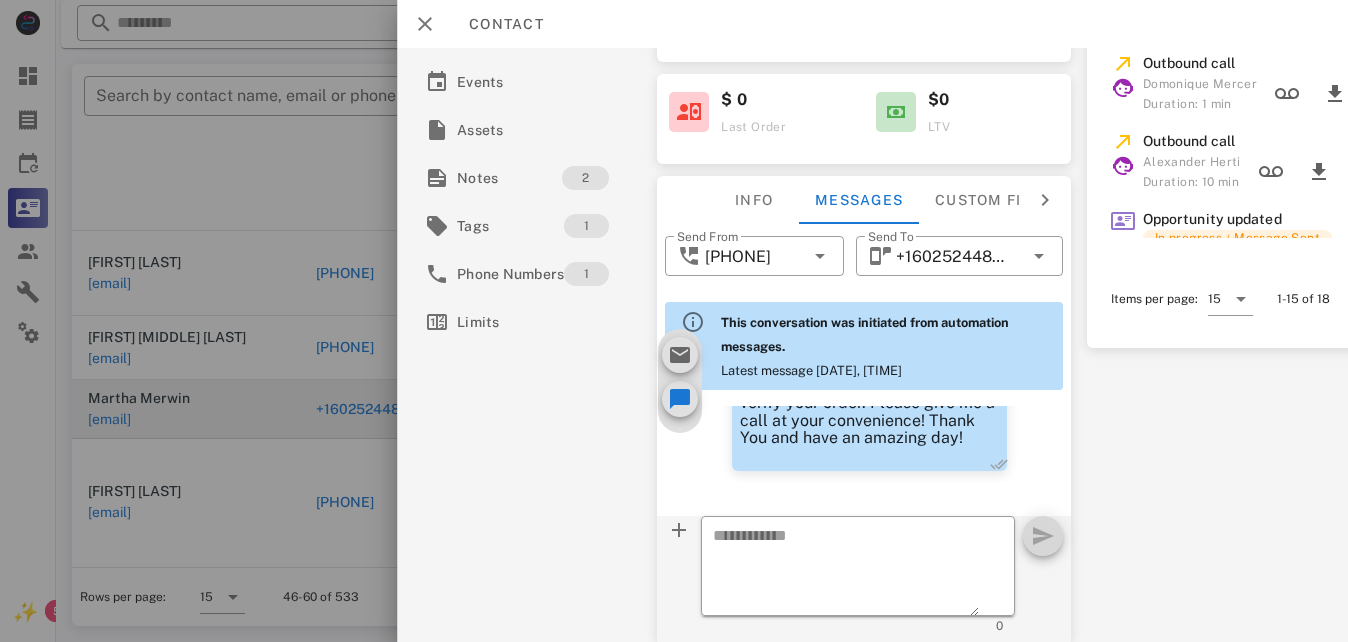scroll, scrollTop: 959, scrollLeft: 0, axis: vertical 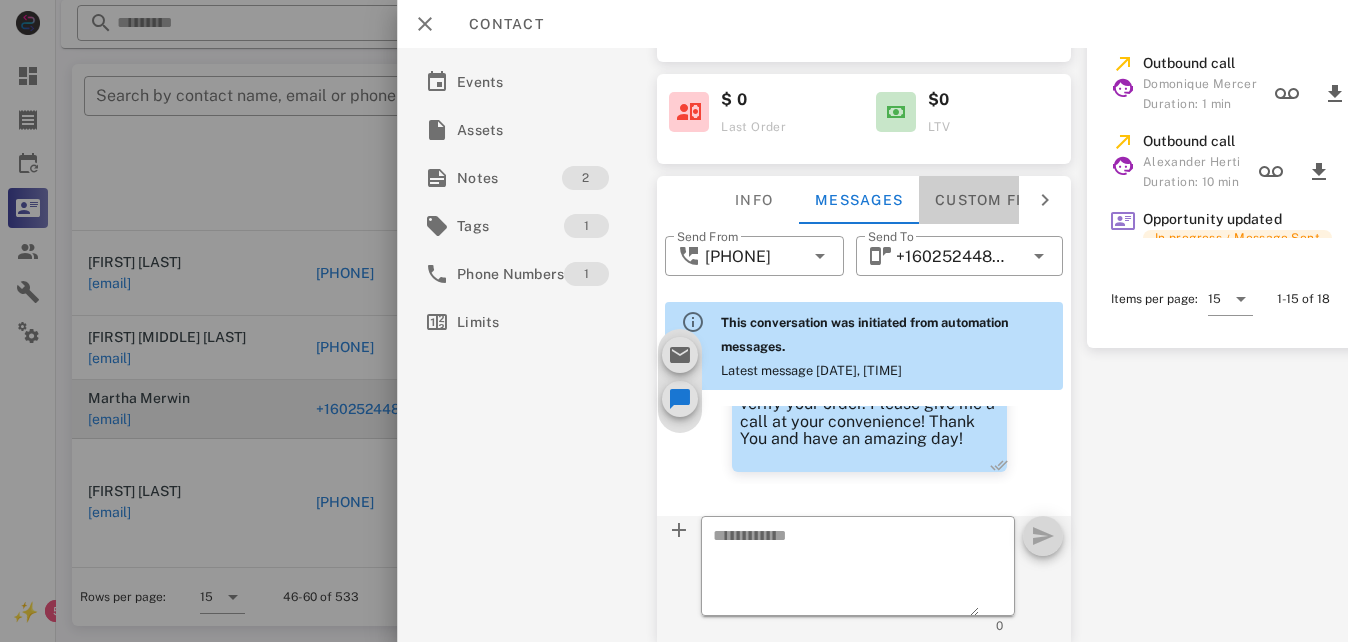 click on "Custom fields" at bounding box center [999, 200] 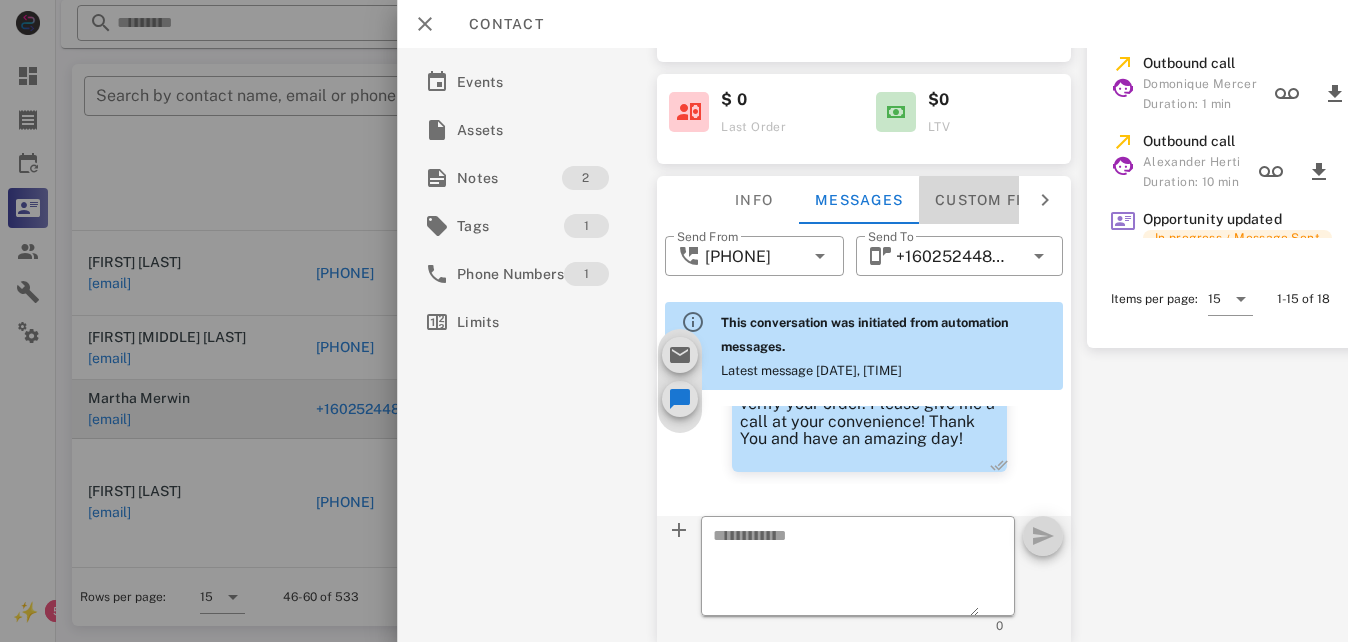 scroll, scrollTop: 222, scrollLeft: 0, axis: vertical 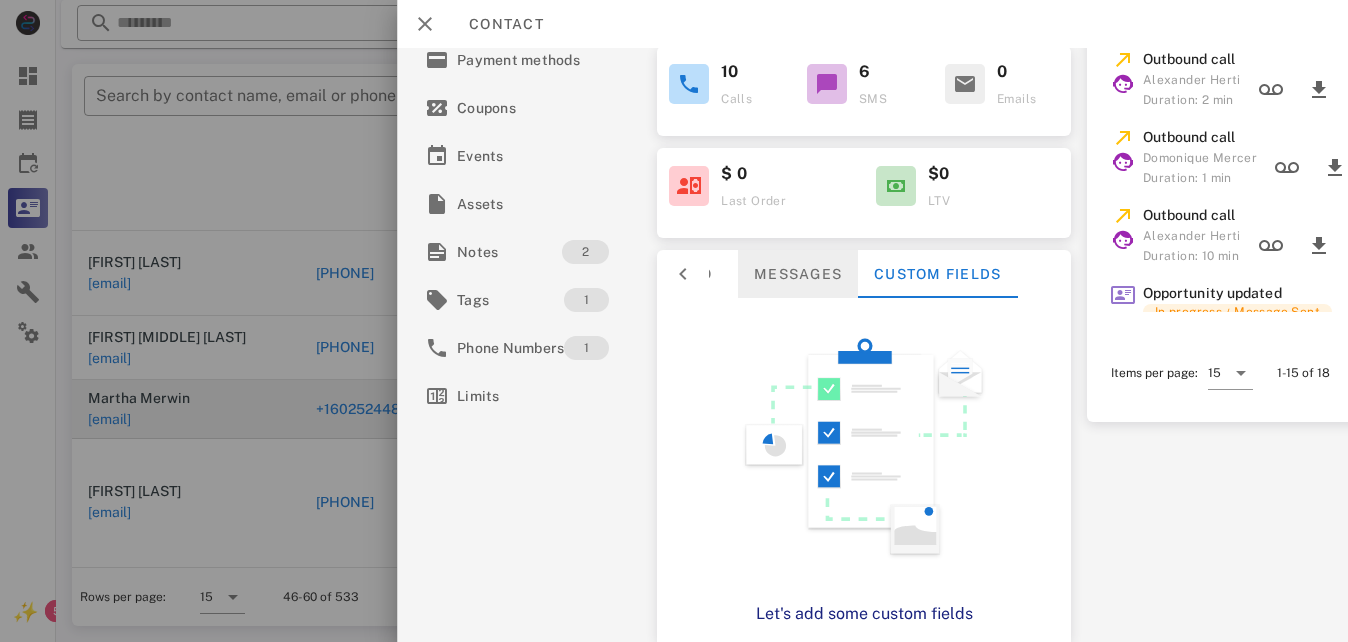 click on "Messages" at bounding box center [799, 274] 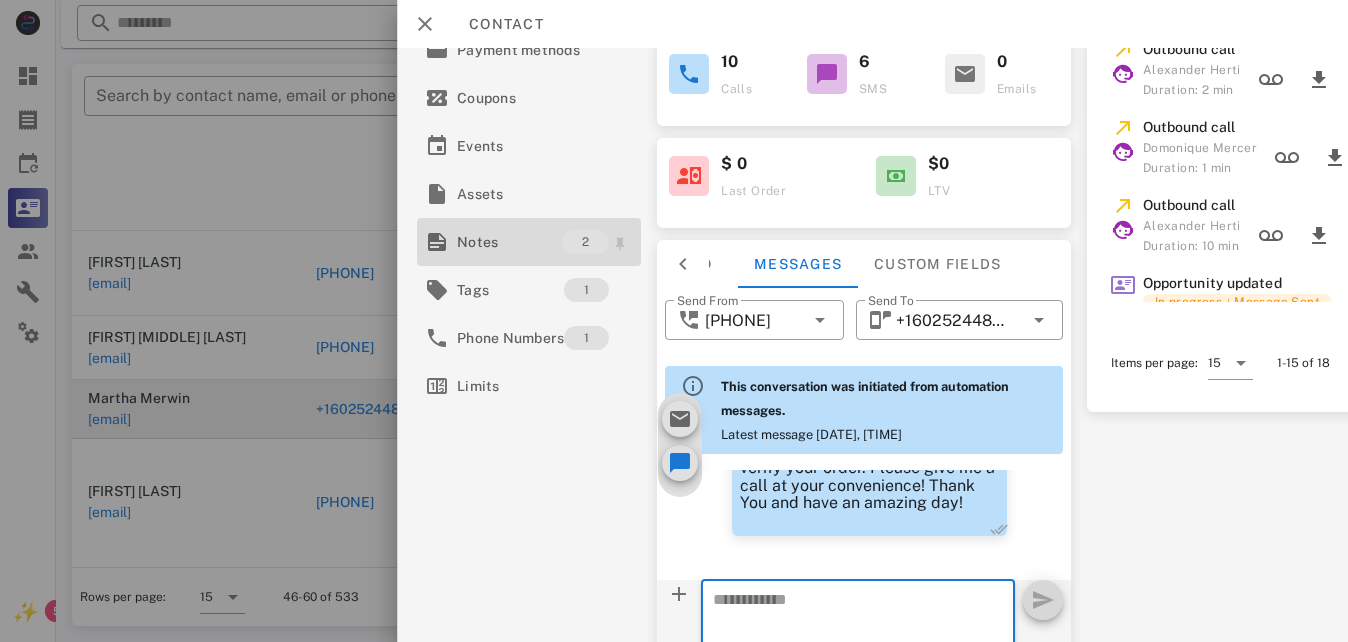 click on "Notes" at bounding box center (509, 242) 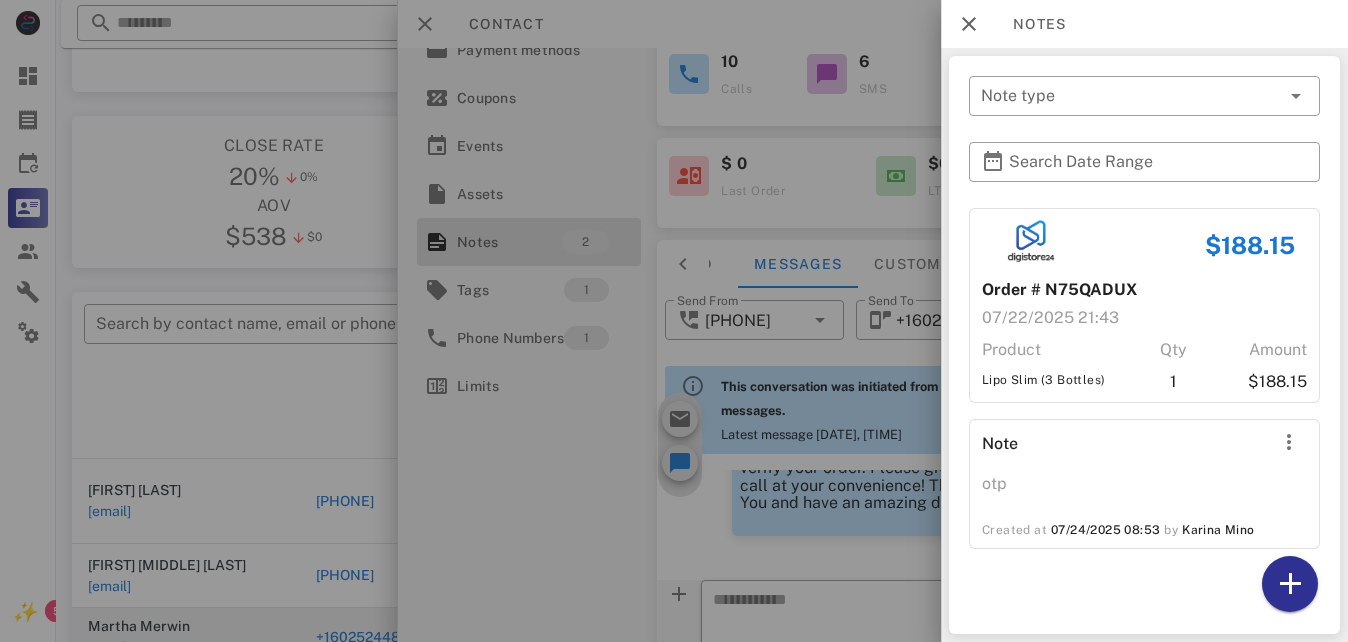 scroll, scrollTop: 0, scrollLeft: 0, axis: both 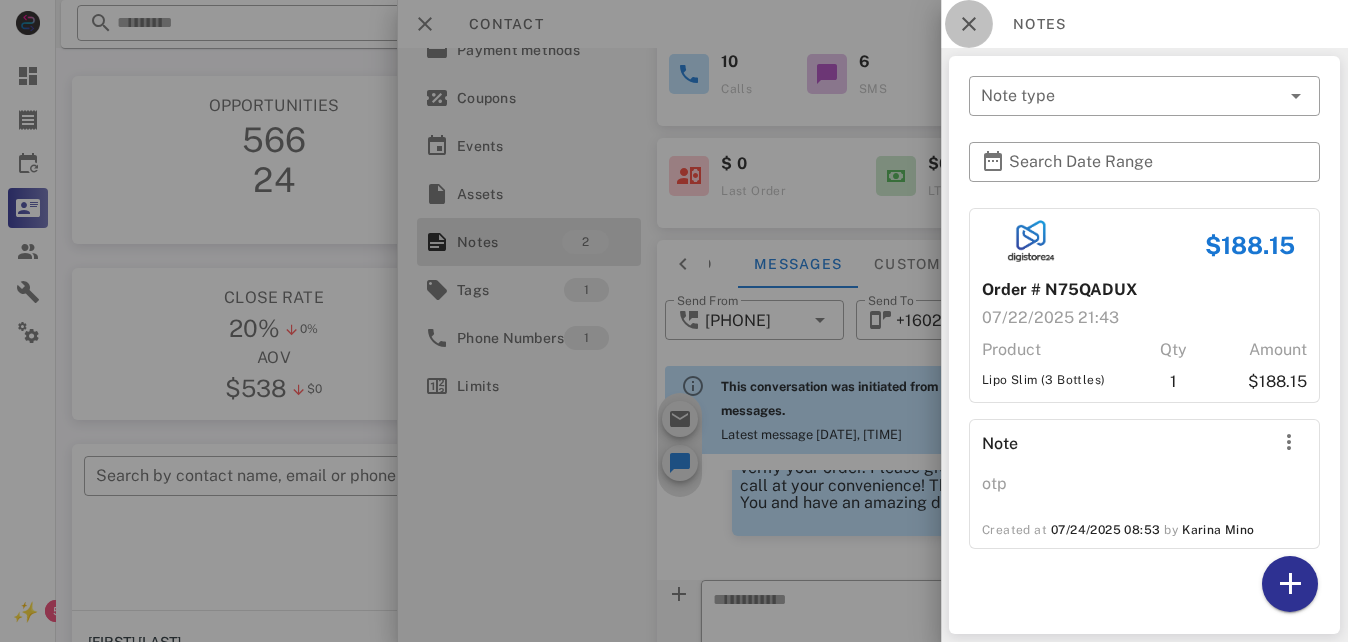 click at bounding box center [969, 24] 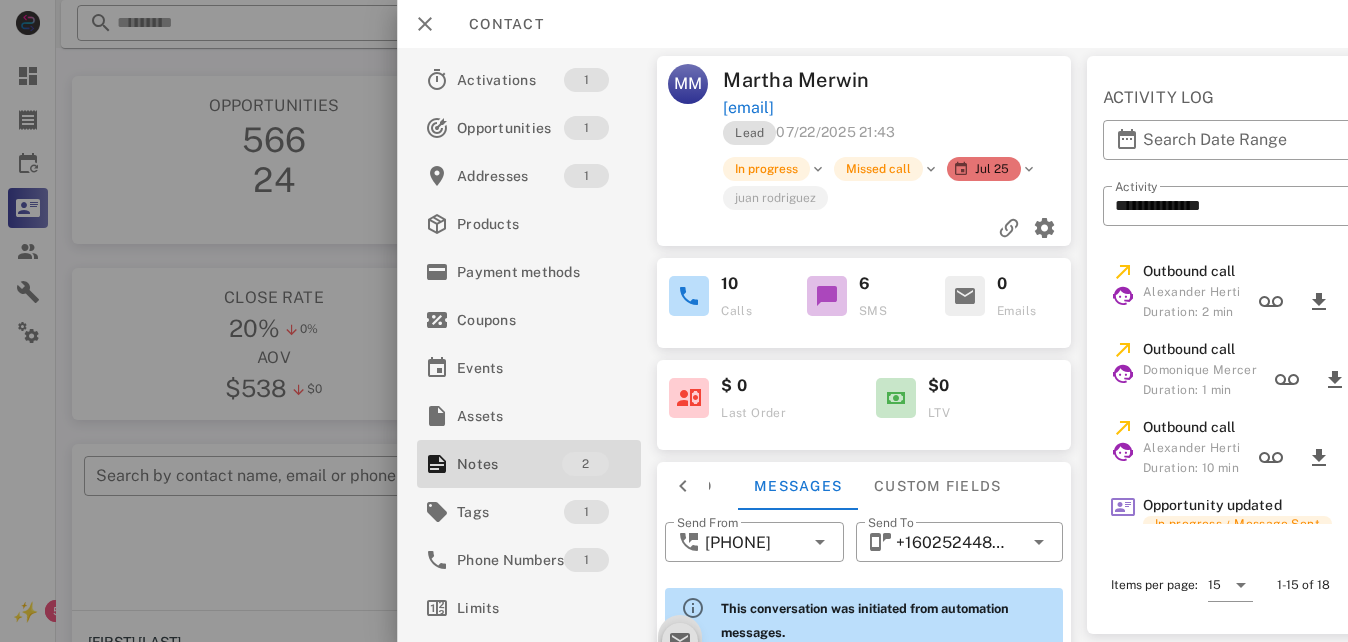 scroll, scrollTop: 296, scrollLeft: 0, axis: vertical 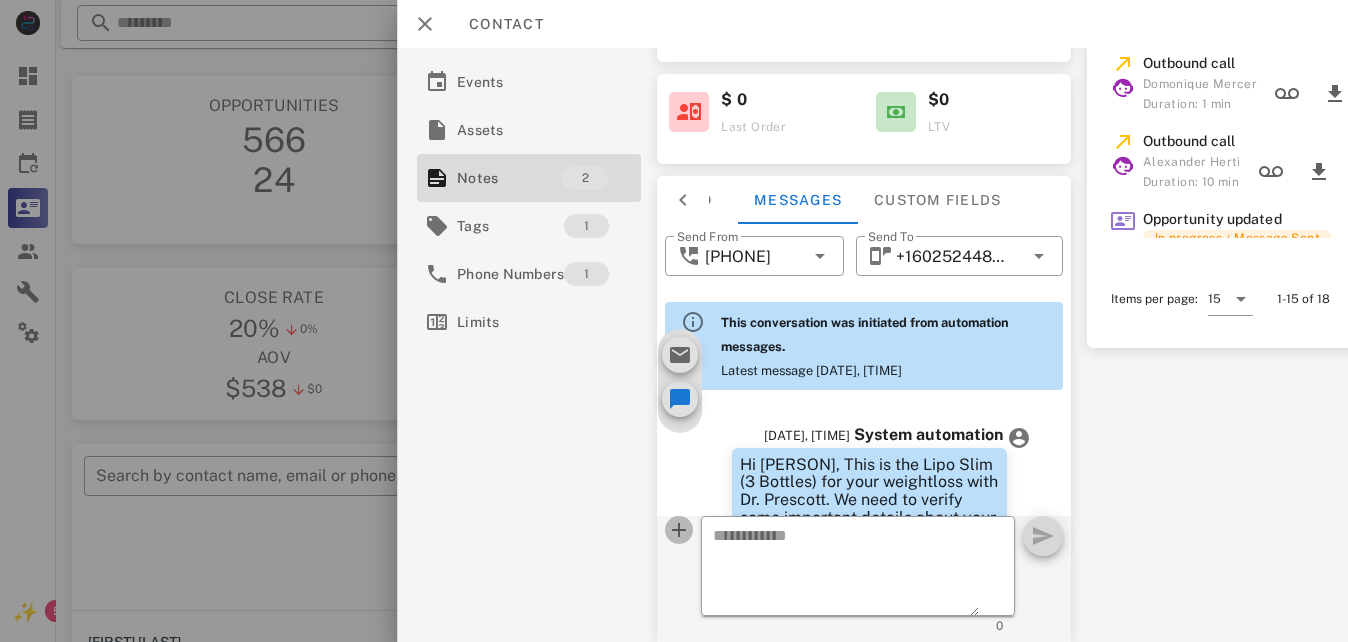 click at bounding box center (680, 530) 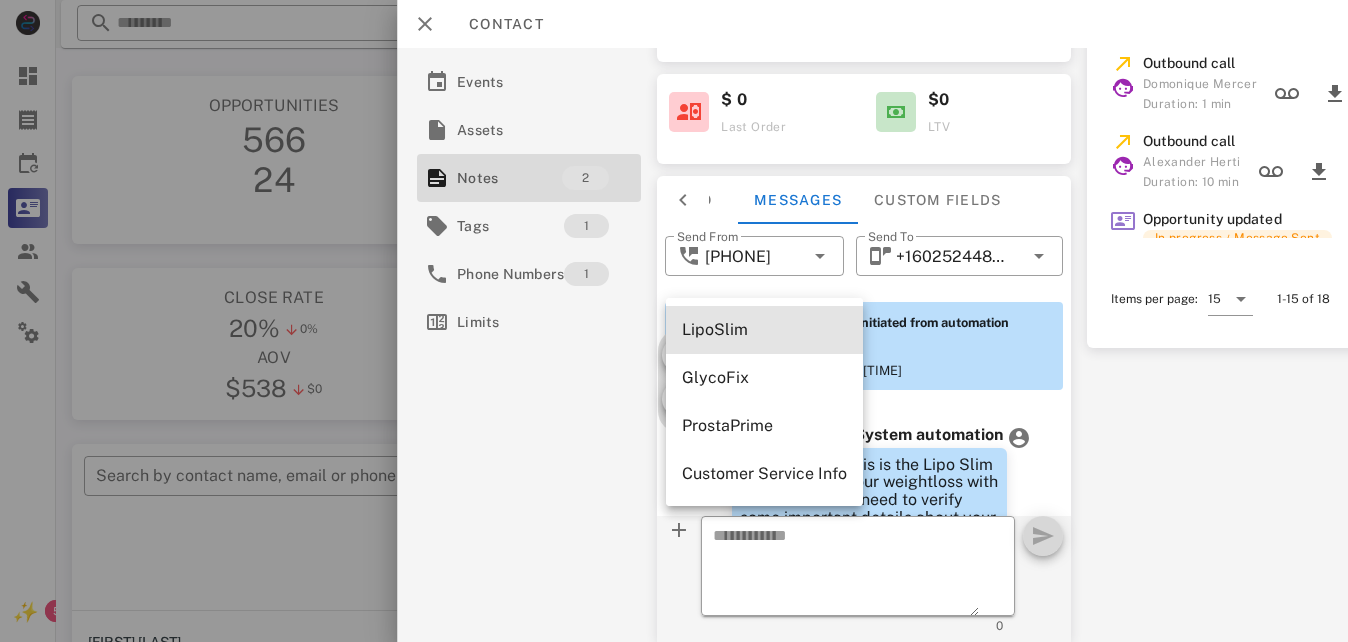 click on "LipoSlim" at bounding box center (764, 329) 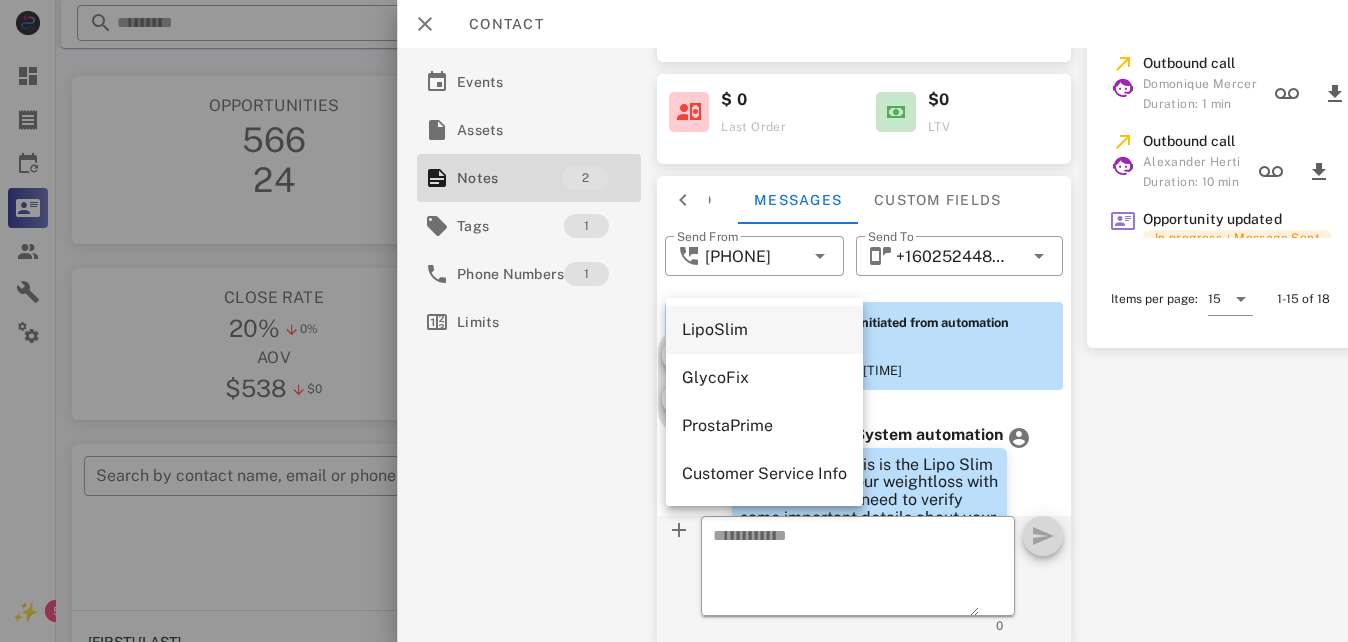 type on "**********" 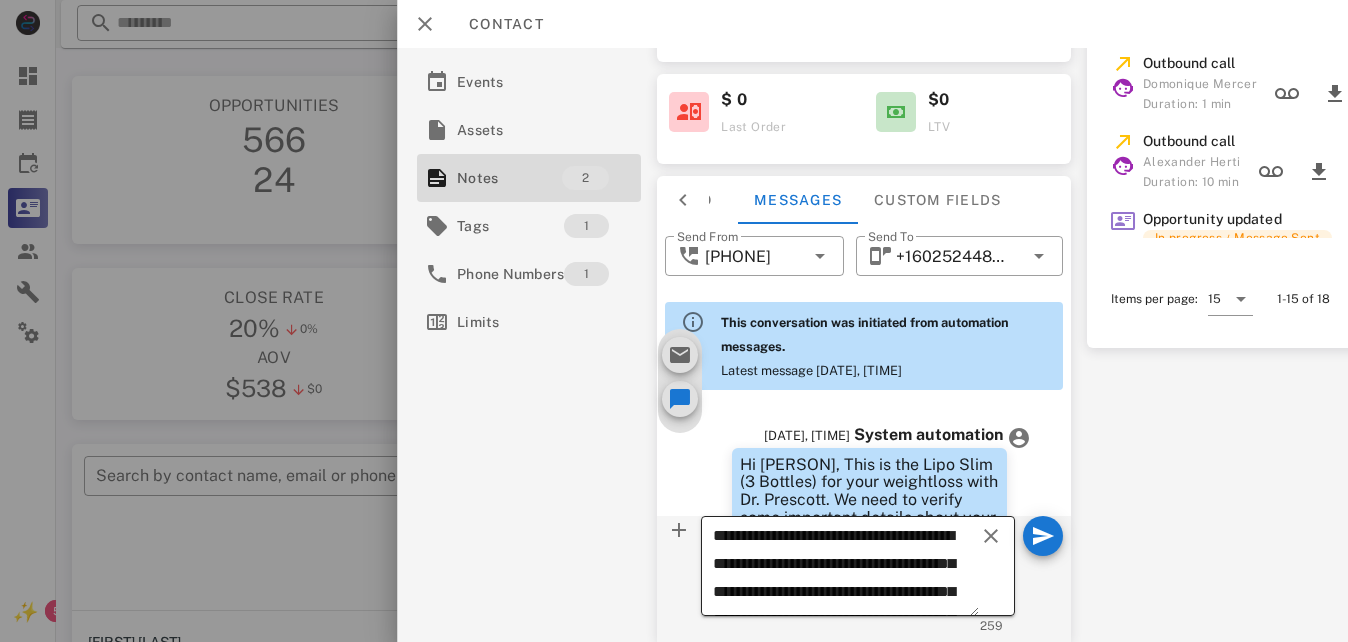 scroll, scrollTop: 158, scrollLeft: 0, axis: vertical 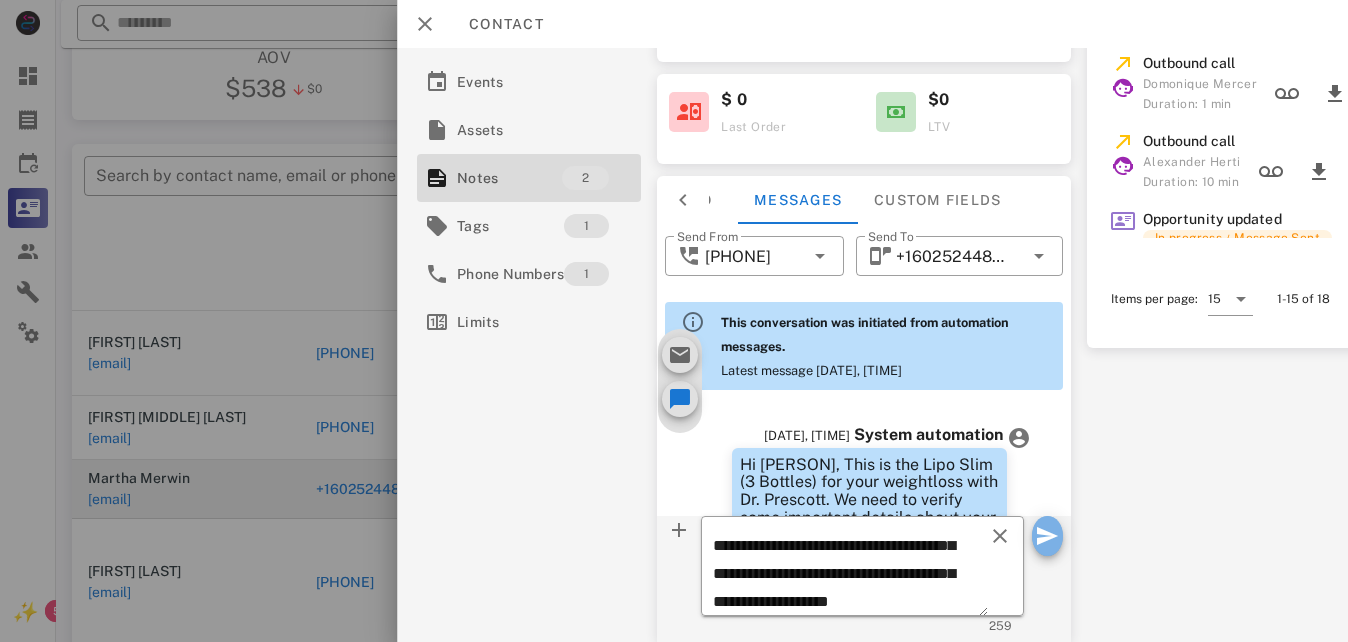 drag, startPoint x: 1066, startPoint y: 521, endPoint x: 1054, endPoint y: 522, distance: 12.0415945 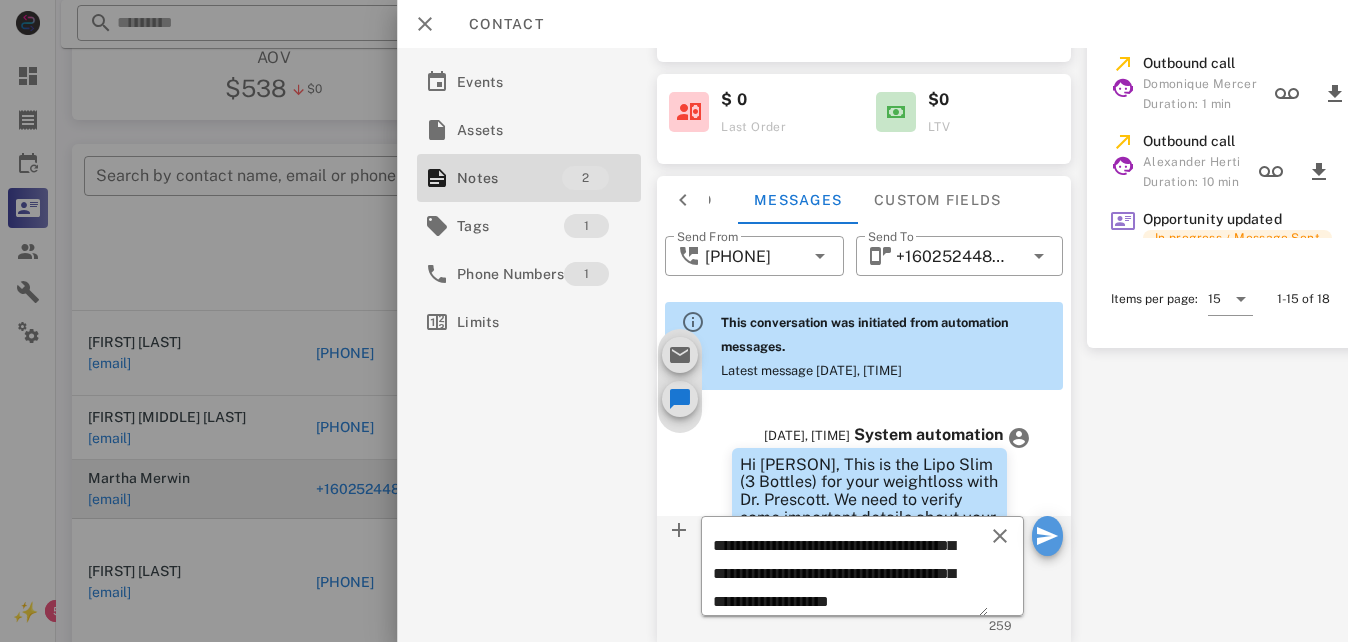 type 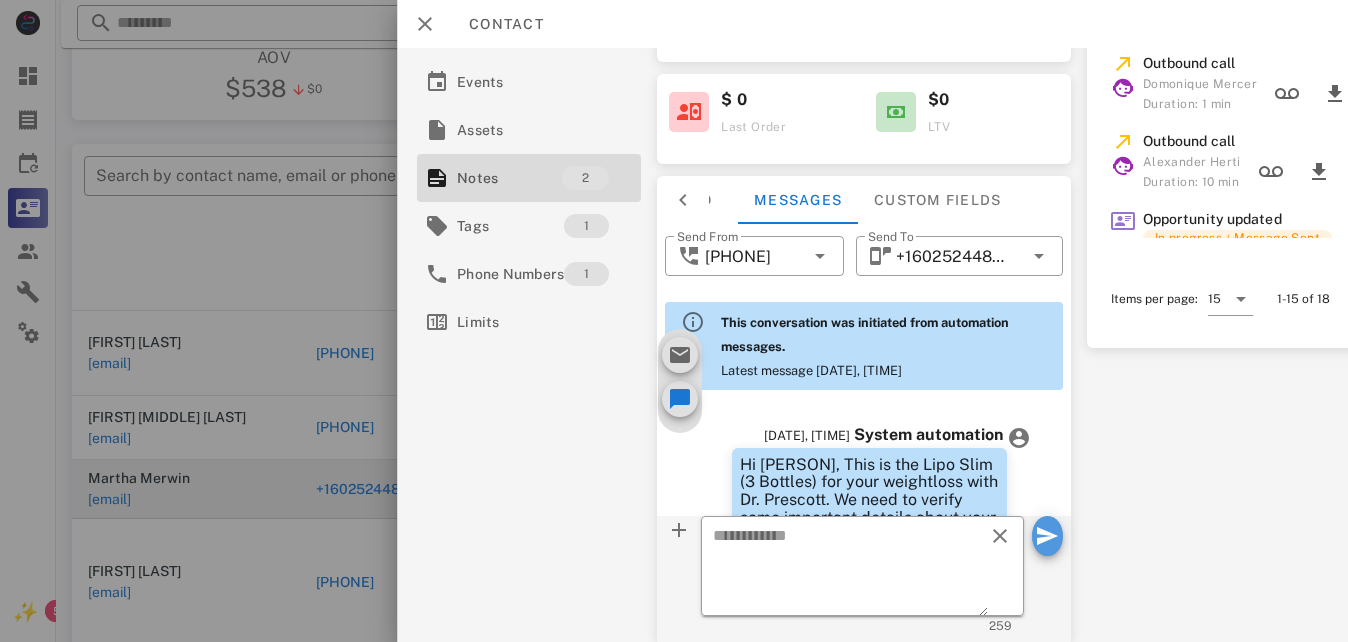 scroll, scrollTop: 0, scrollLeft: 0, axis: both 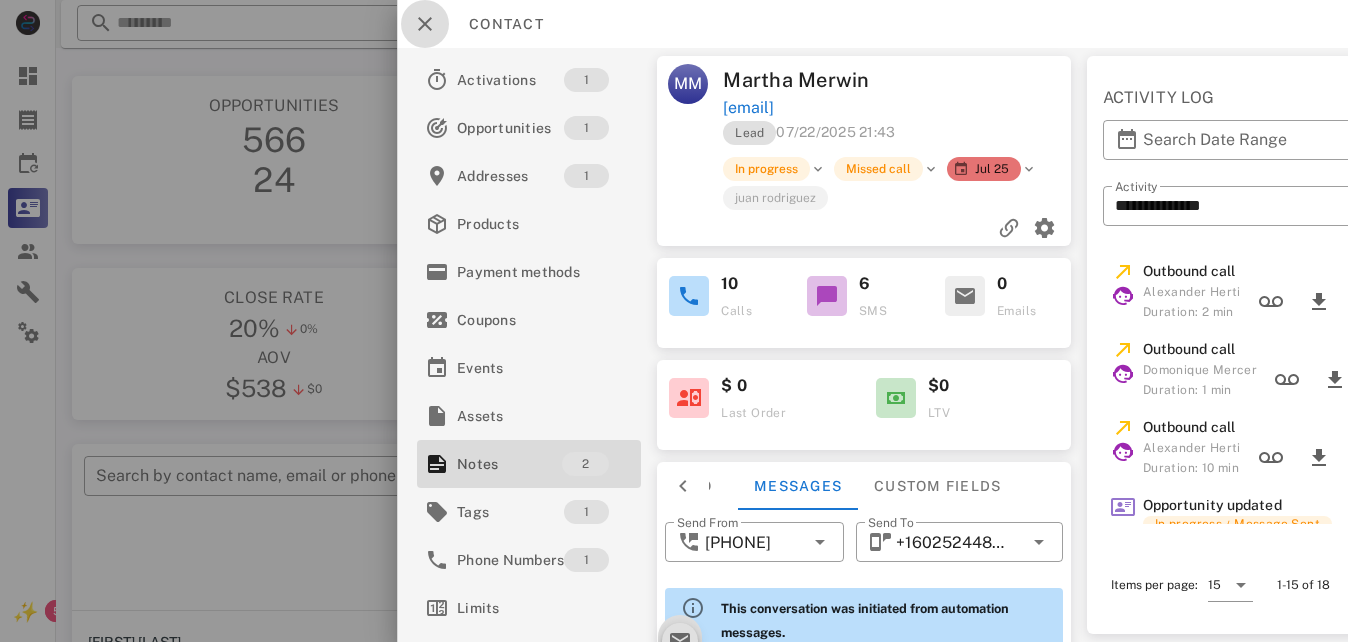 click at bounding box center (425, 24) 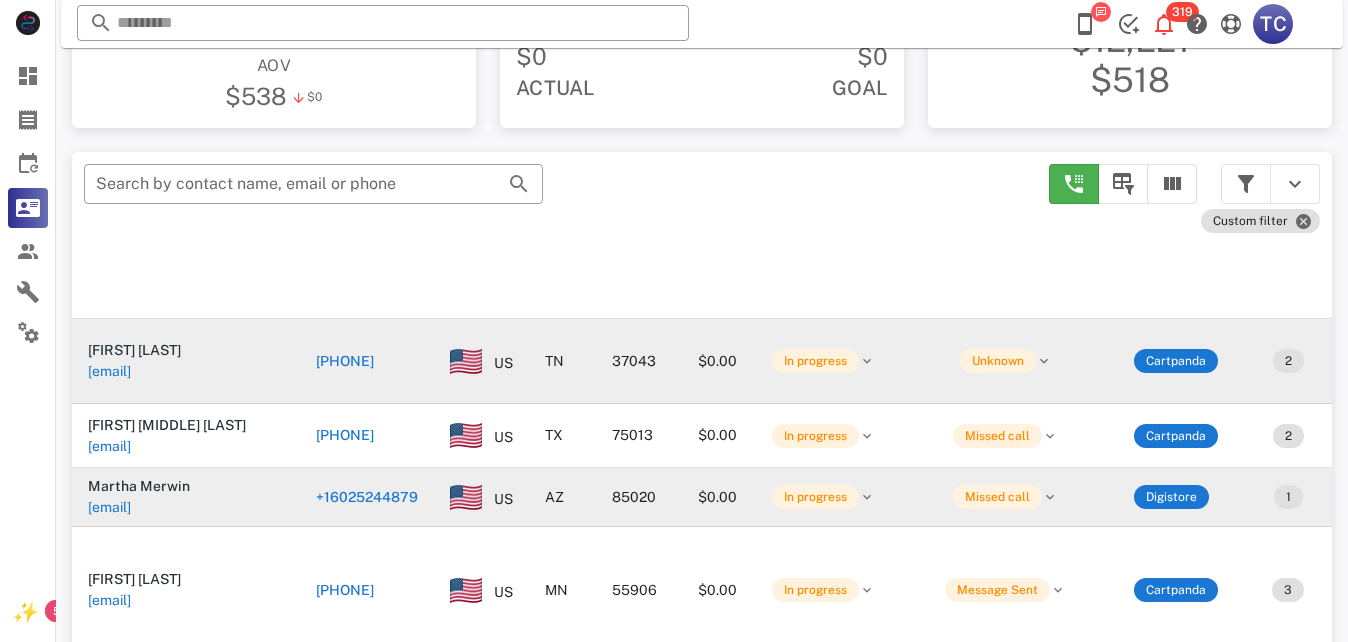 scroll, scrollTop: 300, scrollLeft: 0, axis: vertical 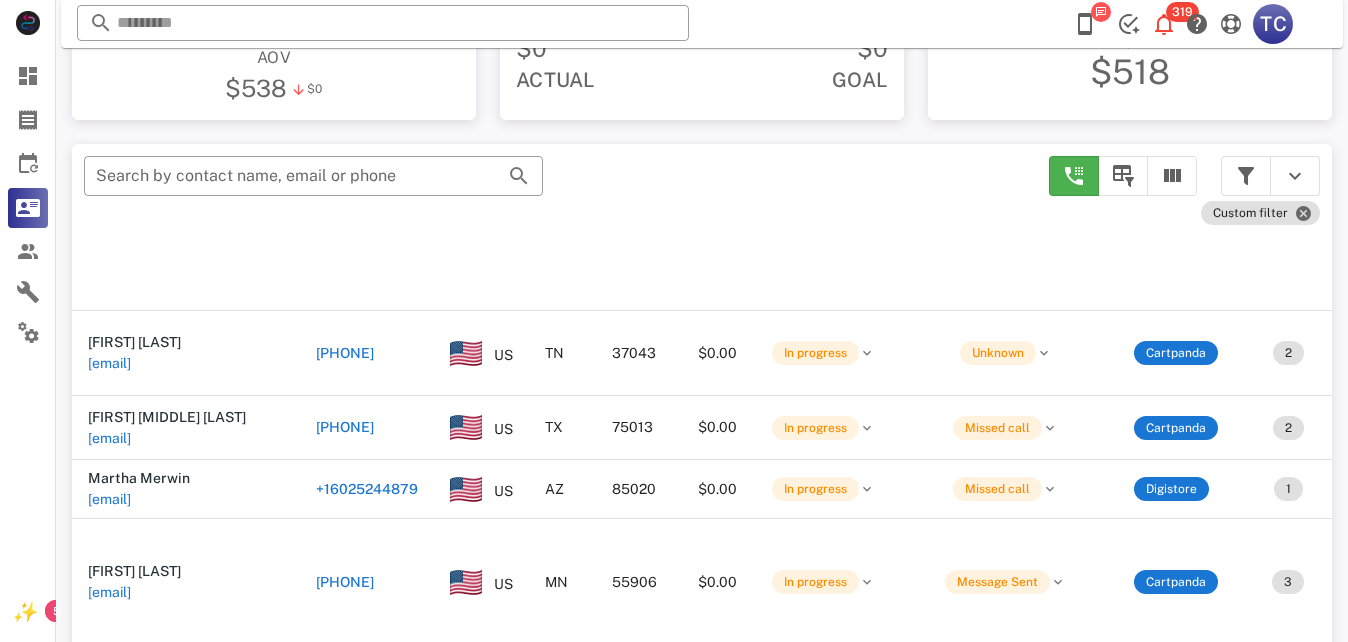 drag, startPoint x: 401, startPoint y: 472, endPoint x: 979, endPoint y: 497, distance: 578.5404 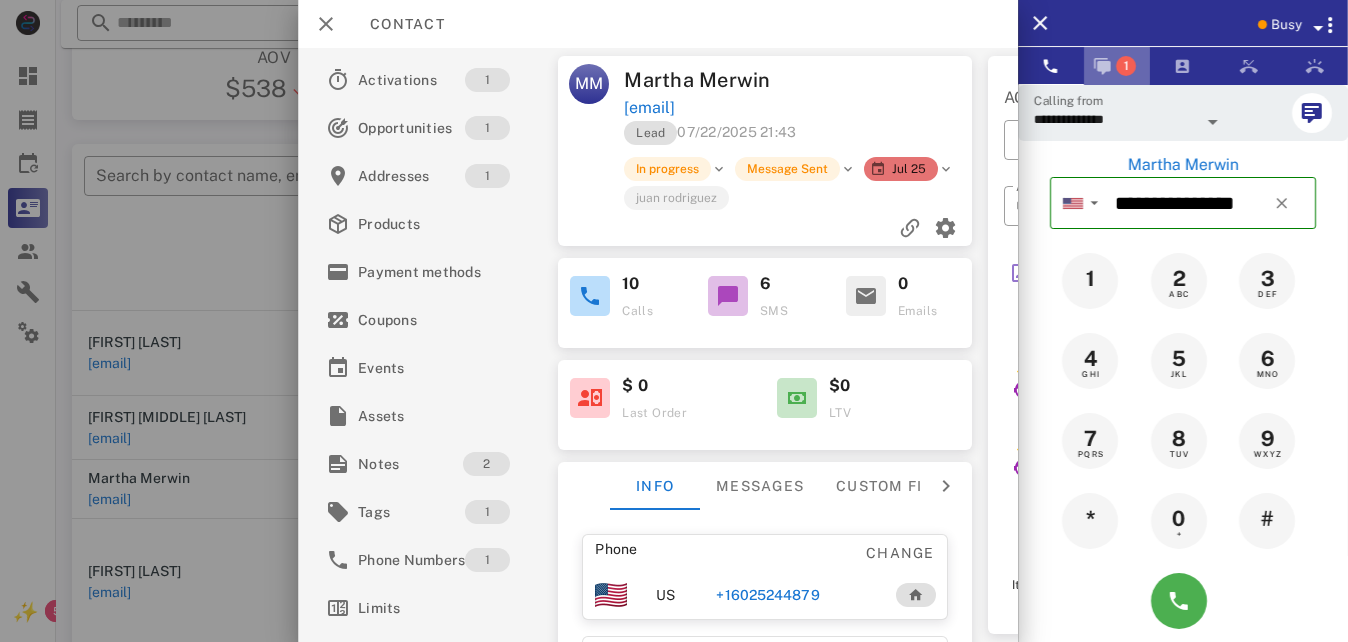 click at bounding box center [1103, 66] 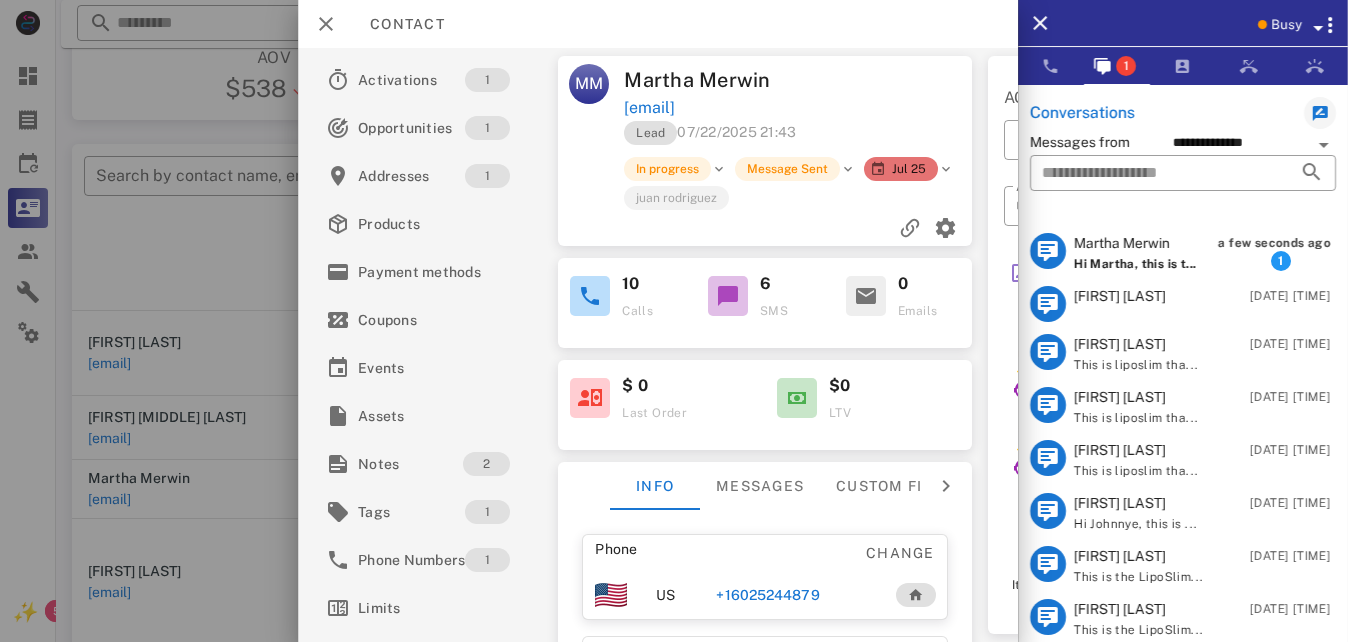 click on "Martha Merwin" at bounding box center (1135, 243) 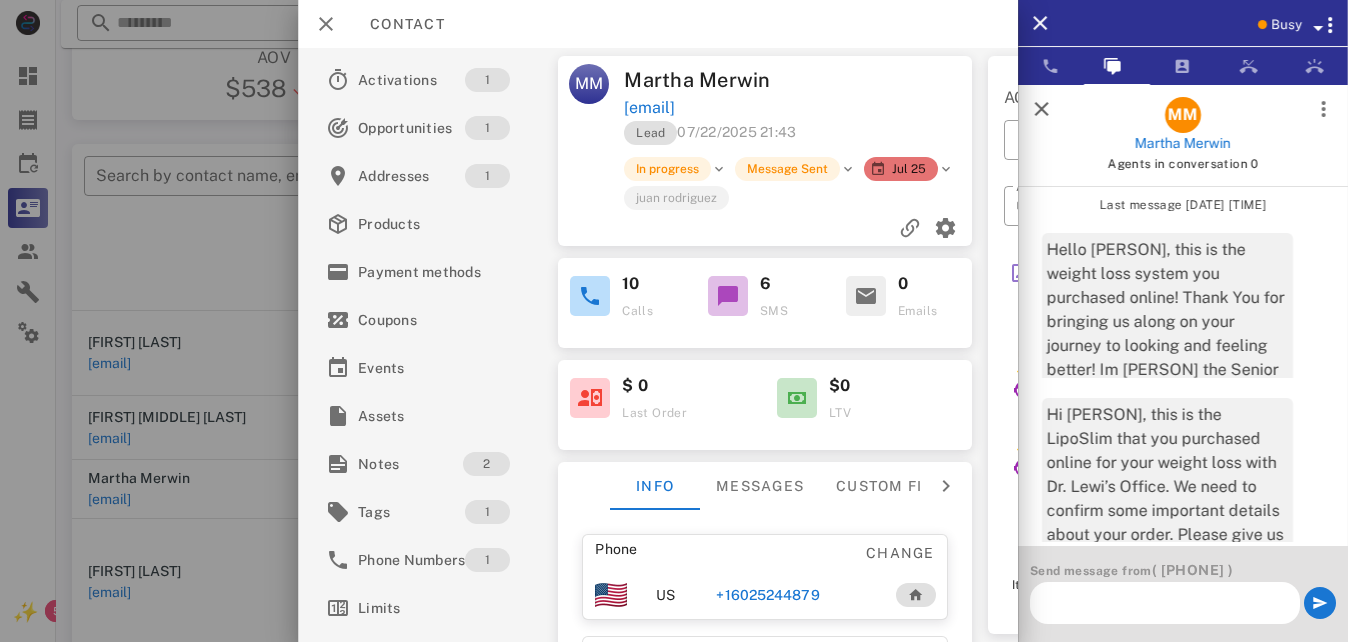 scroll, scrollTop: 0, scrollLeft: 0, axis: both 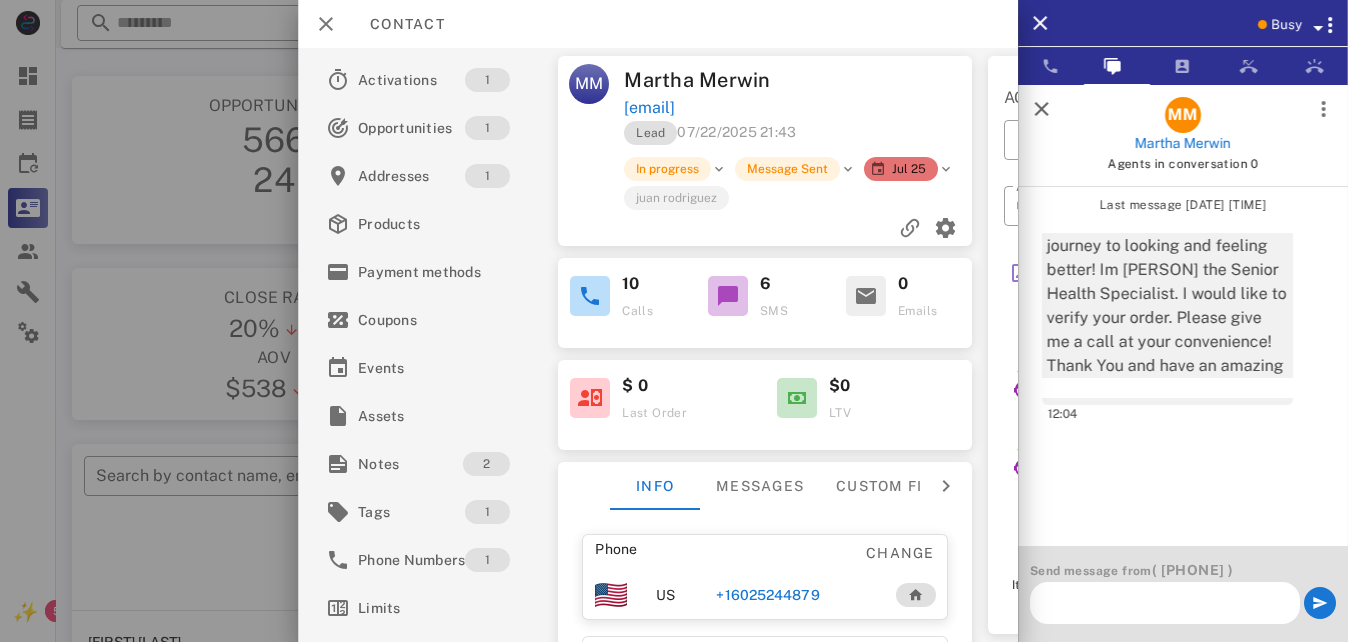 click at bounding box center (1042, 109) 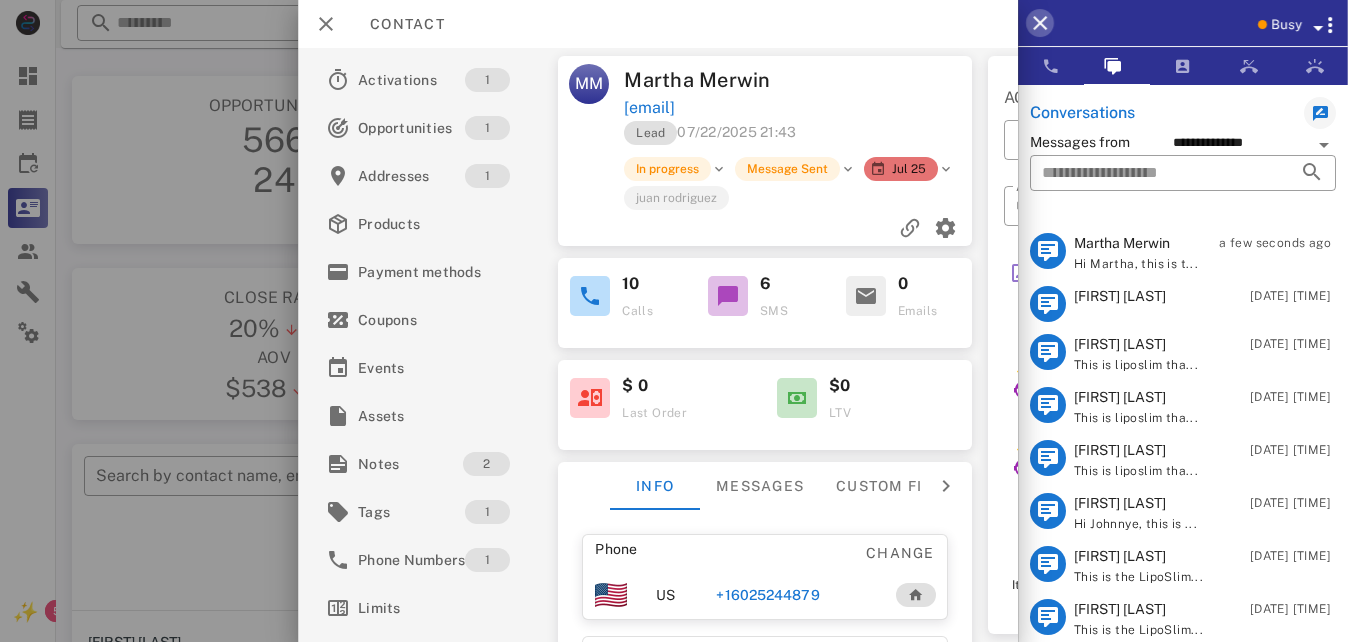 click at bounding box center [1040, 23] 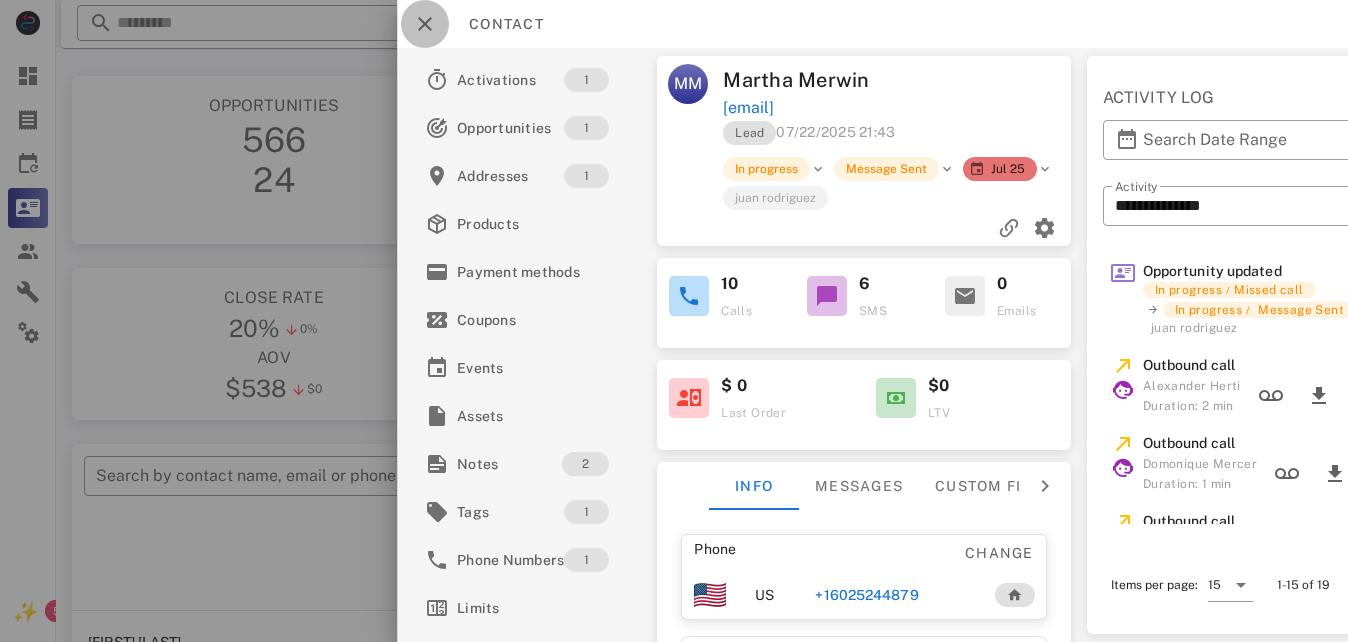 click at bounding box center (425, 24) 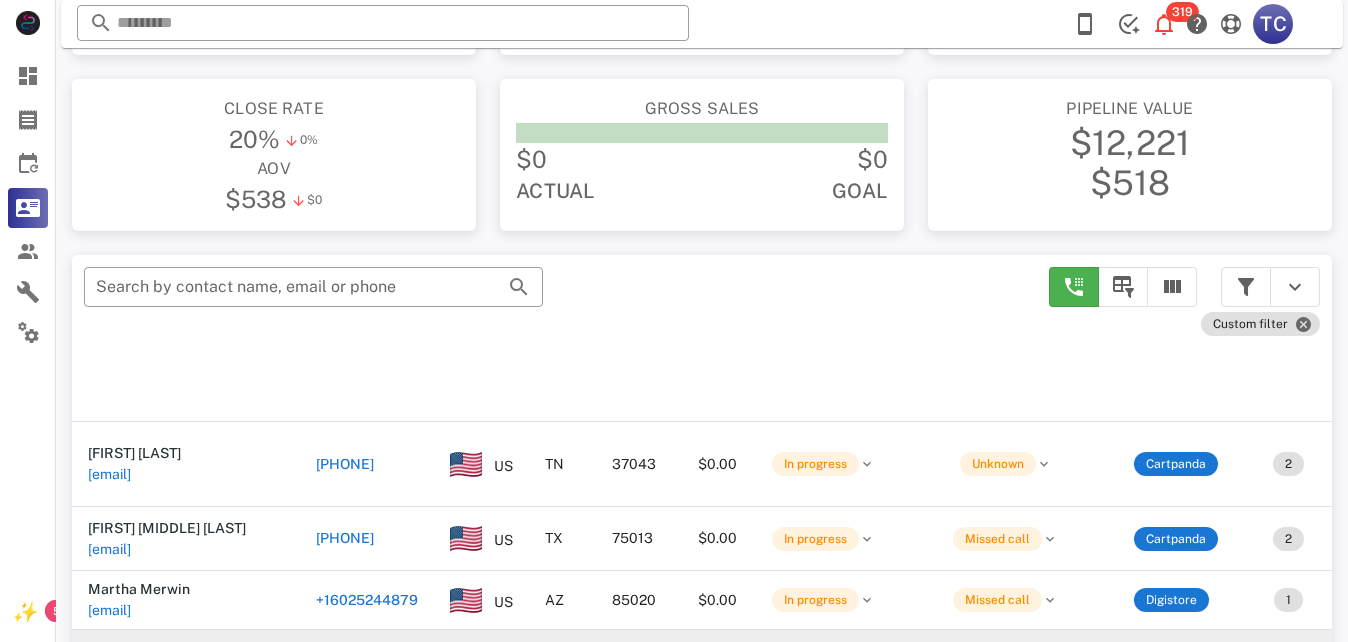 scroll, scrollTop: 380, scrollLeft: 0, axis: vertical 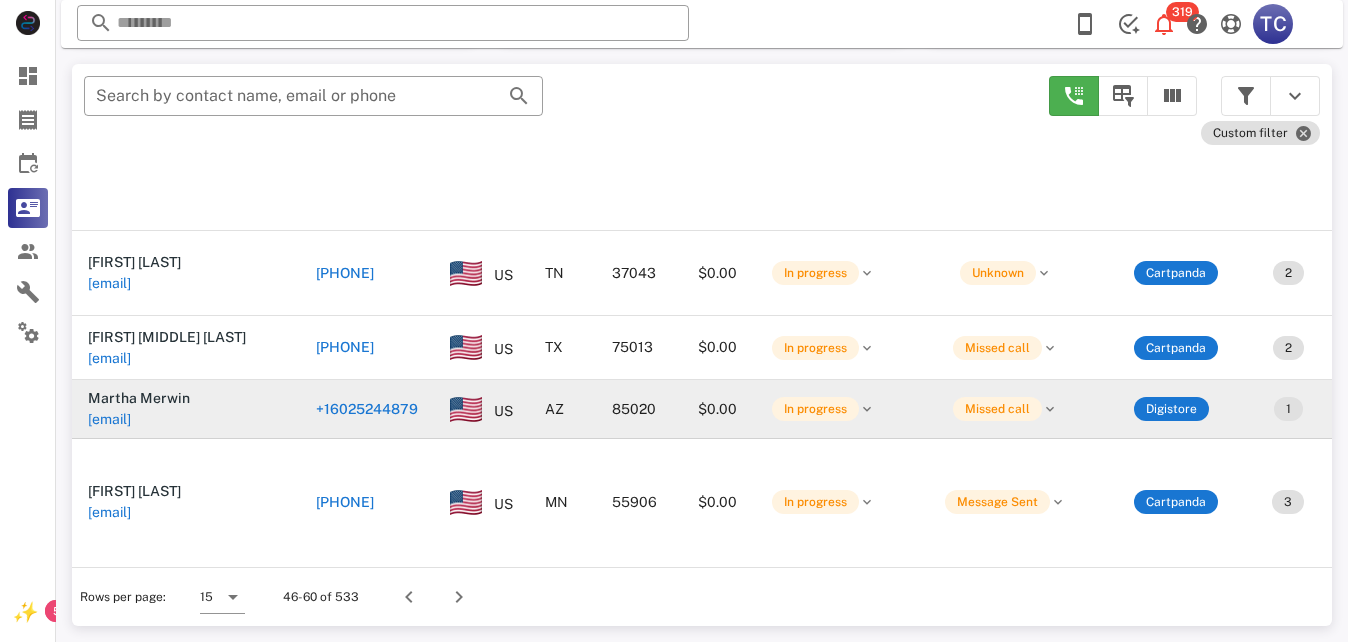 click on "+16025244879" at bounding box center [367, 409] 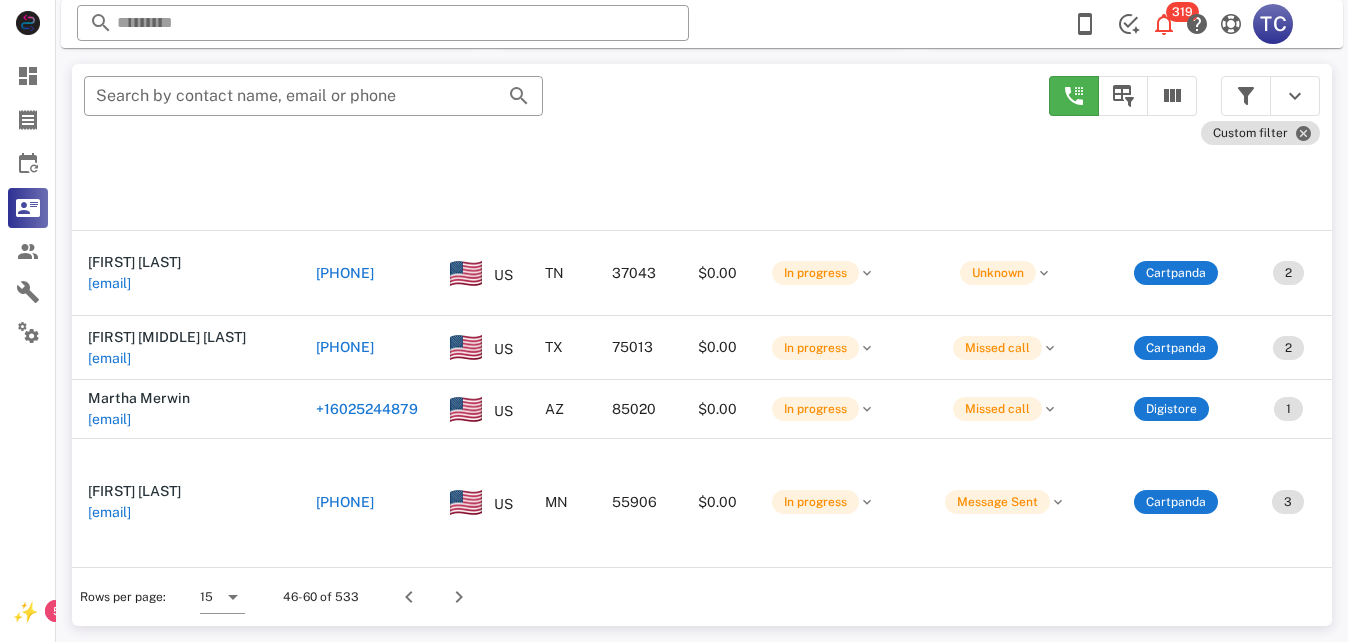 type on "**********" 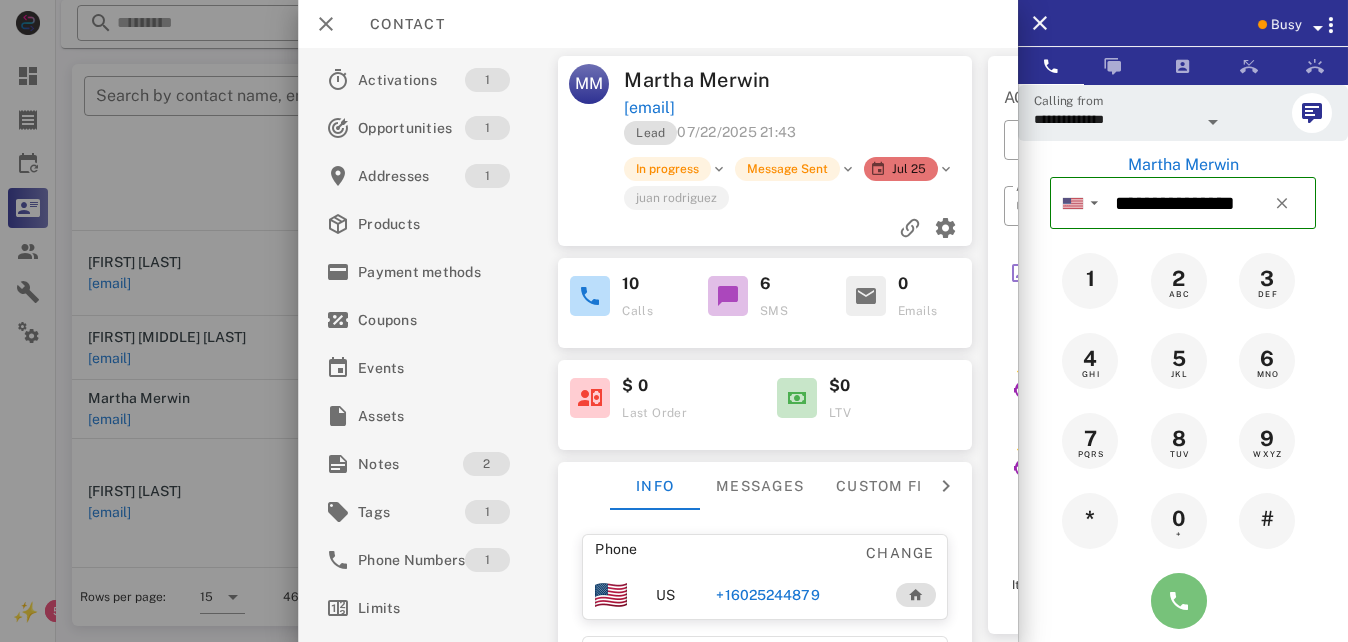 click at bounding box center [1179, 601] 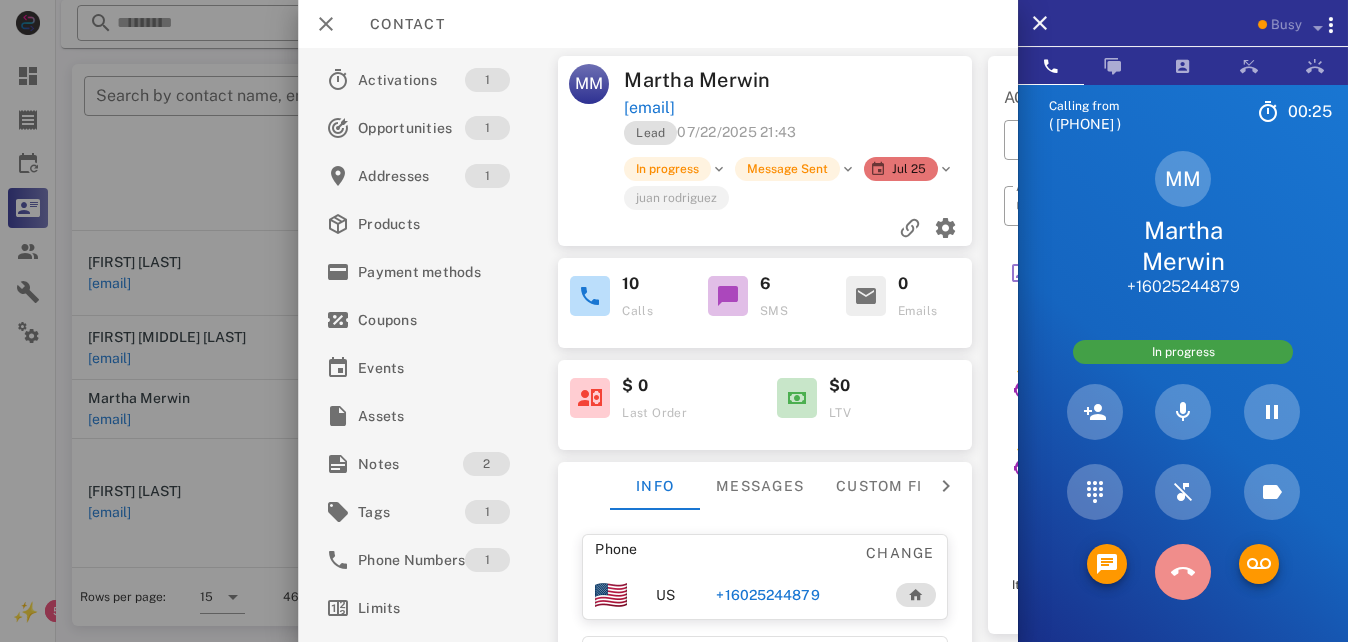 click at bounding box center (1183, 572) 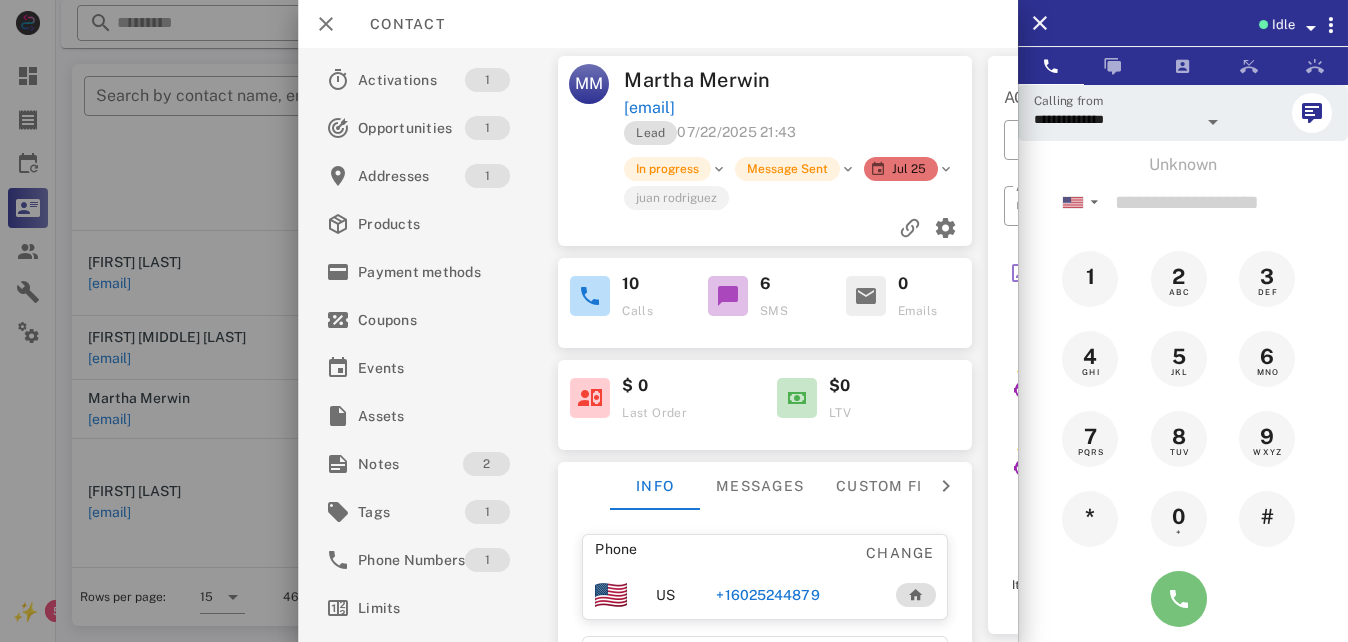 click at bounding box center (1179, 599) 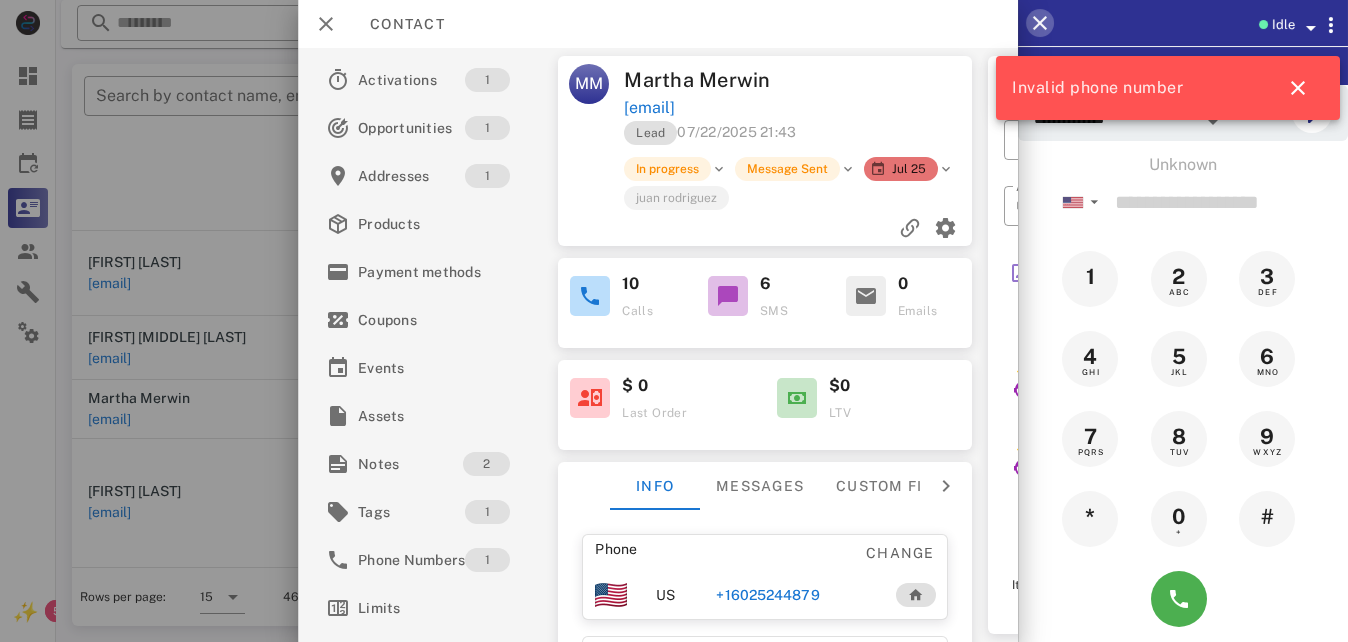 click at bounding box center (1040, 23) 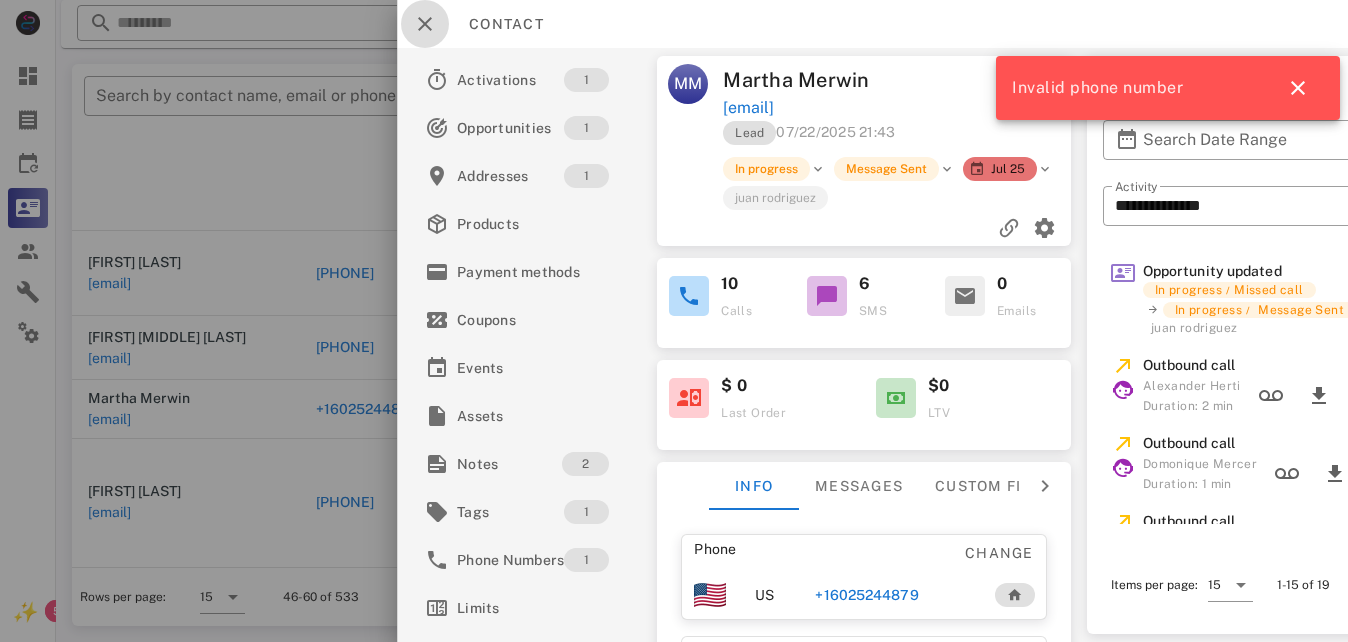 click at bounding box center (425, 24) 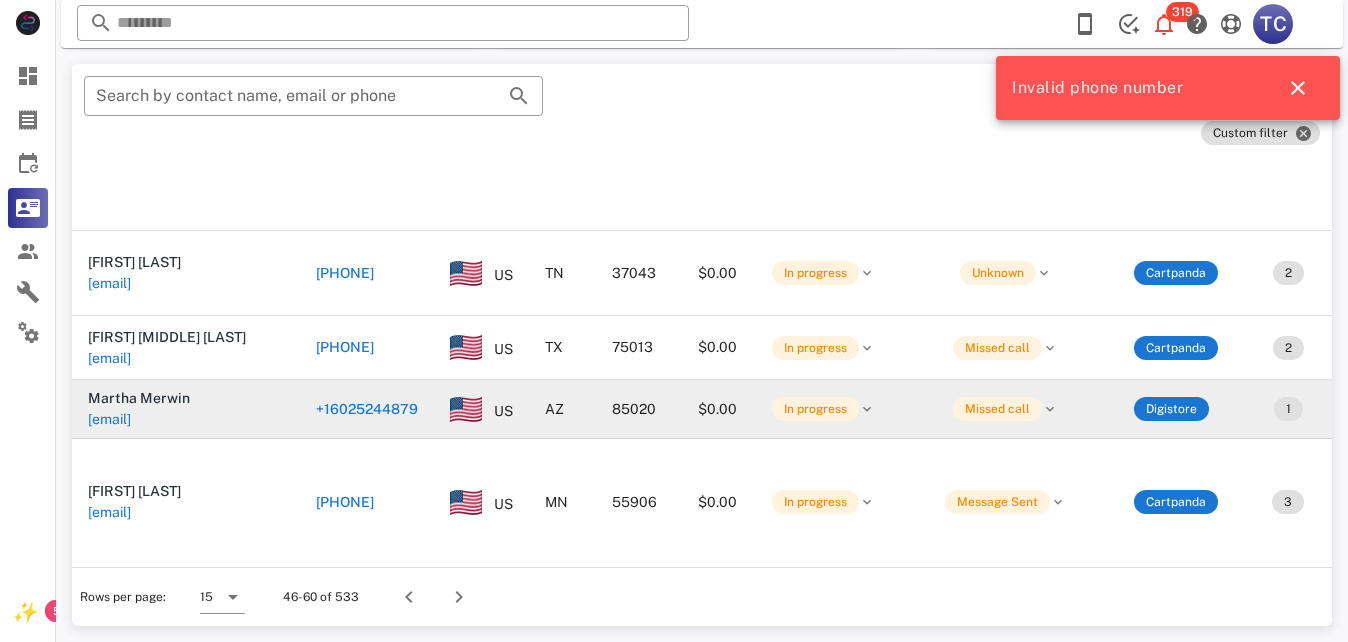 click on "+16025244879" at bounding box center [367, 409] 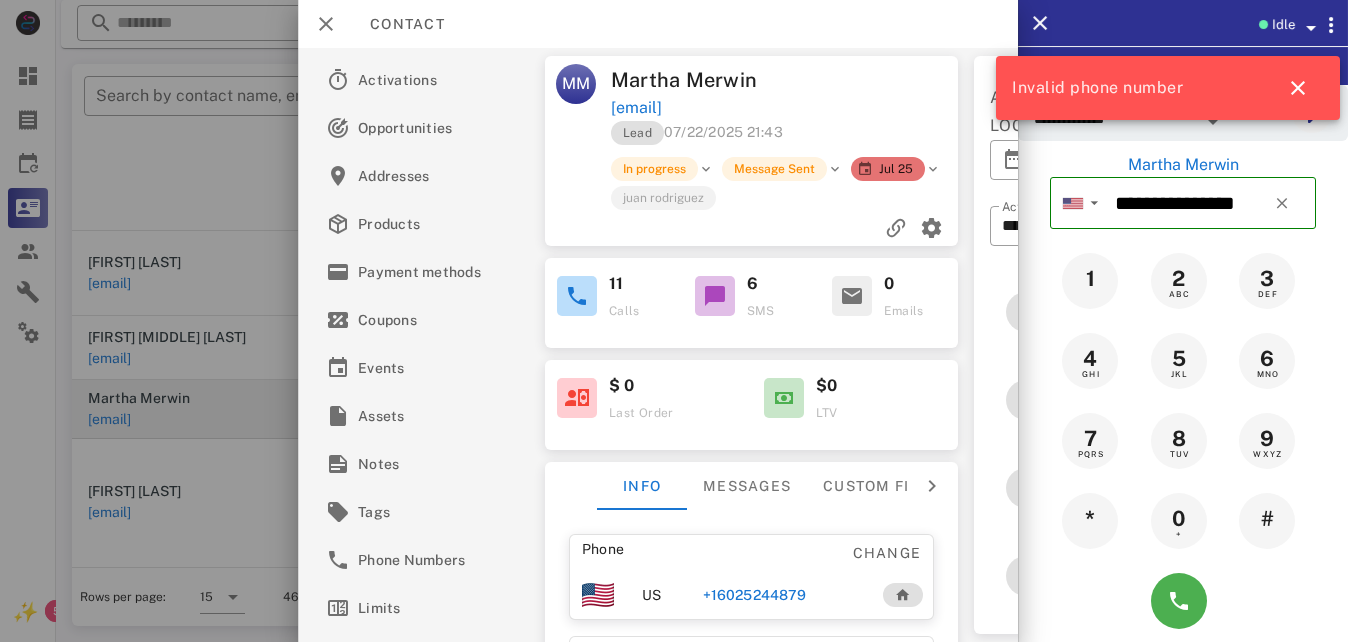 click on "**********" at bounding box center [702, 155] 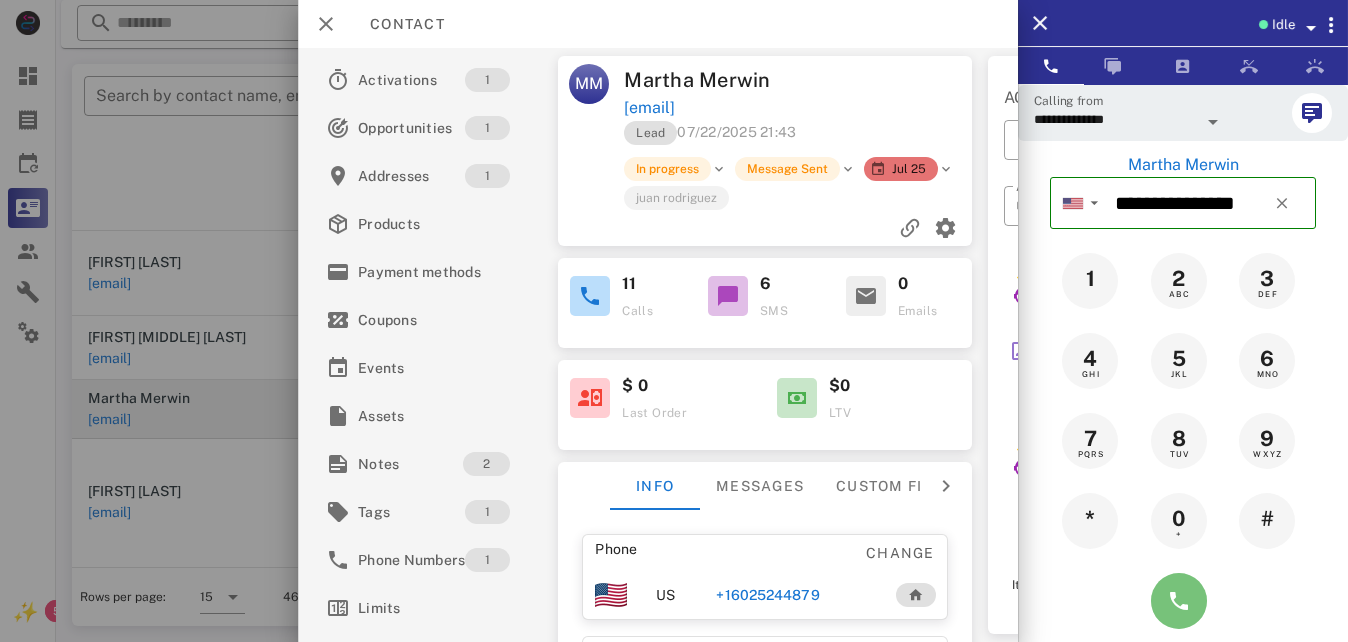 click at bounding box center [1179, 601] 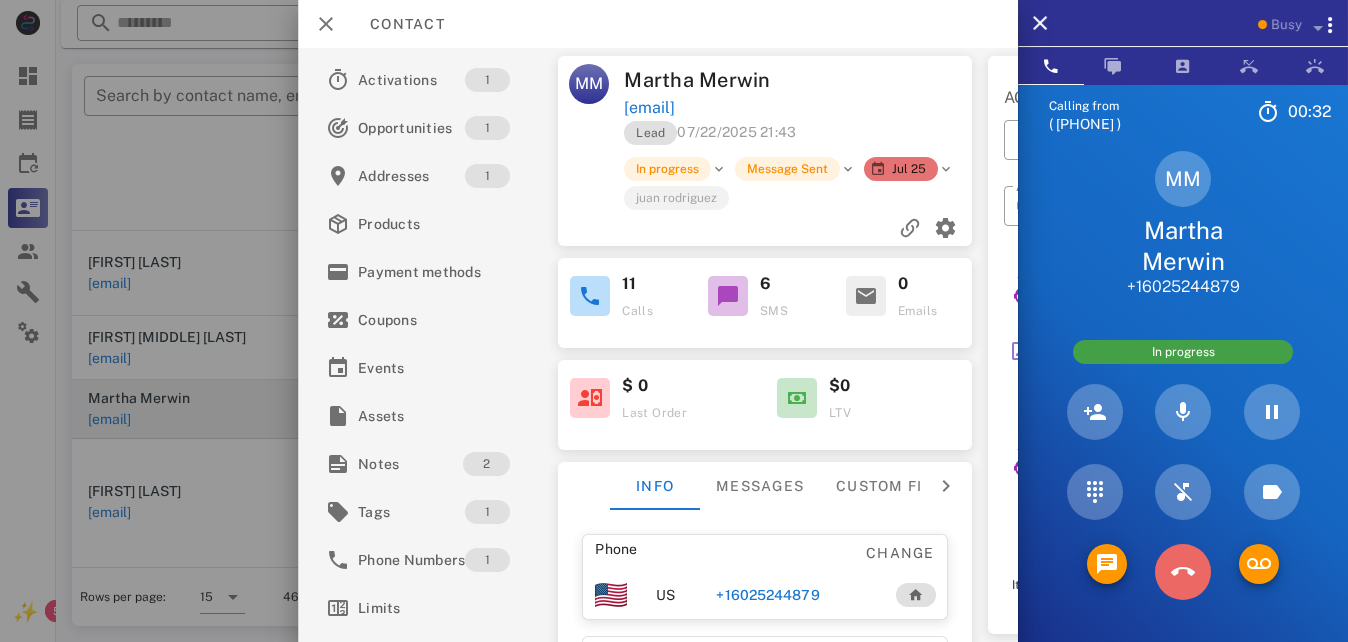 click at bounding box center [1183, 572] 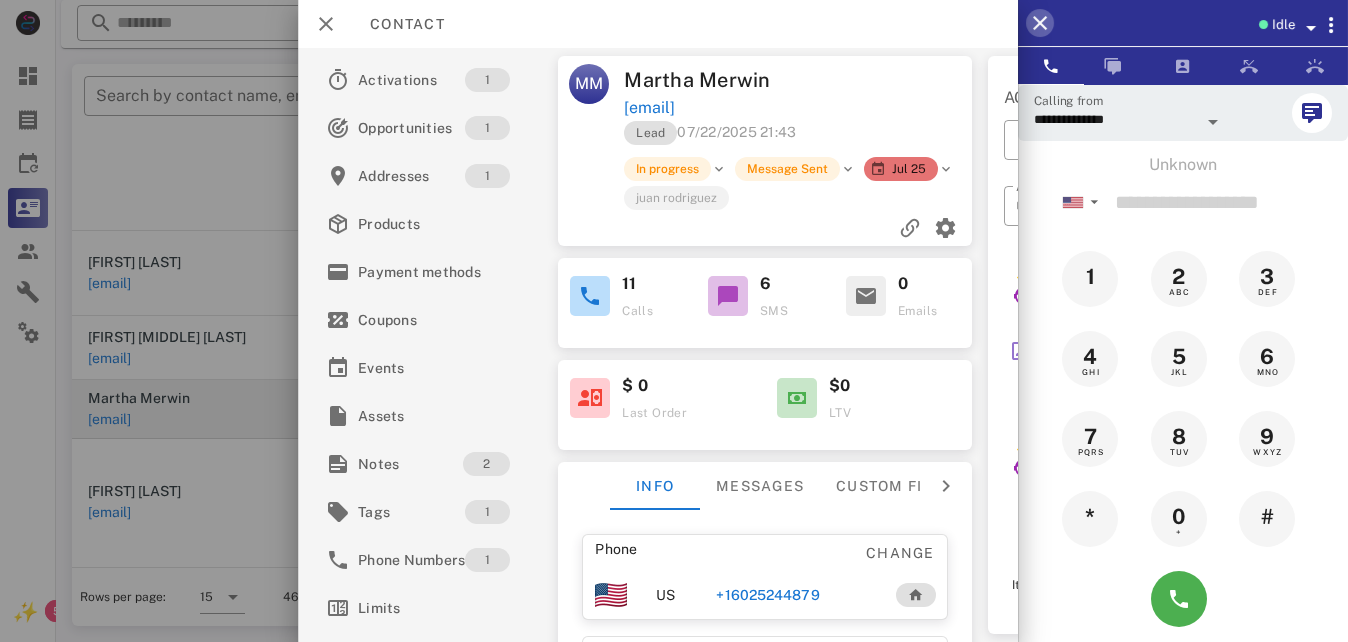 click at bounding box center (1040, 23) 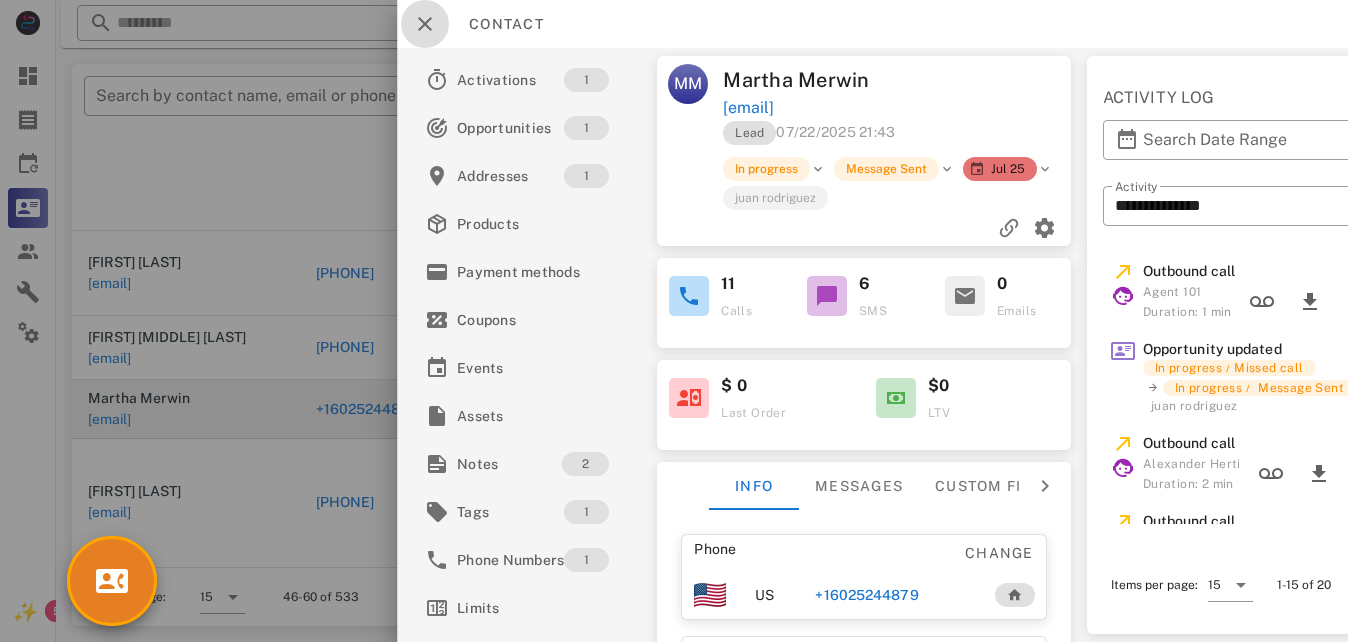 click at bounding box center (425, 24) 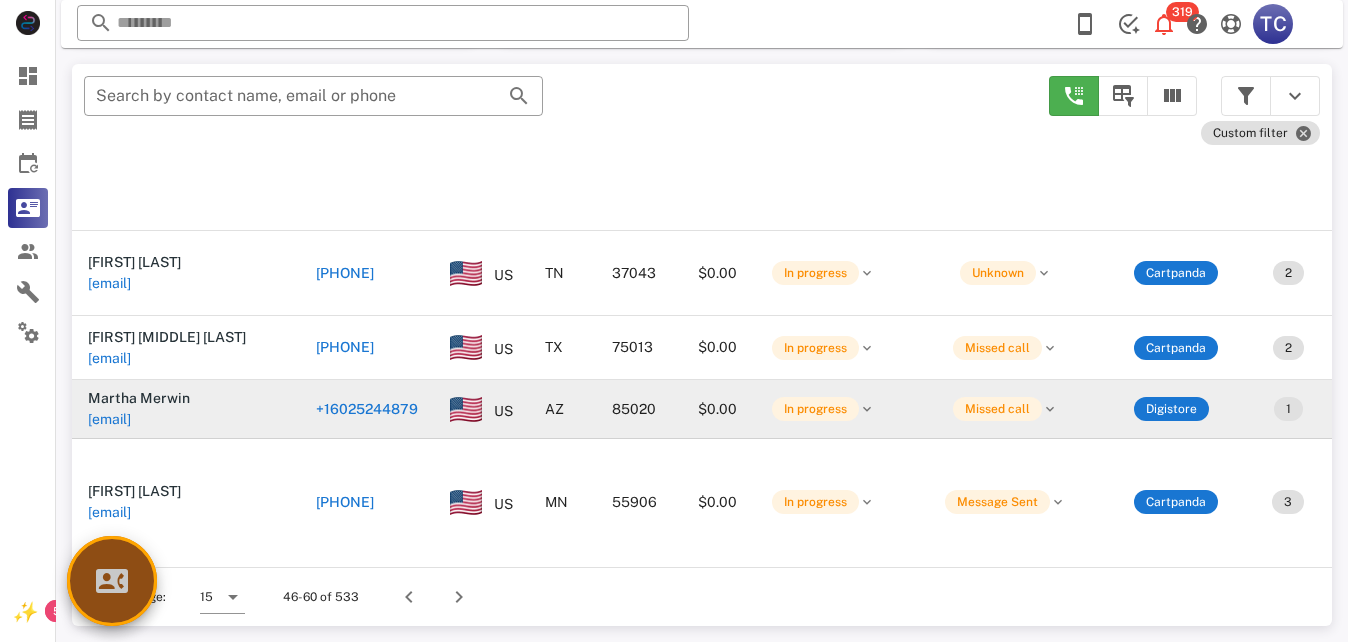click at bounding box center [112, 581] 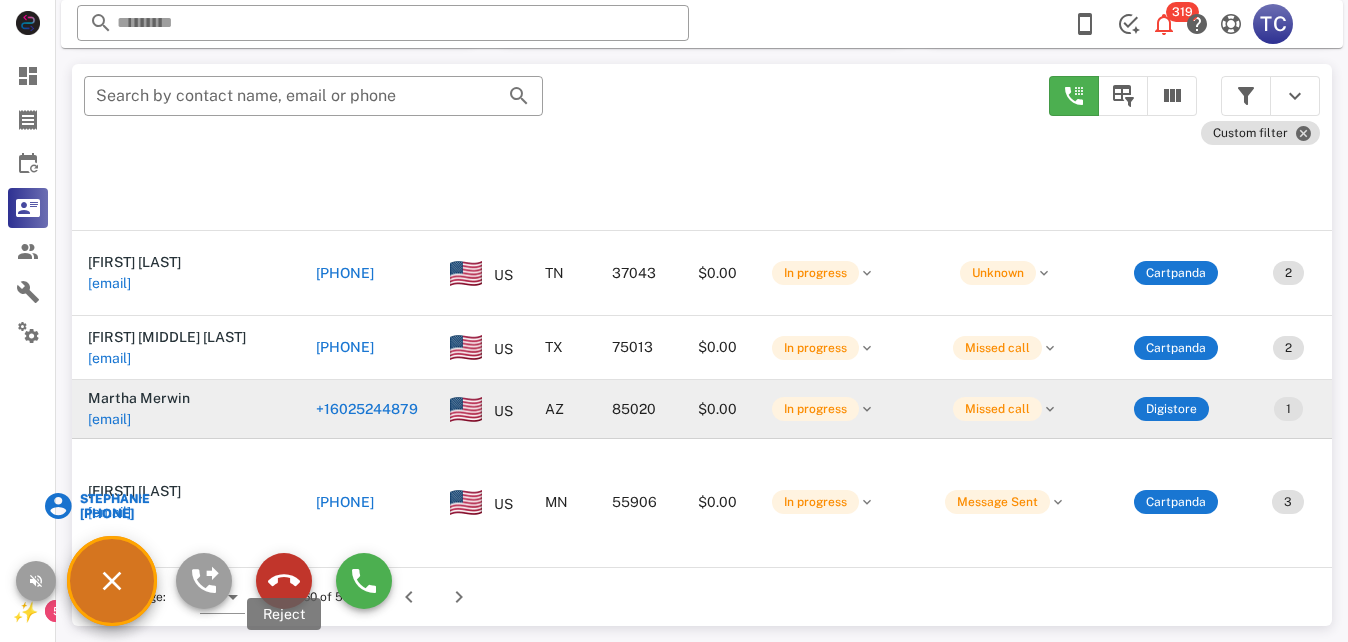 click at bounding box center [284, 581] 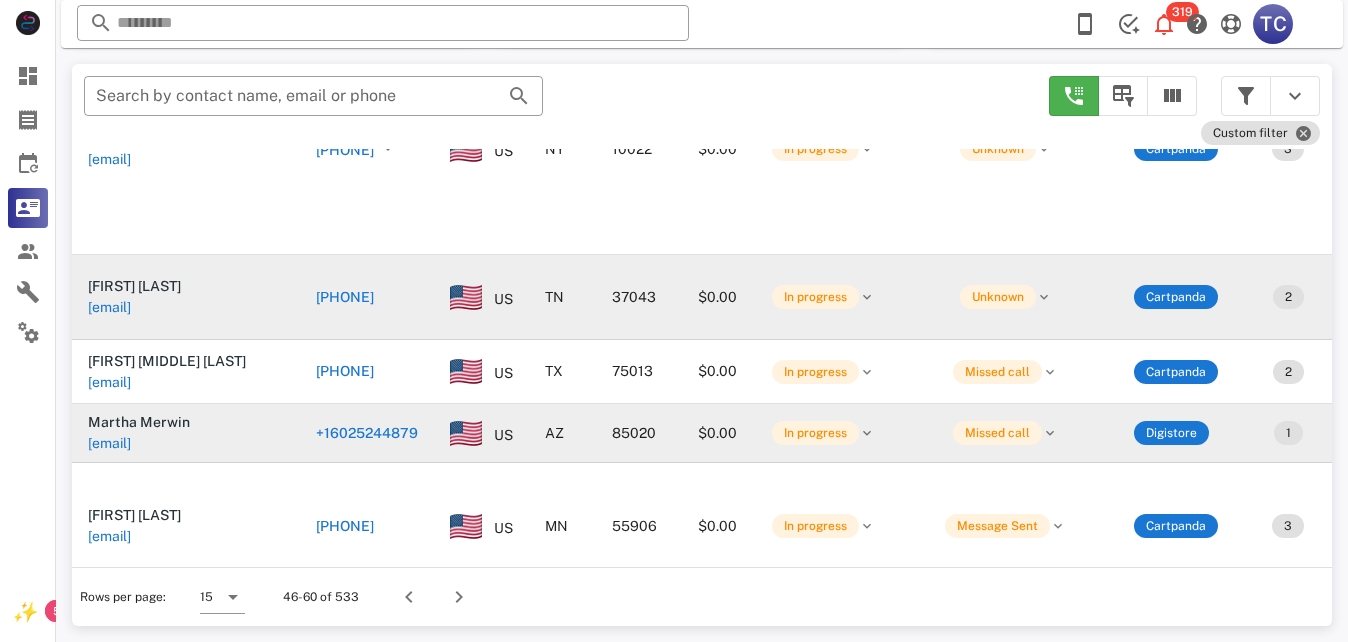 scroll, scrollTop: 1263, scrollLeft: 0, axis: vertical 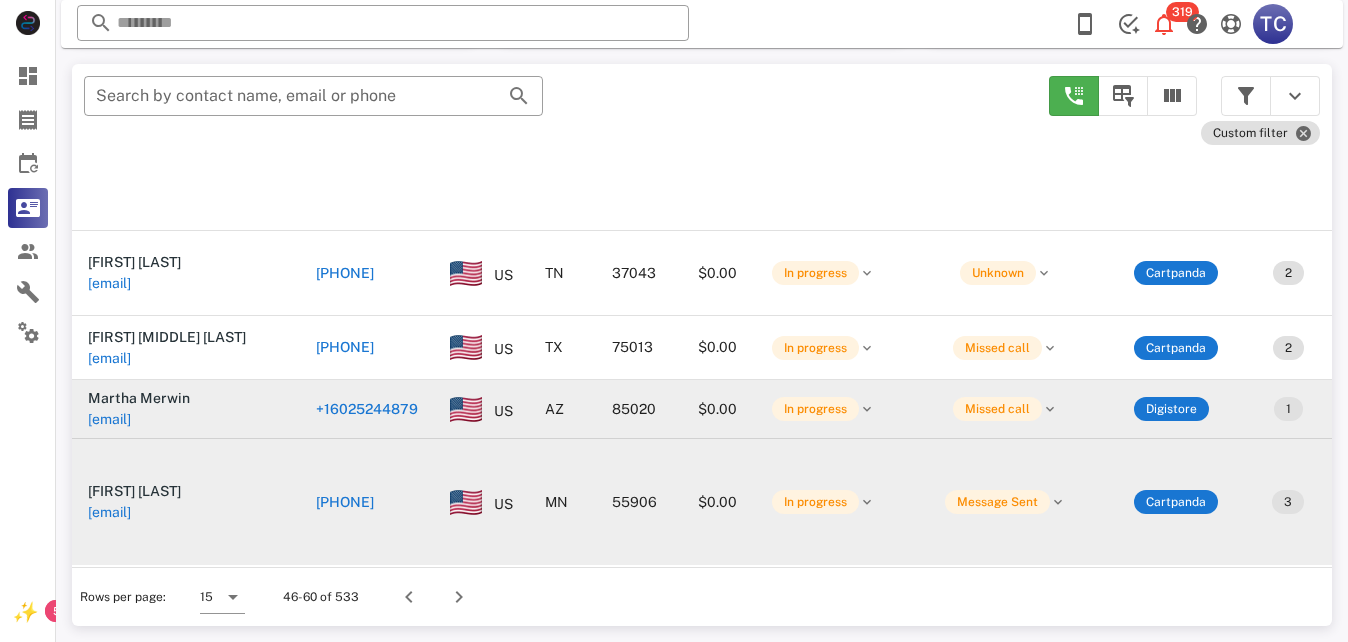 click on "+16053107774" at bounding box center (345, 502) 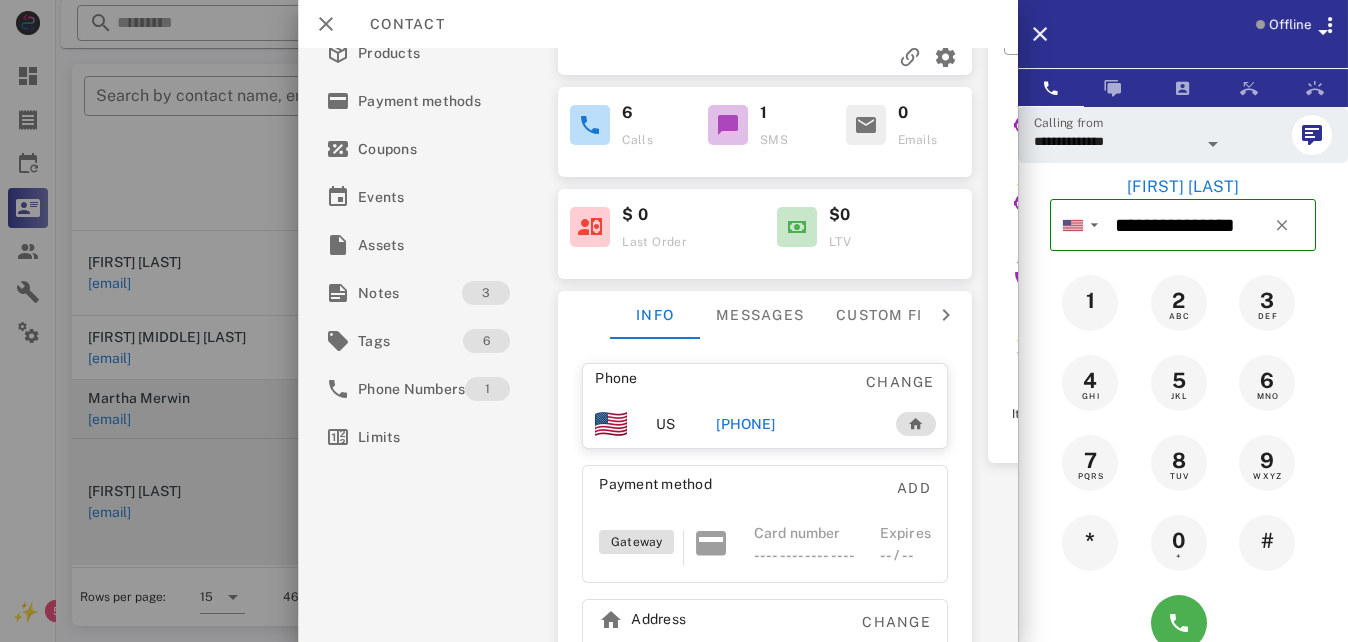scroll, scrollTop: 200, scrollLeft: 0, axis: vertical 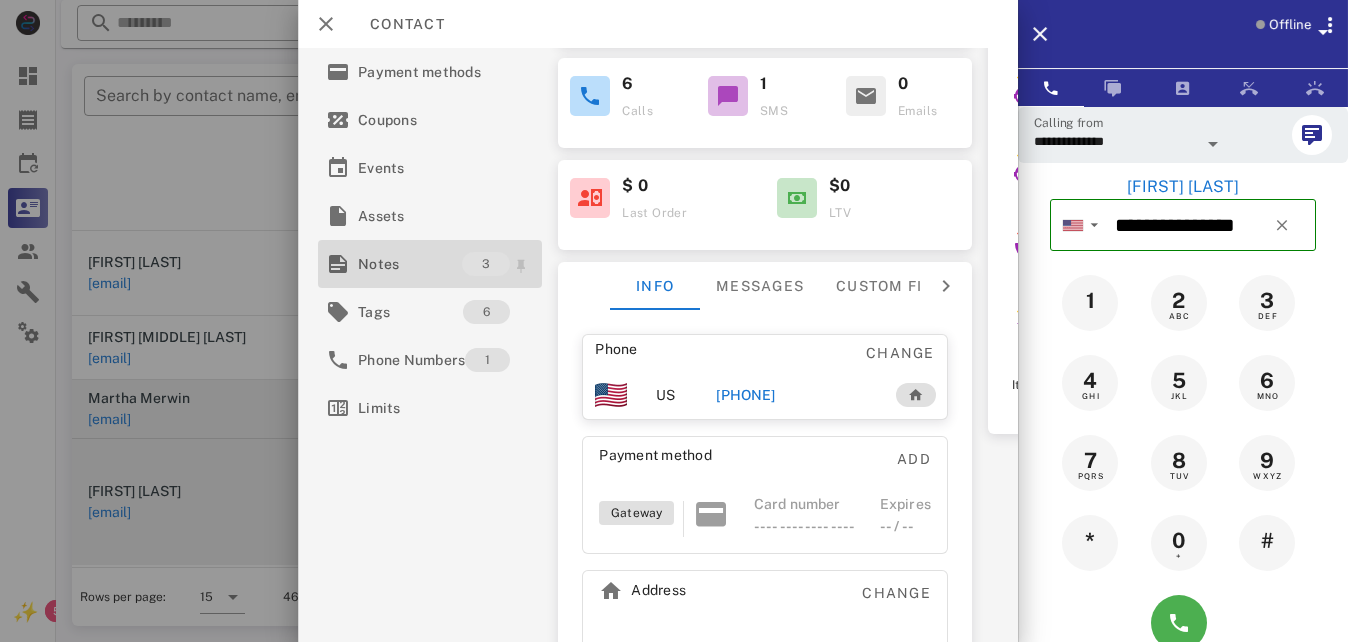 click on "Notes" at bounding box center [410, 264] 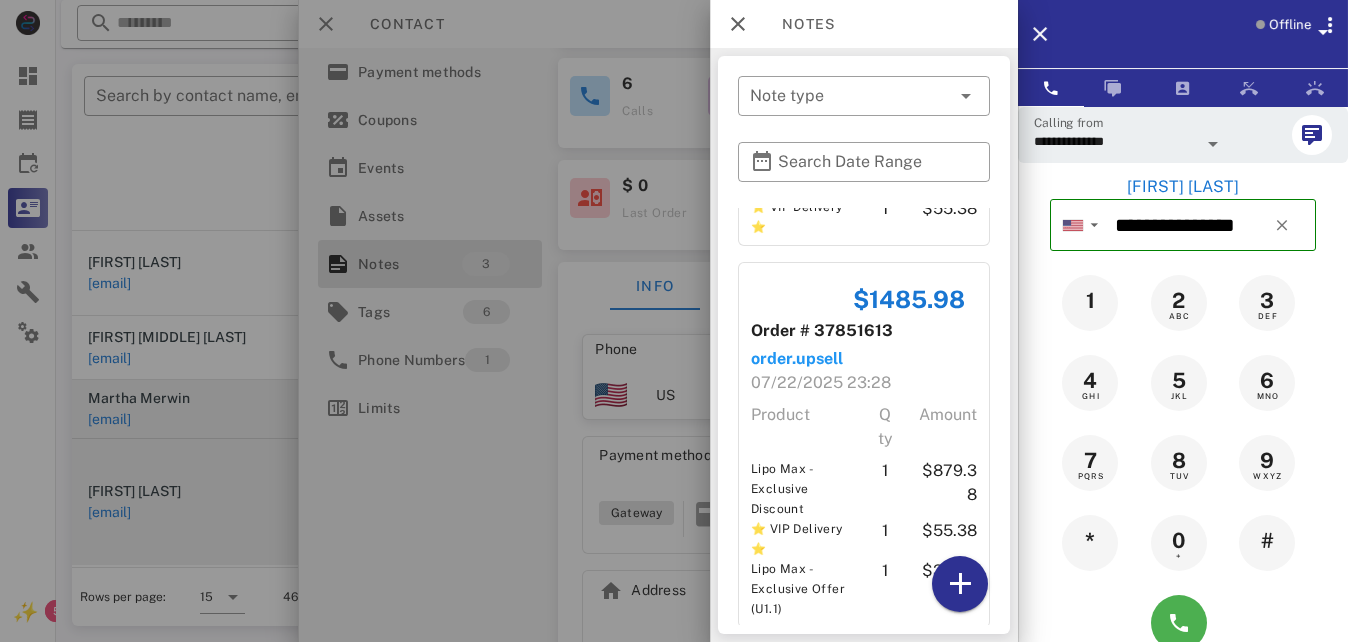 scroll, scrollTop: 569, scrollLeft: 0, axis: vertical 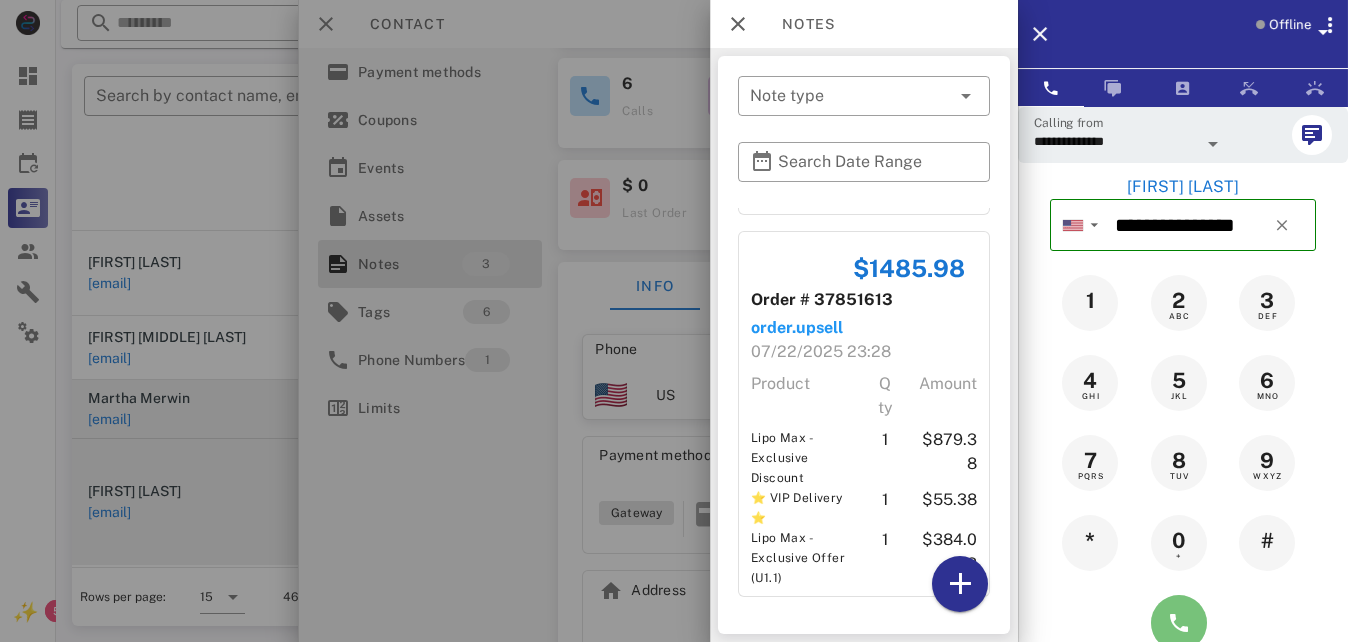 click at bounding box center (1179, 623) 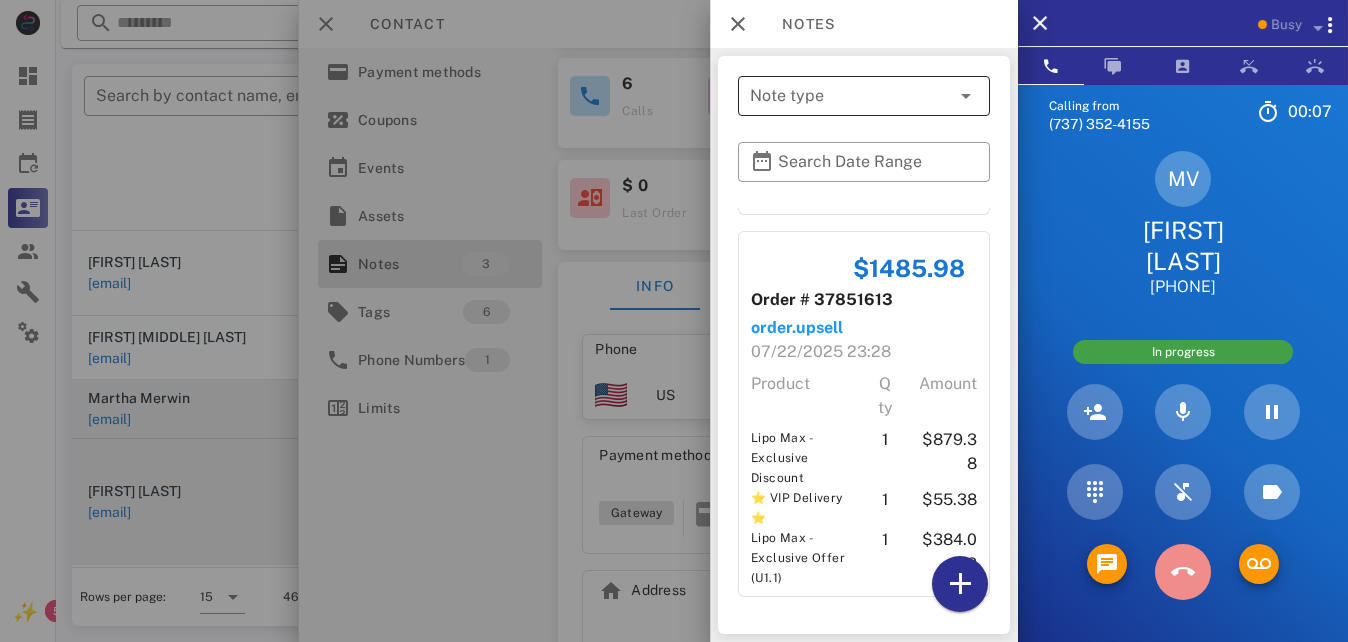 drag, startPoint x: 1182, startPoint y: 535, endPoint x: 854, endPoint y: 76, distance: 564.1498 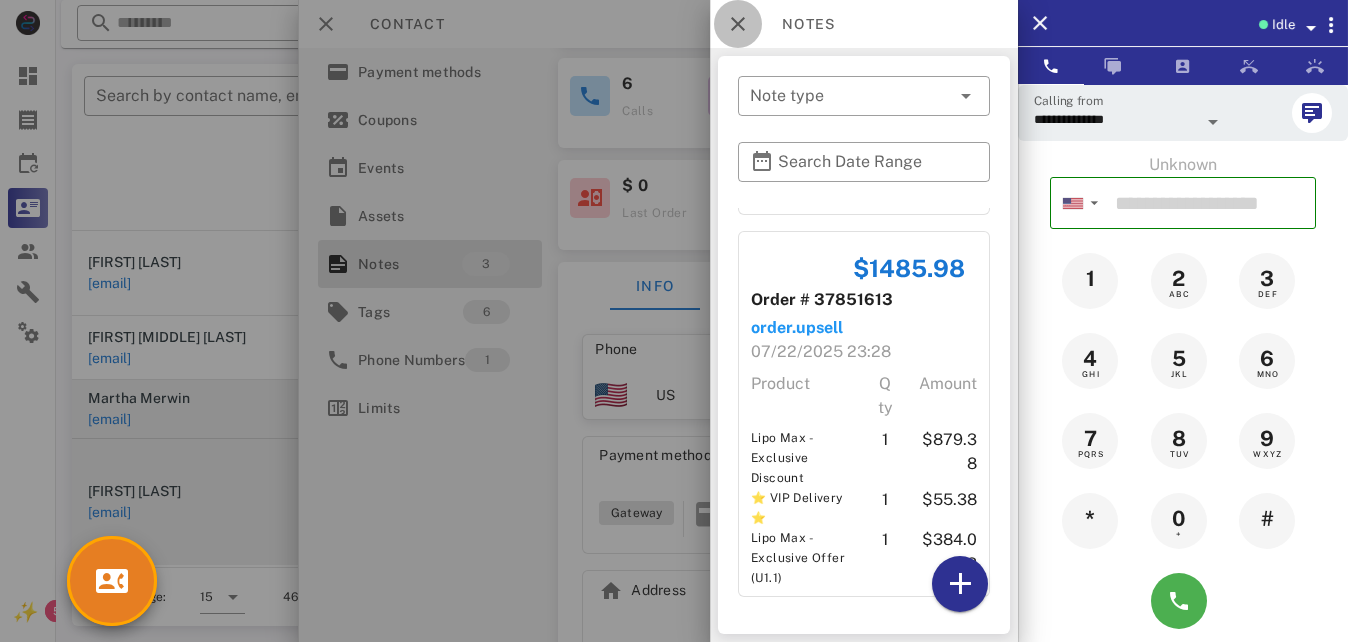 click at bounding box center (738, 24) 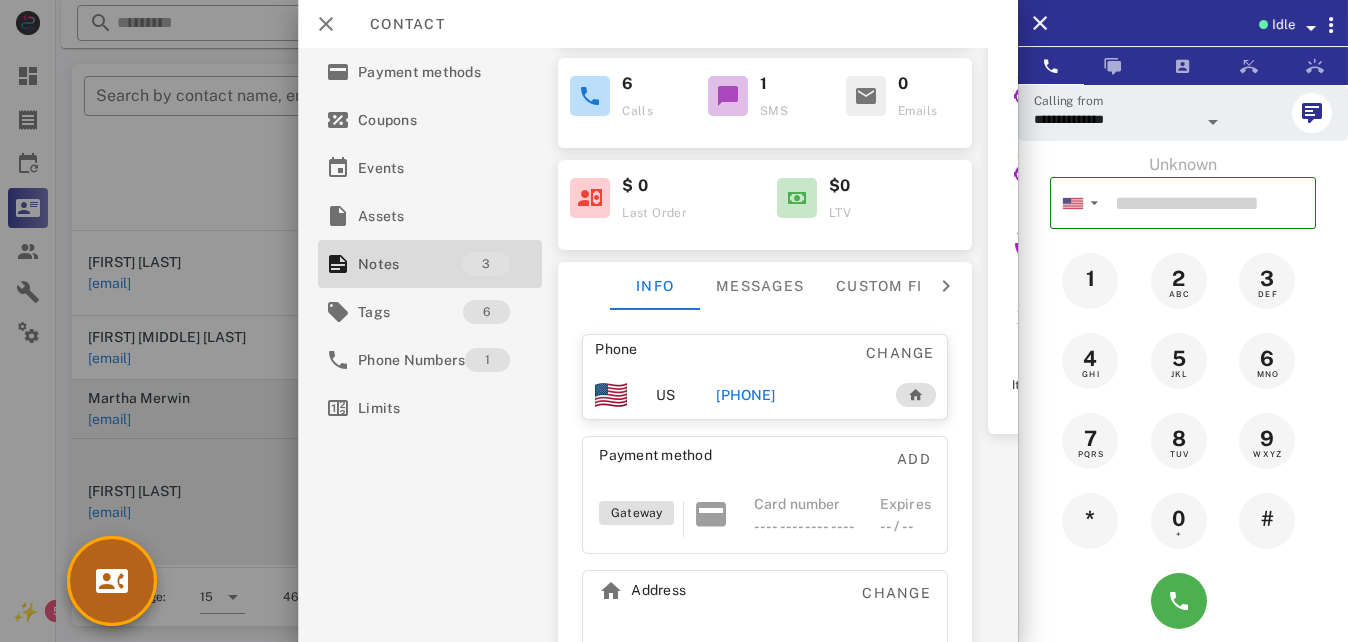 click at bounding box center (112, 581) 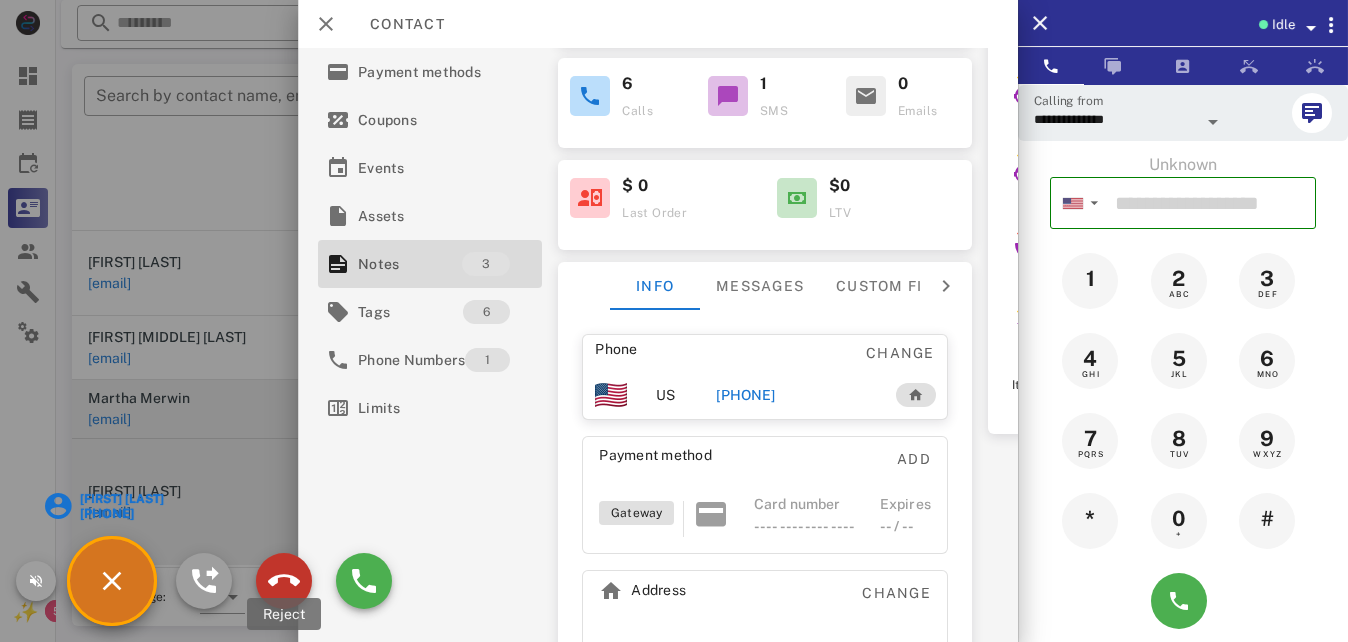 click at bounding box center (284, 581) 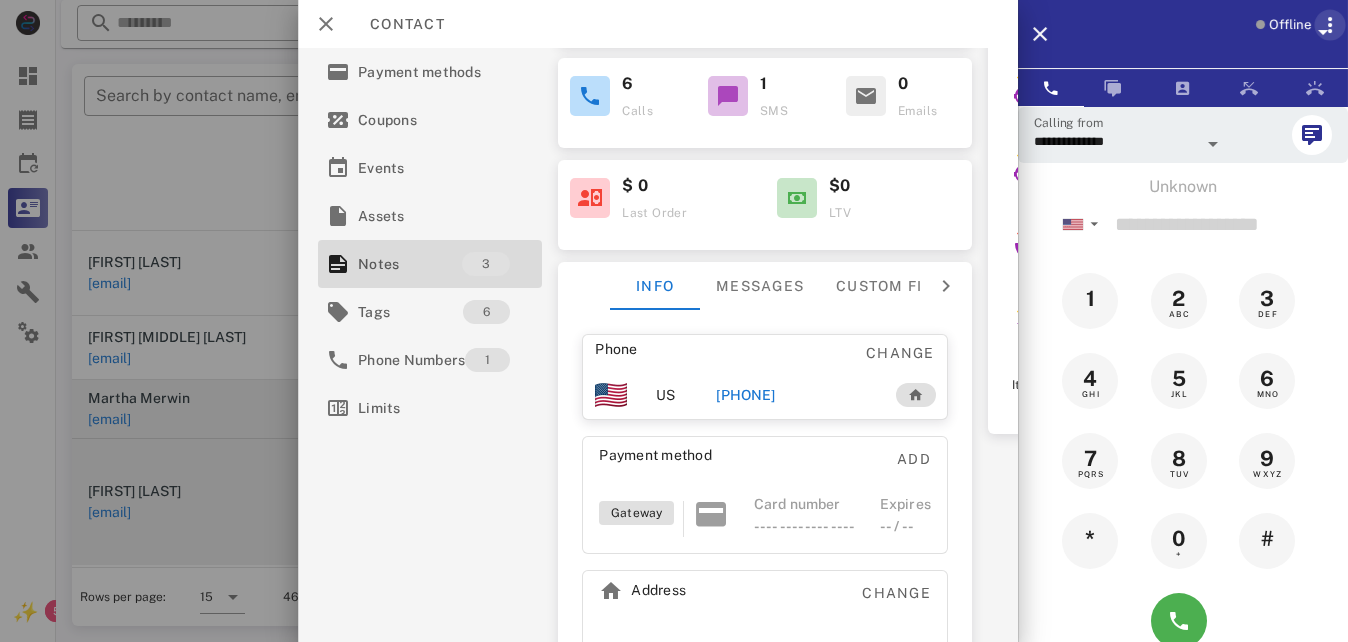 click at bounding box center [1330, 25] 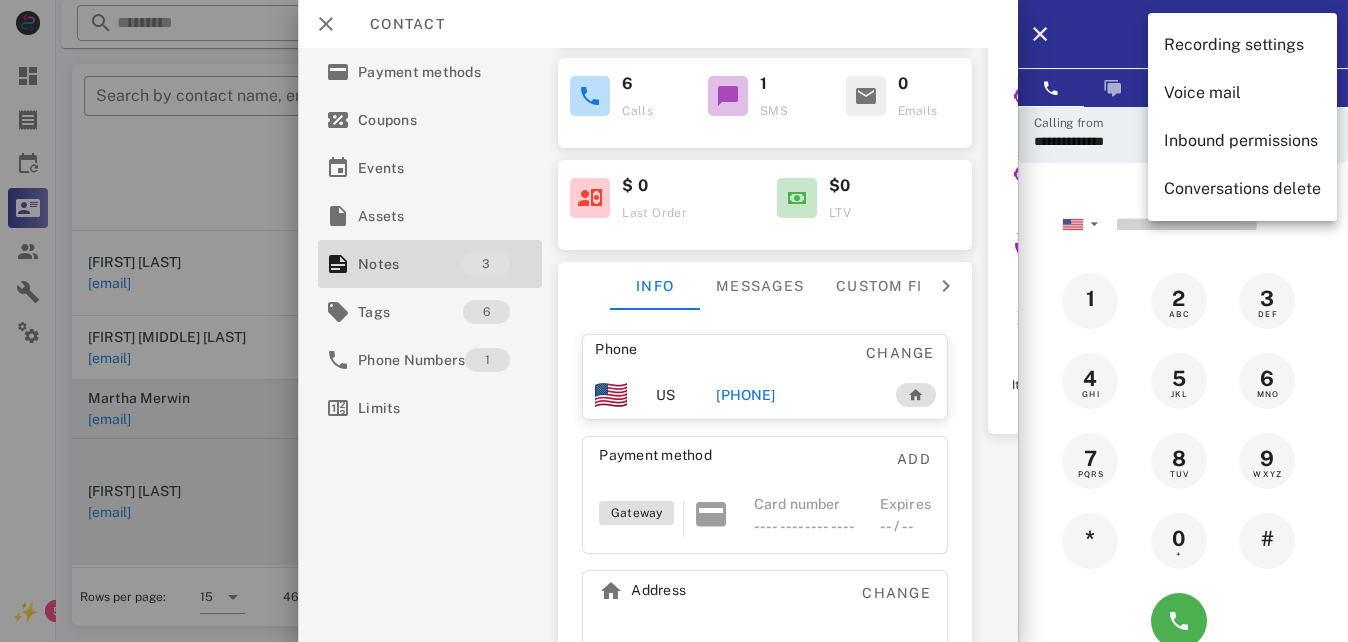 click on "Offline" at bounding box center [1209, 34] 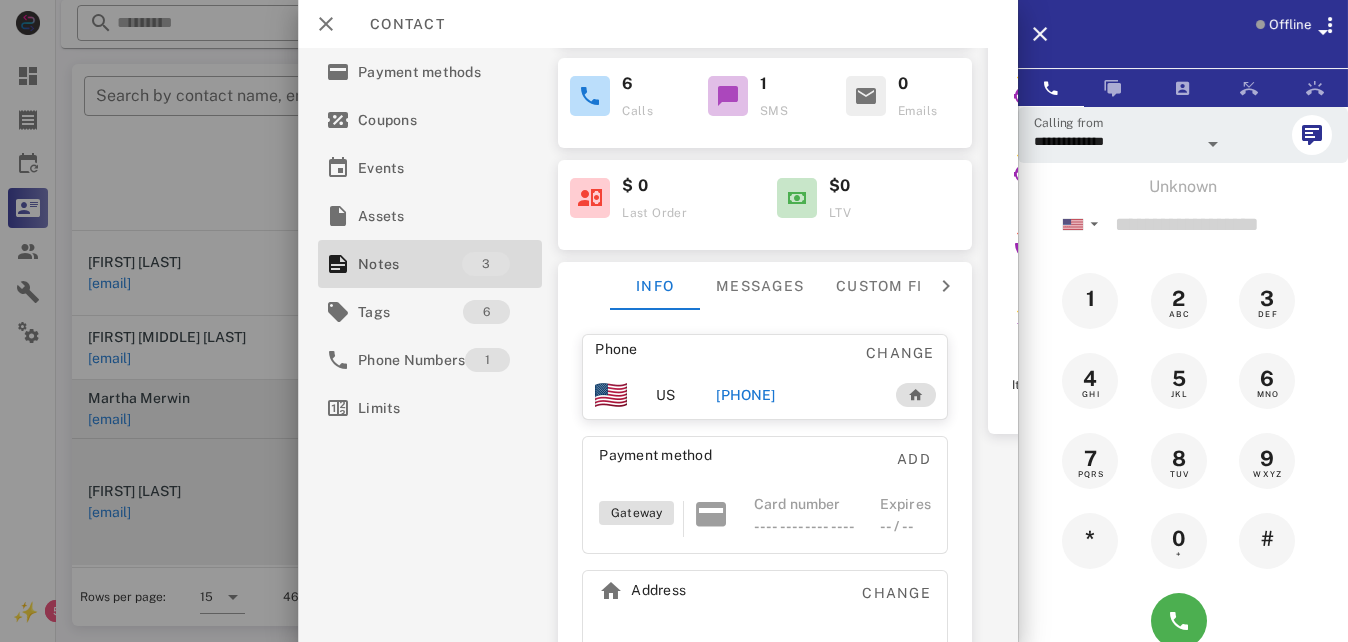 click on "Offline" at bounding box center (1209, 34) 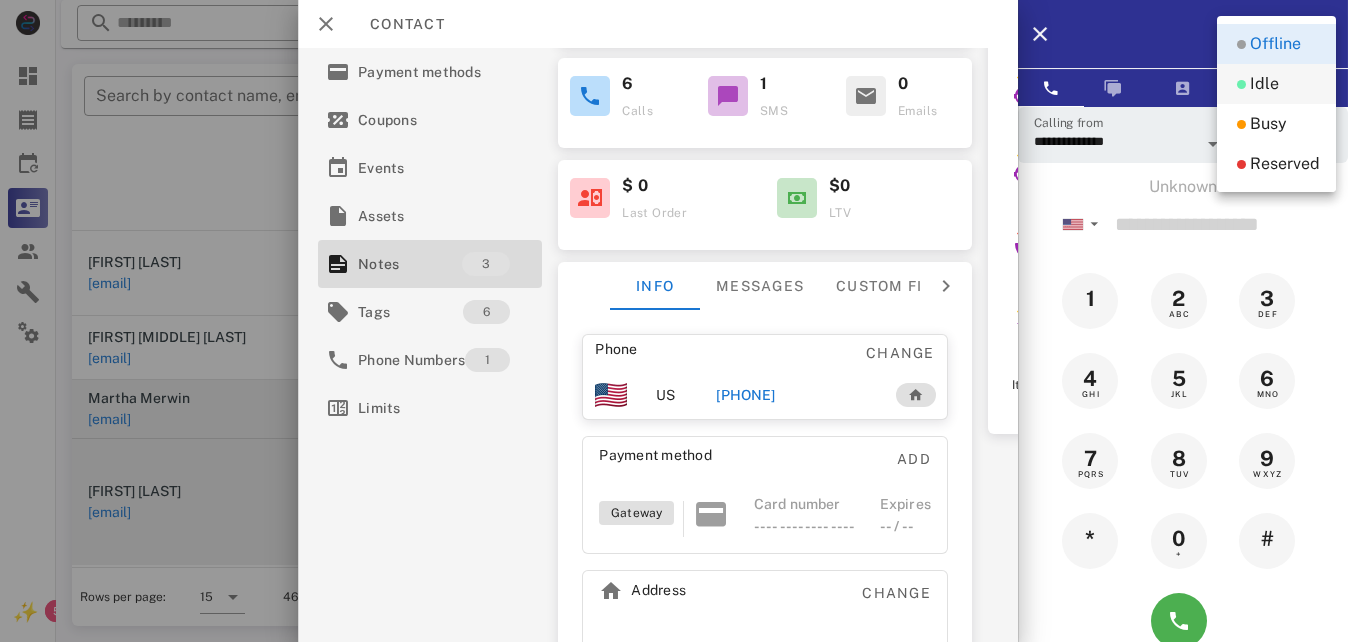 click on "Idle" at bounding box center [1264, 84] 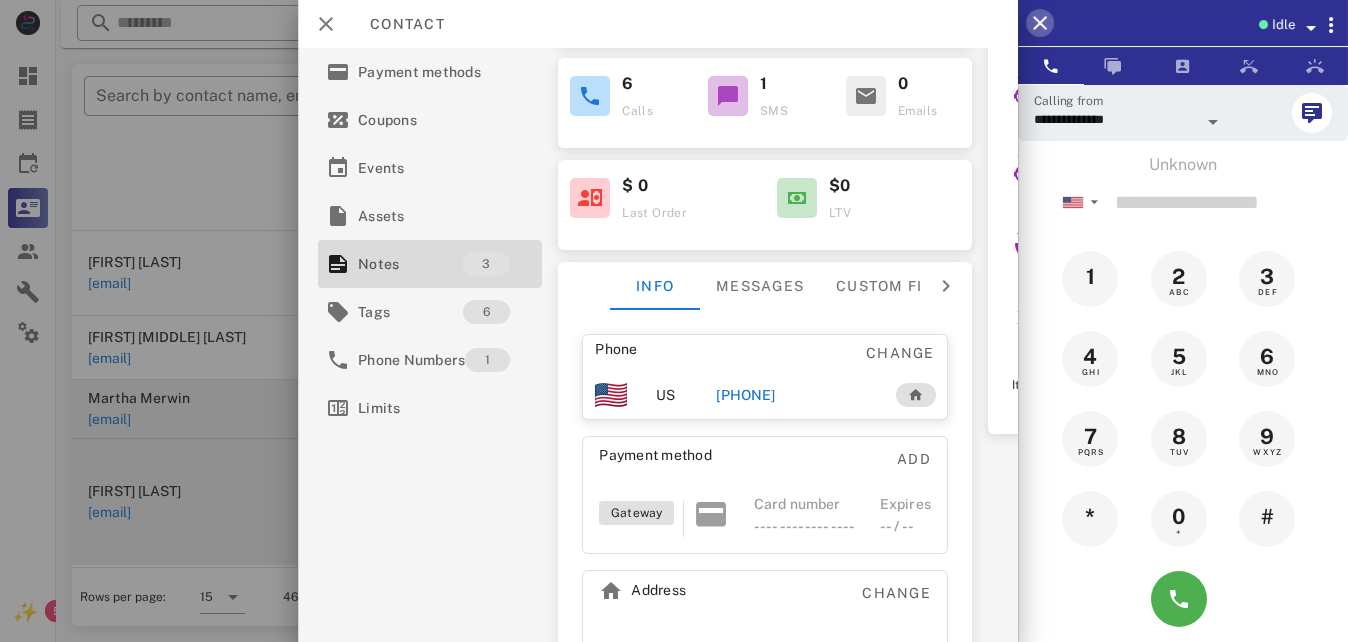 click at bounding box center [1040, 23] 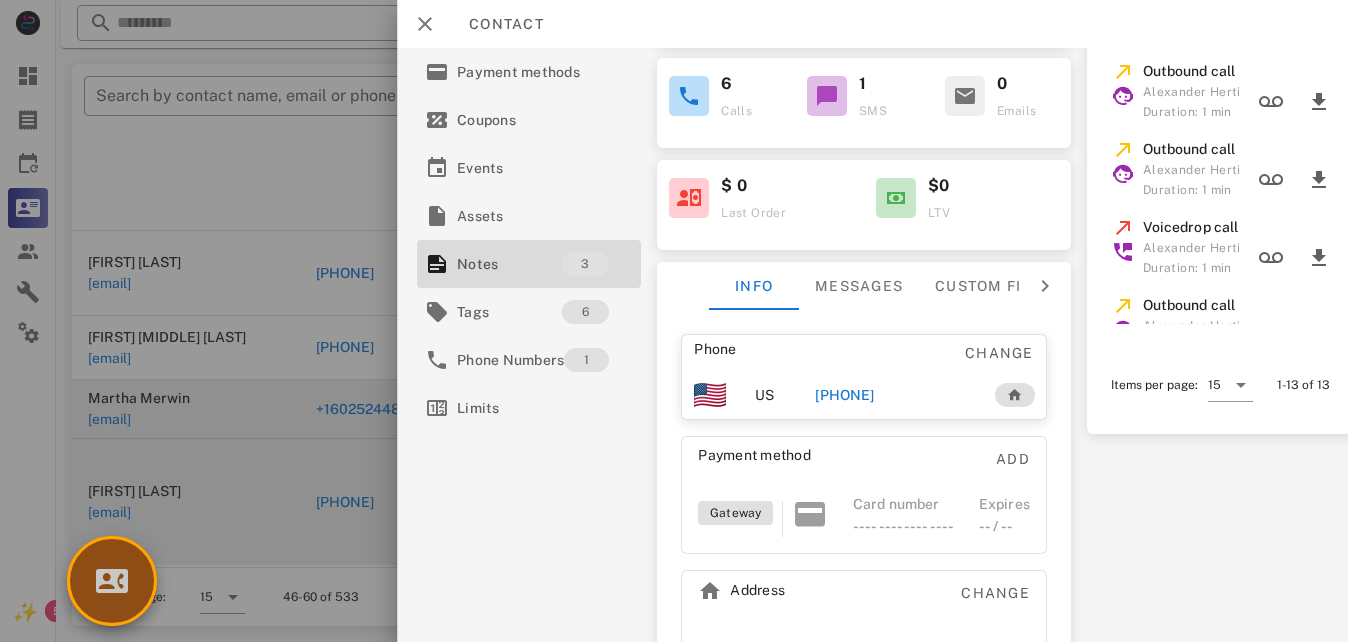 click at bounding box center [112, 581] 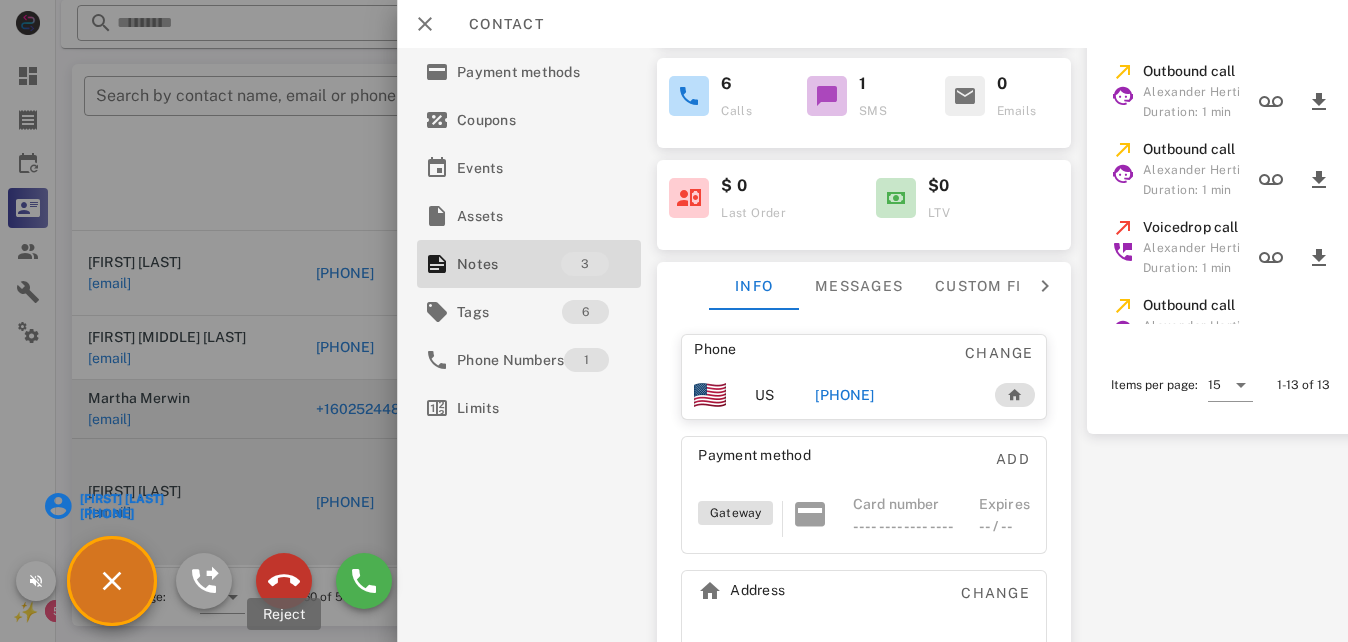 click at bounding box center (284, 581) 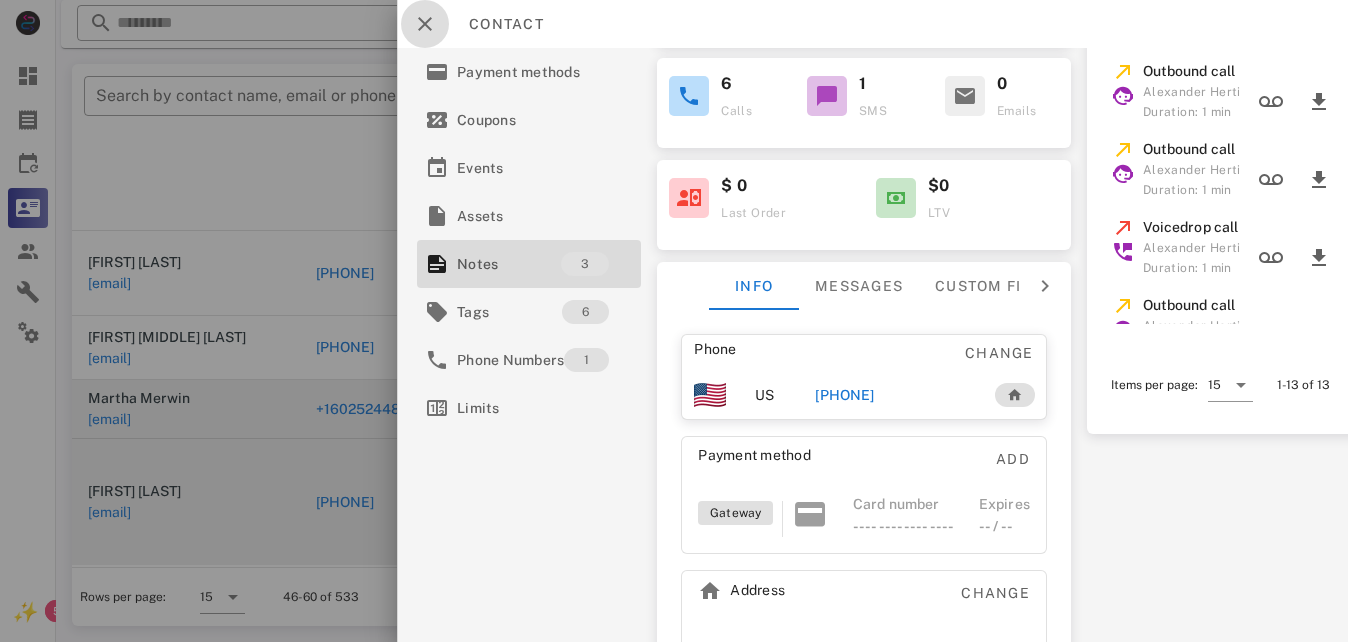click at bounding box center [425, 24] 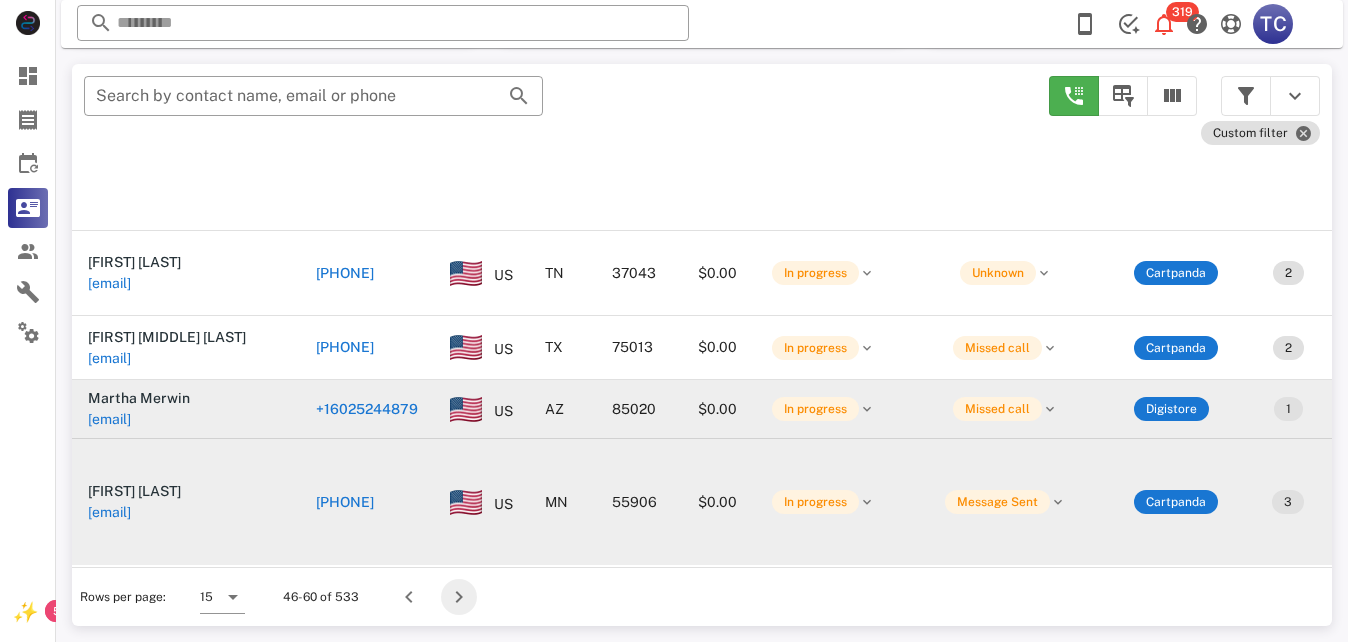 click at bounding box center (459, 597) 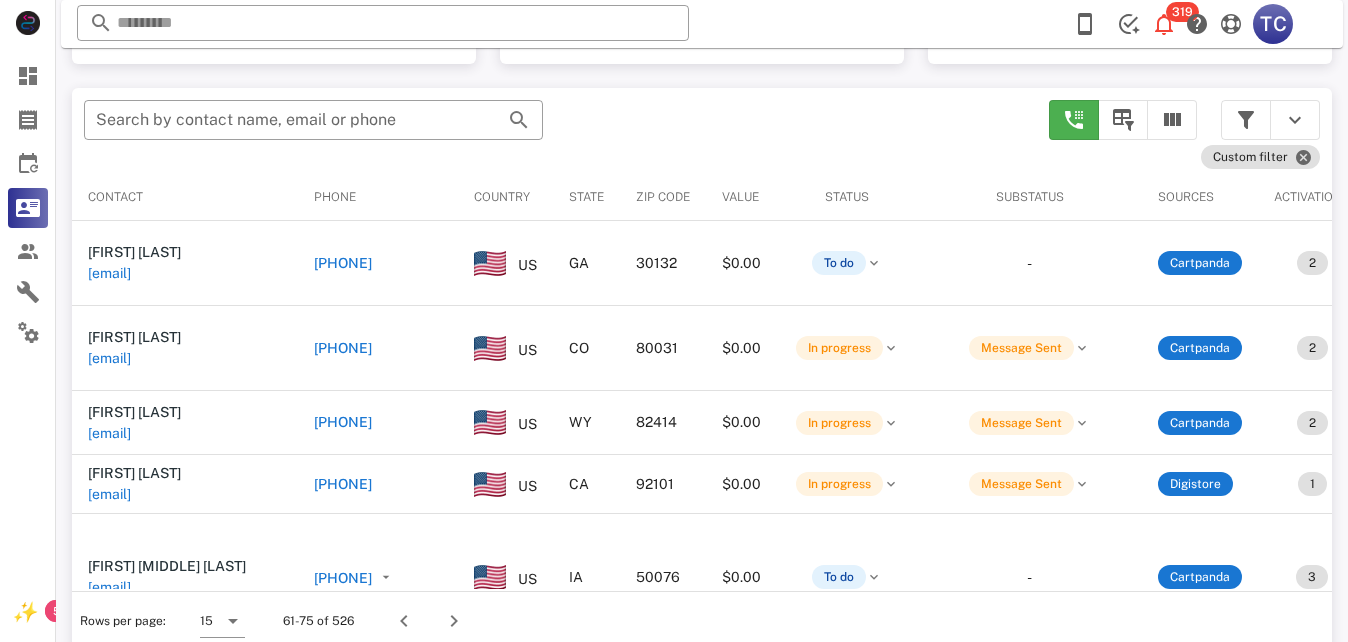 scroll, scrollTop: 380, scrollLeft: 0, axis: vertical 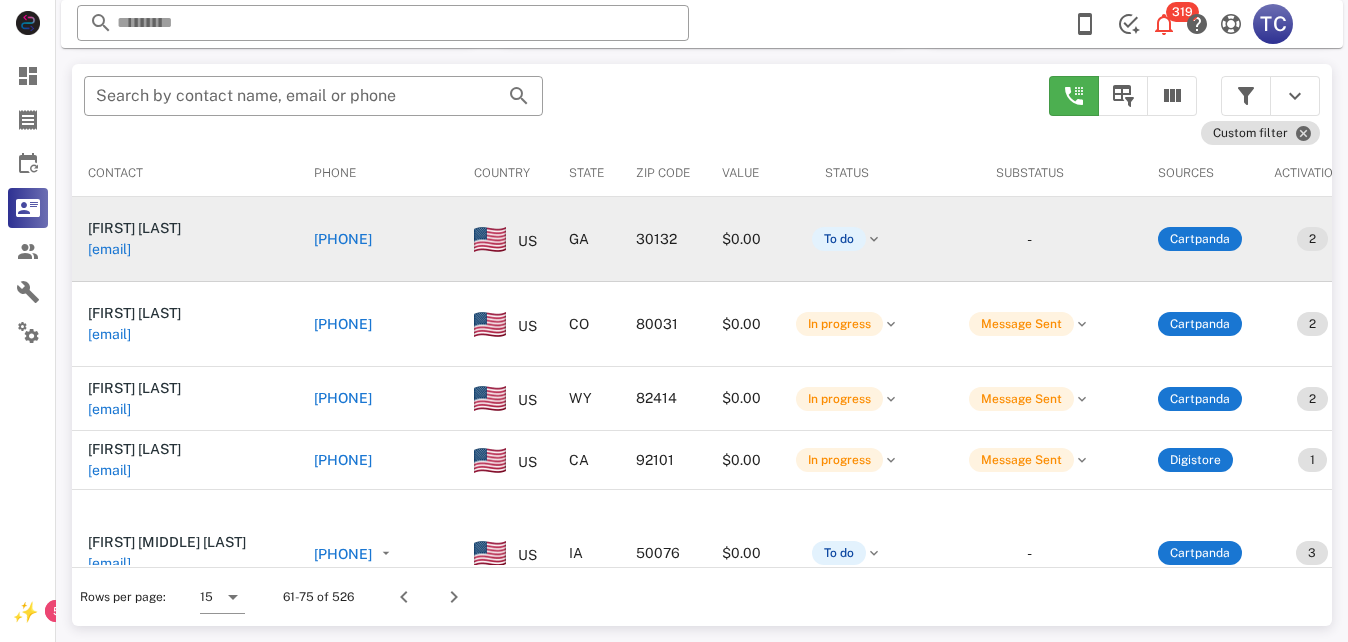 click on "+17708437080" at bounding box center [343, 239] 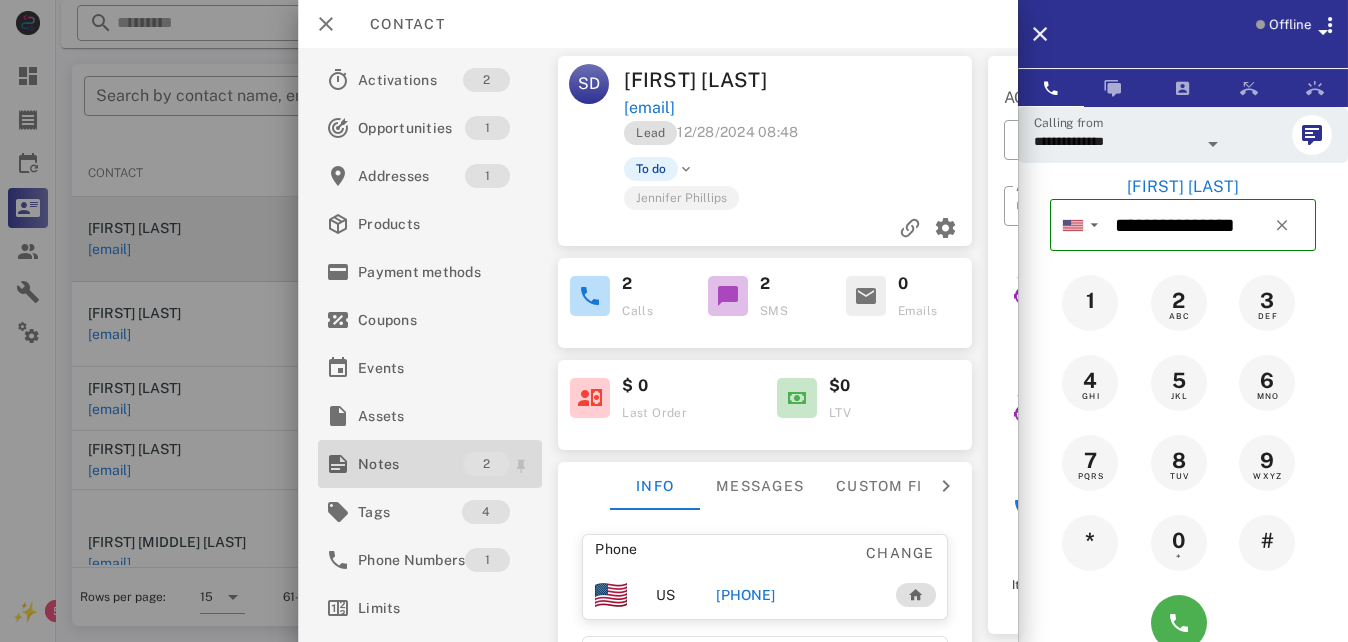 click on "Notes" at bounding box center (410, 464) 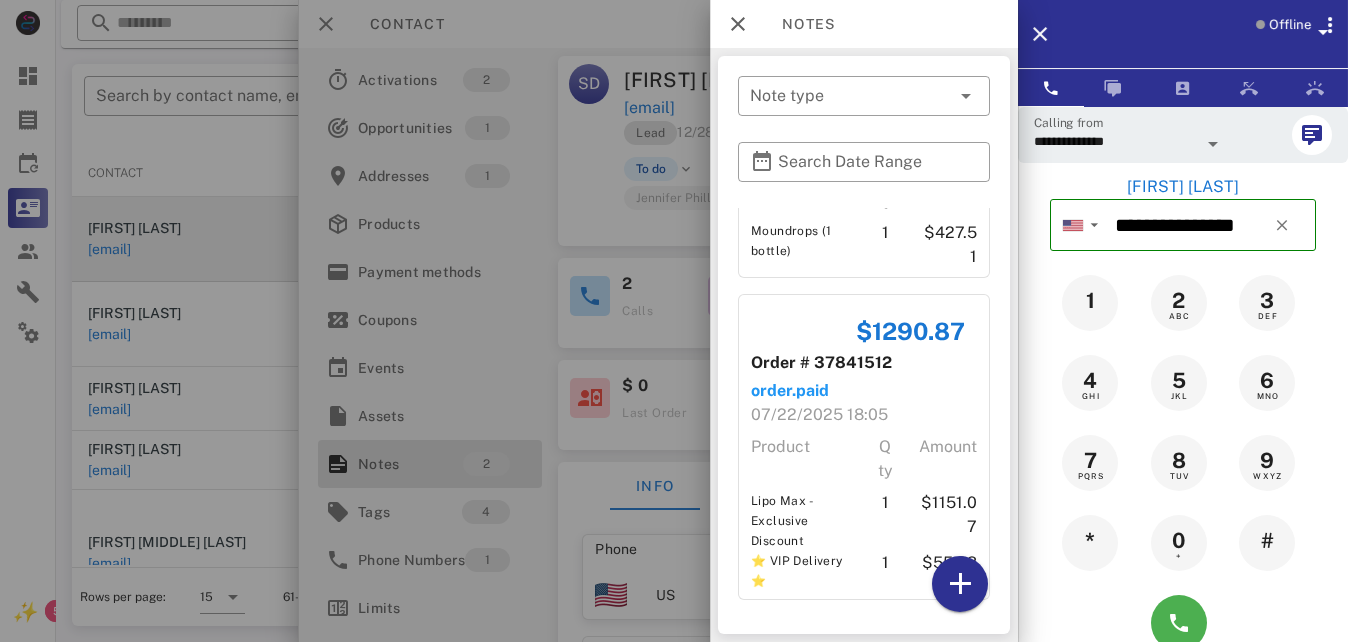 scroll, scrollTop: 187, scrollLeft: 0, axis: vertical 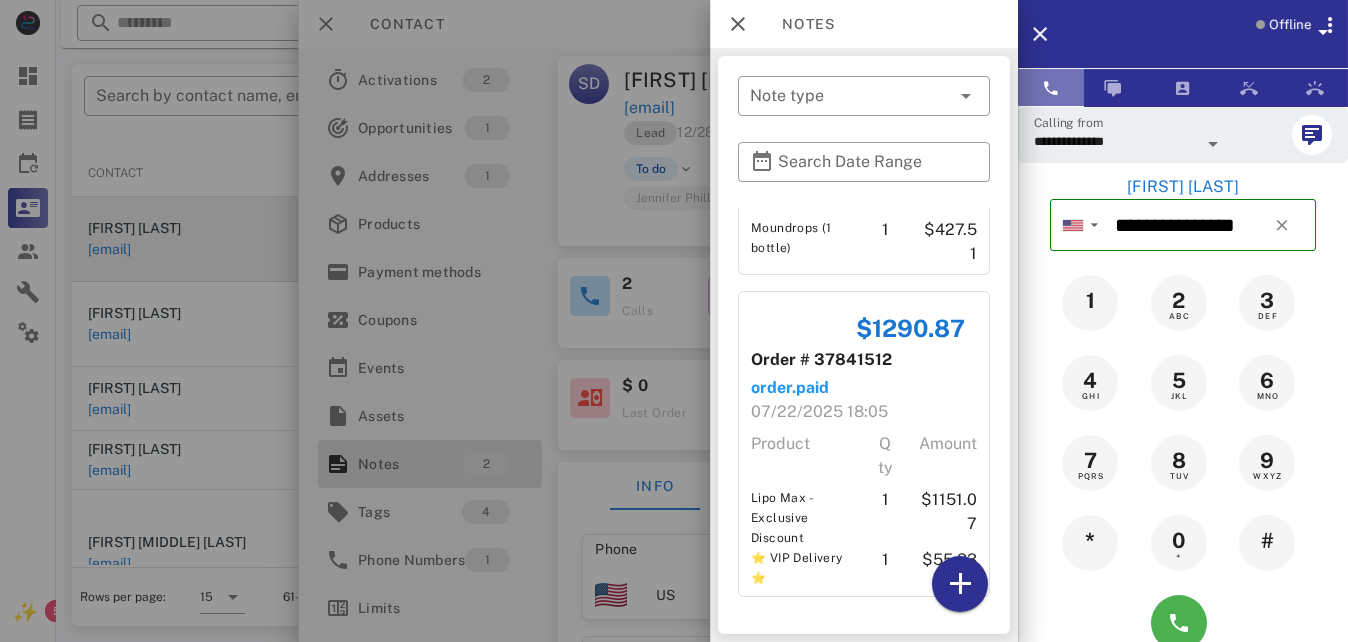 click at bounding box center (1051, 88) 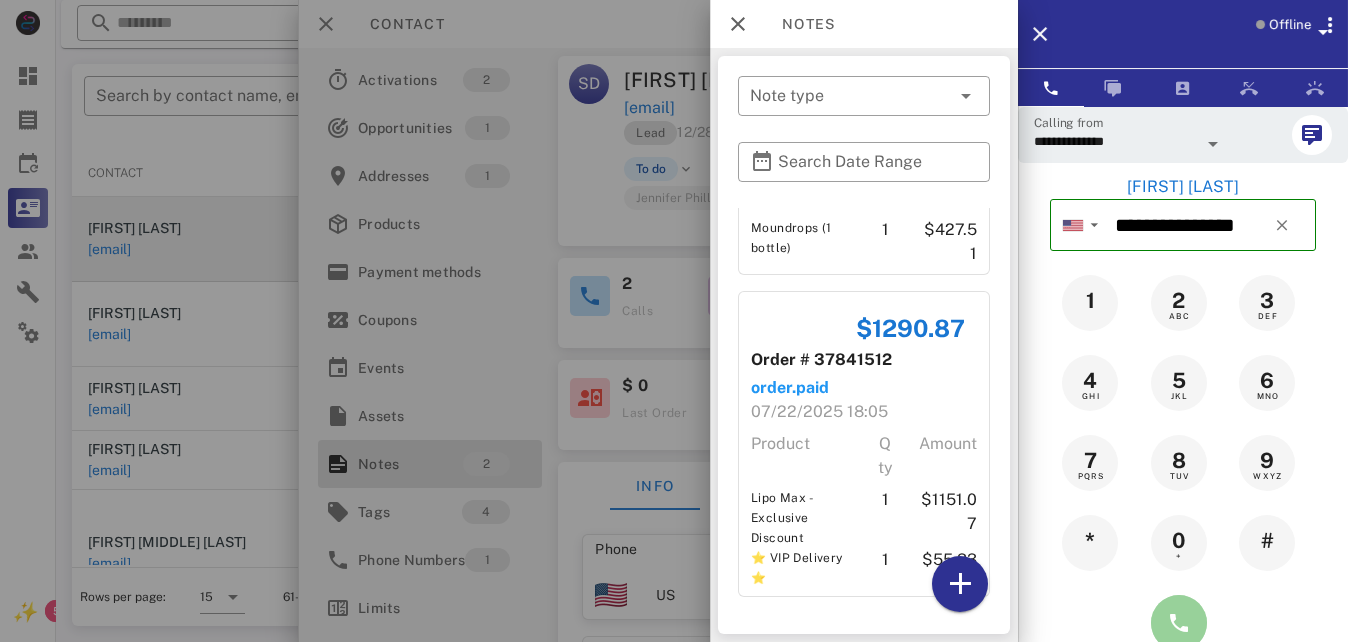 click at bounding box center [1179, 623] 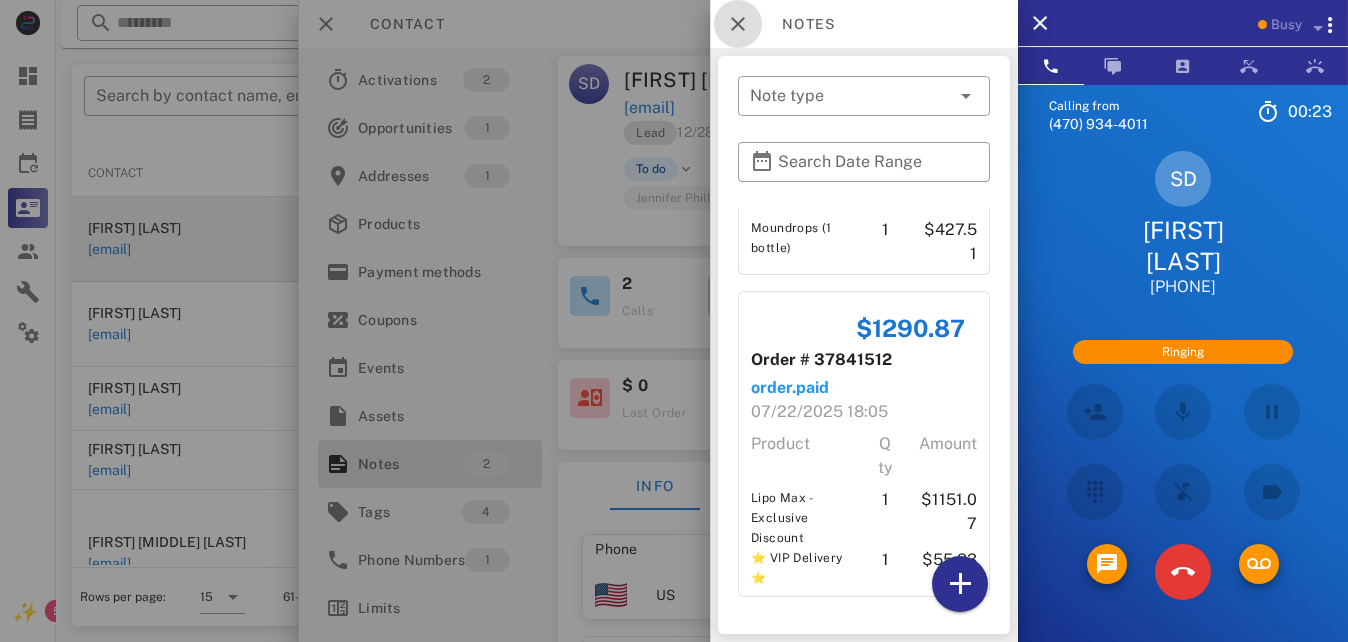 click at bounding box center (738, 24) 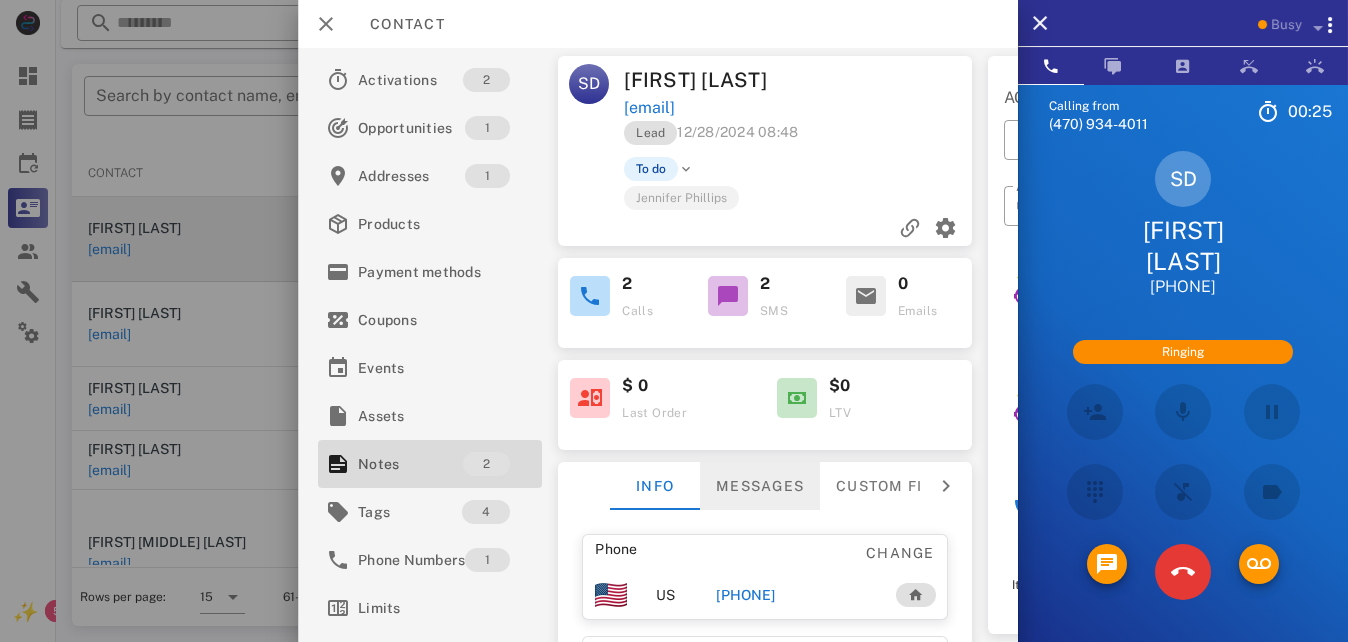click on "Messages" at bounding box center (761, 486) 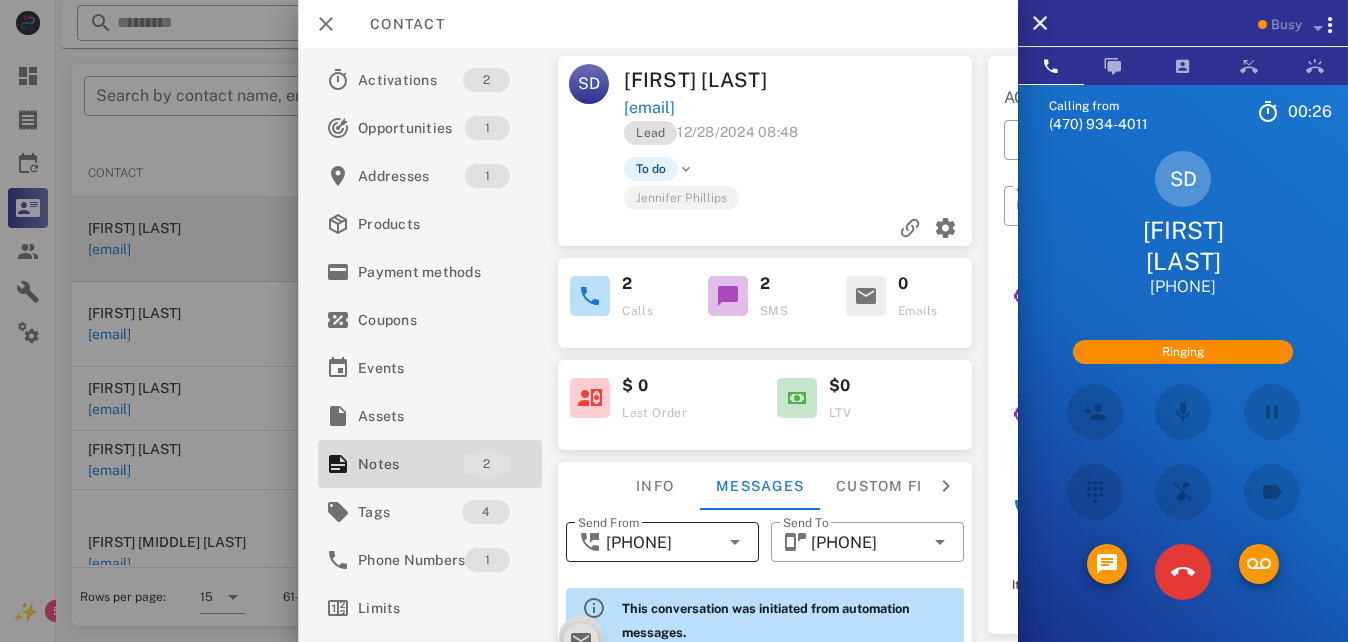 scroll, scrollTop: 297, scrollLeft: 0, axis: vertical 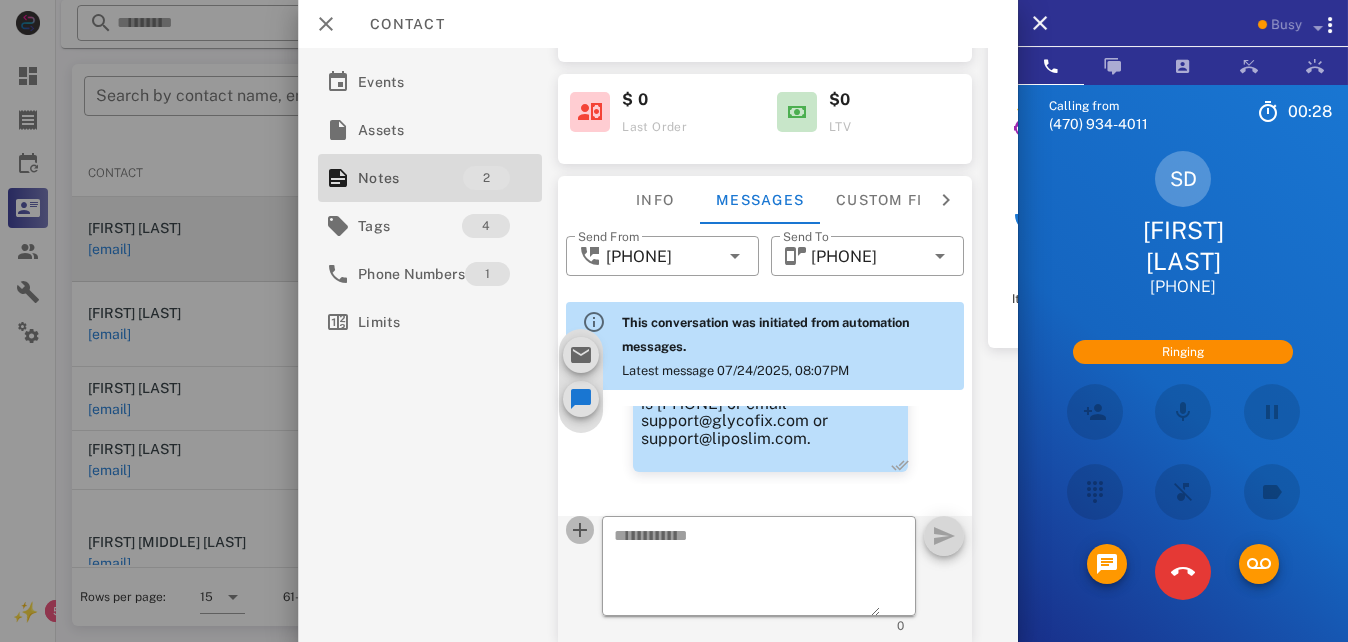 click at bounding box center (581, 530) 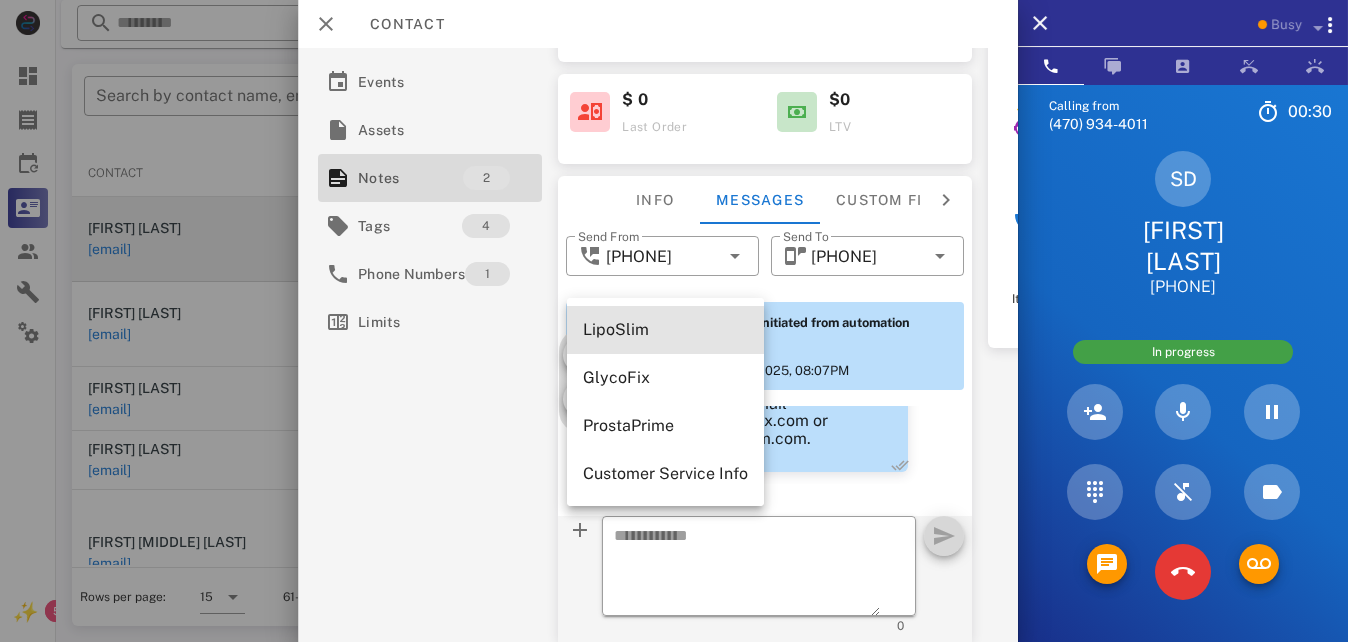 click on "LipoSlim" at bounding box center (665, 329) 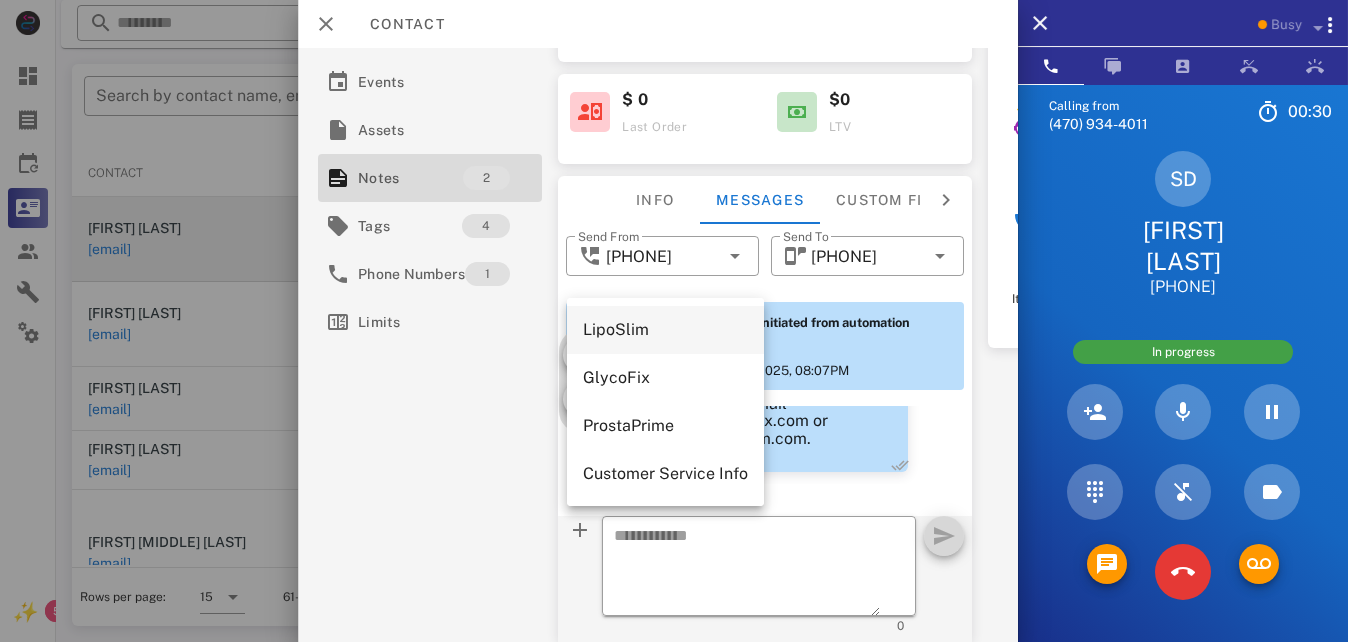 type on "**********" 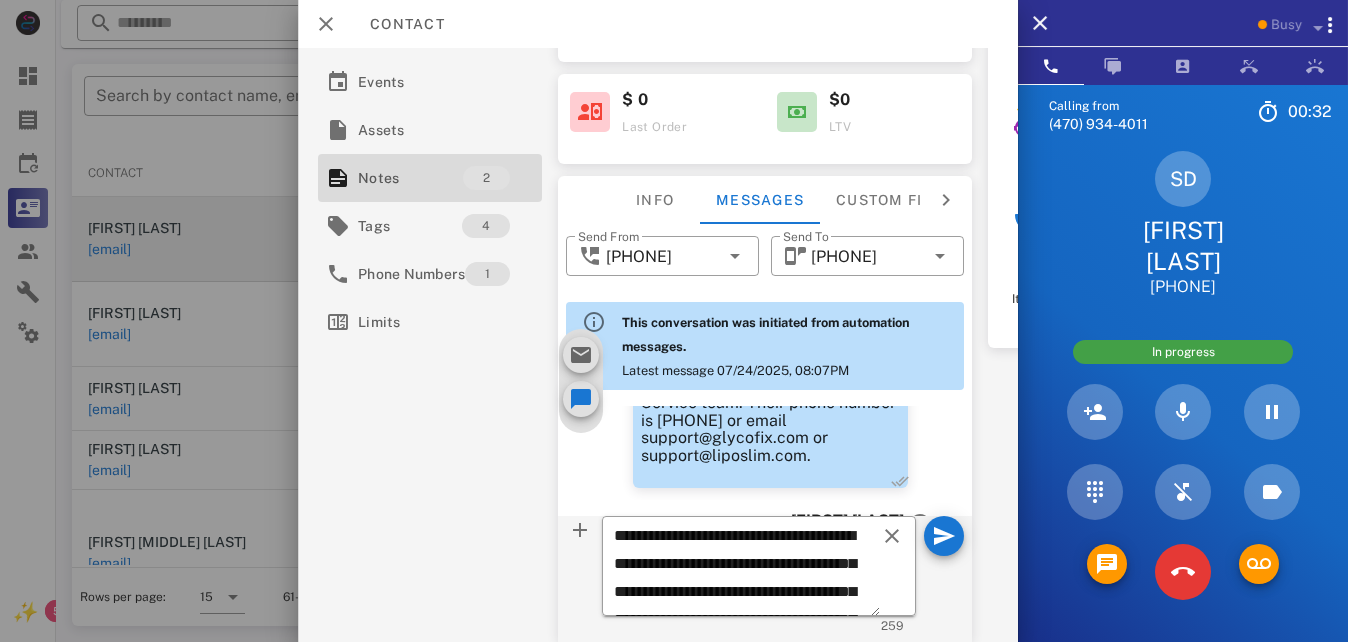 scroll, scrollTop: 0, scrollLeft: 0, axis: both 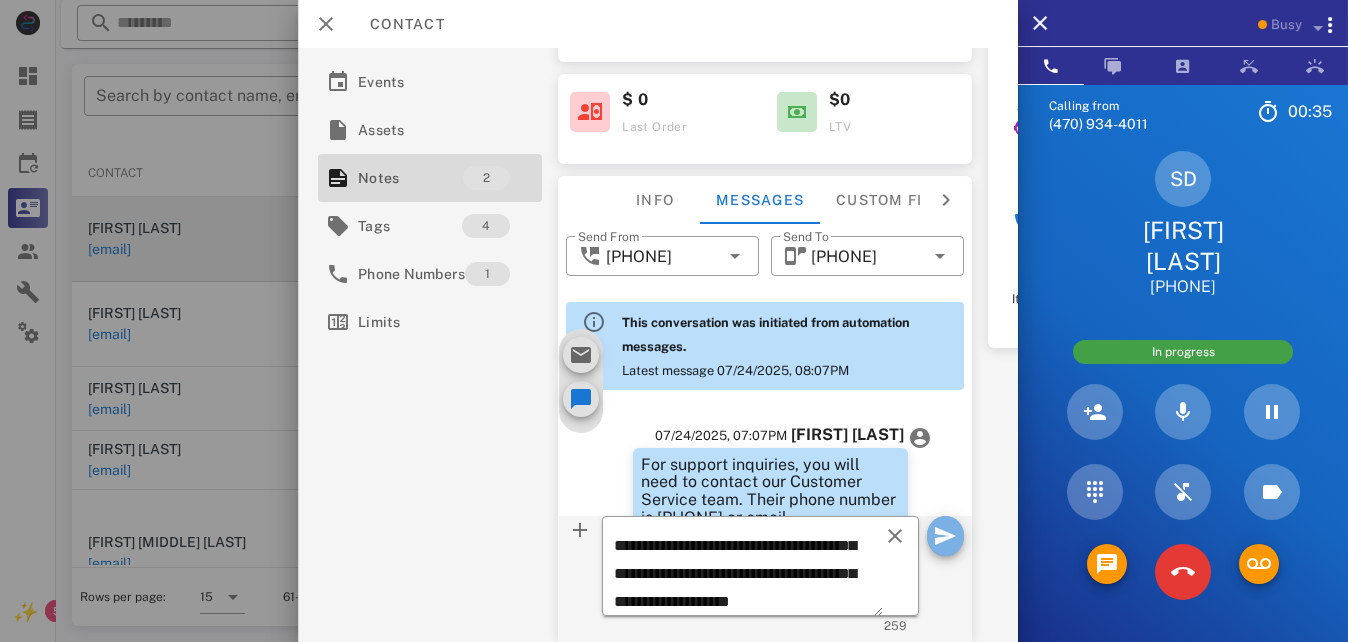 click at bounding box center [946, 536] 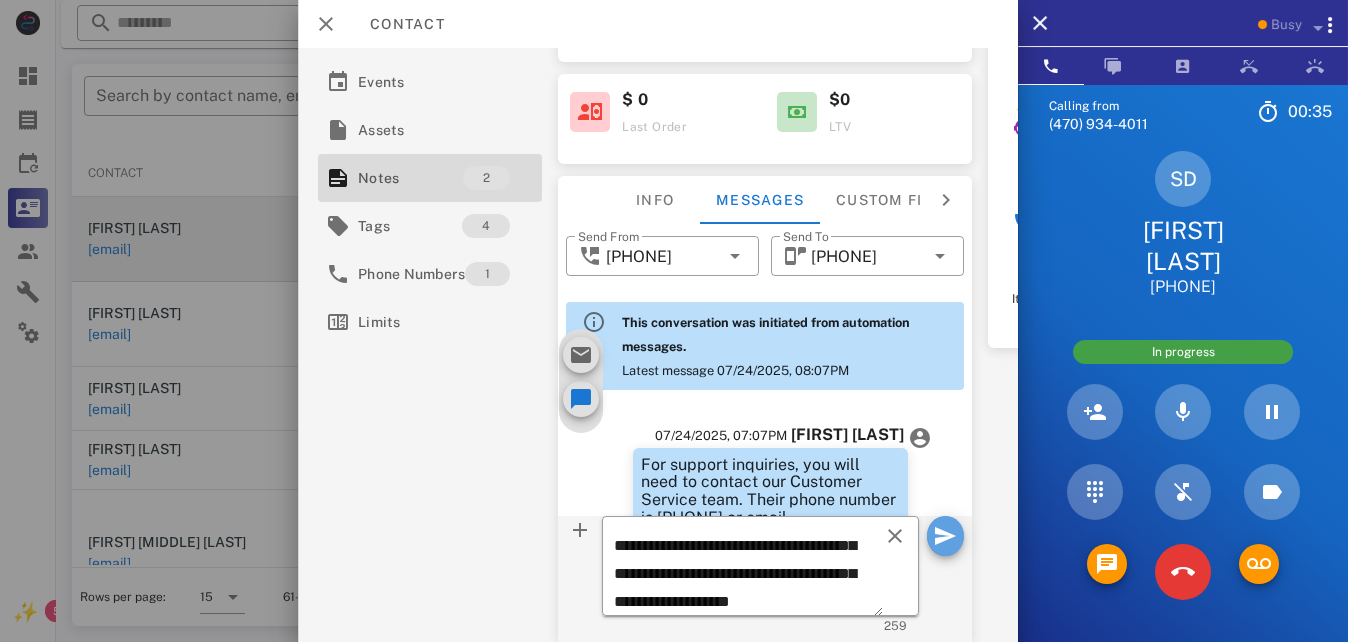 type 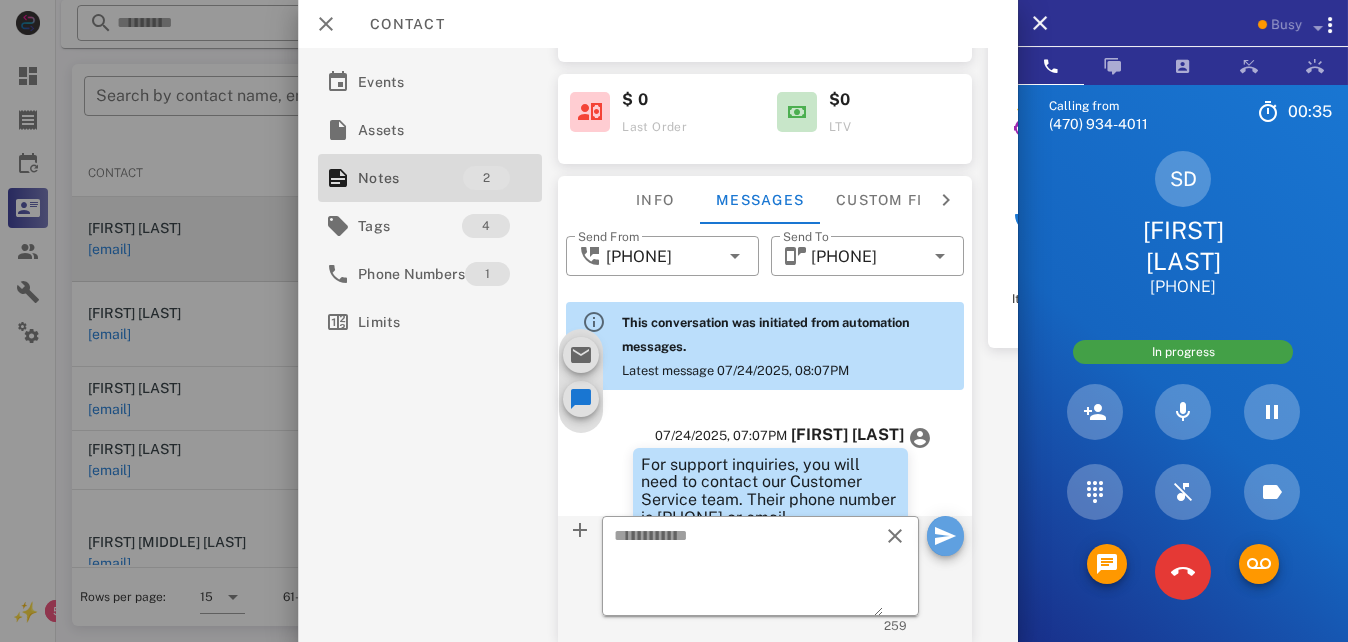 scroll, scrollTop: 0, scrollLeft: 0, axis: both 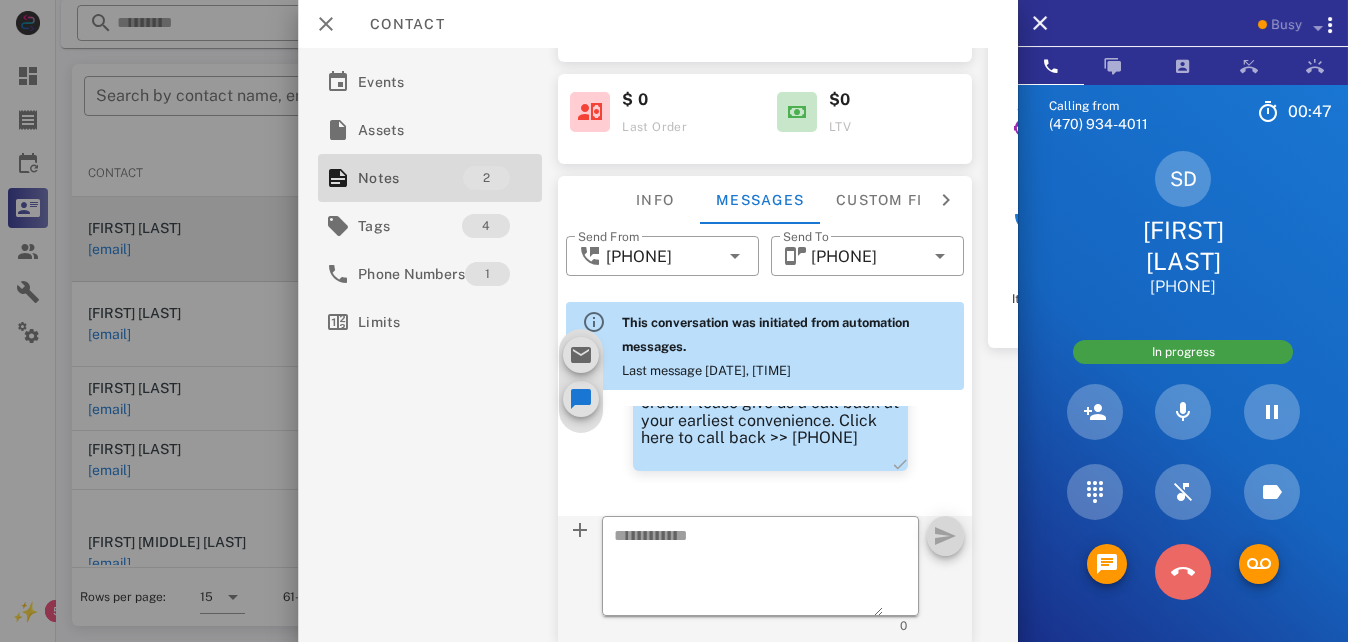 click at bounding box center (1182, 572) 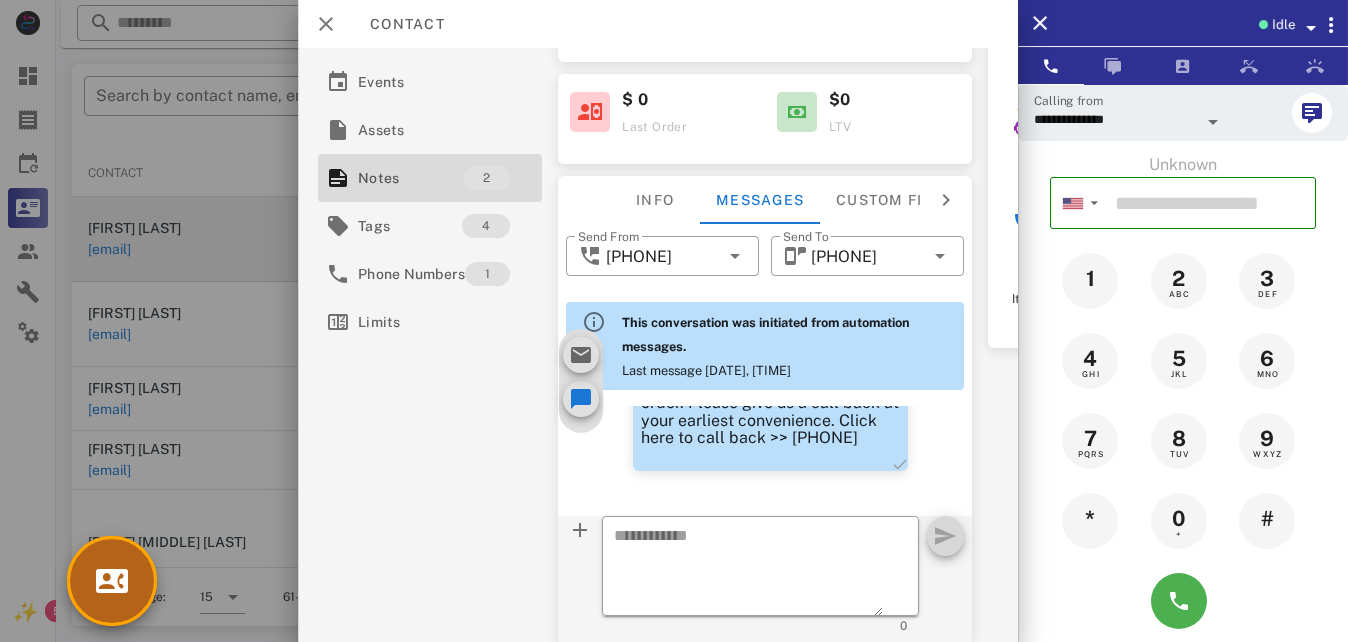 click at bounding box center (112, 581) 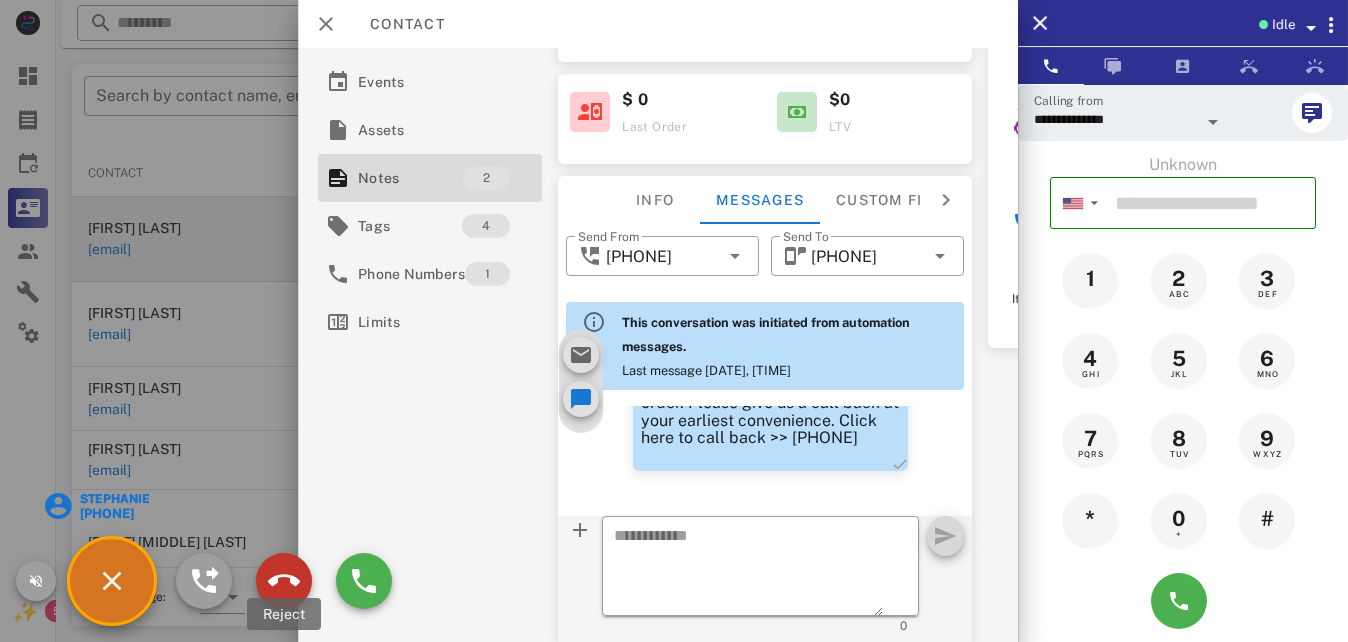 click at bounding box center (284, 581) 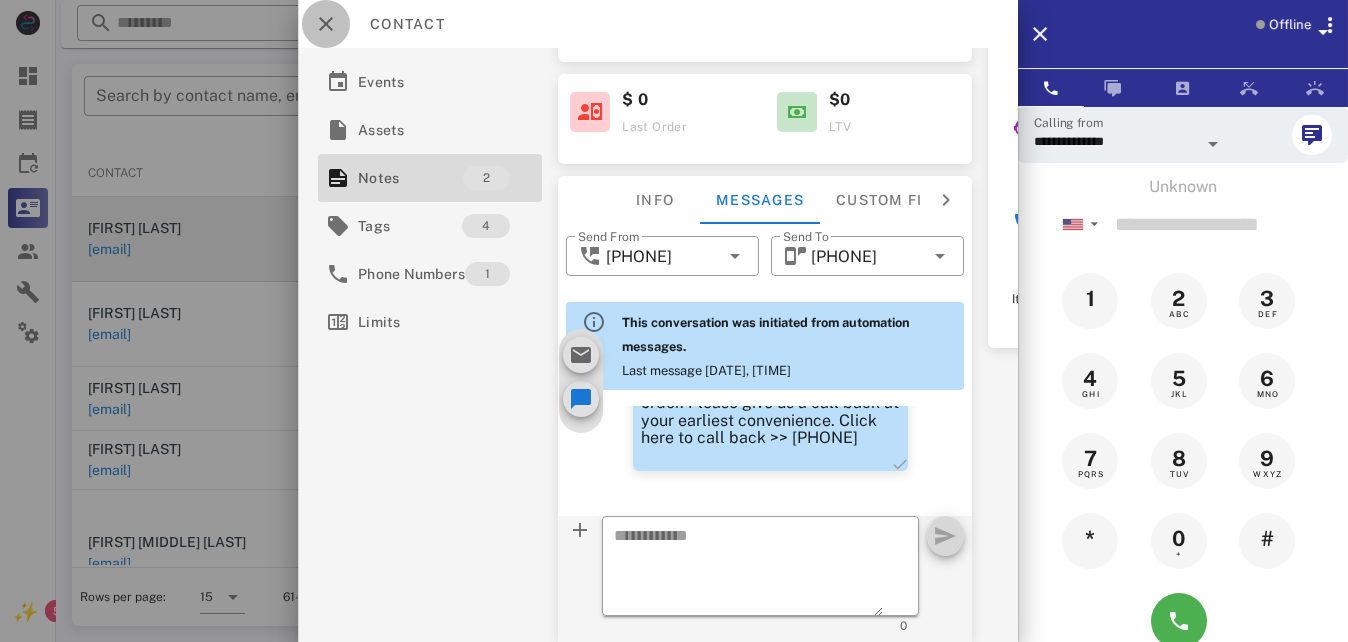 click at bounding box center [326, 24] 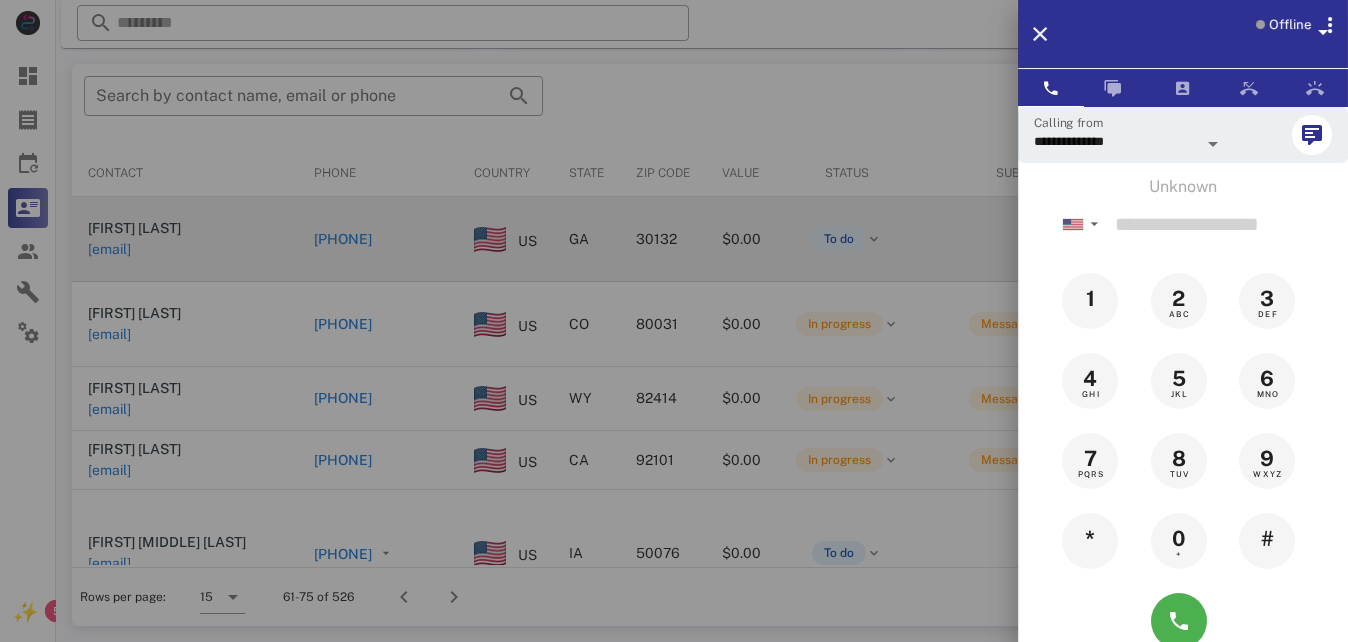 click at bounding box center (674, 321) 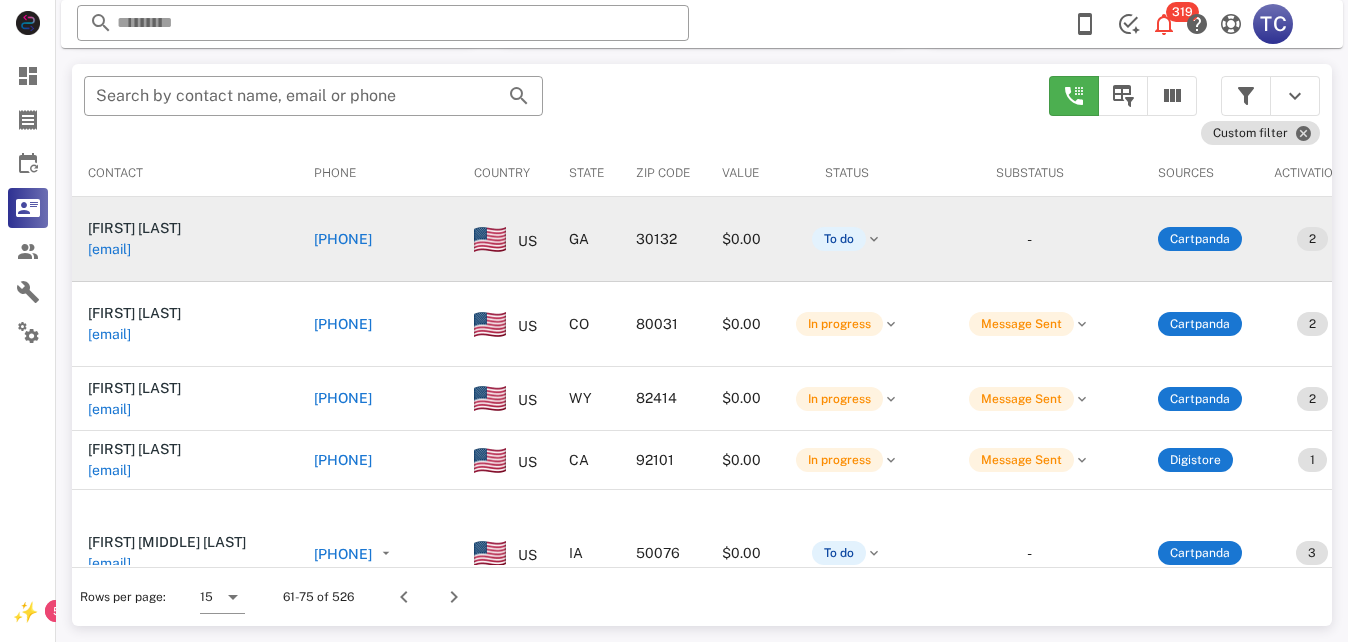 click on "+17708437080" at bounding box center [343, 239] 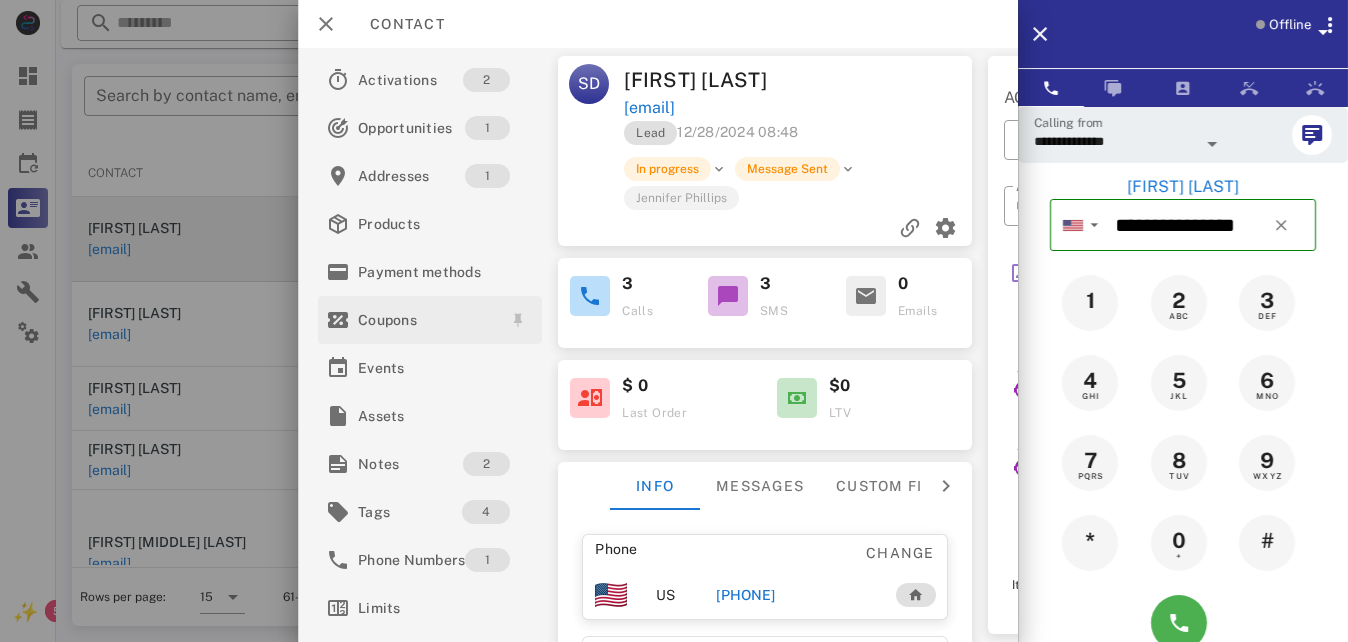 scroll, scrollTop: 100, scrollLeft: 0, axis: vertical 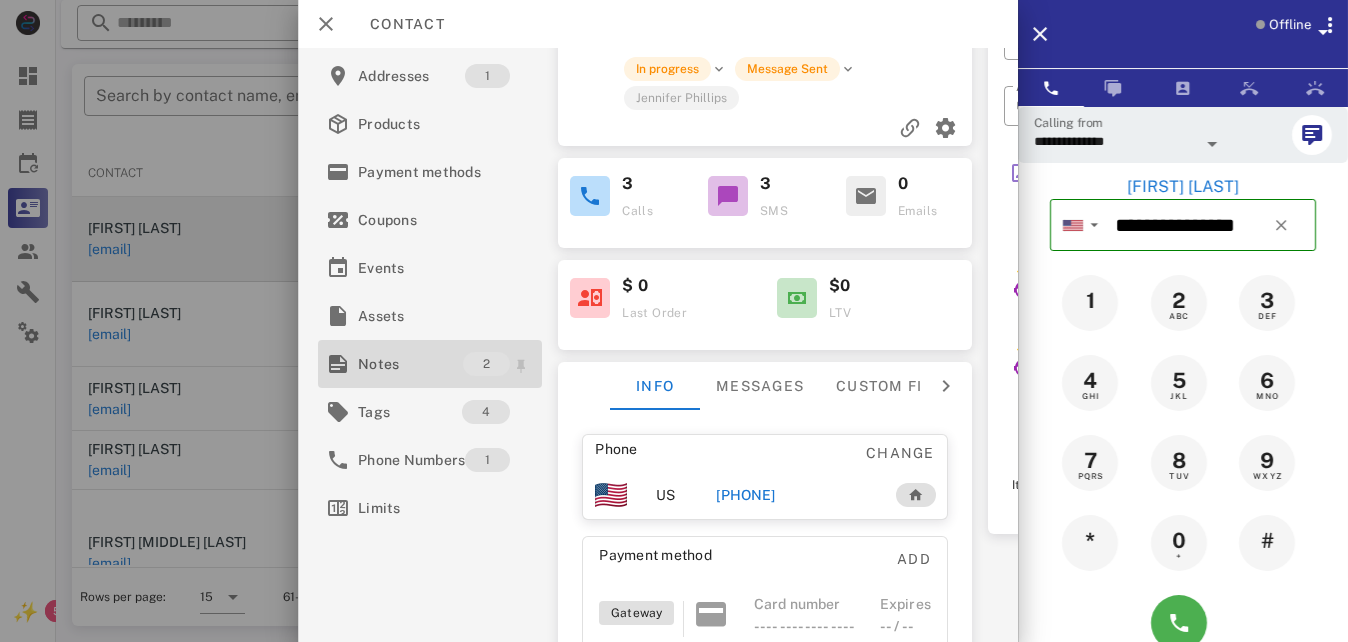 click on "Notes" at bounding box center (410, 364) 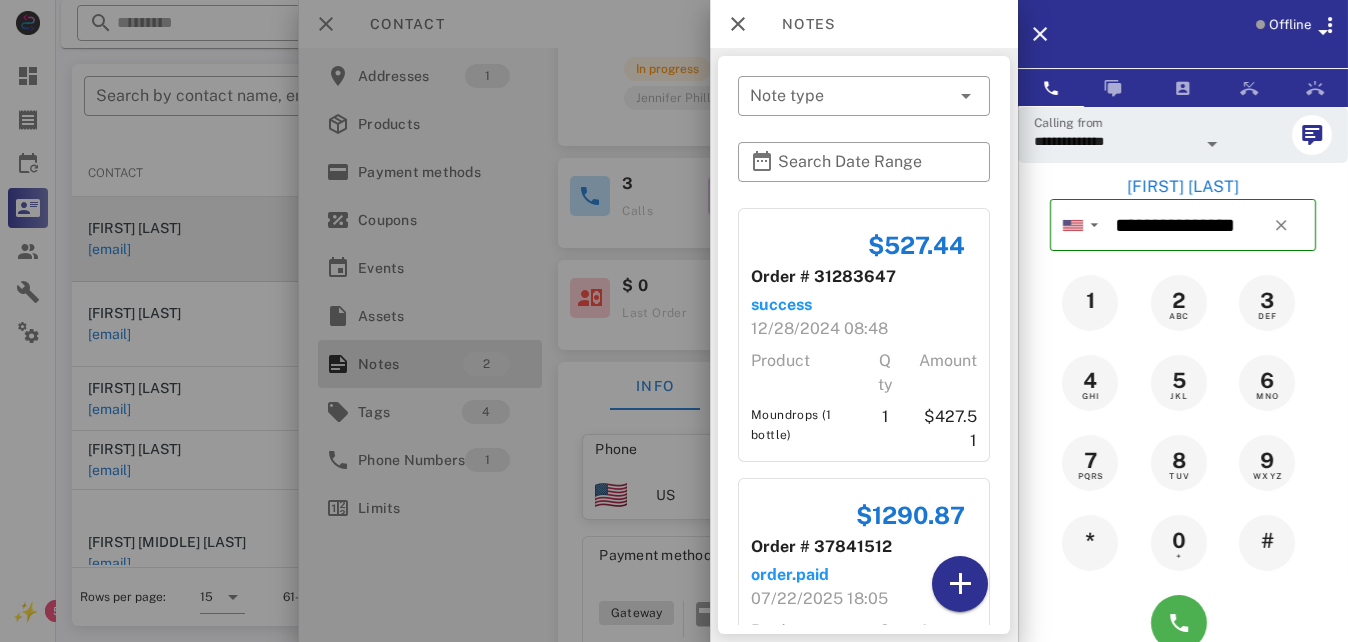 scroll, scrollTop: 187, scrollLeft: 0, axis: vertical 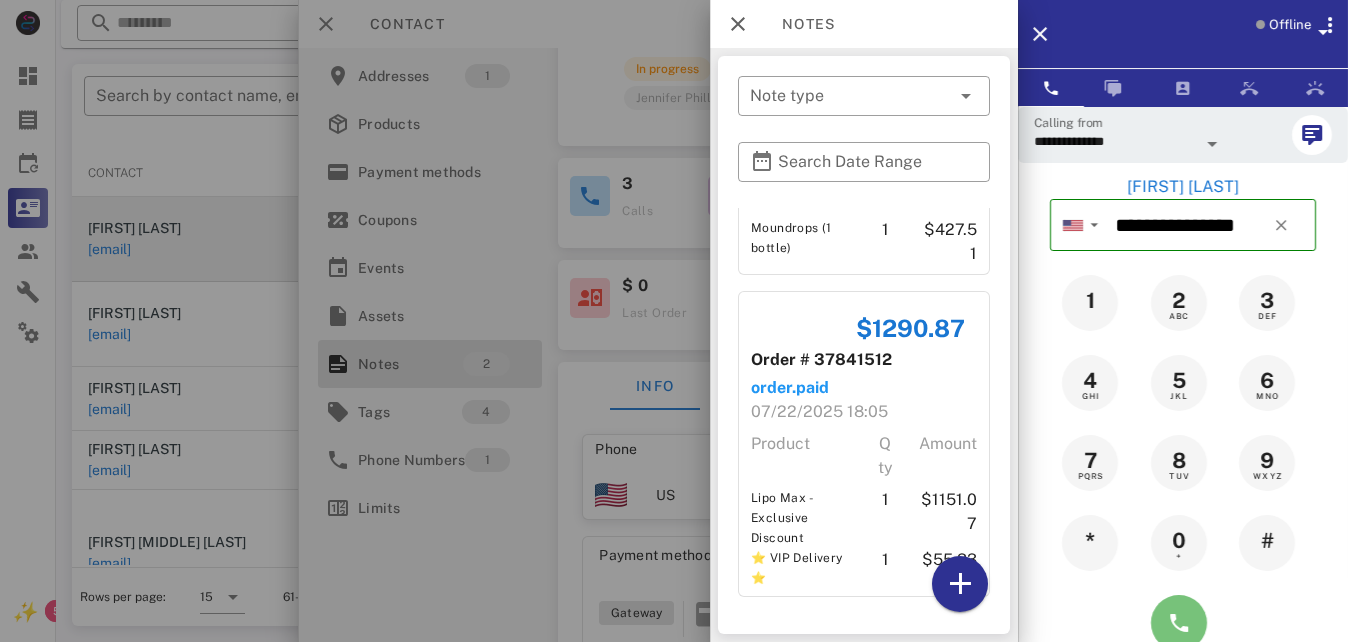 click at bounding box center (1179, 623) 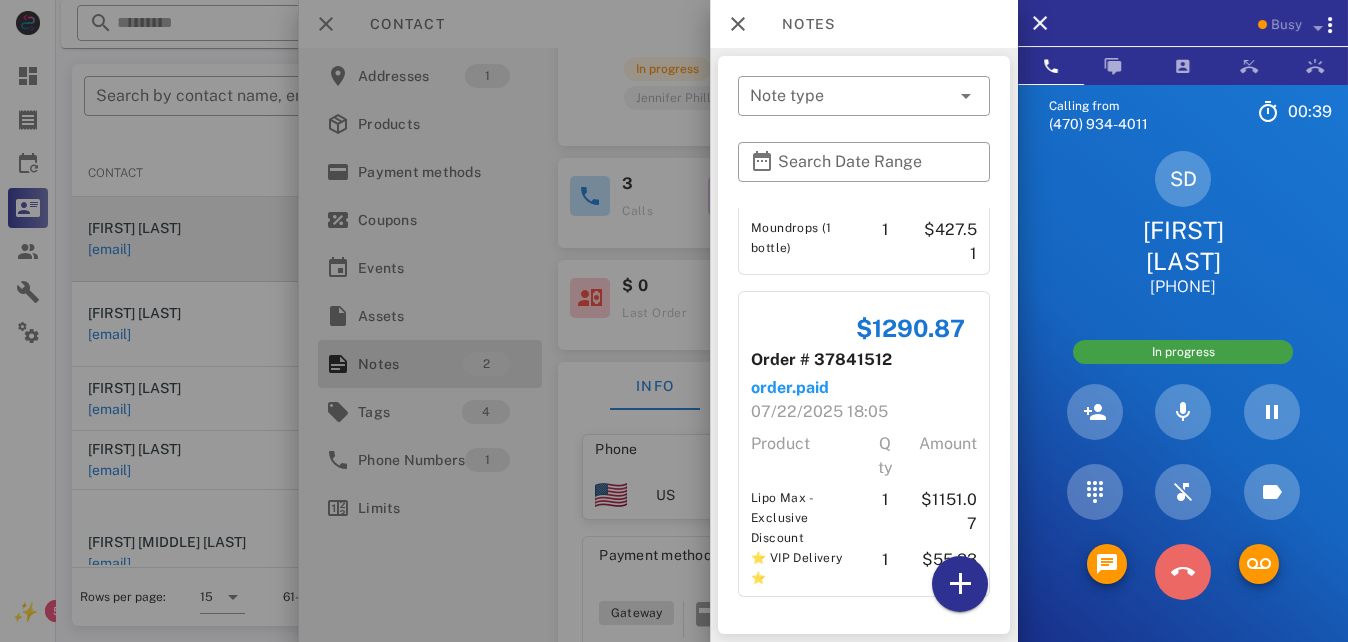 click at bounding box center (1183, 572) 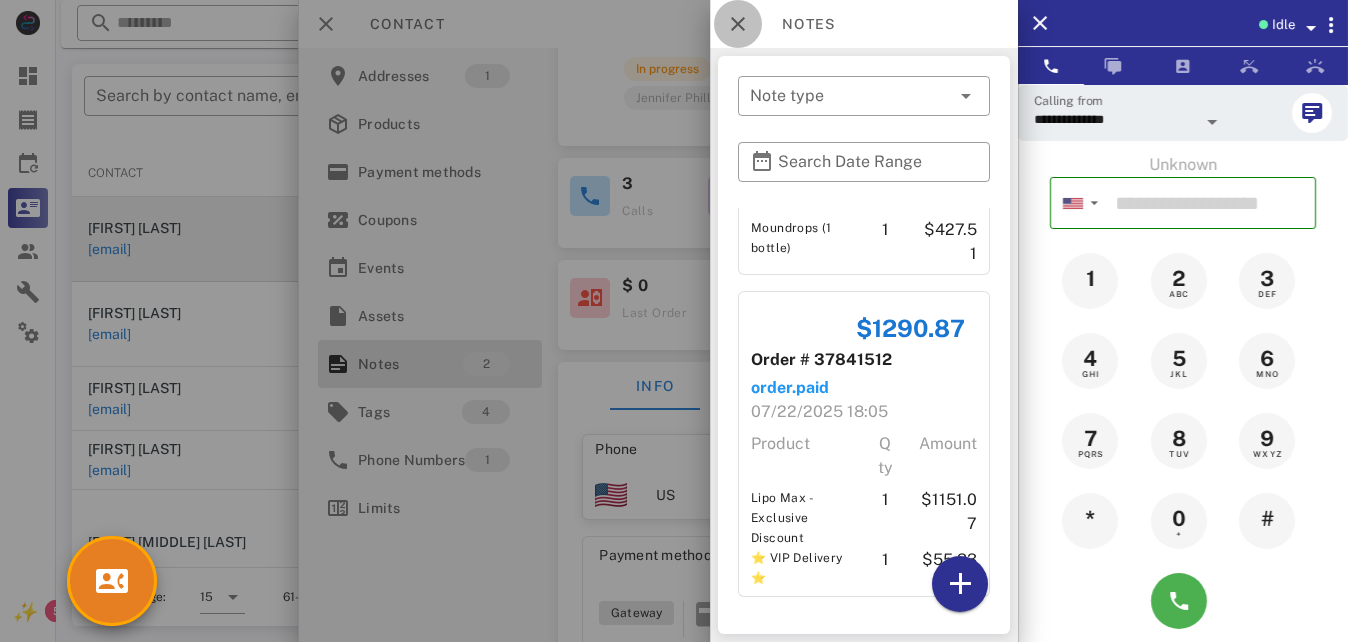 click at bounding box center [738, 24] 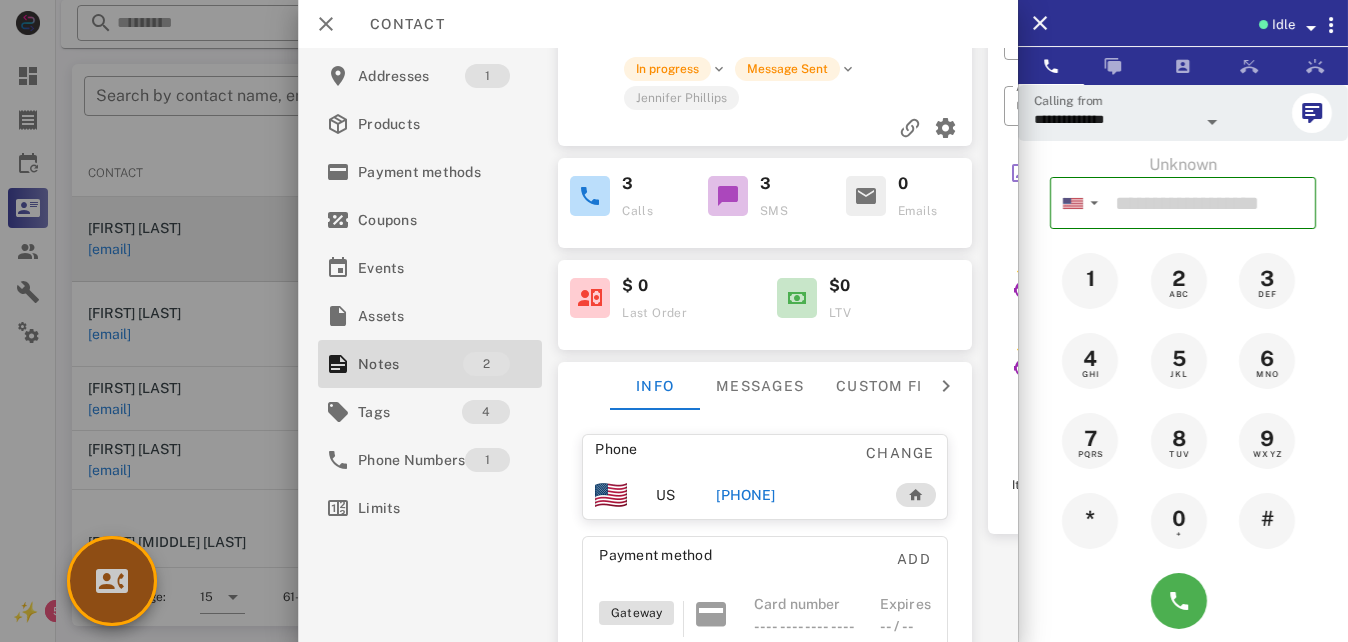 click at bounding box center [112, 581] 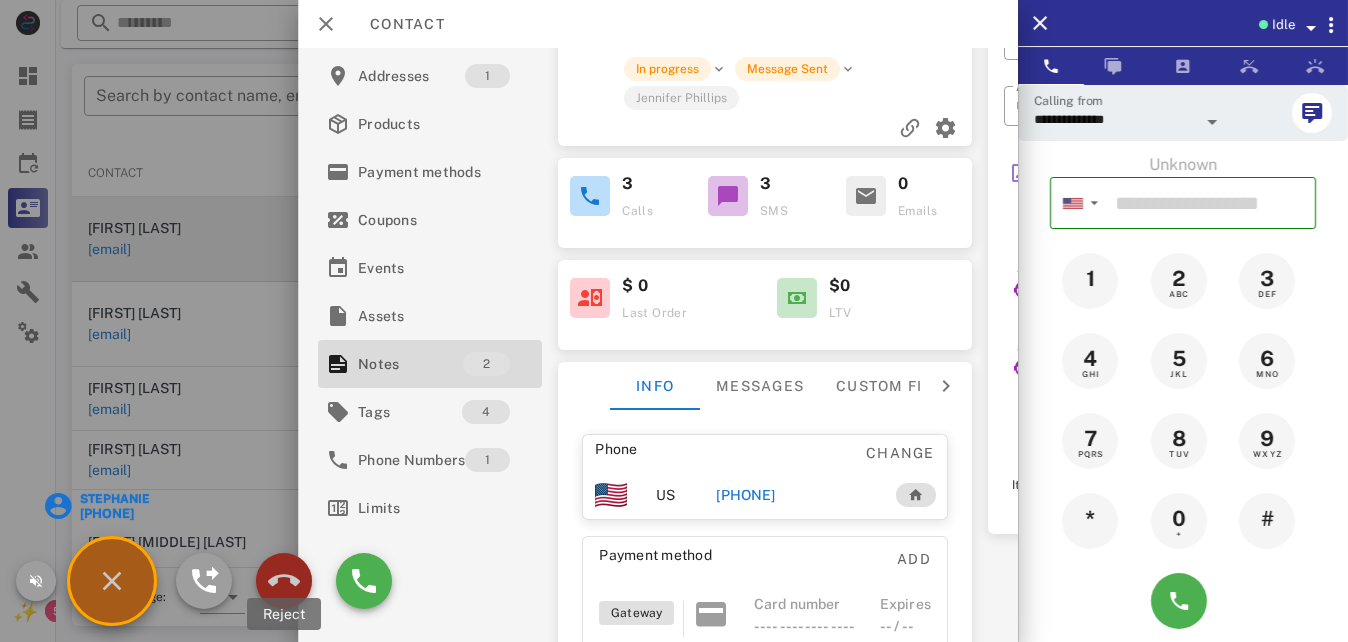click at bounding box center [284, 581] 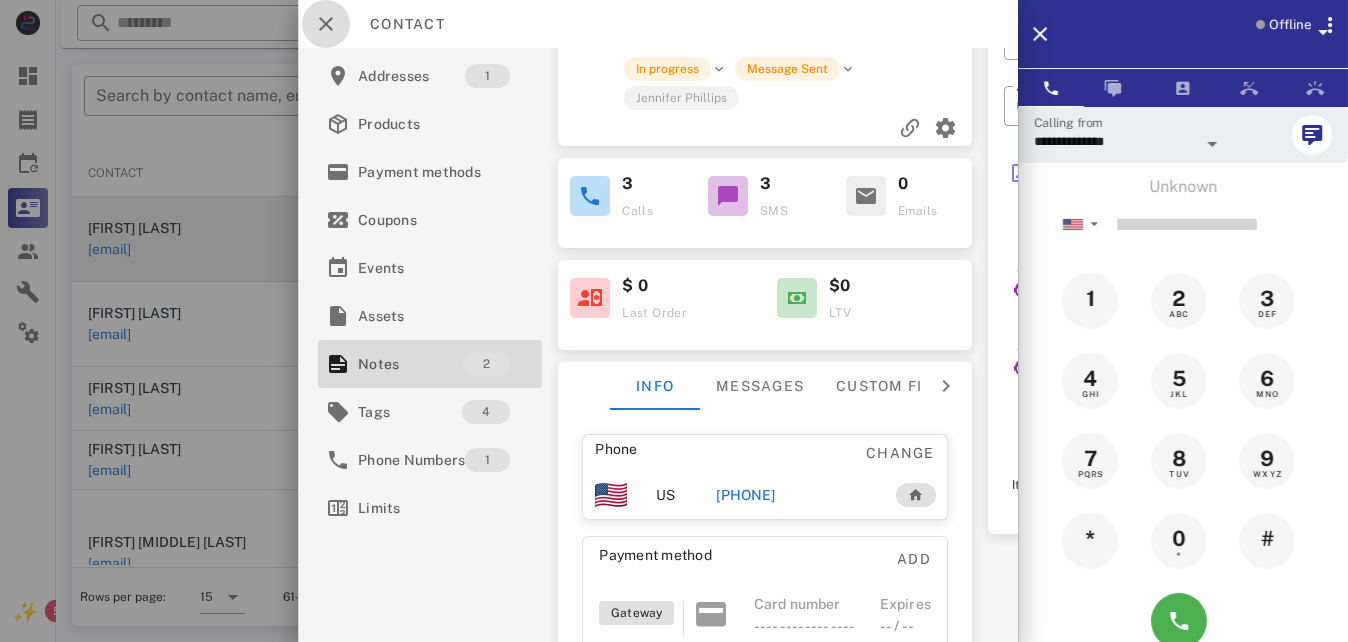 click at bounding box center [326, 24] 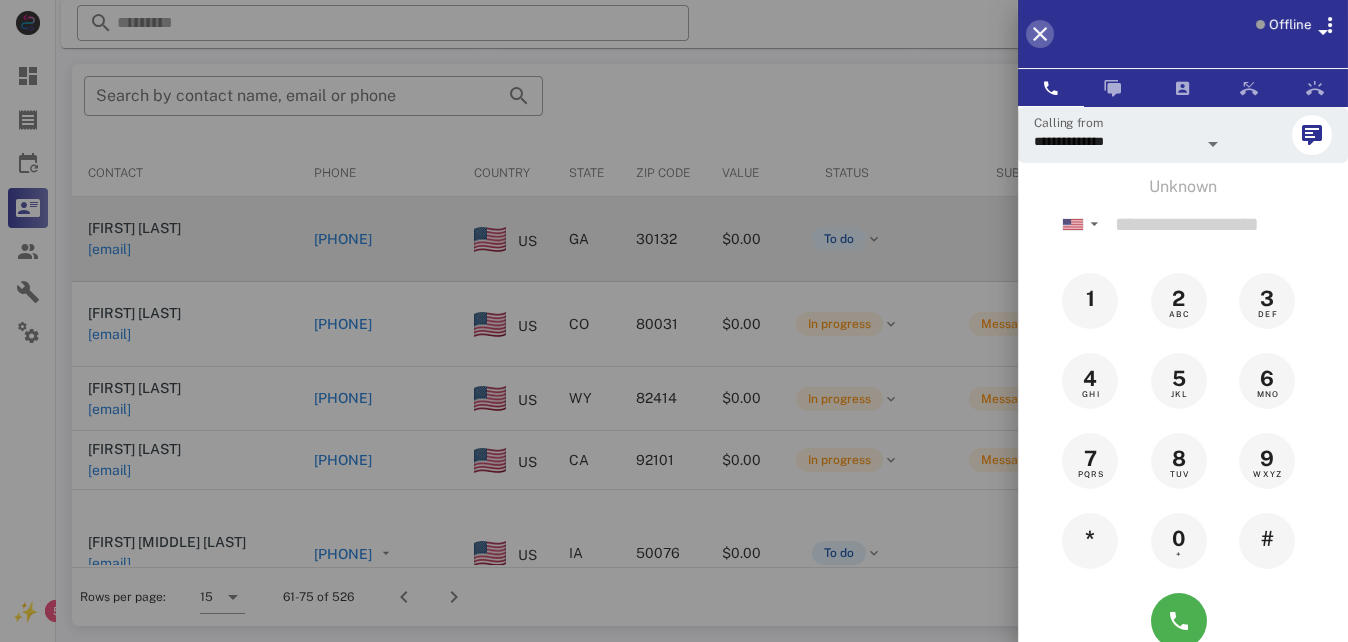 click at bounding box center (1040, 34) 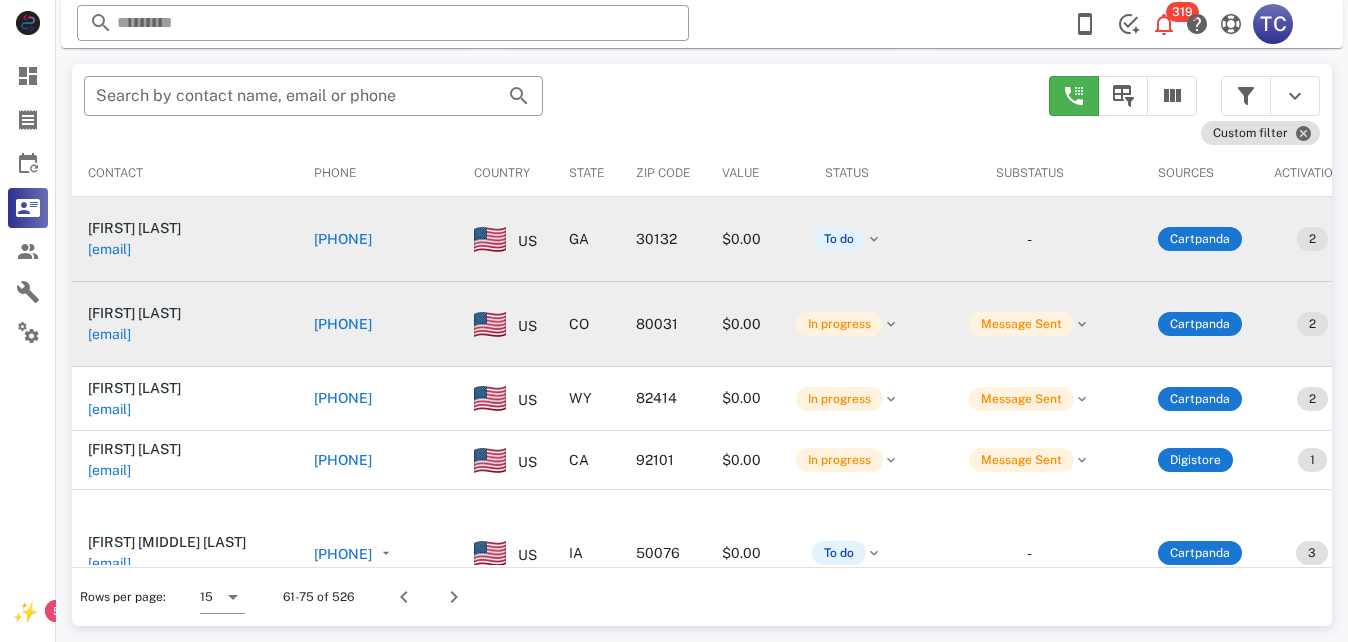 click on "+17209343095" at bounding box center [343, 324] 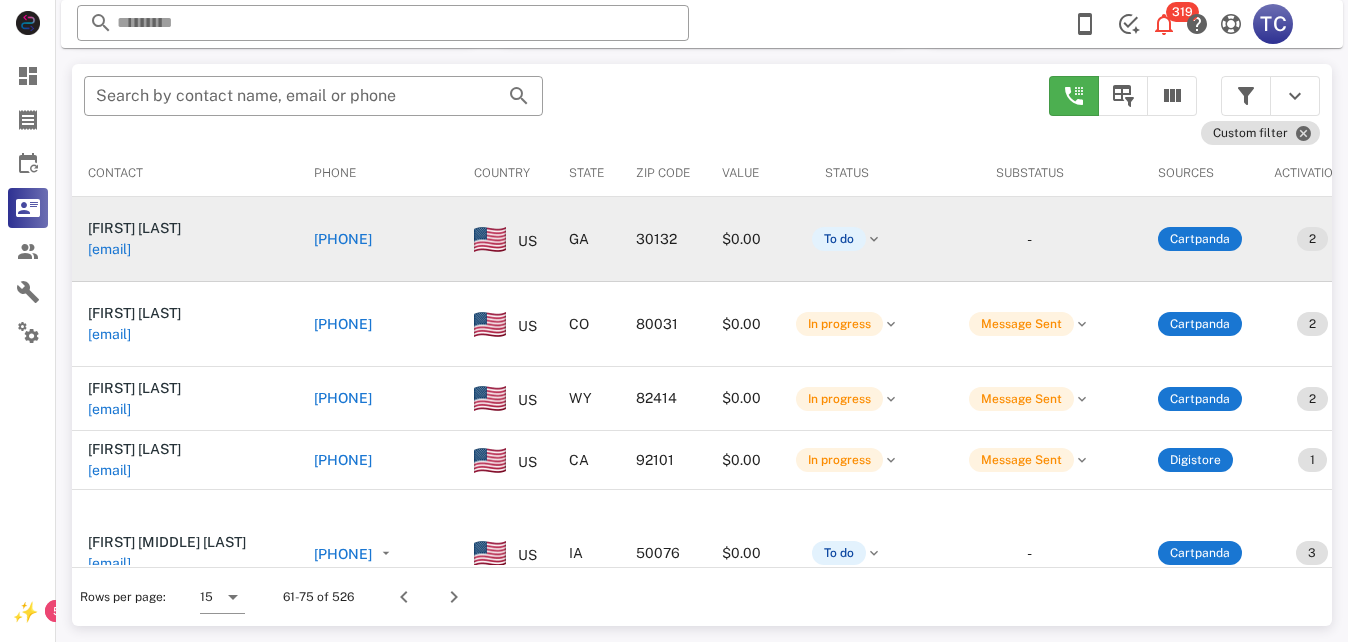 type on "**********" 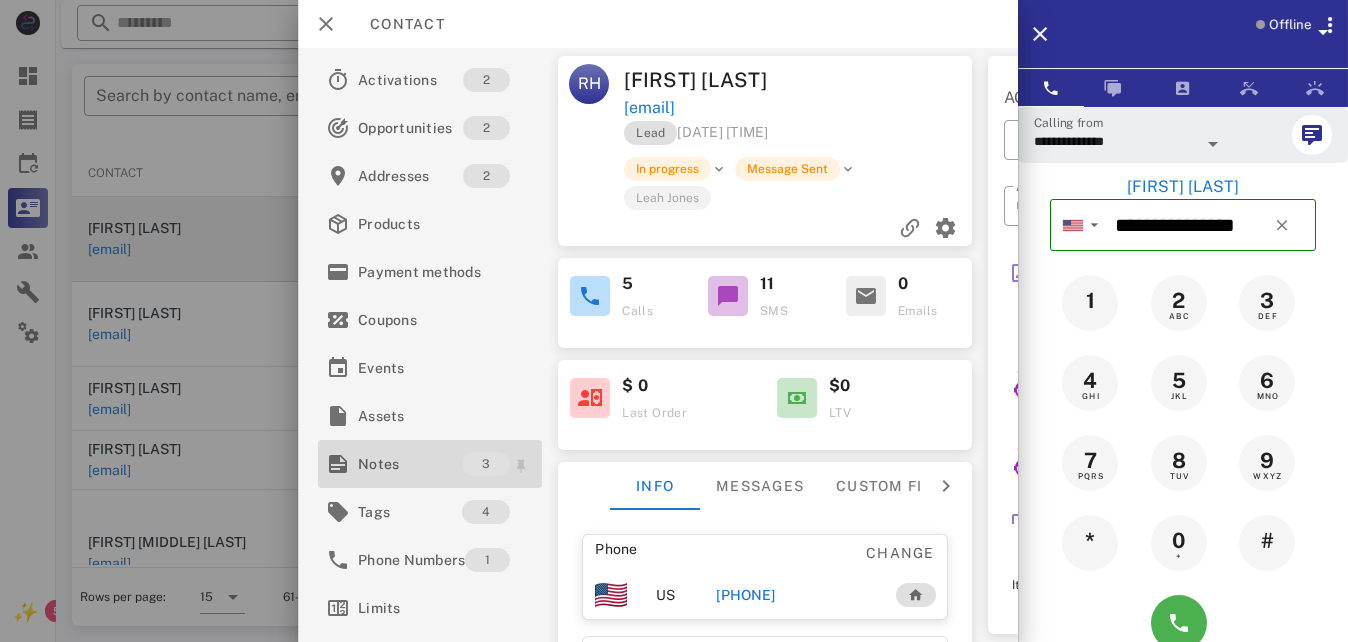 click on "Notes" at bounding box center (410, 464) 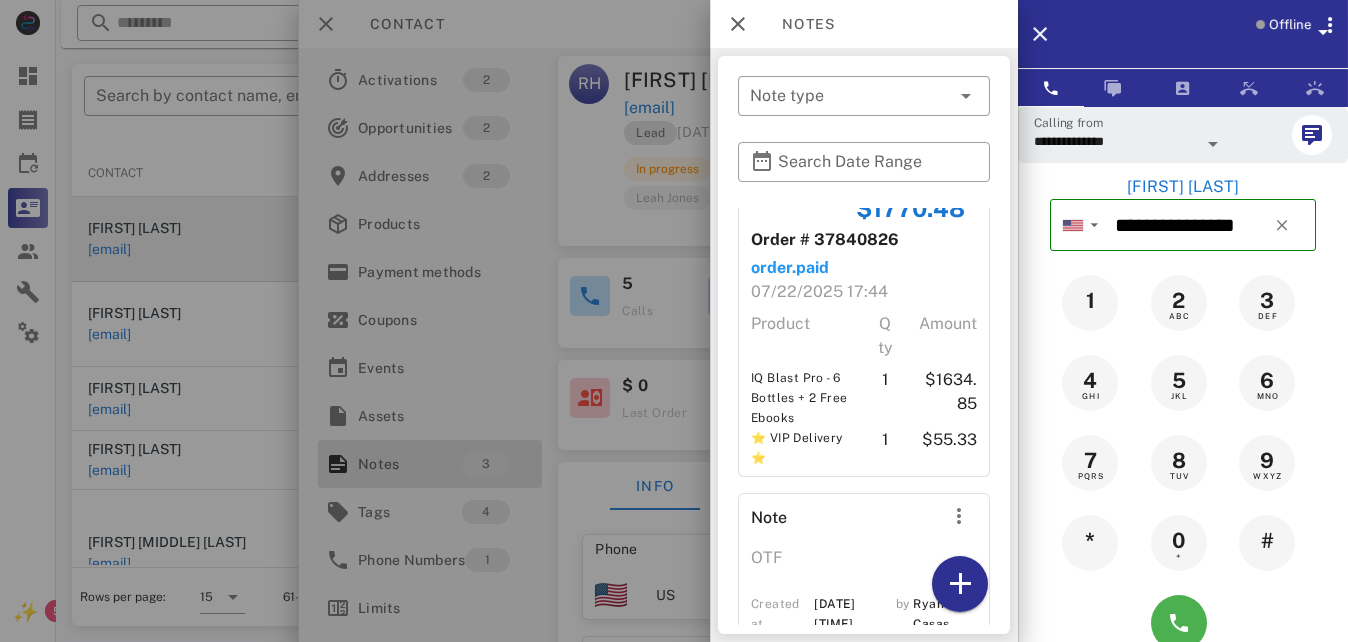 scroll, scrollTop: 353, scrollLeft: 0, axis: vertical 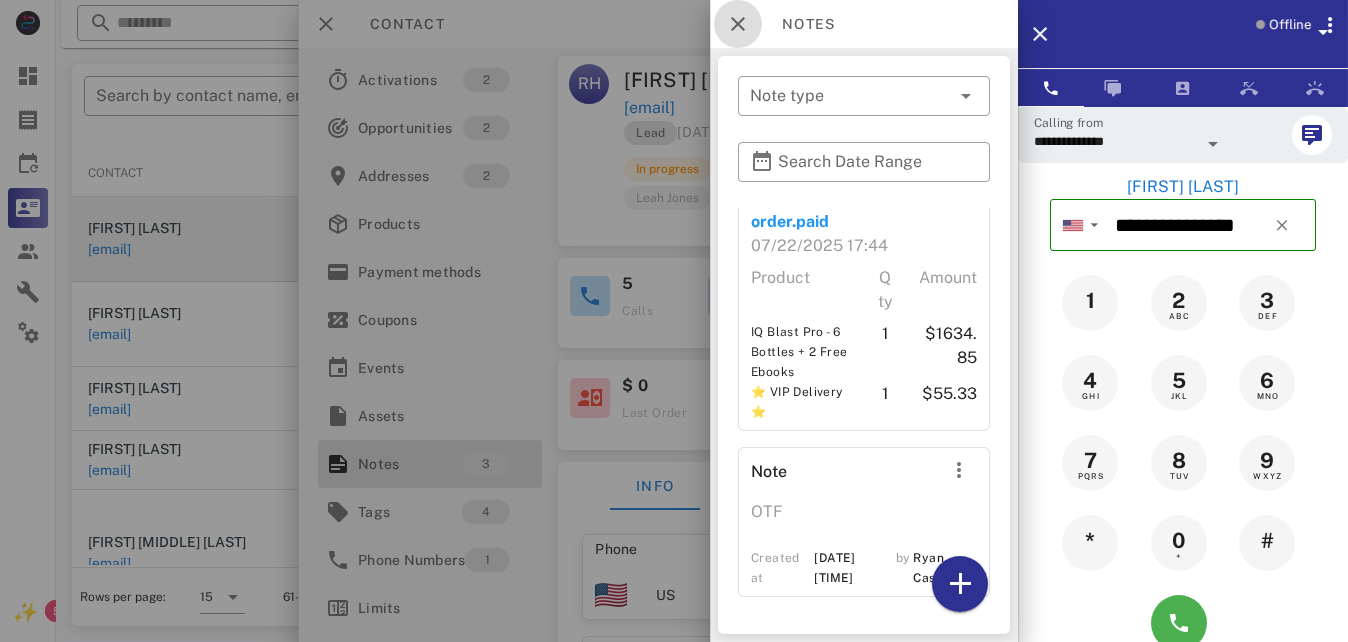 click at bounding box center (738, 24) 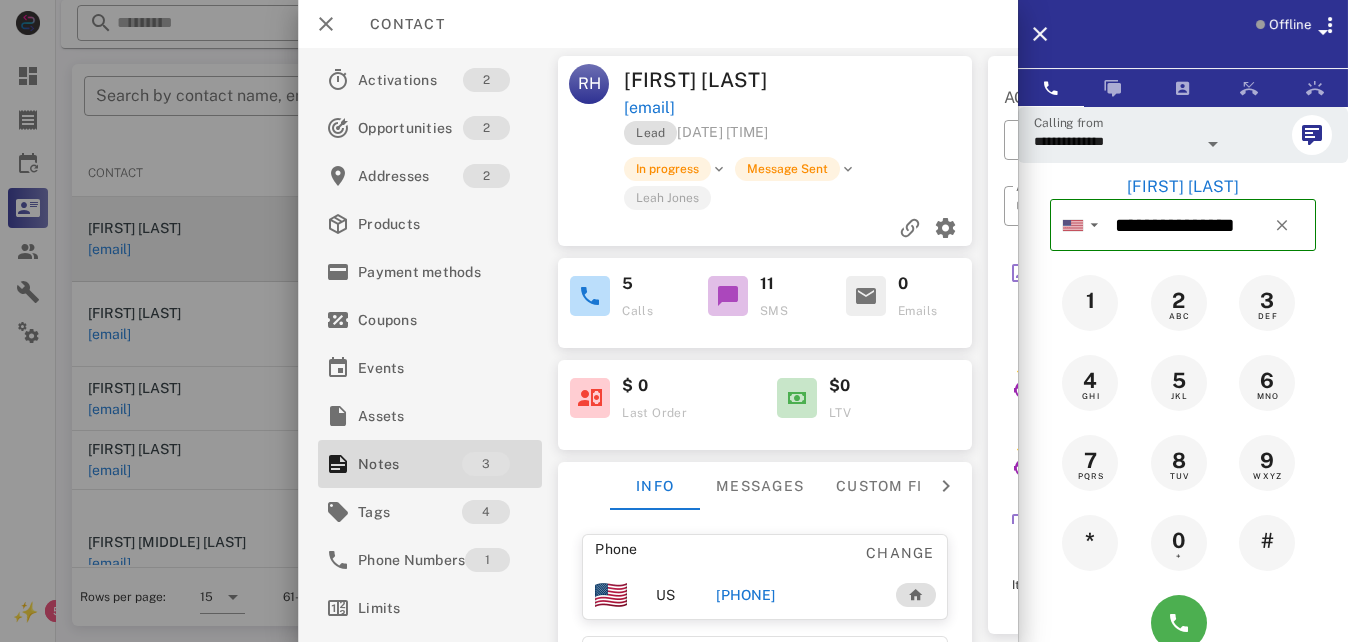 click on "Contact" at bounding box center [397, 24] 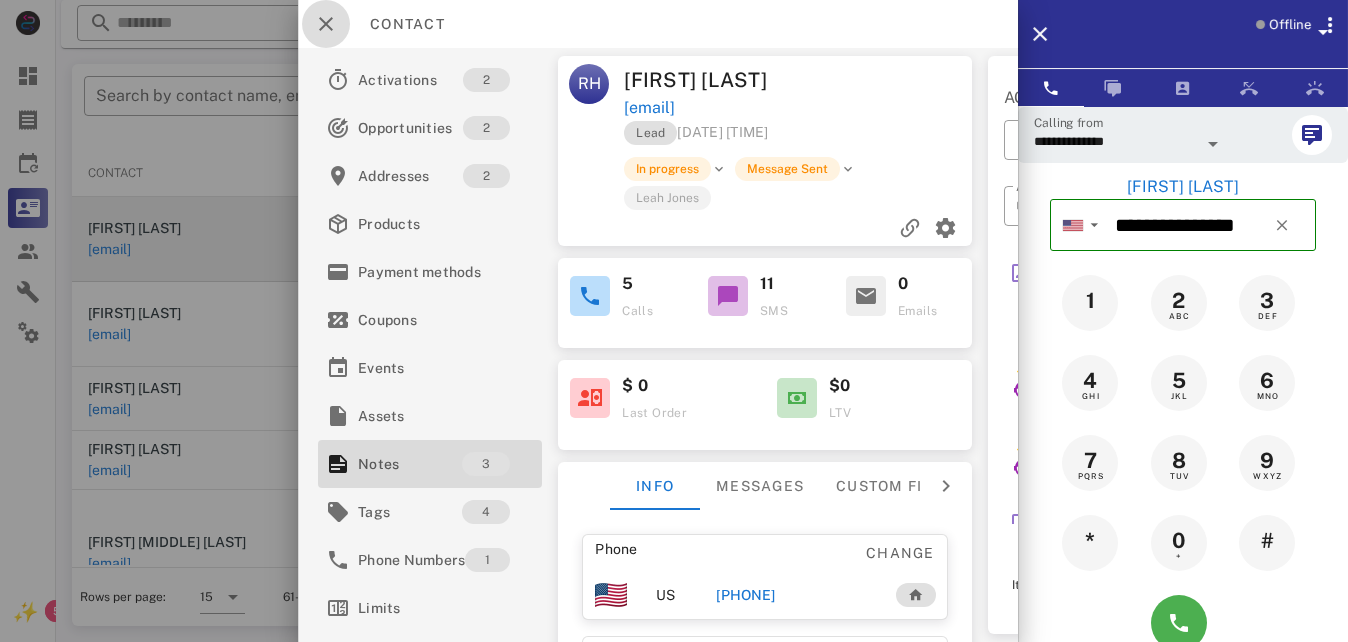 click at bounding box center [326, 24] 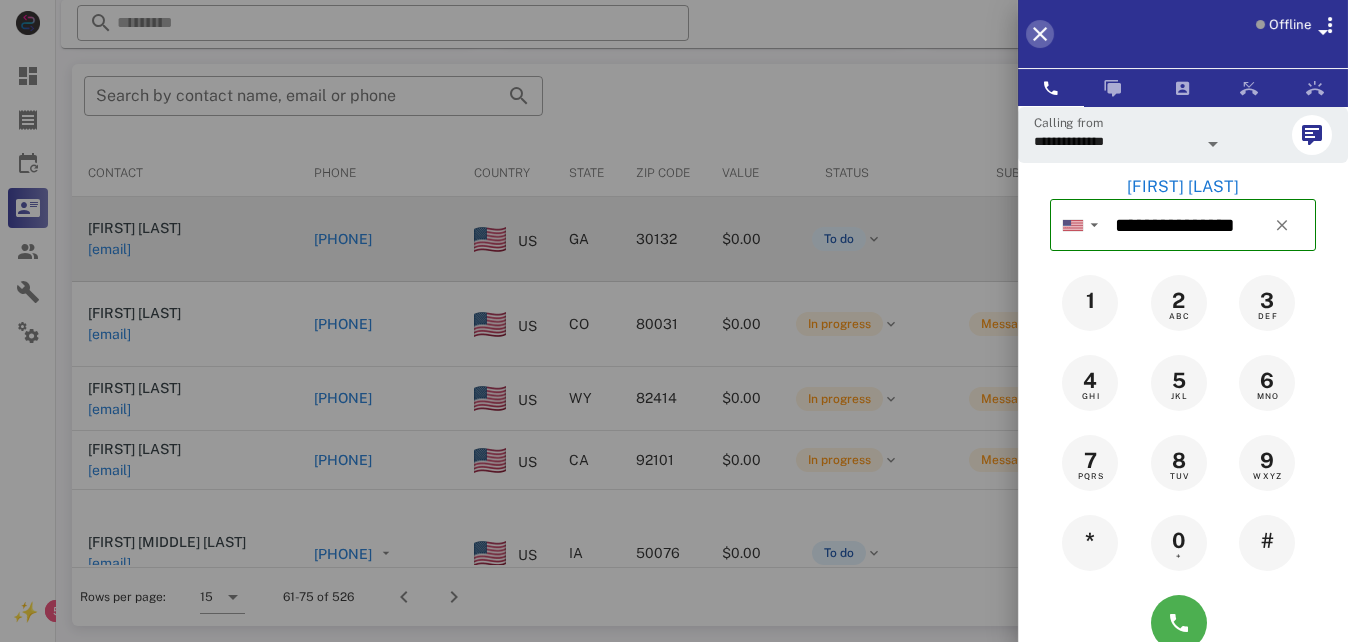 click at bounding box center [1040, 34] 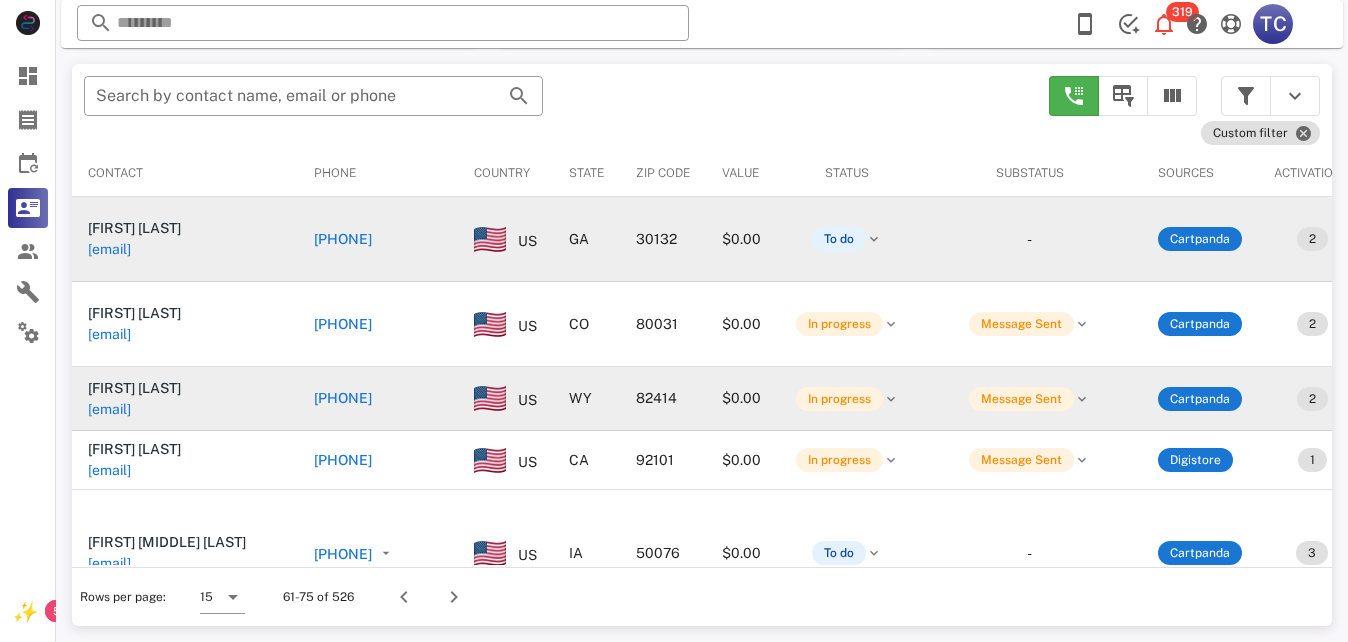 click on "+13072677570" at bounding box center [343, 398] 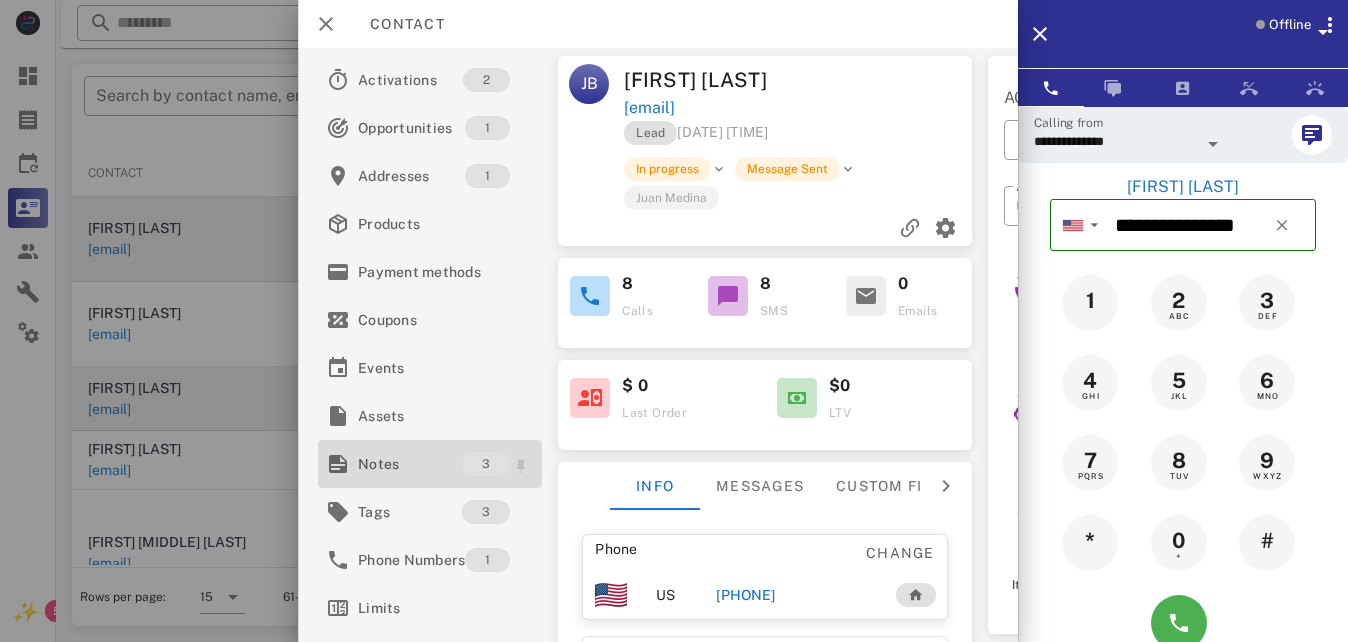 click on "Notes" at bounding box center (410, 464) 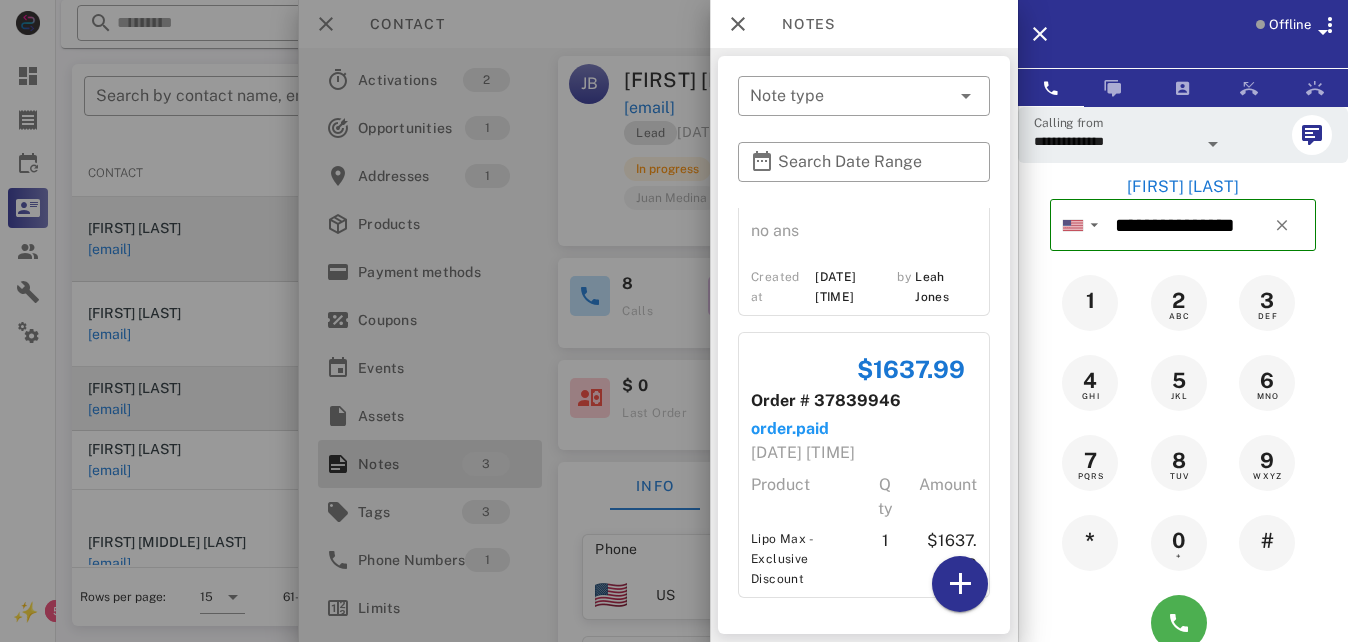 scroll, scrollTop: 313, scrollLeft: 0, axis: vertical 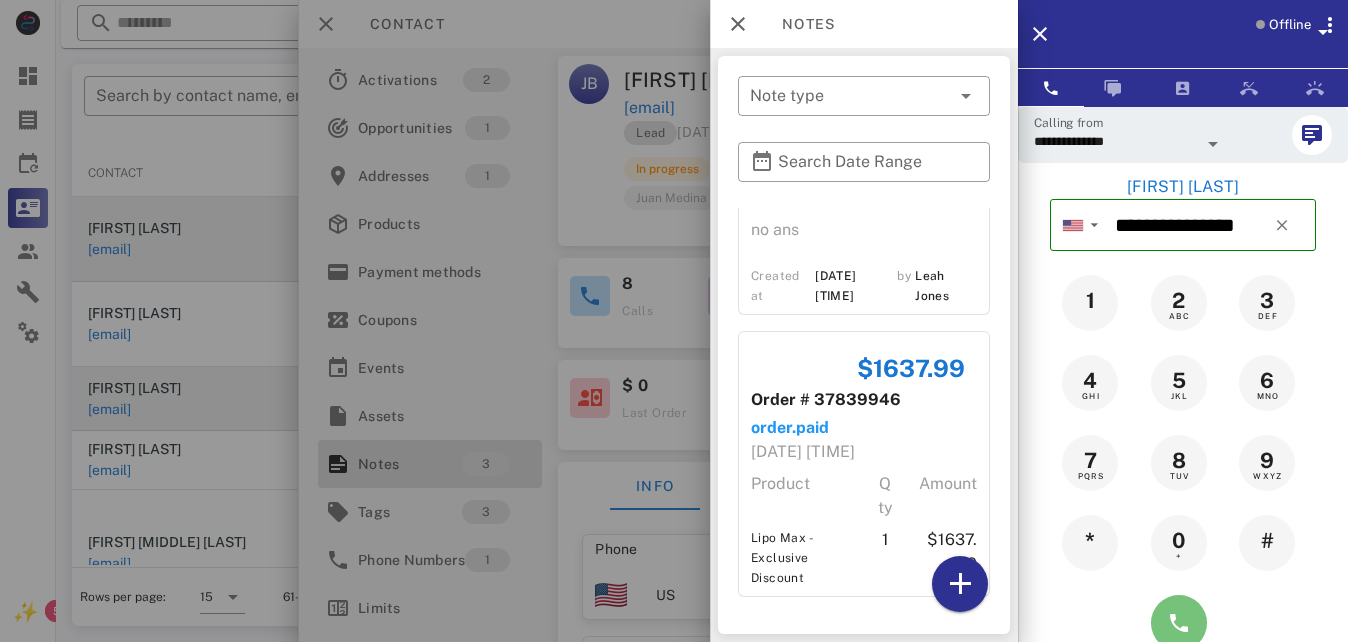 click at bounding box center (1179, 623) 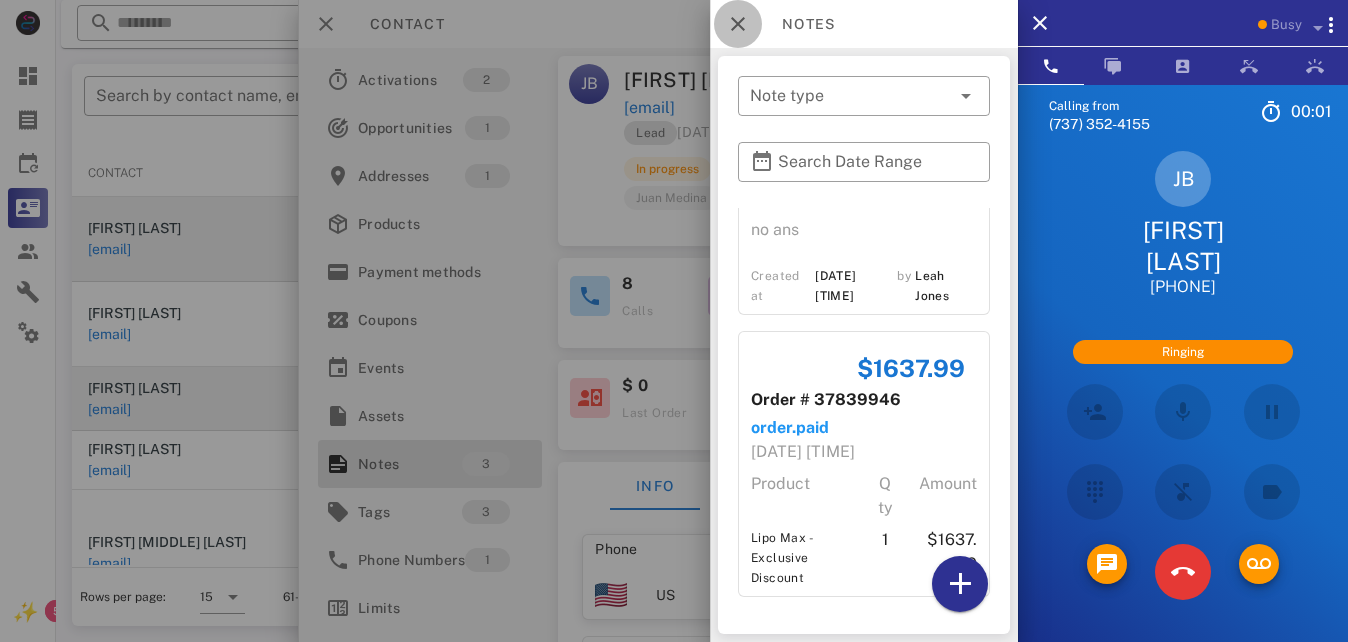 click at bounding box center [738, 24] 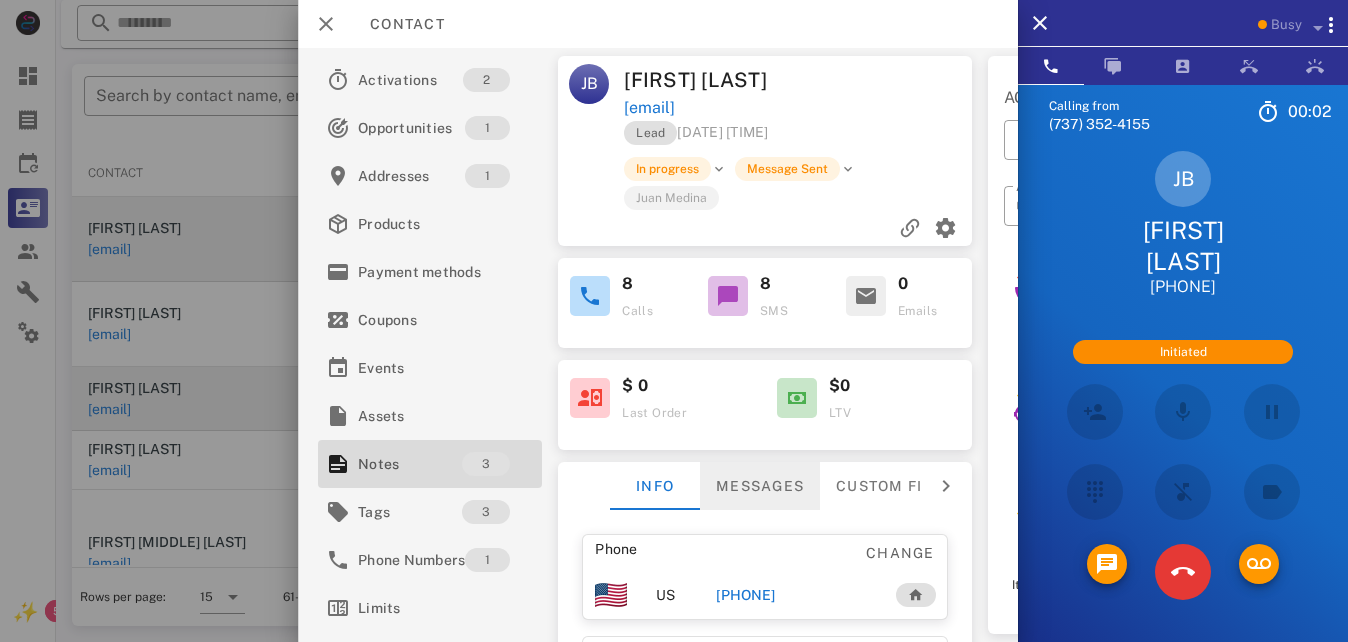 click on "Messages" at bounding box center (761, 486) 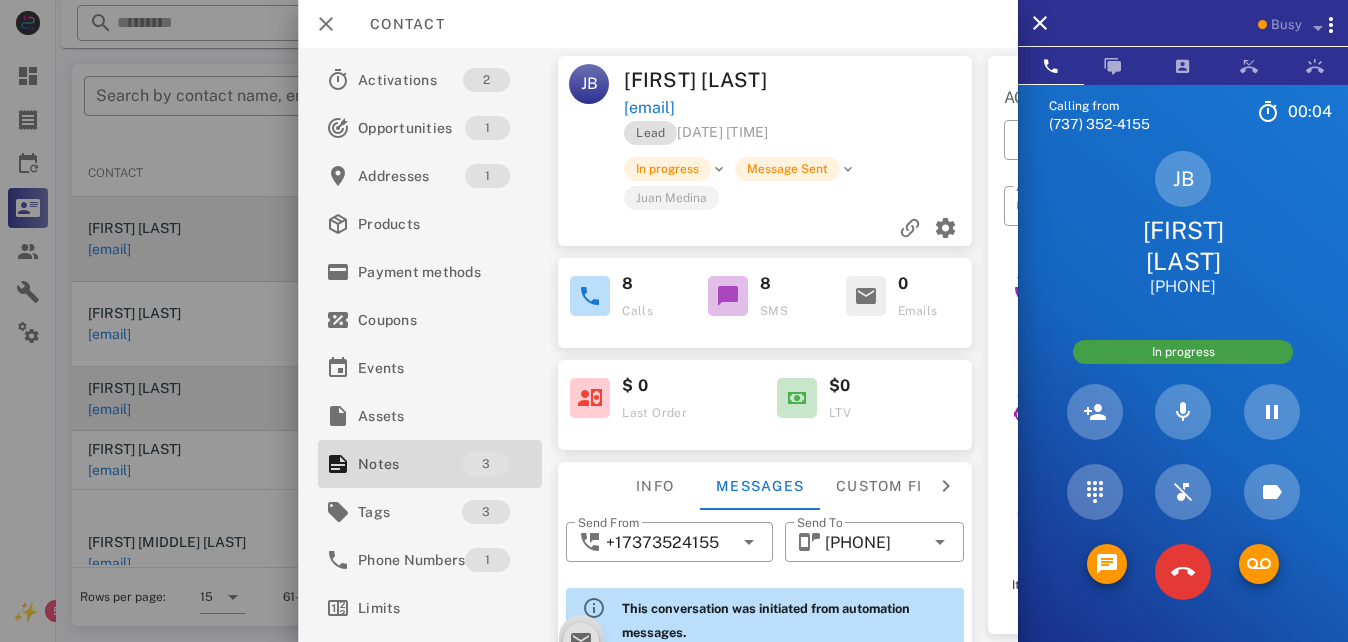 scroll, scrollTop: 1204, scrollLeft: 0, axis: vertical 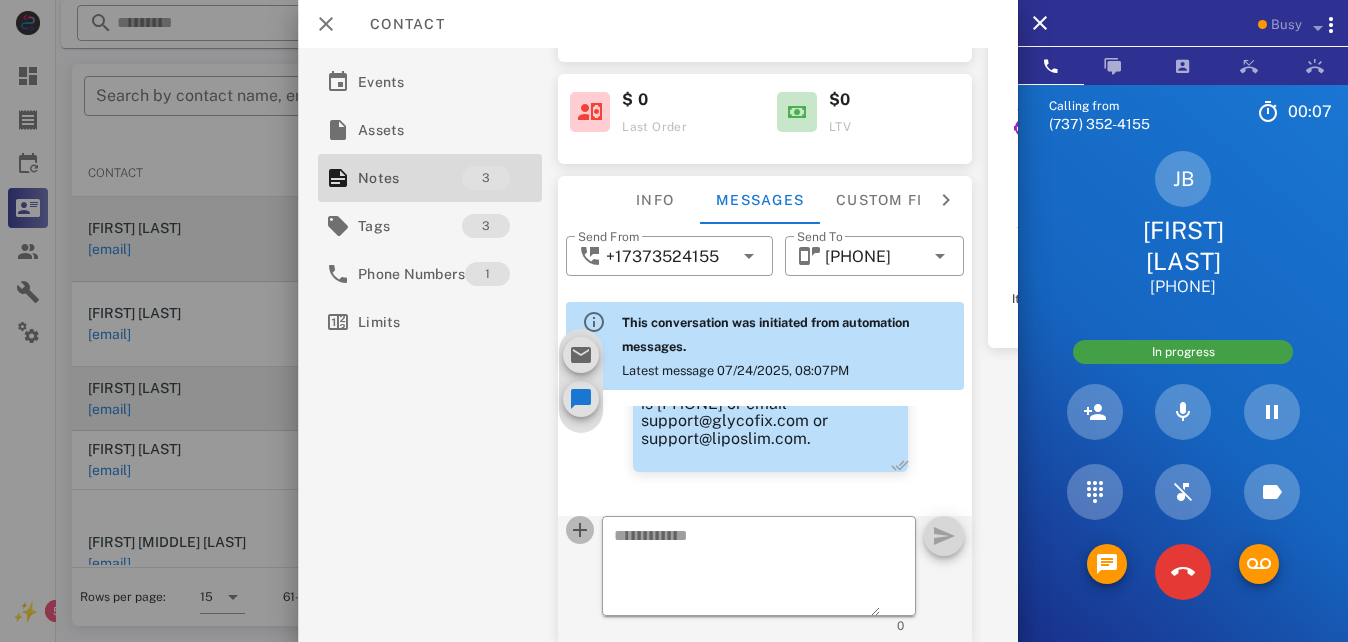 click at bounding box center [581, 530] 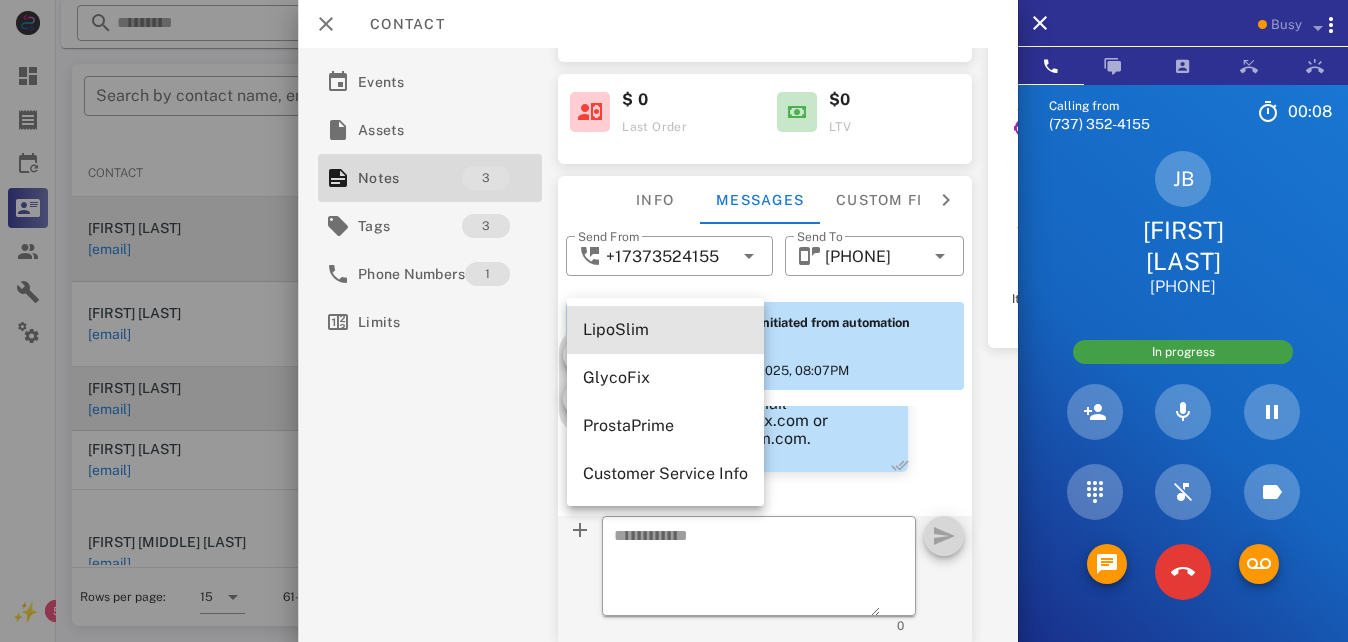 click on "LipoSlim" at bounding box center [665, 329] 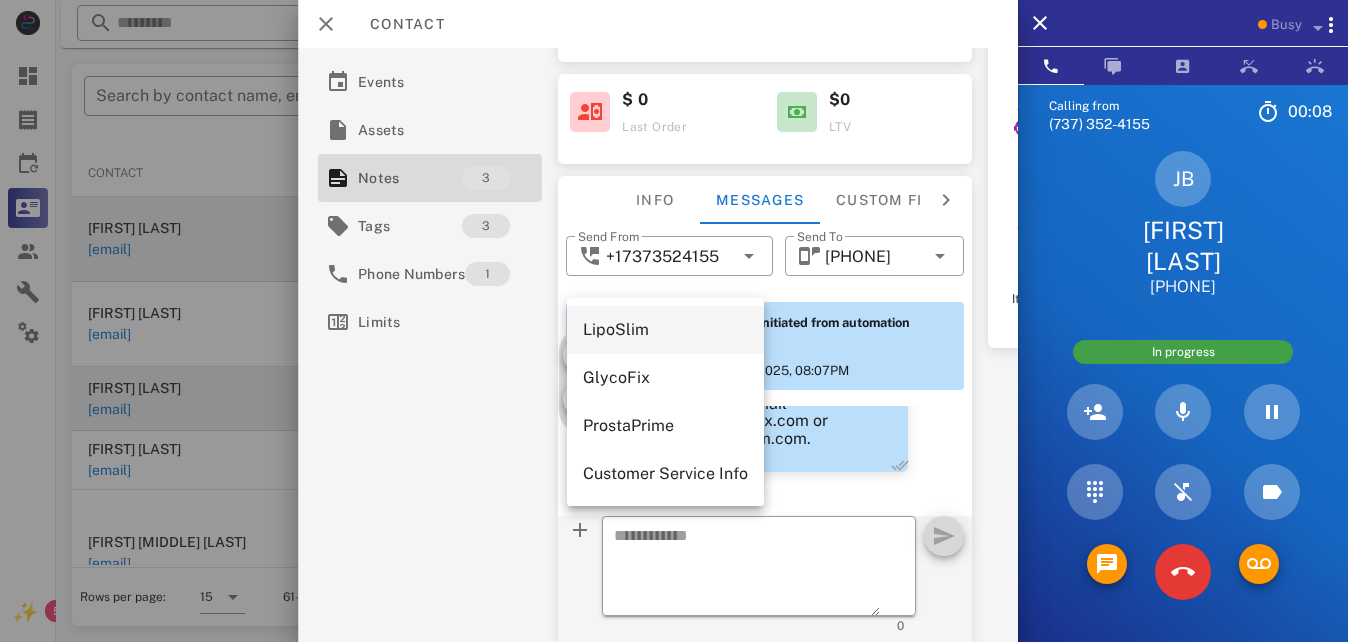 type on "**********" 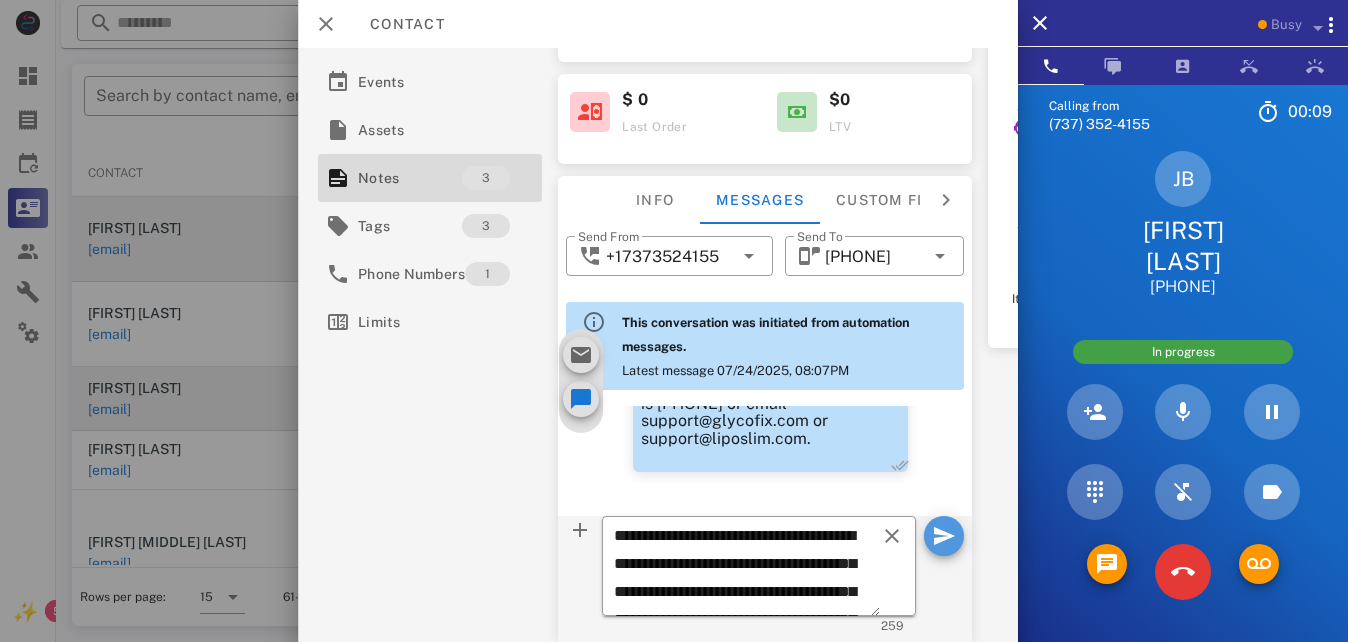 click at bounding box center (944, 536) 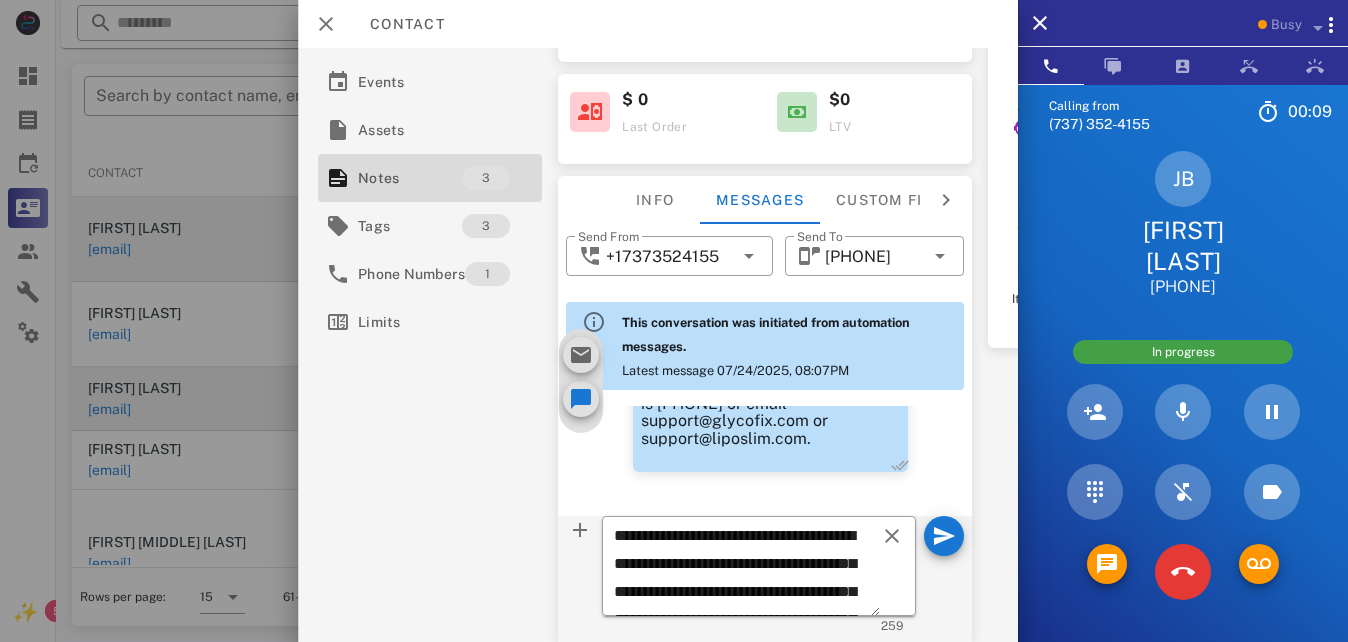 type 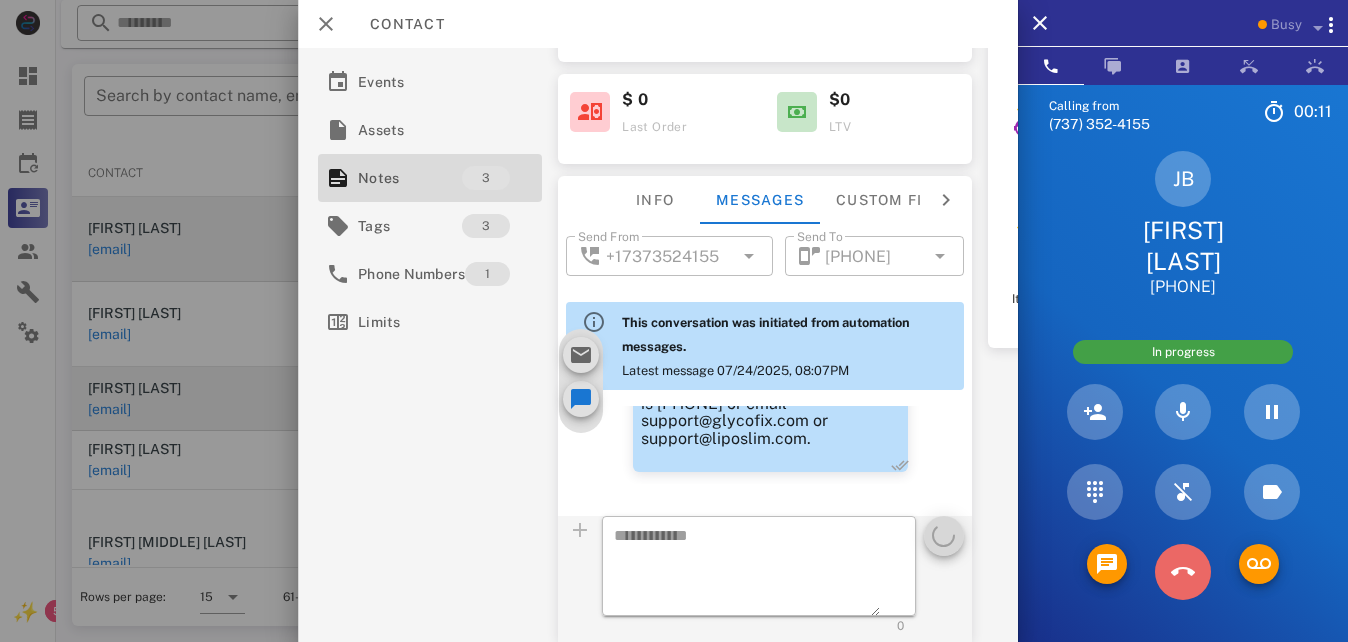 click at bounding box center (1183, 572) 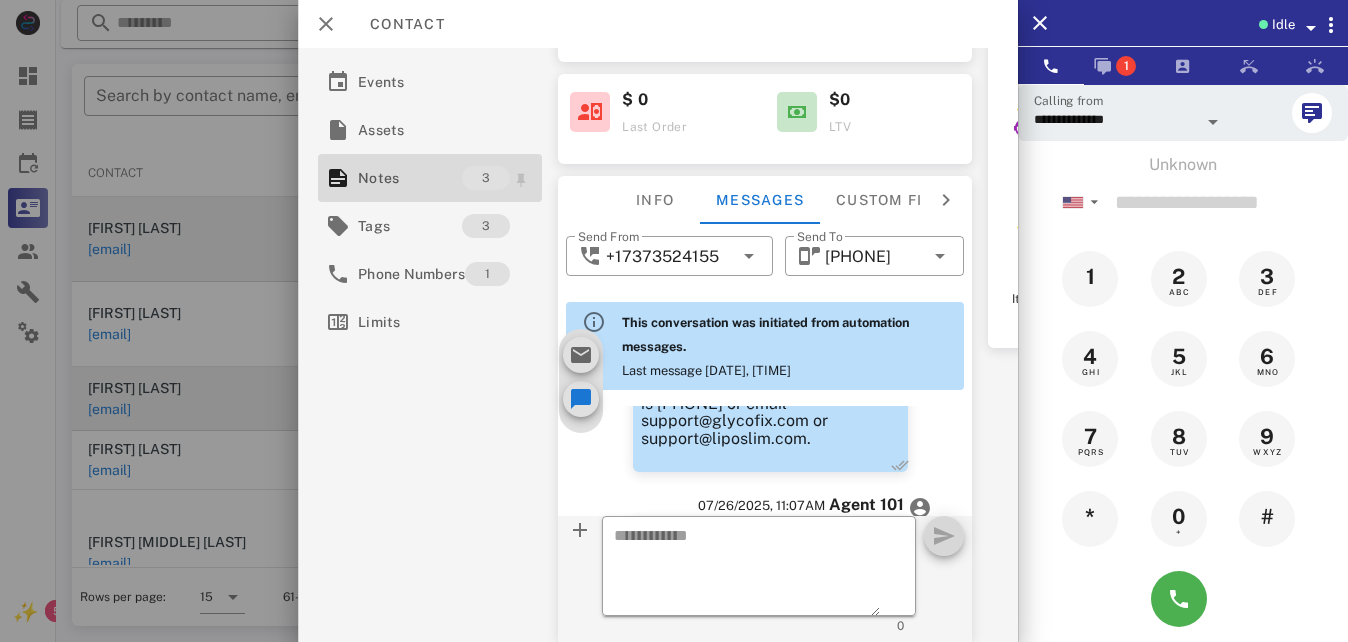 scroll, scrollTop: 1440, scrollLeft: 0, axis: vertical 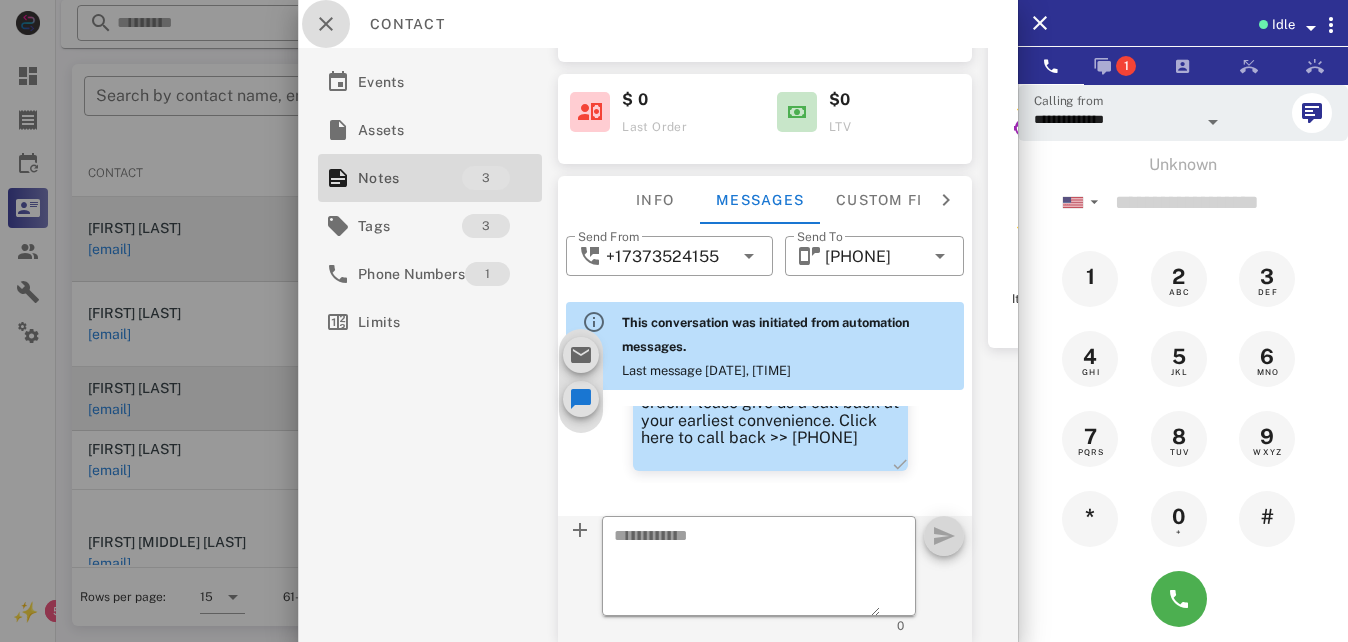 click at bounding box center (326, 24) 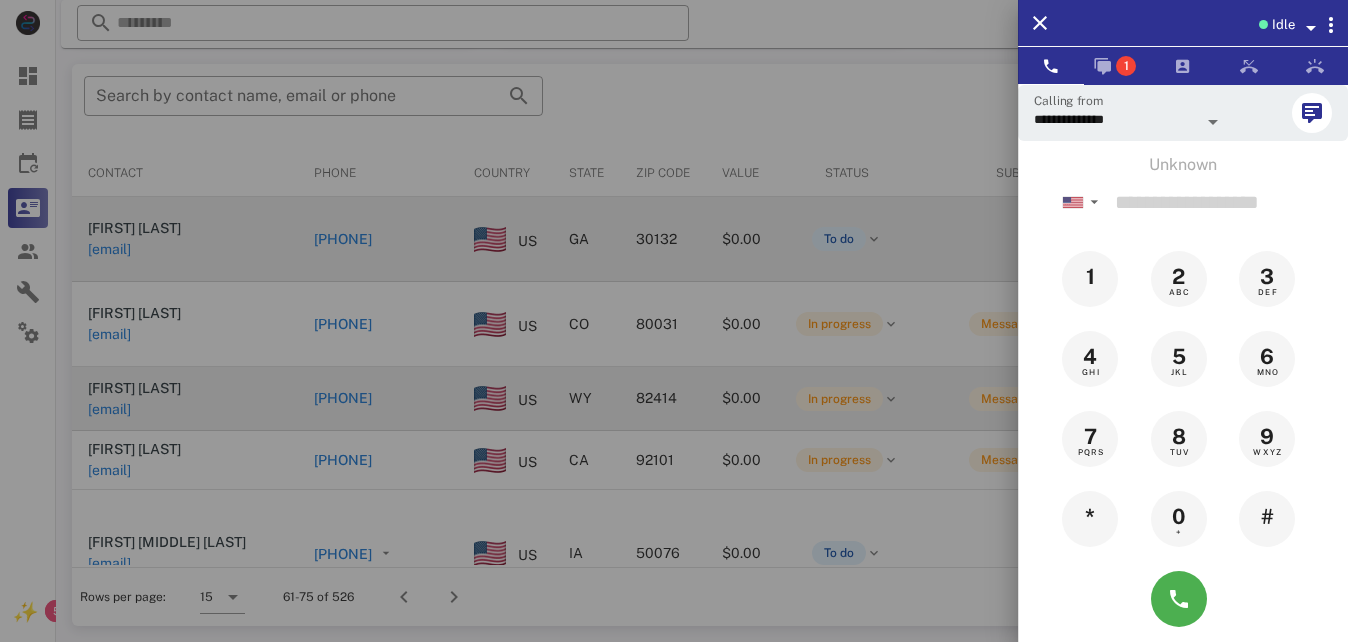 click at bounding box center [674, 321] 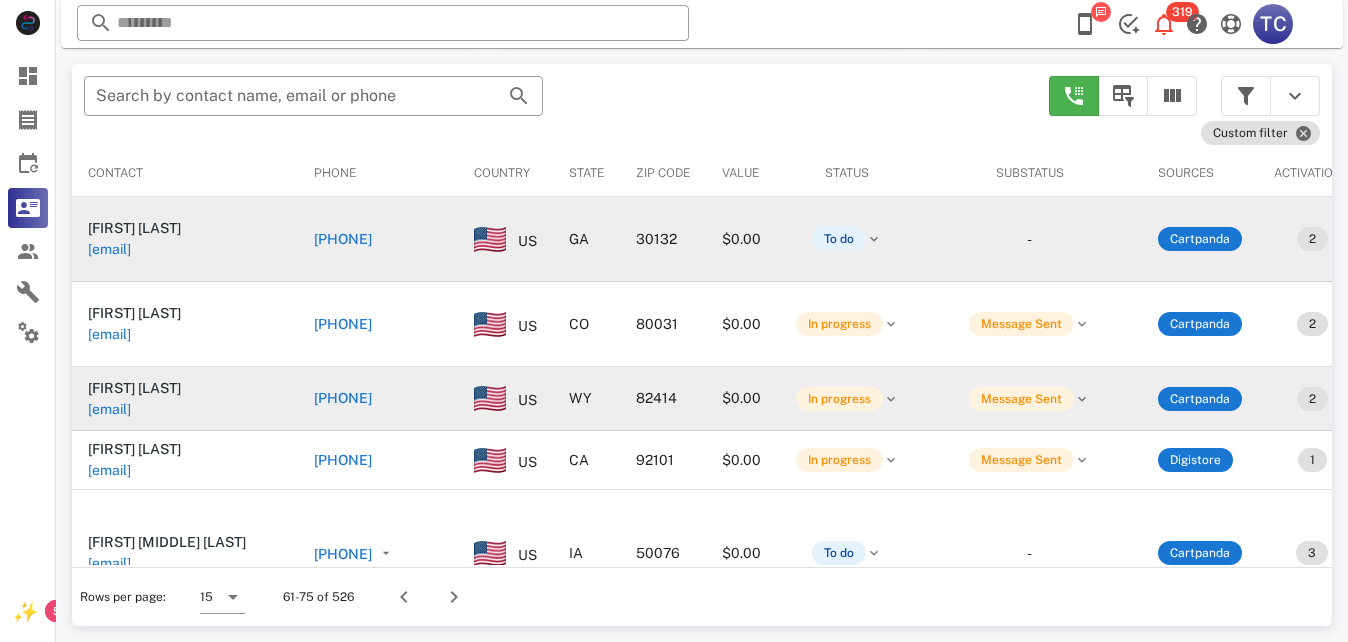 click on "+13072677570" at bounding box center [343, 398] 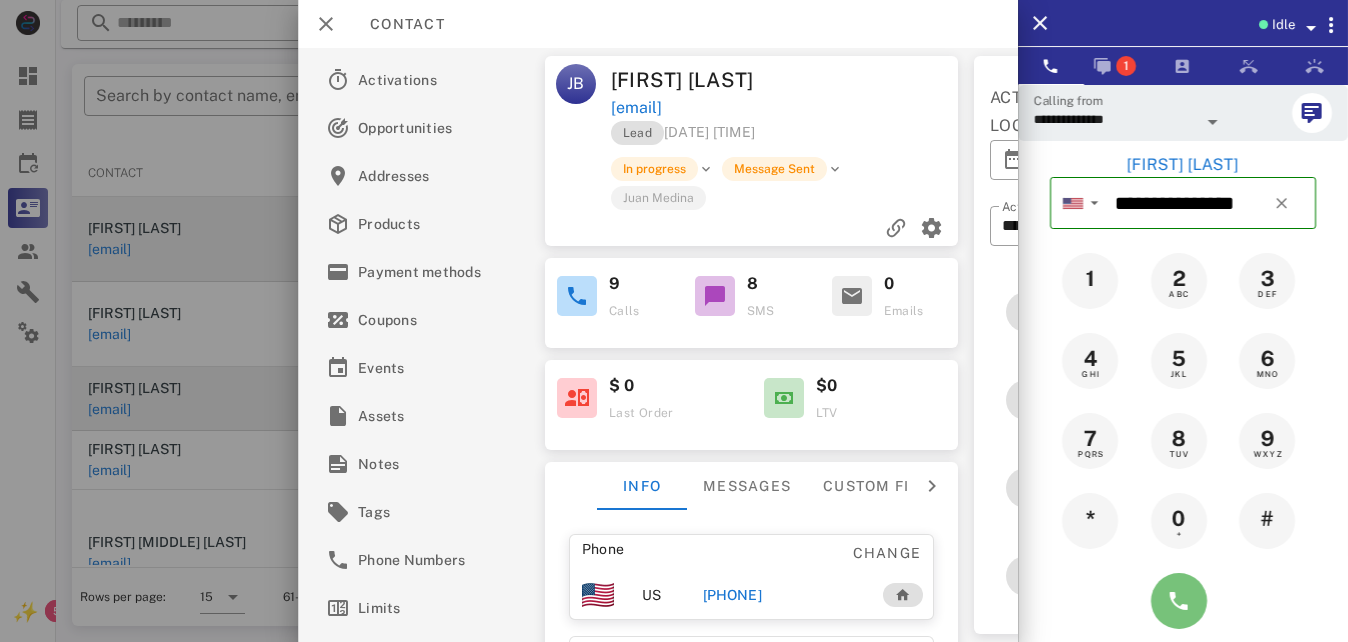 click at bounding box center [1179, 601] 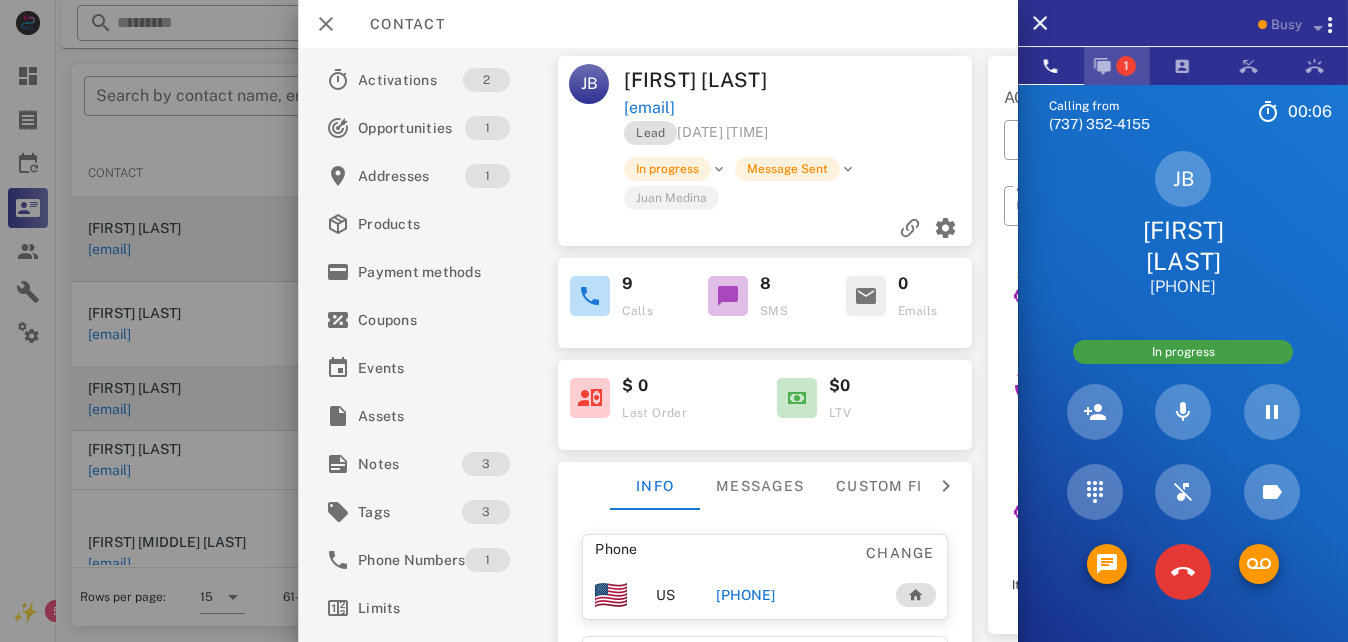 click on "1" at bounding box center (1126, 66) 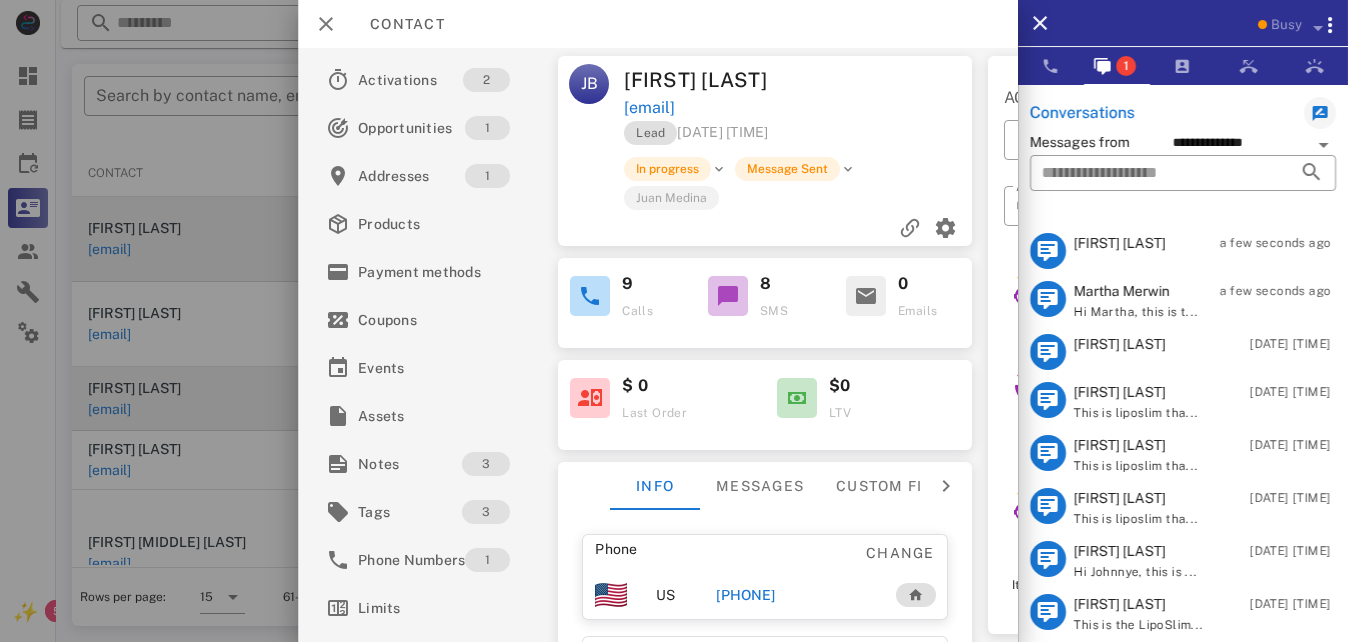 click on "Sherry Decker" at bounding box center [1120, 243] 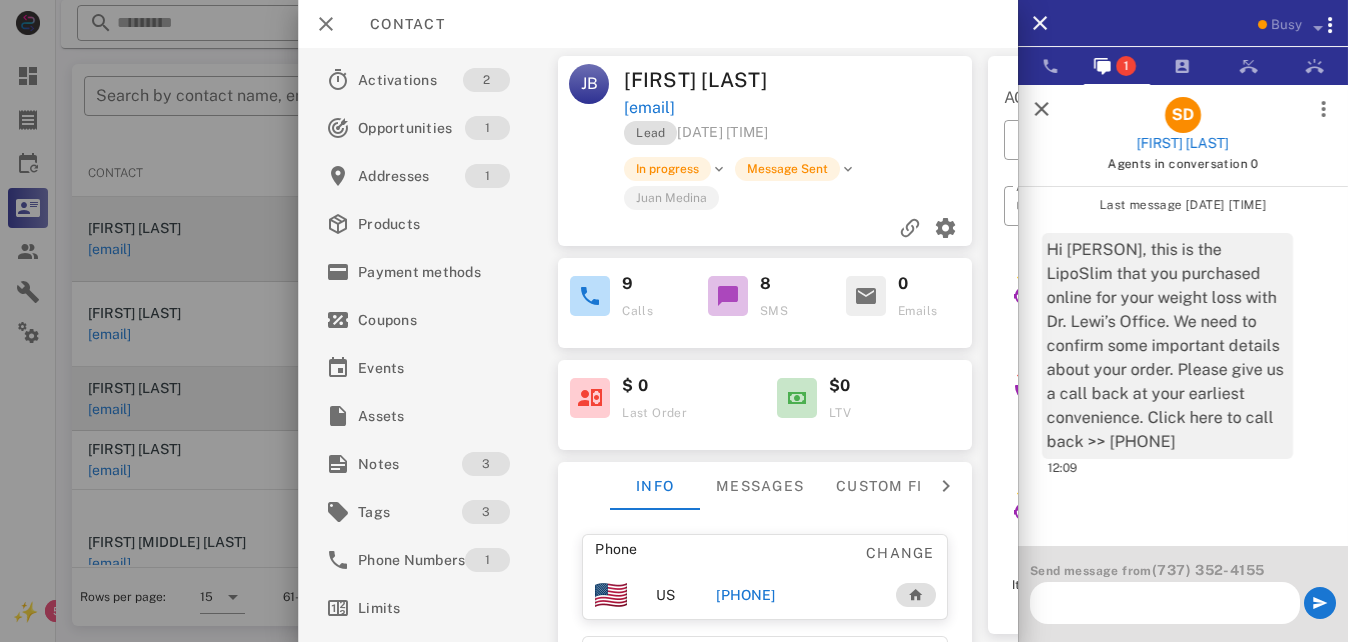 scroll, scrollTop: 0, scrollLeft: 0, axis: both 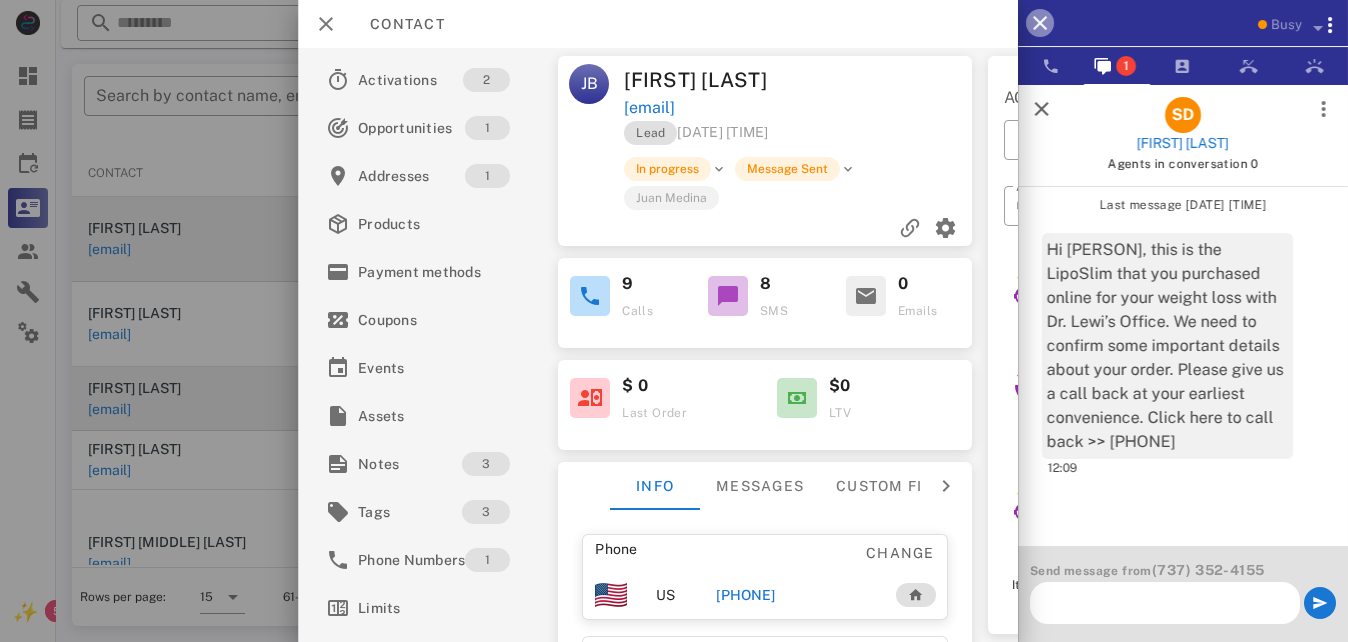click at bounding box center (1040, 23) 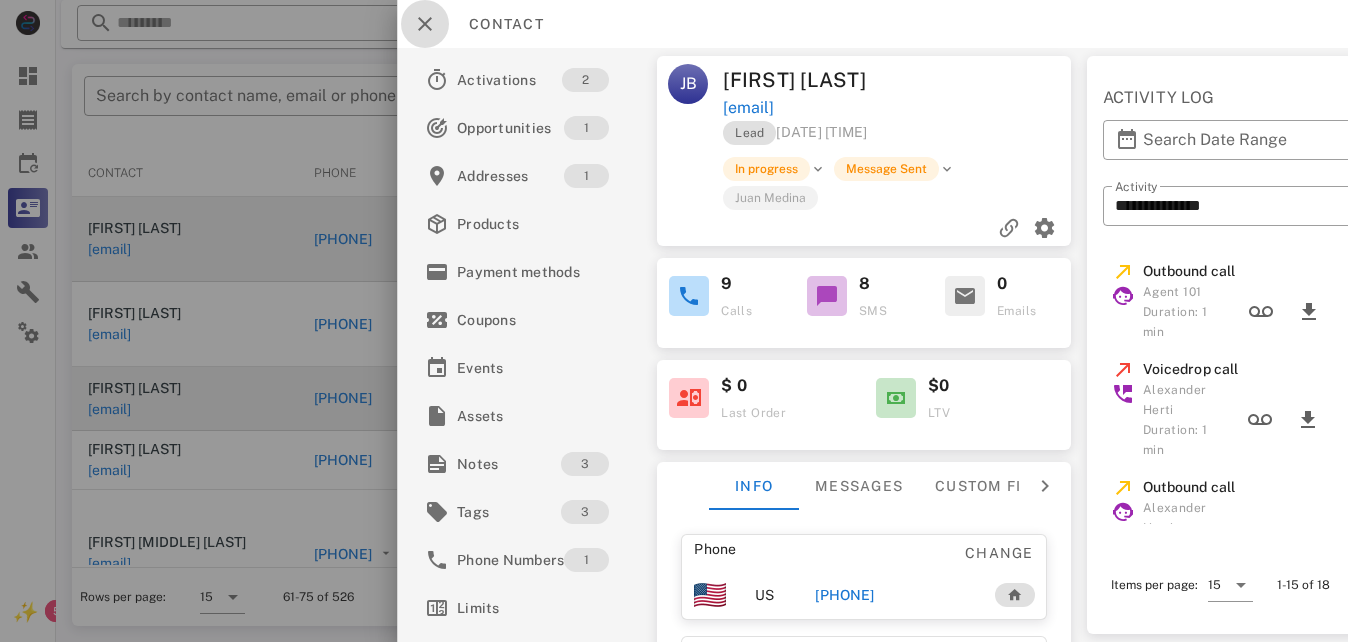 click at bounding box center (425, 24) 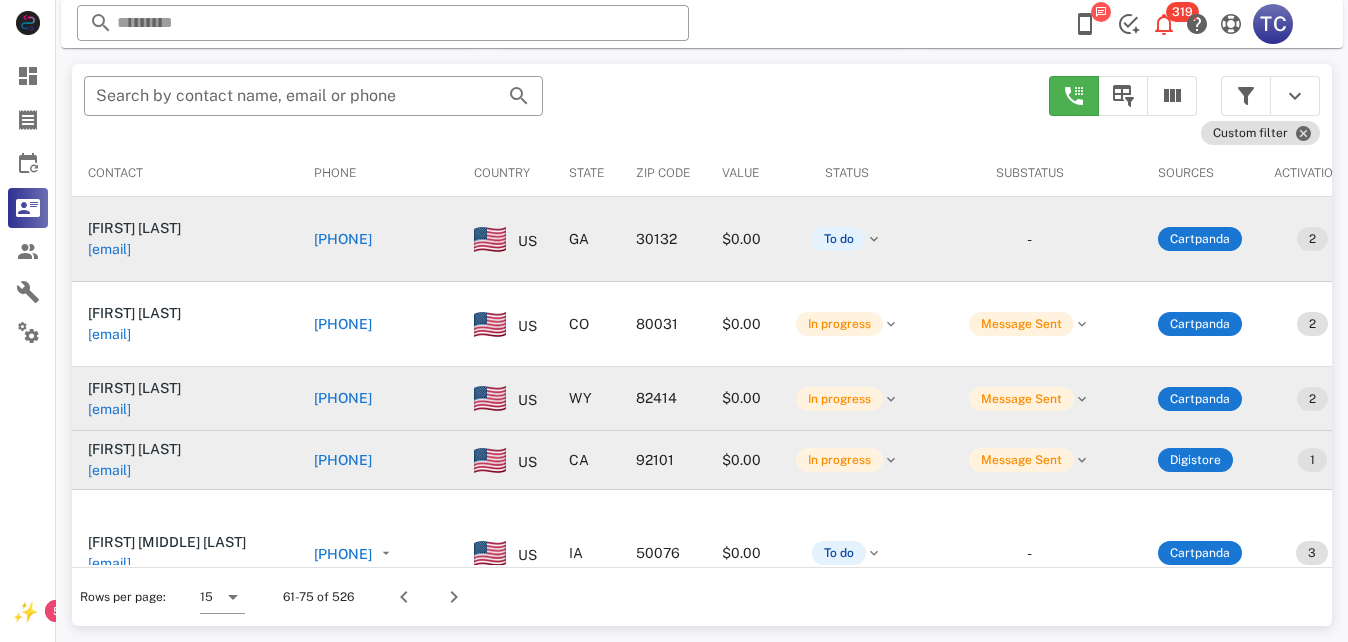 click on "[PHONE]" at bounding box center [343, 460] 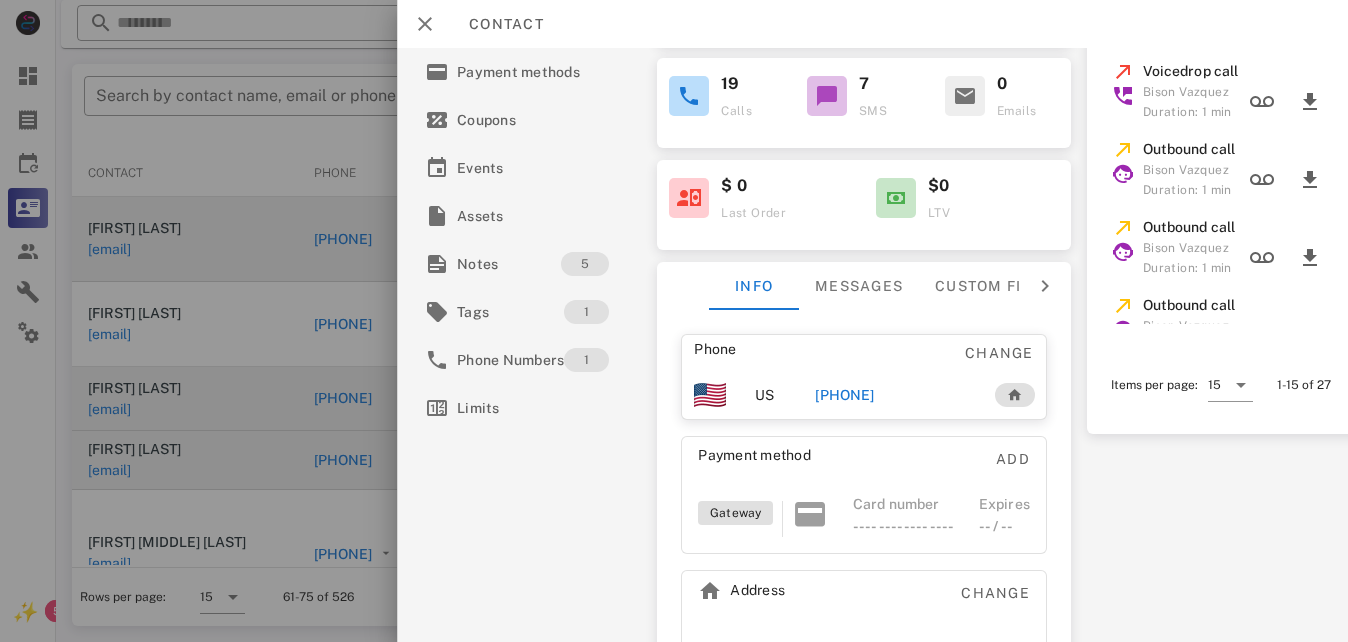 scroll, scrollTop: 100, scrollLeft: 0, axis: vertical 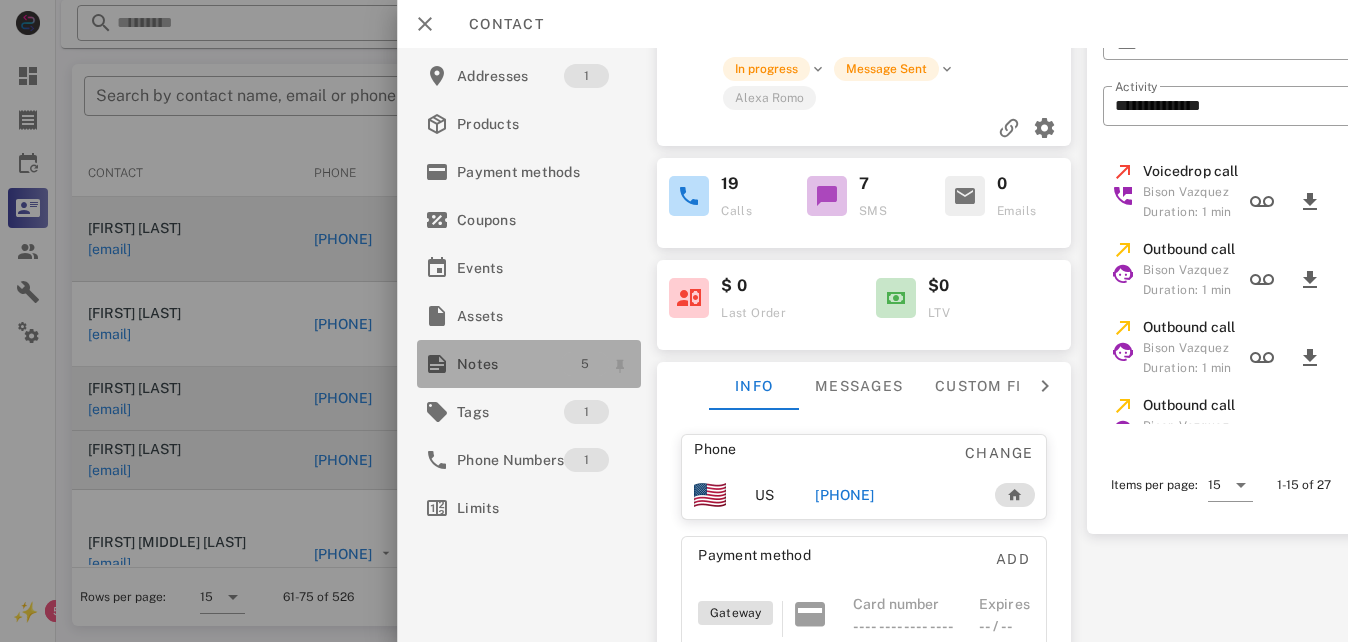 click on "5" at bounding box center (586, 364) 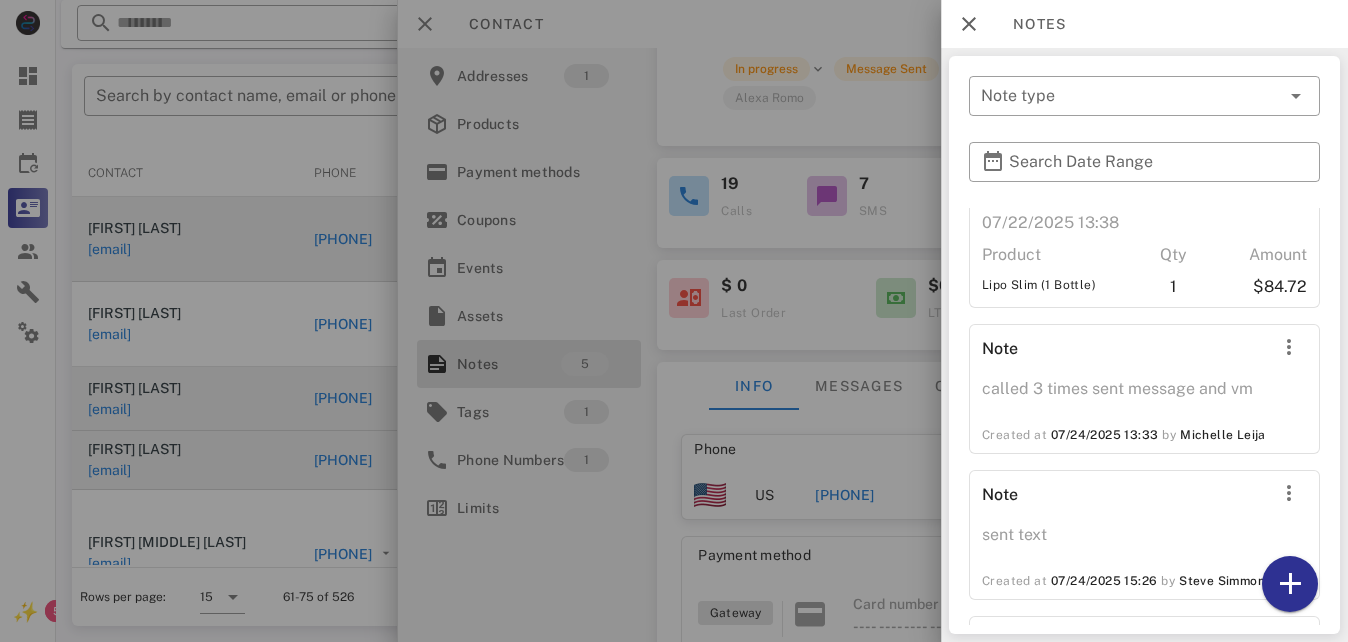 scroll, scrollTop: 388, scrollLeft: 0, axis: vertical 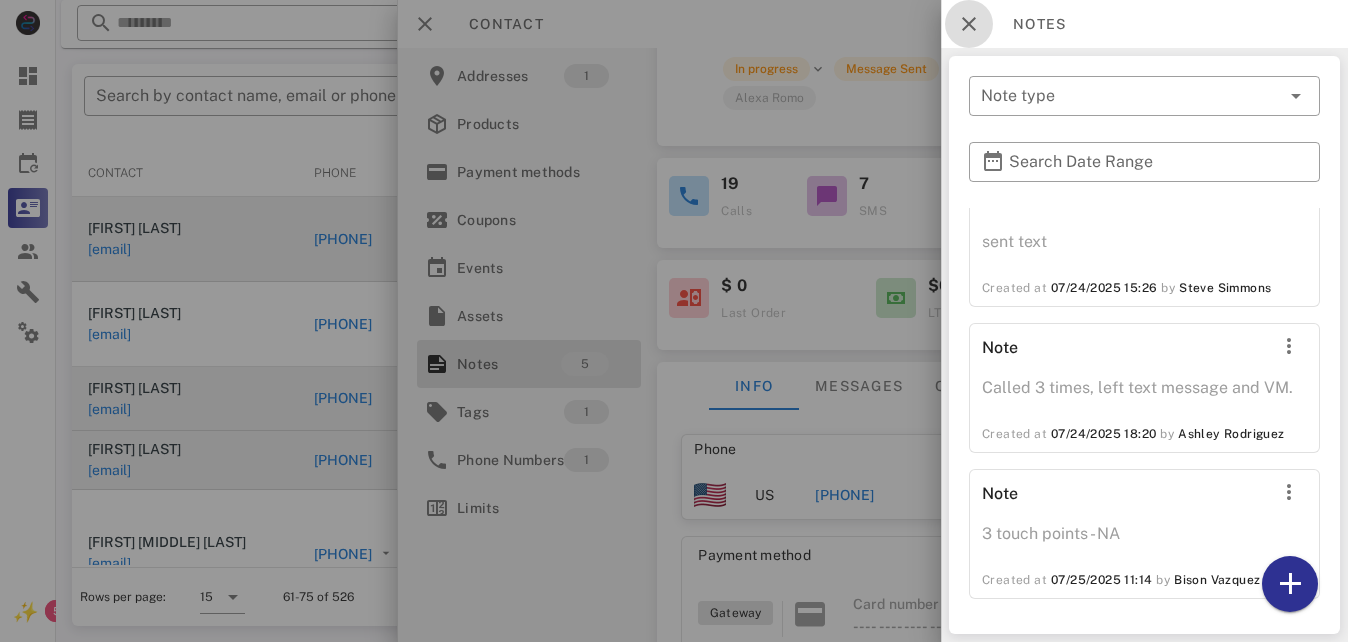 click at bounding box center [969, 24] 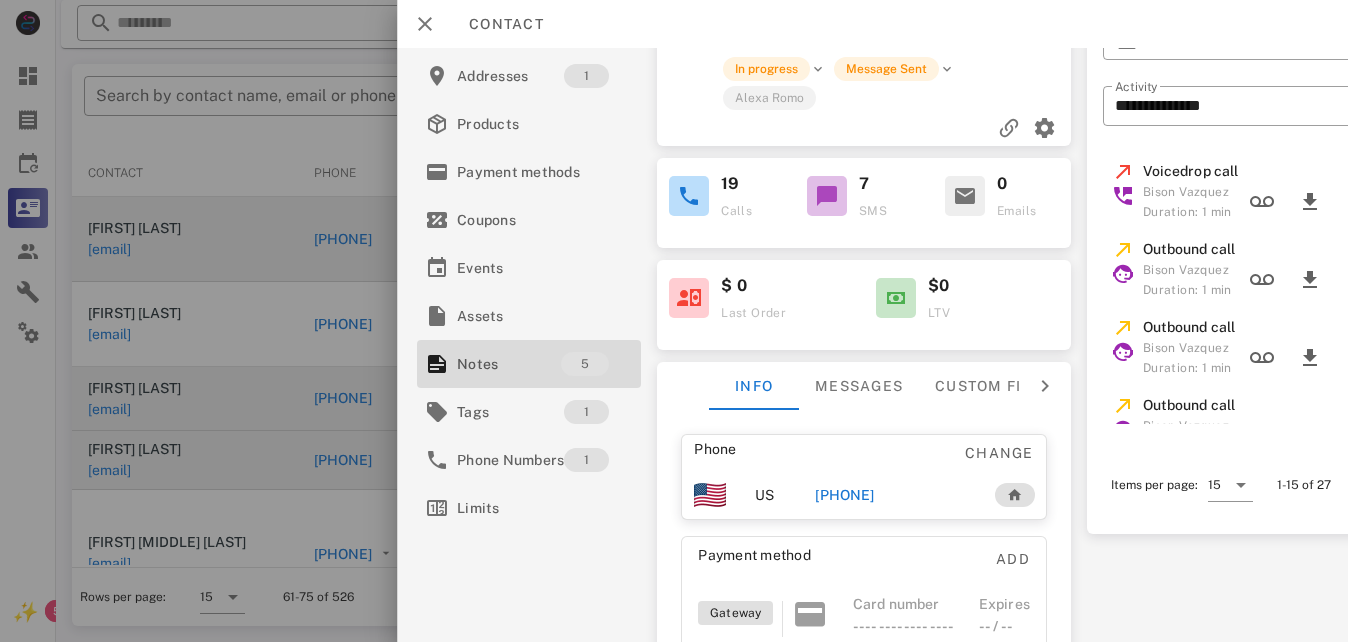 scroll, scrollTop: 0, scrollLeft: 0, axis: both 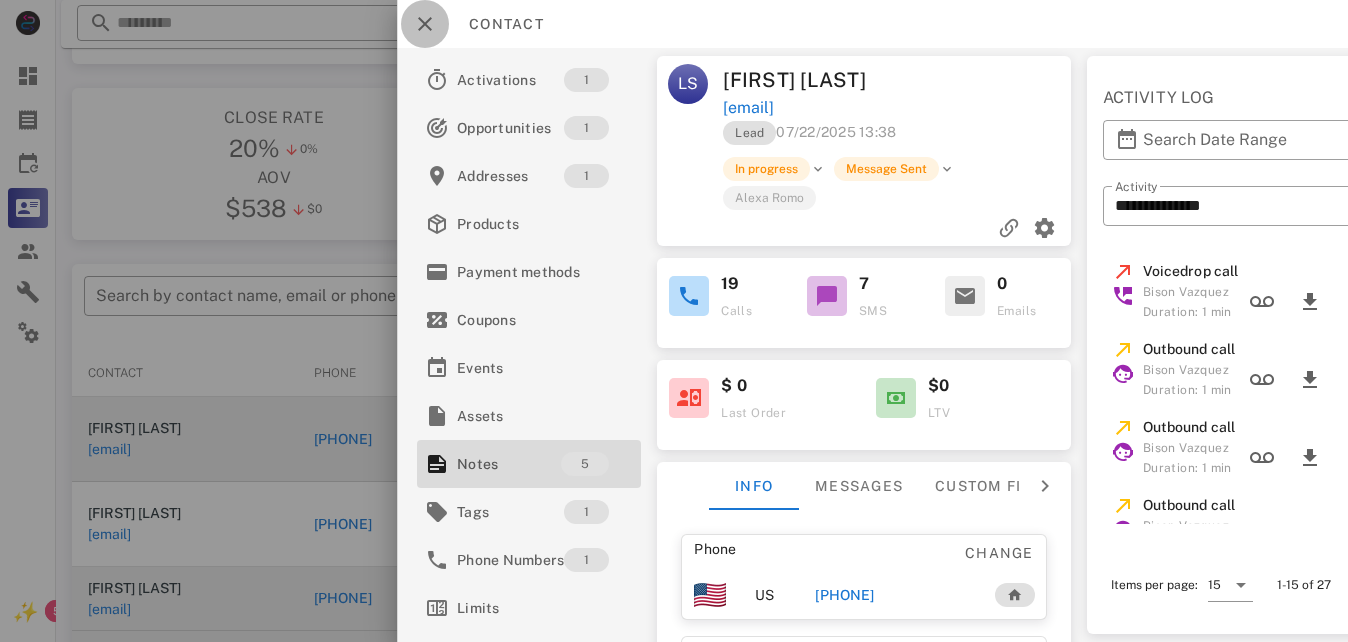 click at bounding box center (425, 24) 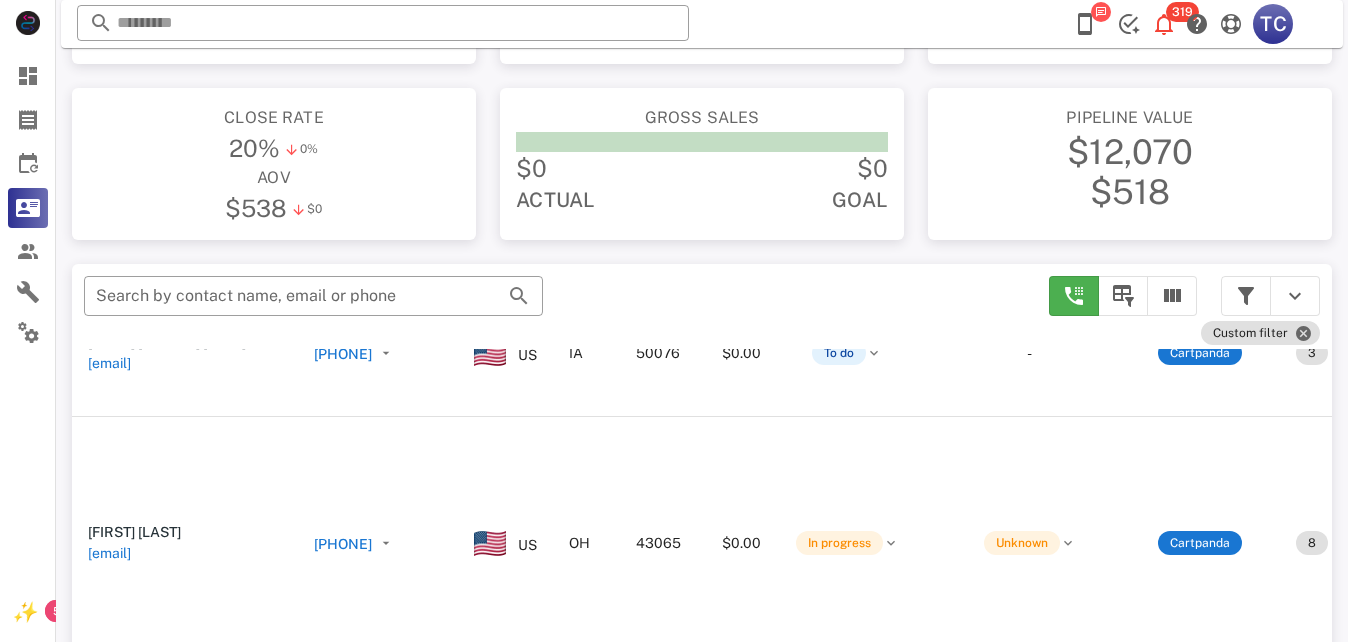 scroll, scrollTop: 300, scrollLeft: 0, axis: vertical 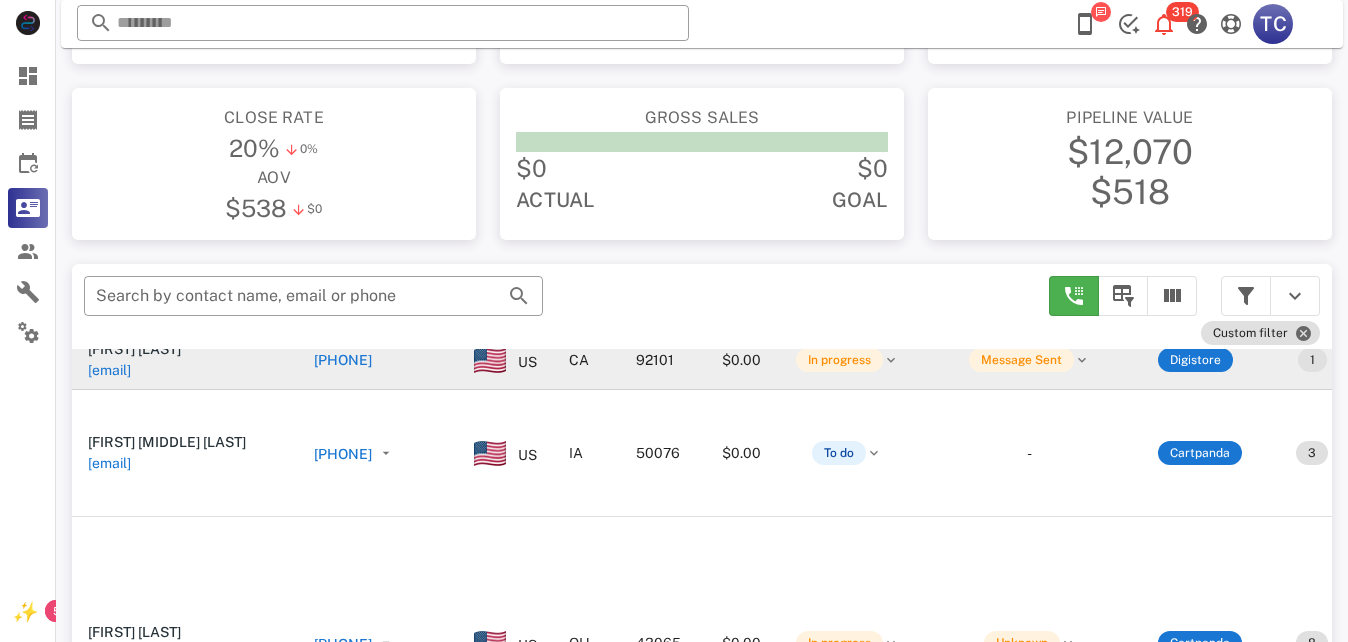 click on "[PHONE]" at bounding box center [343, 360] 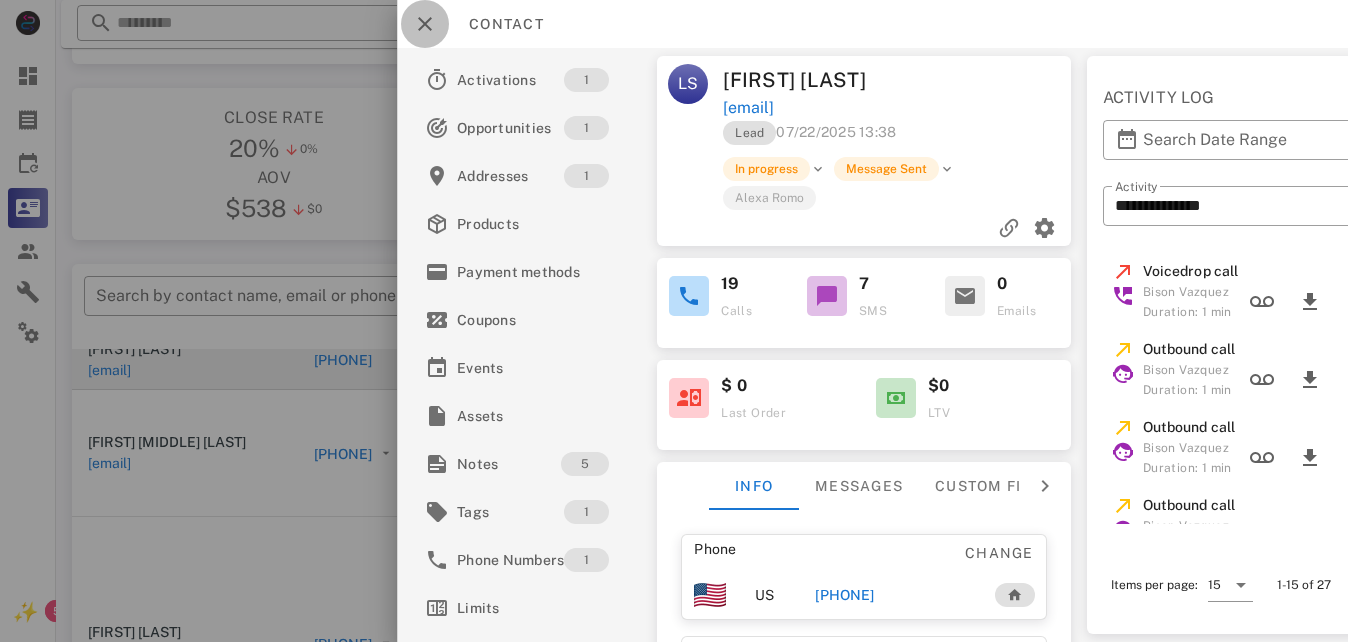 click at bounding box center (425, 24) 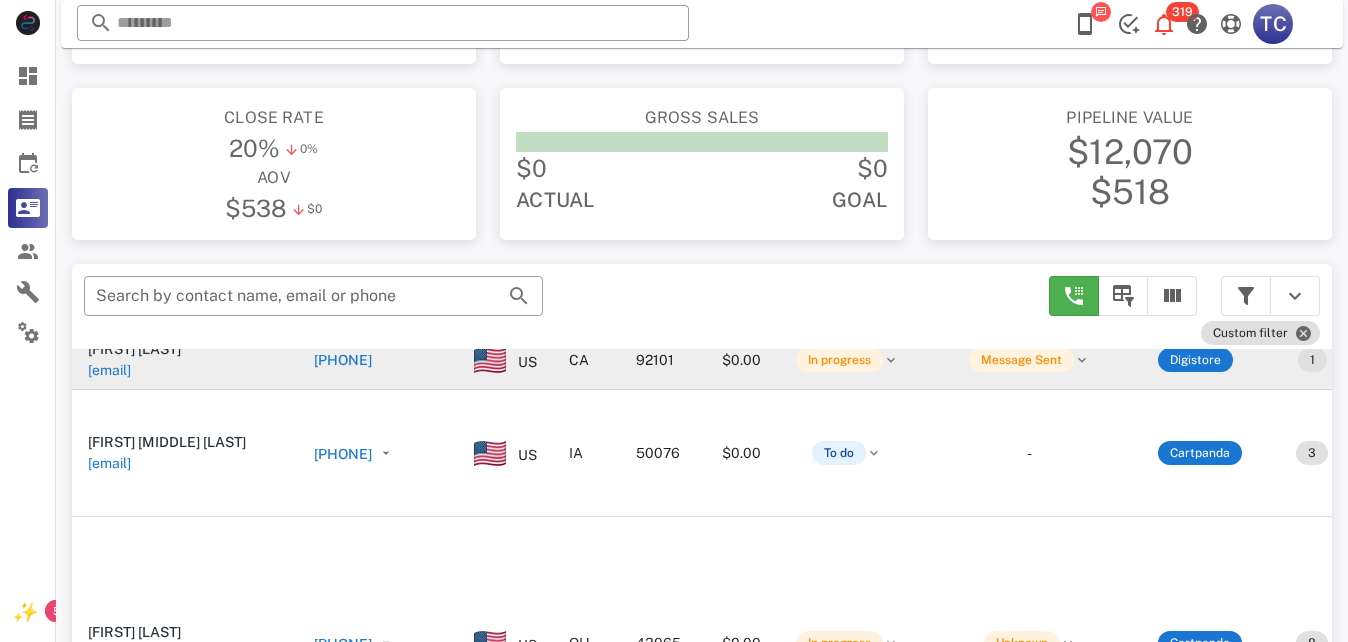 click on "[PHONE]" at bounding box center (343, 360) 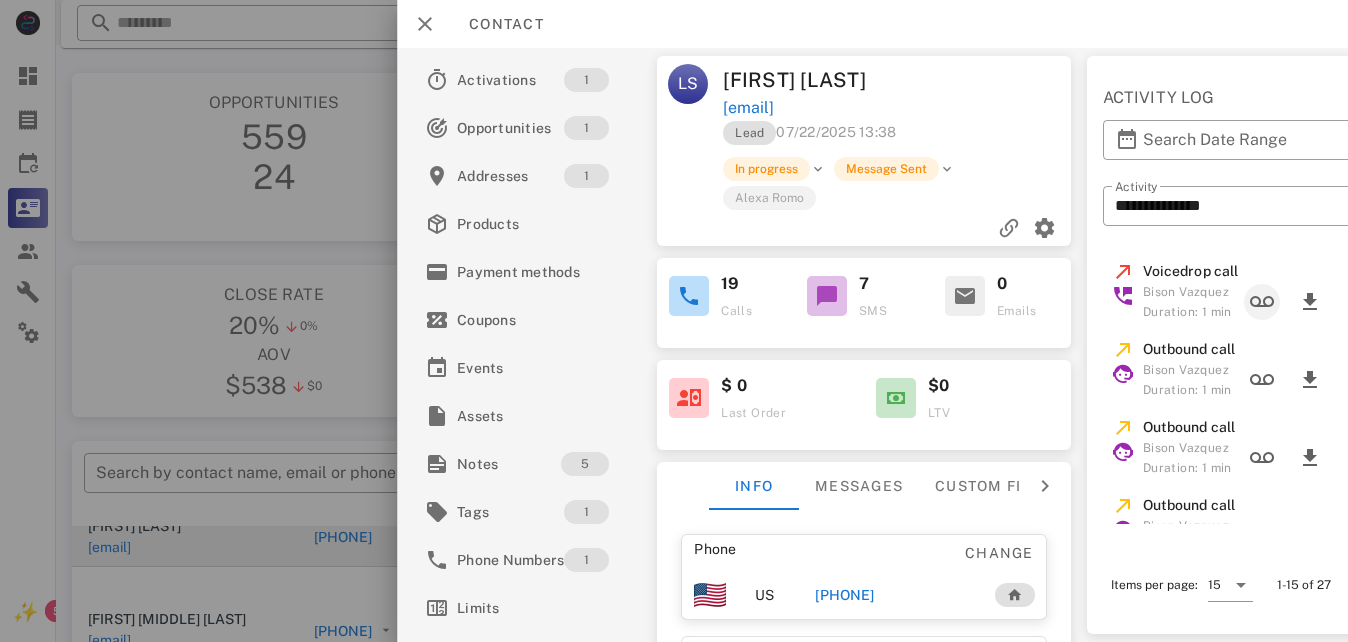 scroll, scrollTop: 0, scrollLeft: 0, axis: both 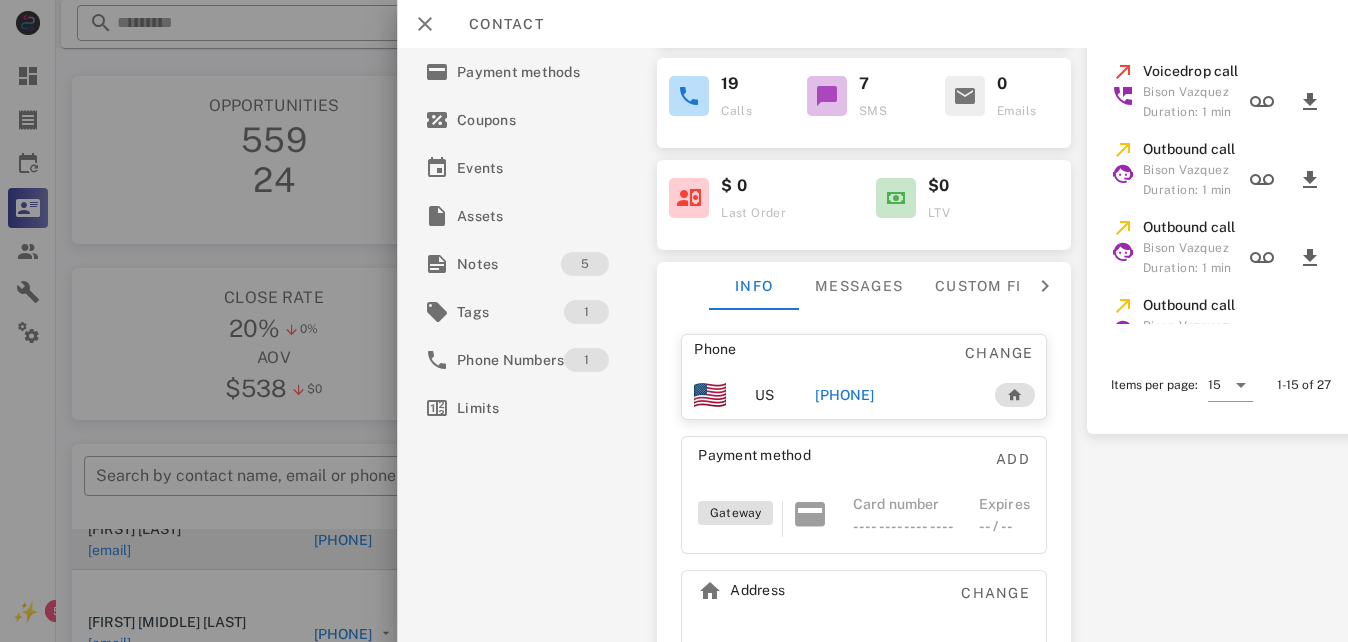click on "[PHONE]" at bounding box center (845, 395) 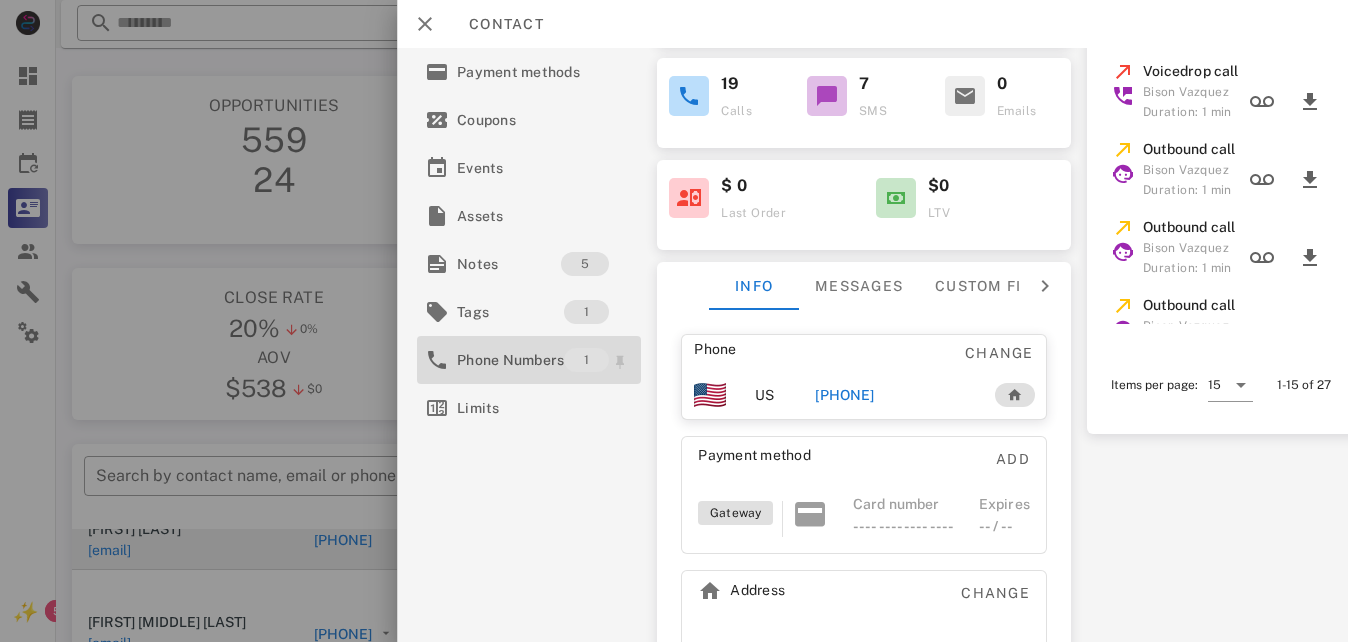 click on "Phone Numbers" at bounding box center (510, 360) 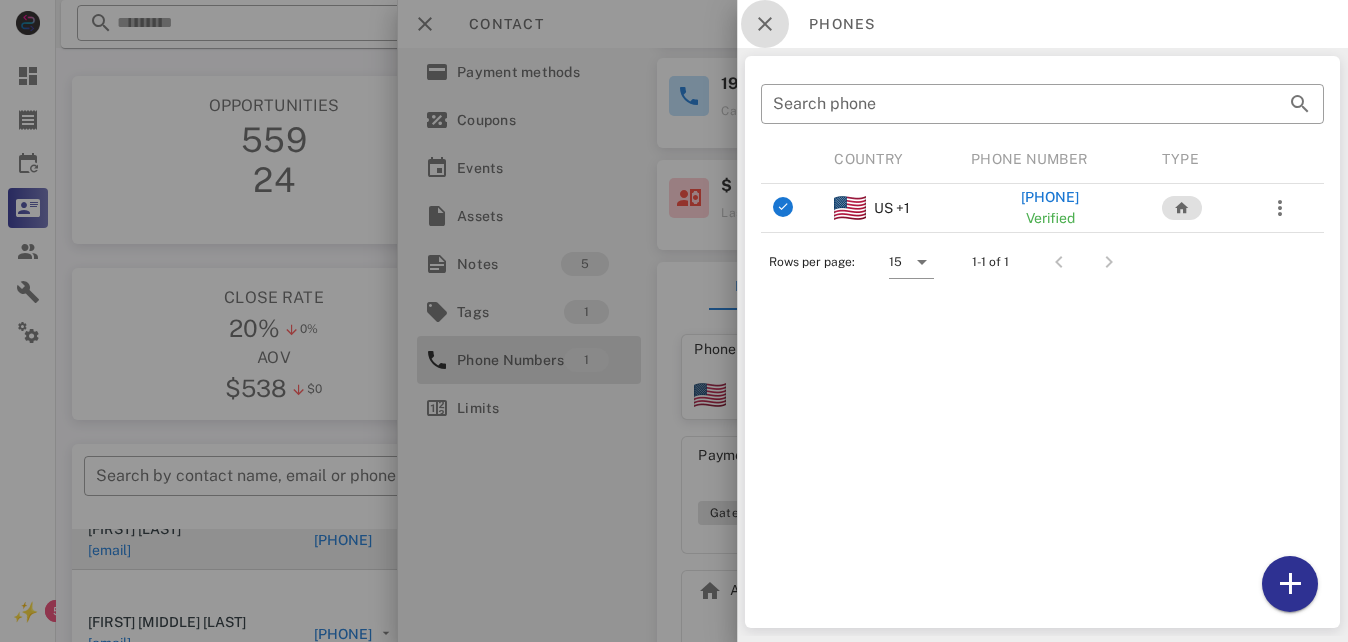 drag, startPoint x: 765, startPoint y: 22, endPoint x: 964, endPoint y: 78, distance: 206.7293 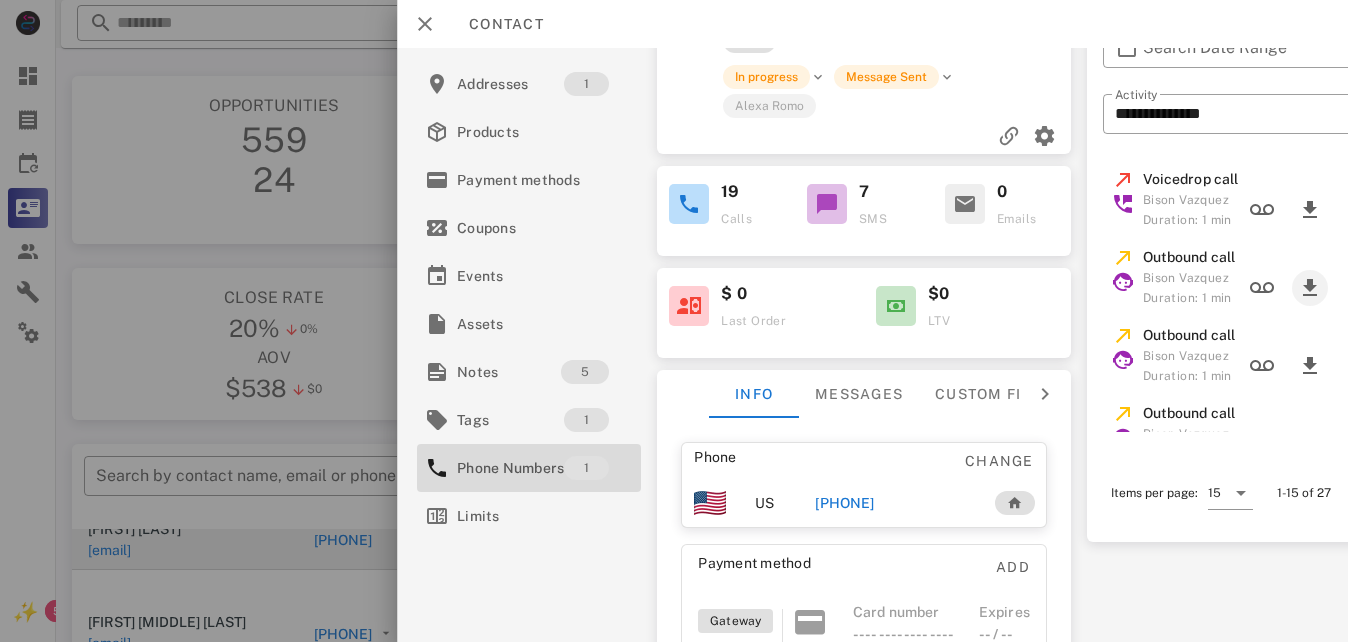 scroll, scrollTop: 0, scrollLeft: 0, axis: both 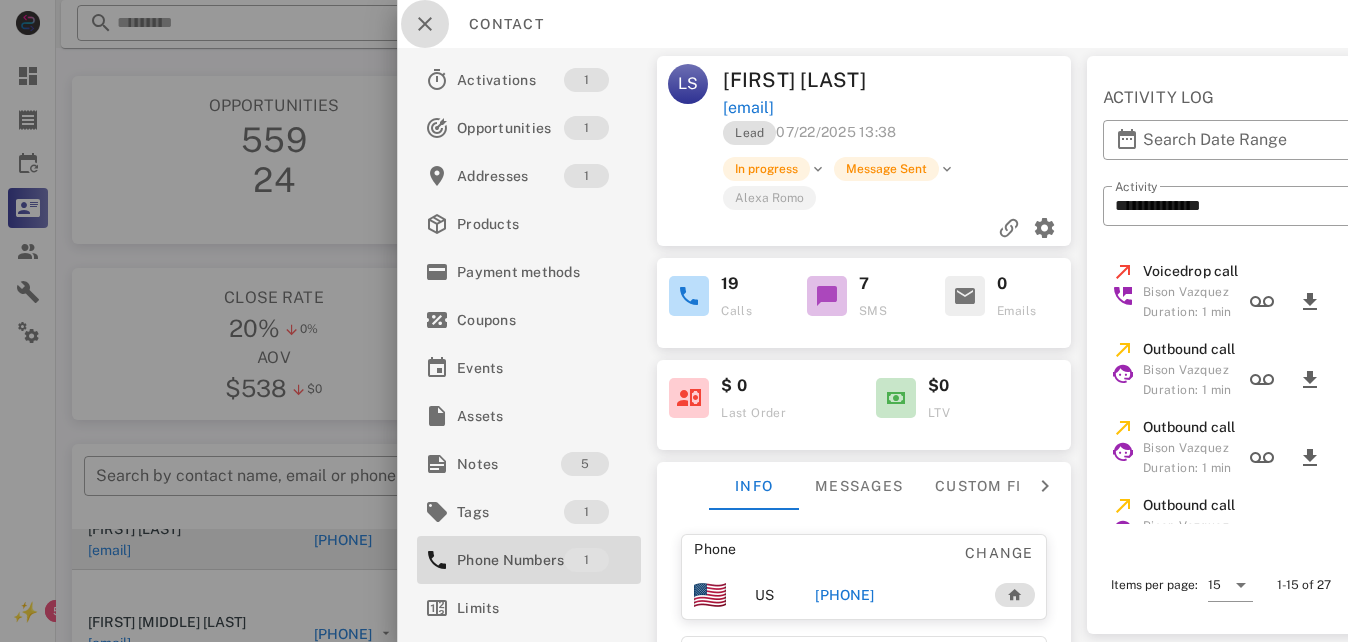 click at bounding box center (425, 24) 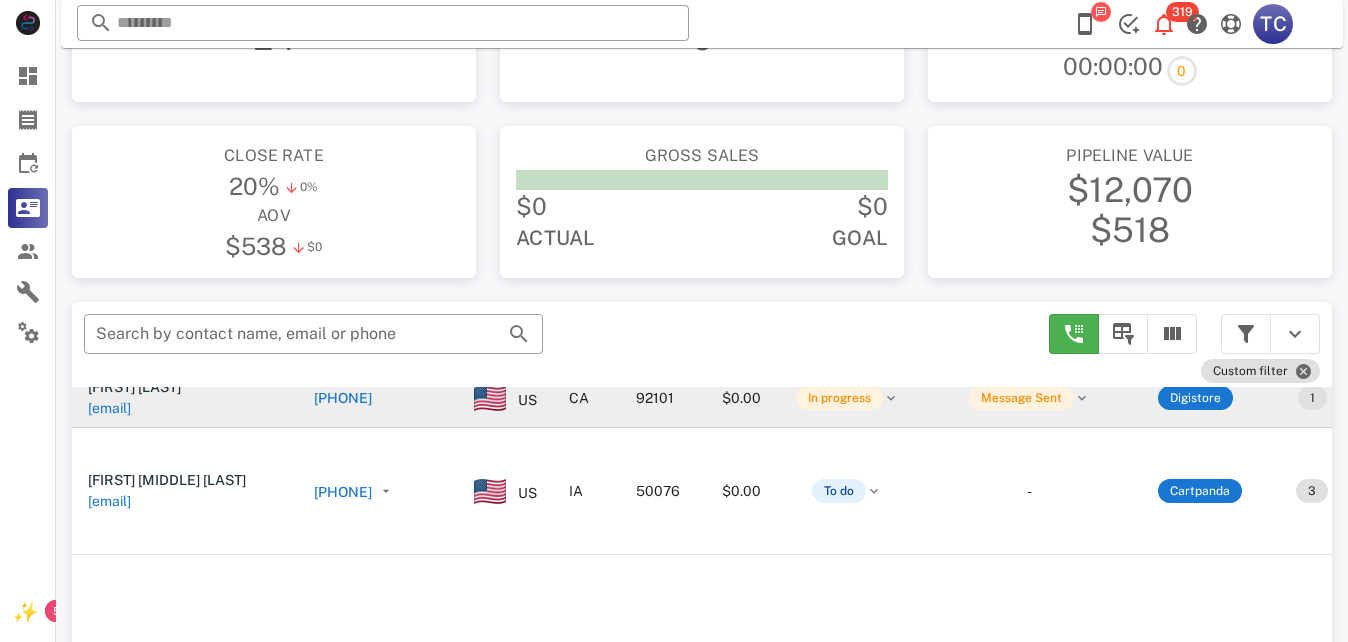 scroll, scrollTop: 200, scrollLeft: 0, axis: vertical 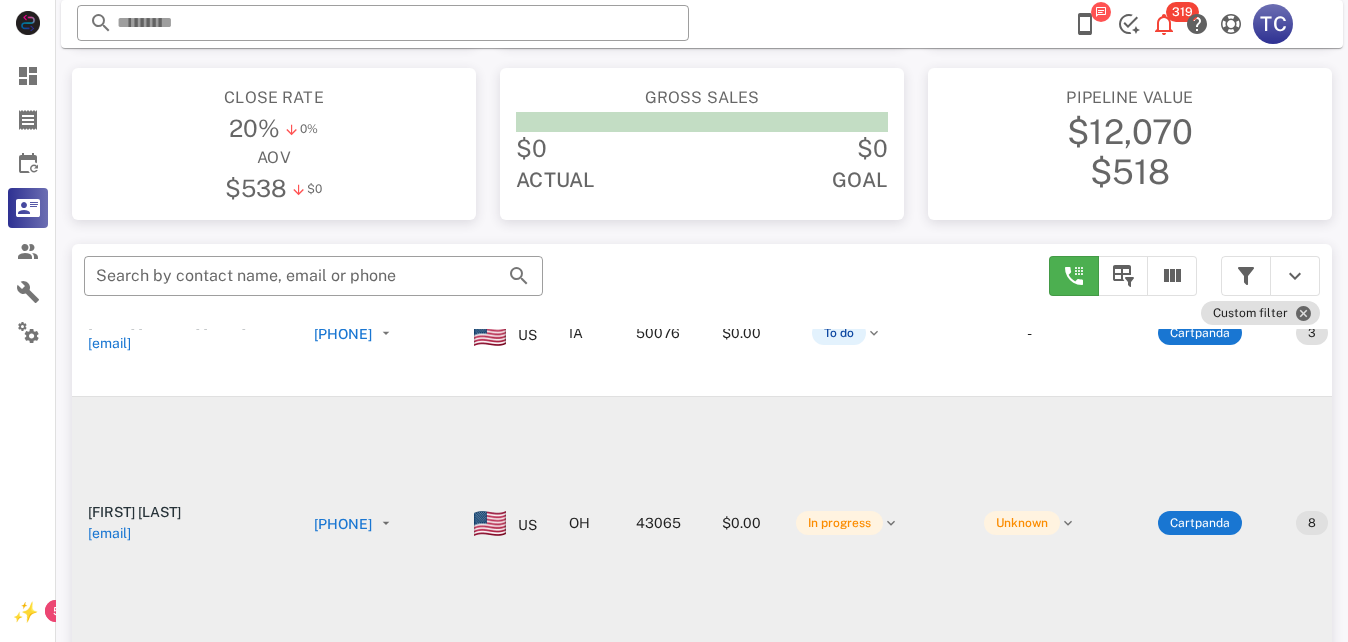 click on "+16147836826" at bounding box center (343, 524) 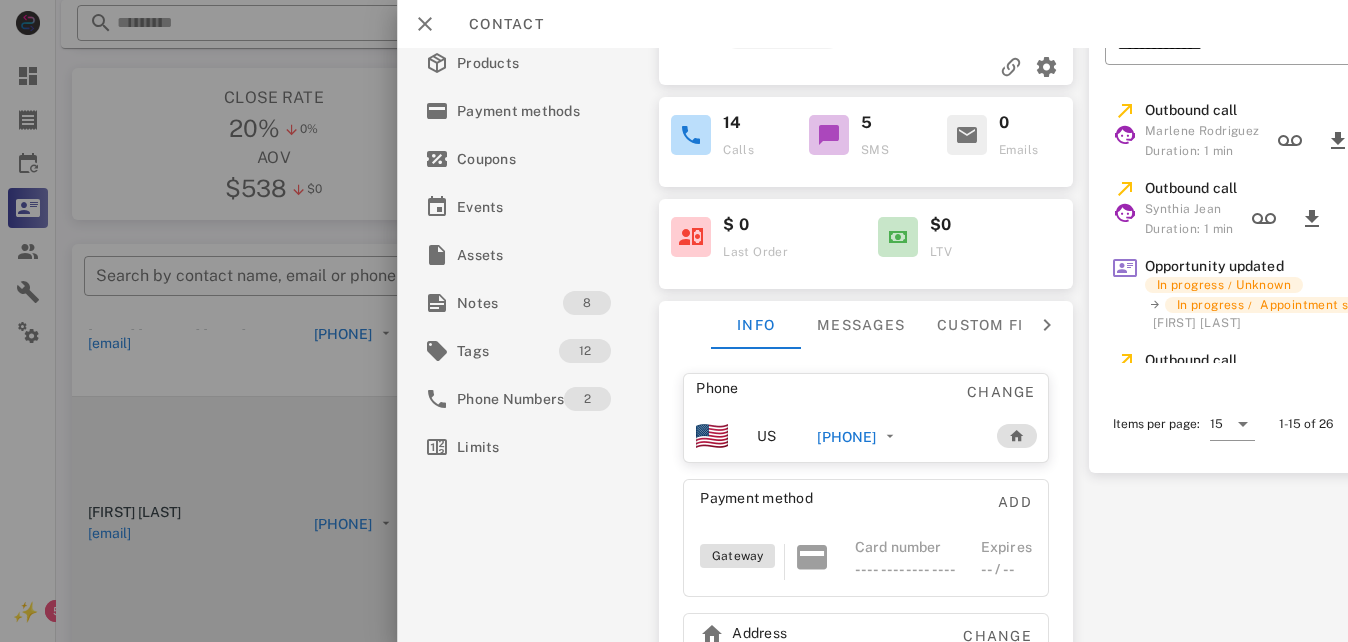 scroll, scrollTop: 200, scrollLeft: 0, axis: vertical 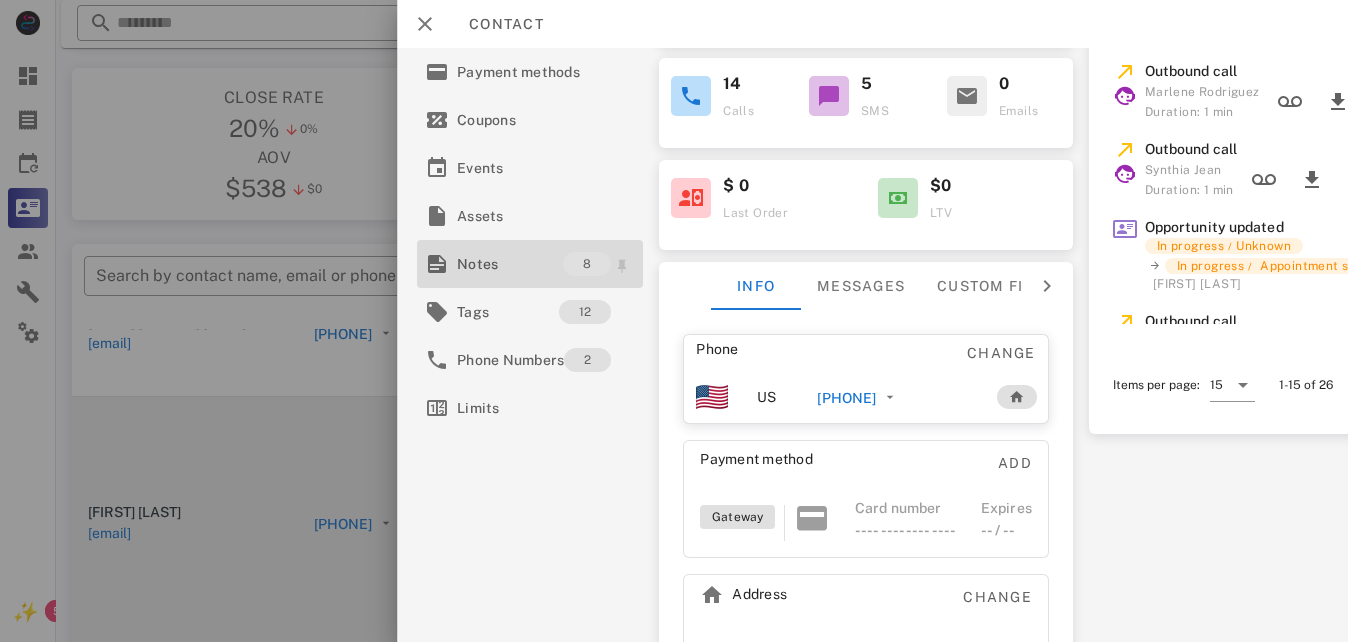 click on "Notes" at bounding box center (510, 264) 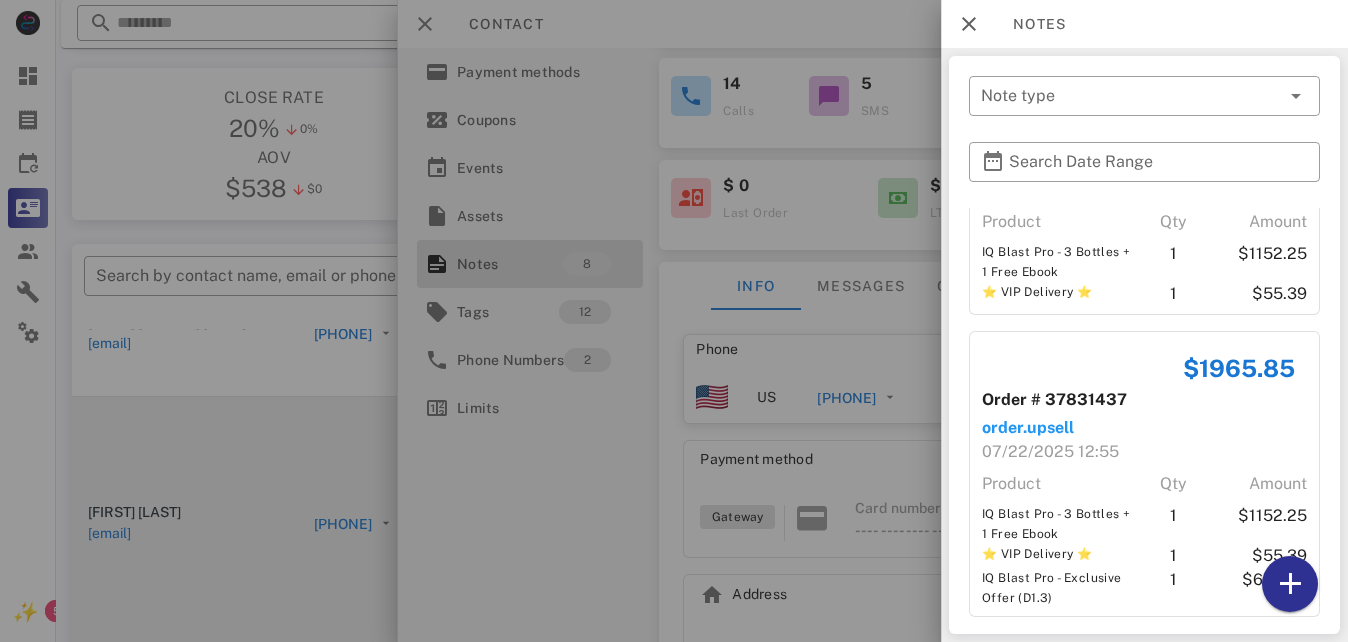 scroll, scrollTop: 1543, scrollLeft: 0, axis: vertical 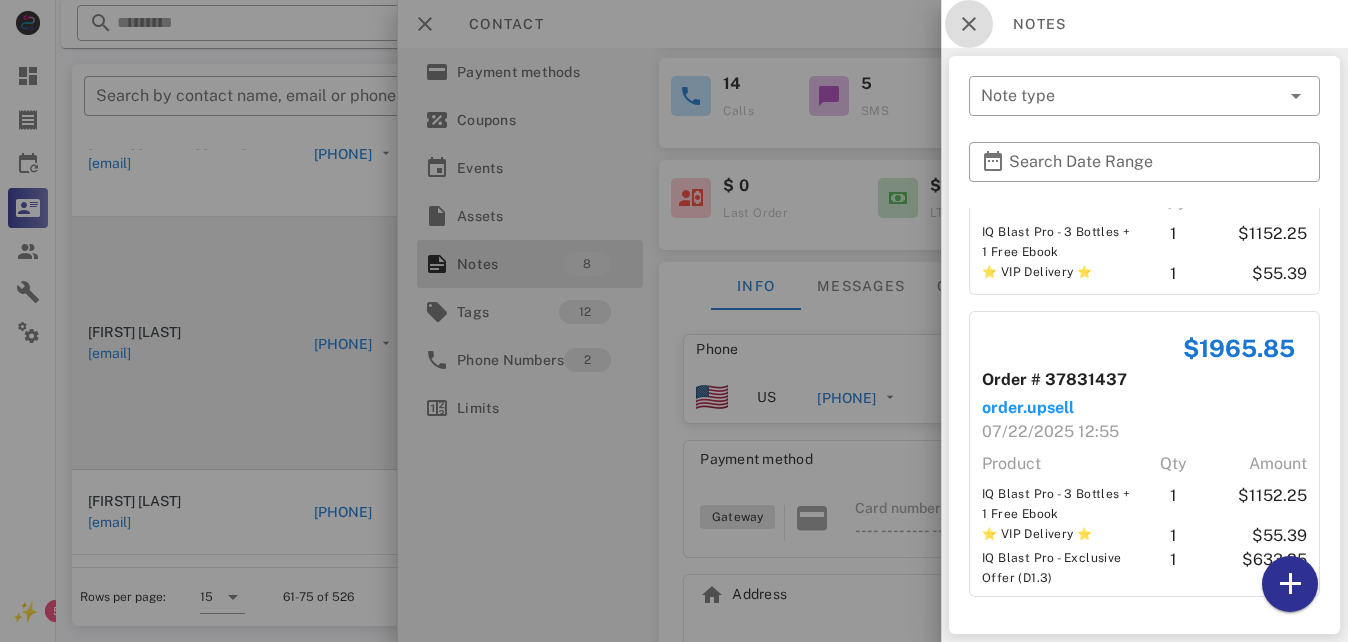 click at bounding box center [969, 24] 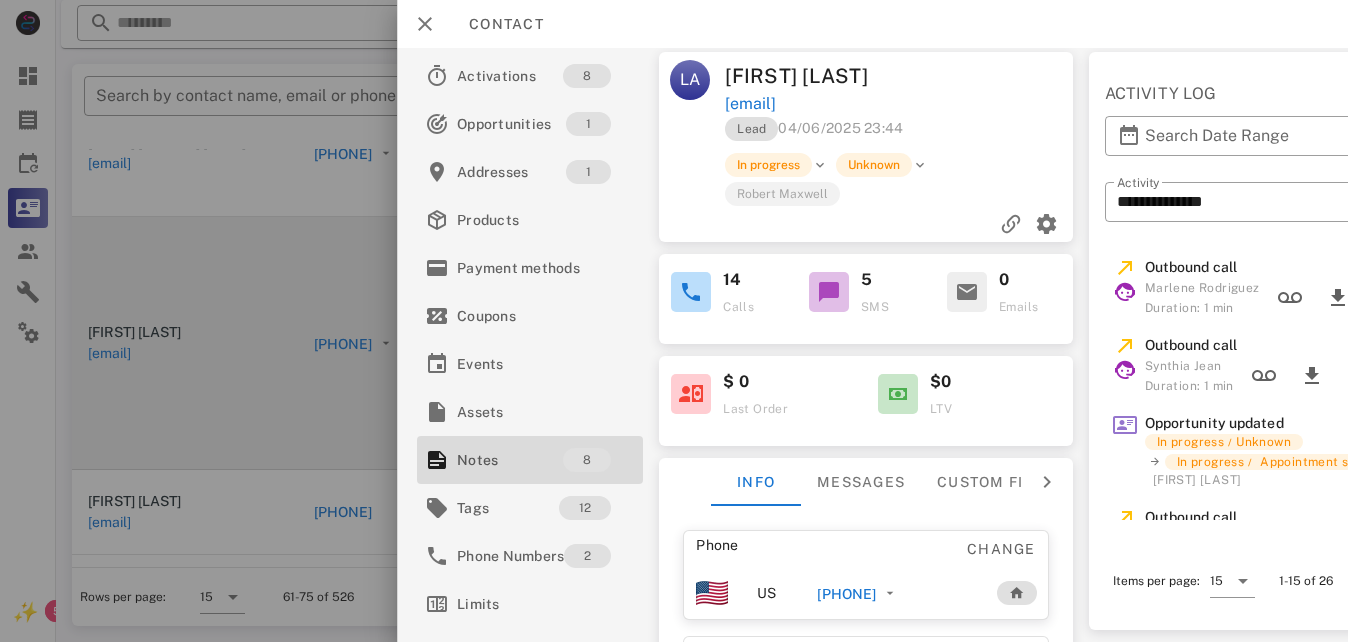 scroll, scrollTop: 0, scrollLeft: 0, axis: both 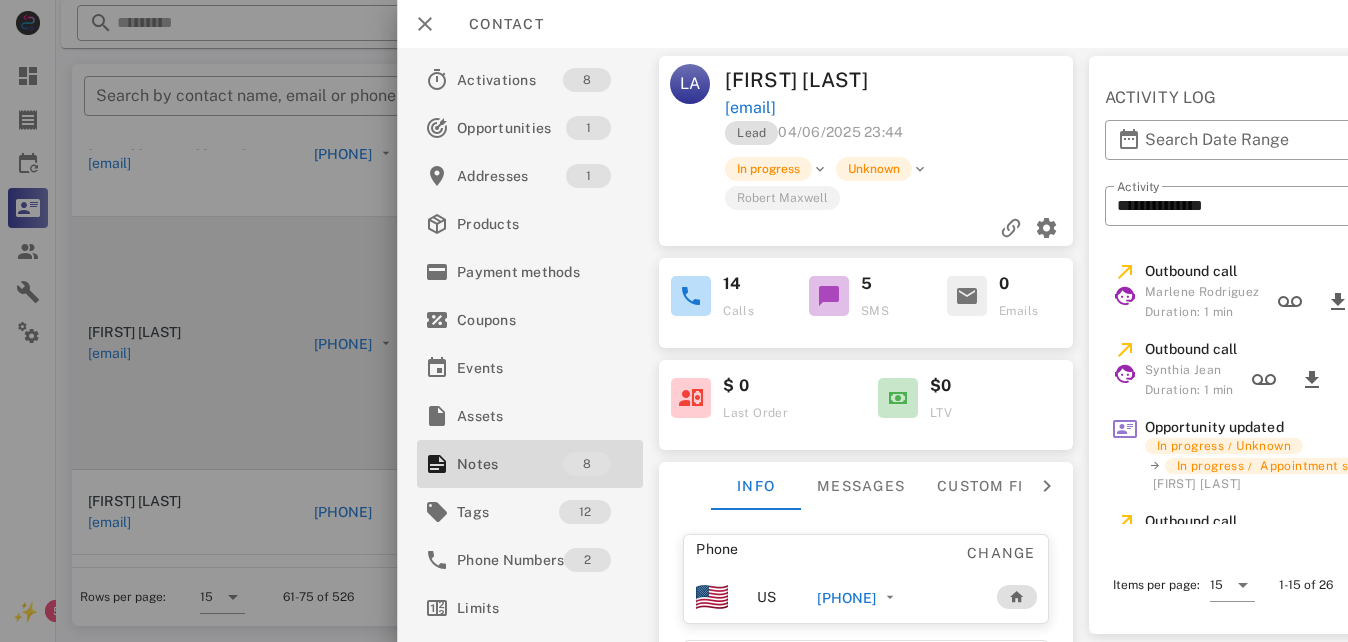 click on "+16147836826" at bounding box center [847, 598] 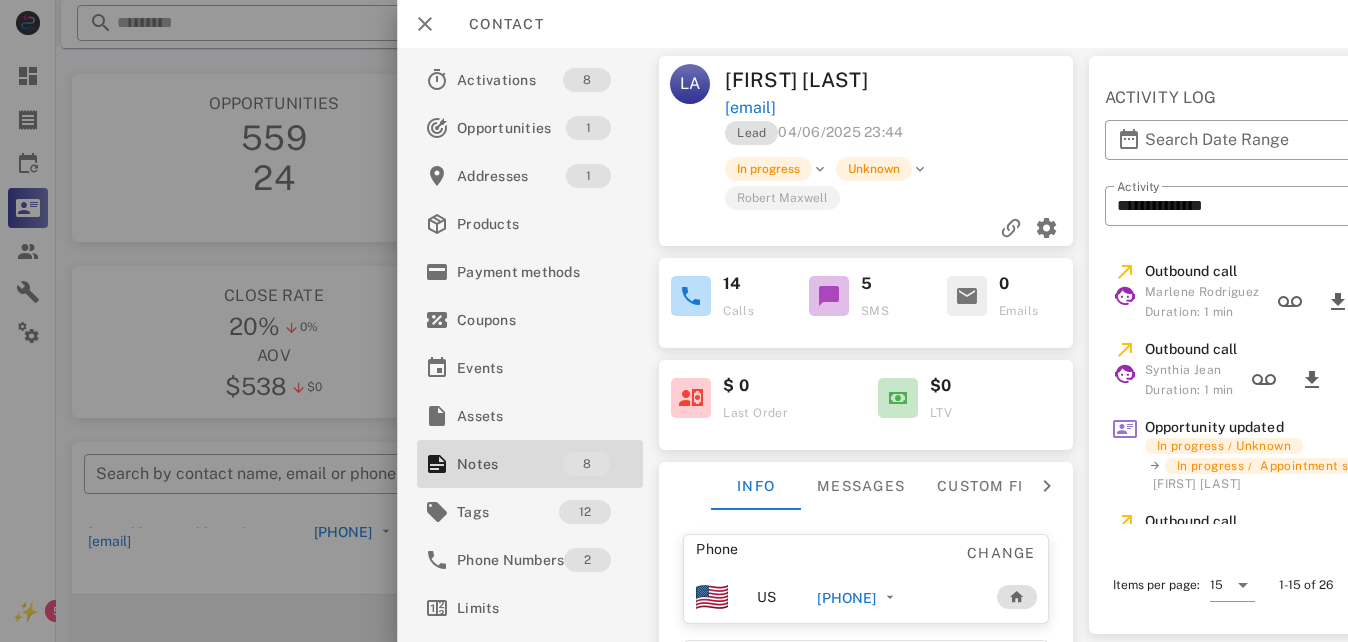 scroll, scrollTop: 0, scrollLeft: 0, axis: both 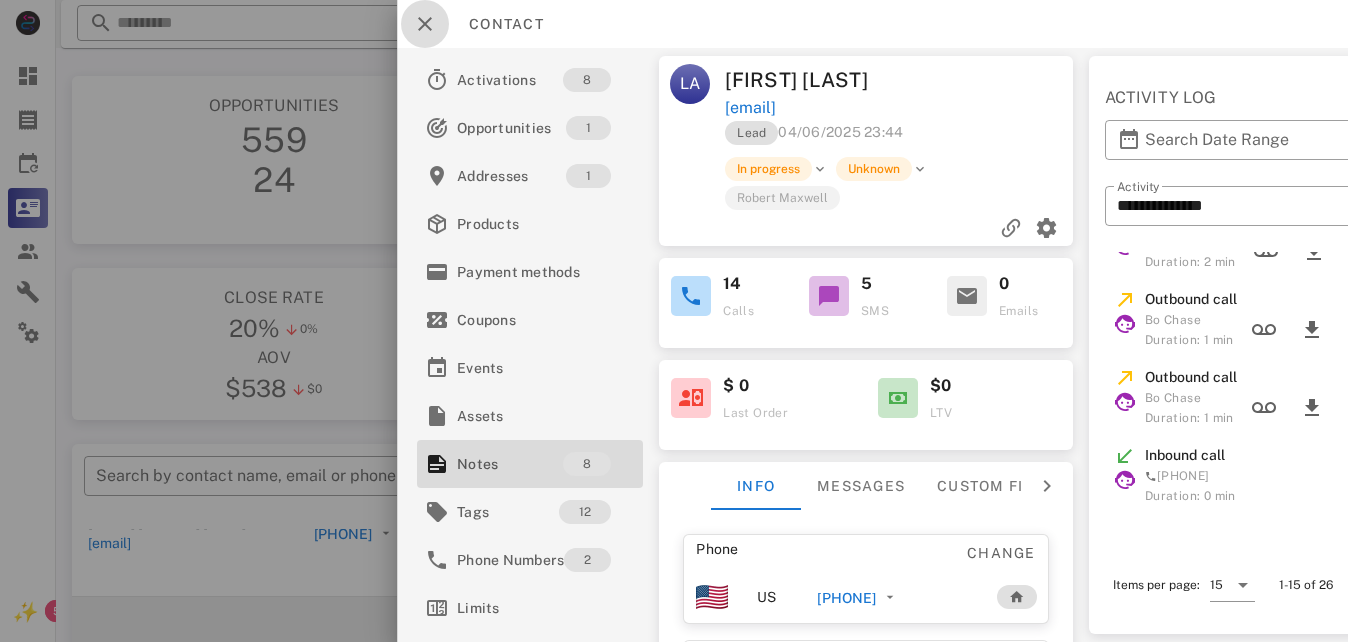 click at bounding box center [425, 24] 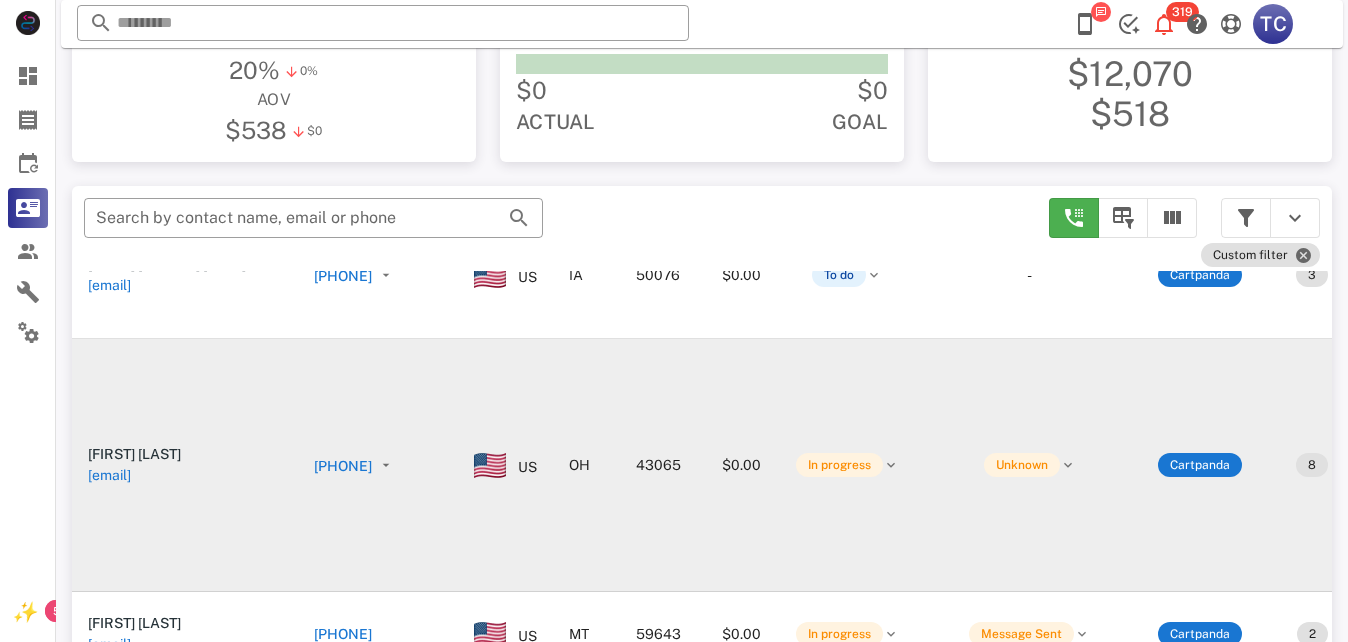 scroll, scrollTop: 300, scrollLeft: 0, axis: vertical 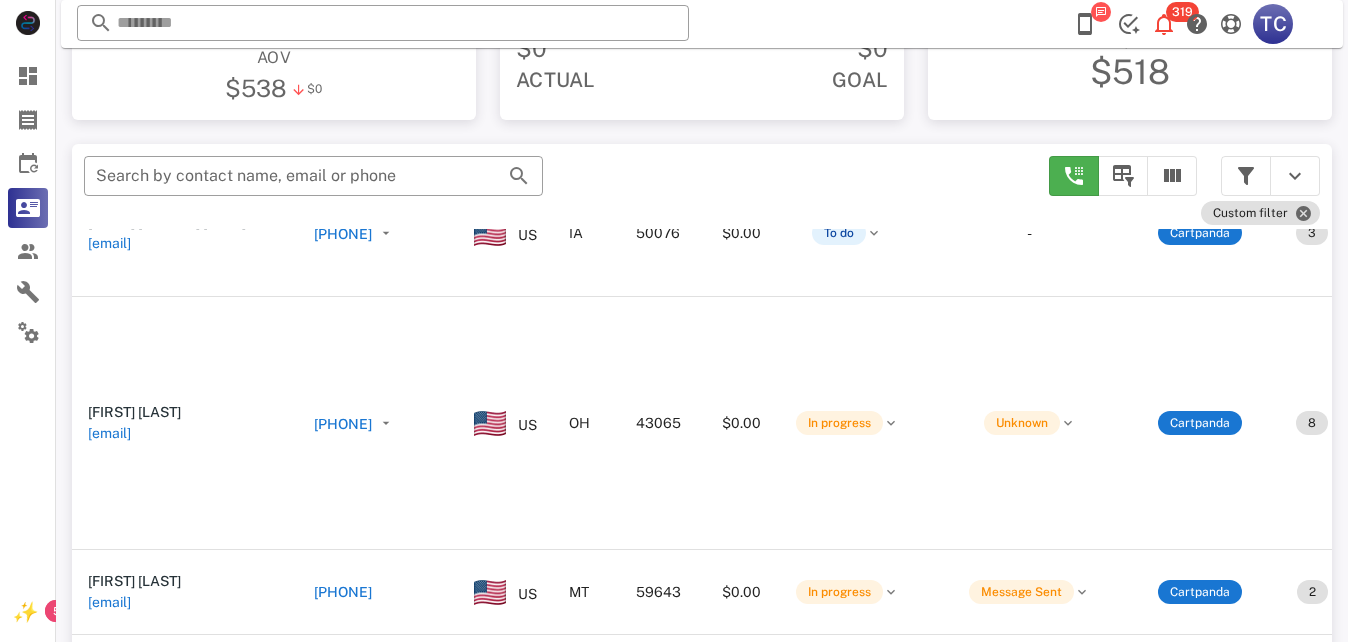 click on "+16147836826" at bounding box center [343, 424] 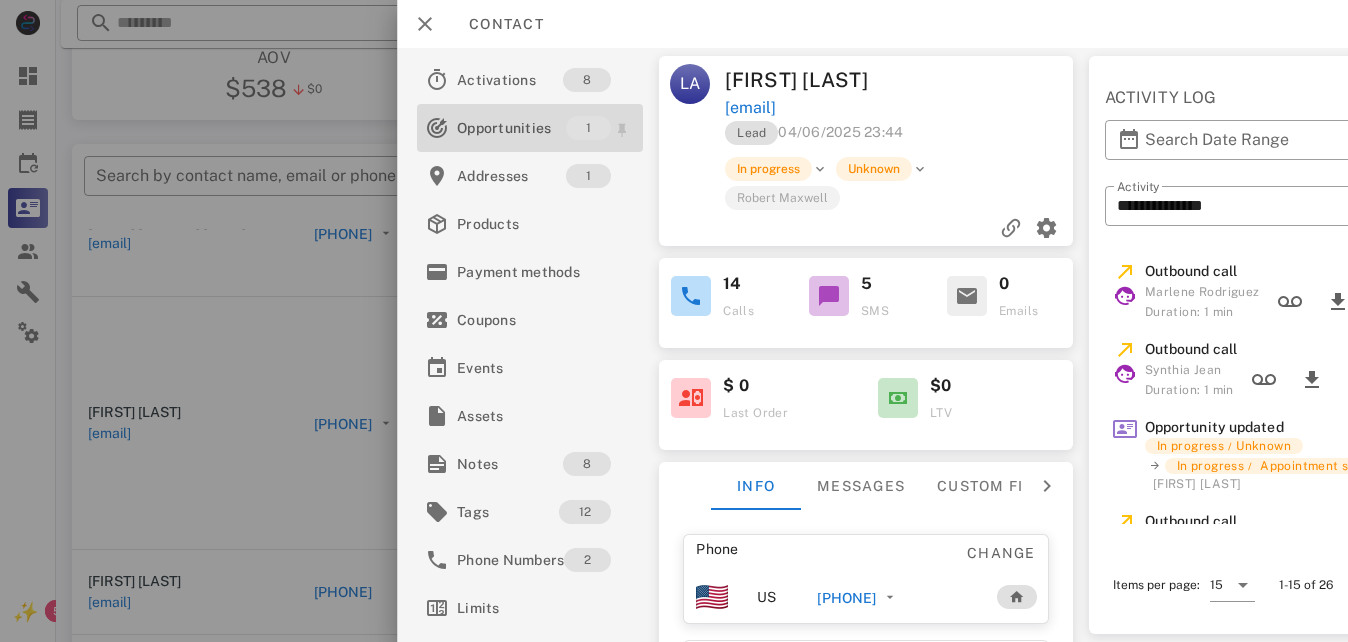 click on "Opportunities" at bounding box center (511, 128) 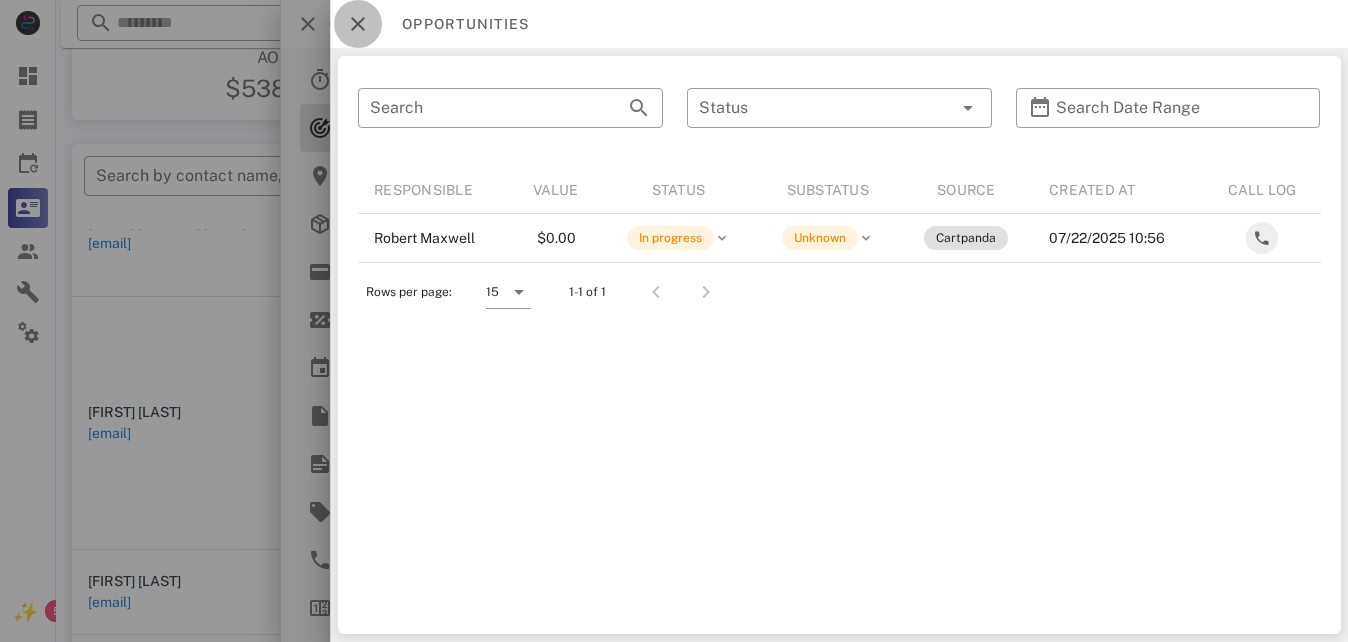 click at bounding box center [358, 24] 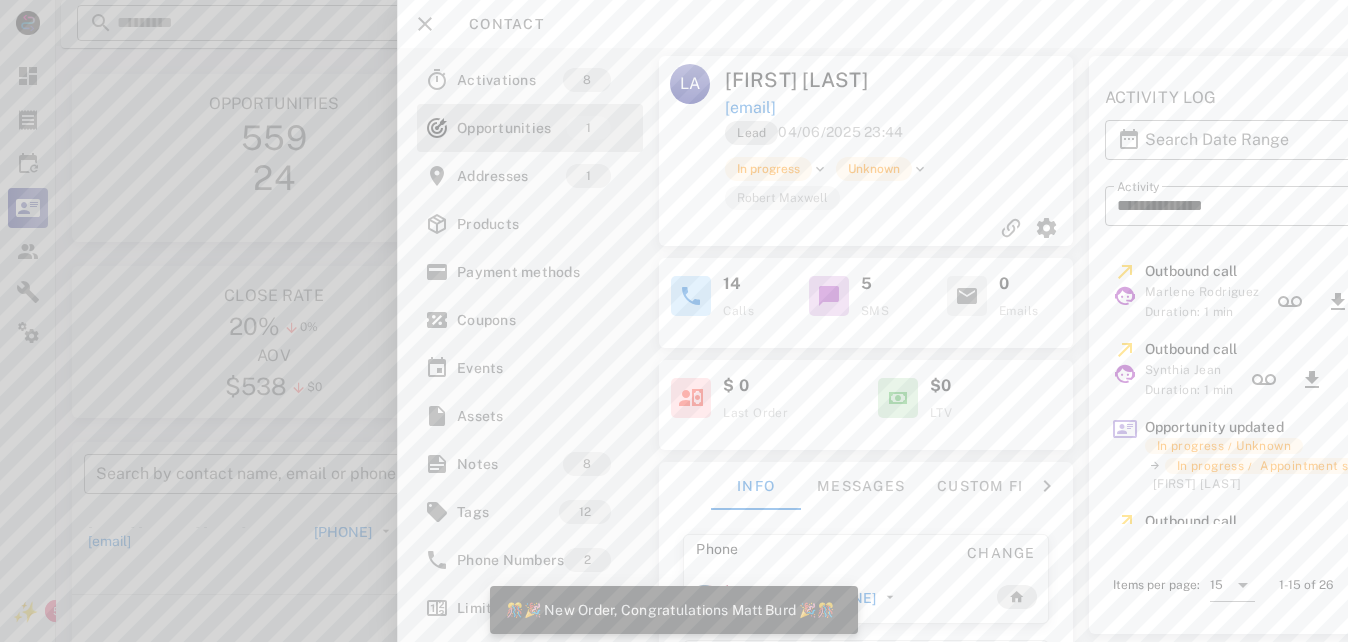 scroll, scrollTop: 0, scrollLeft: 0, axis: both 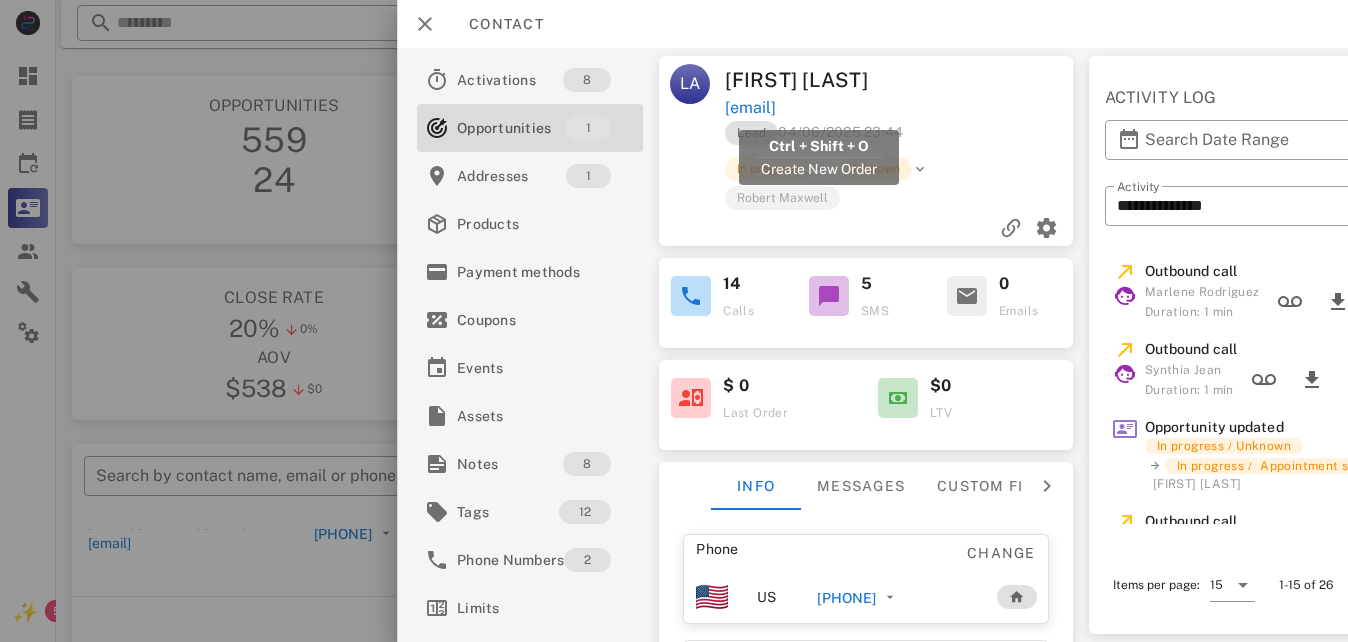 click on "lindaanstine@yahoo.com" at bounding box center (751, 108) 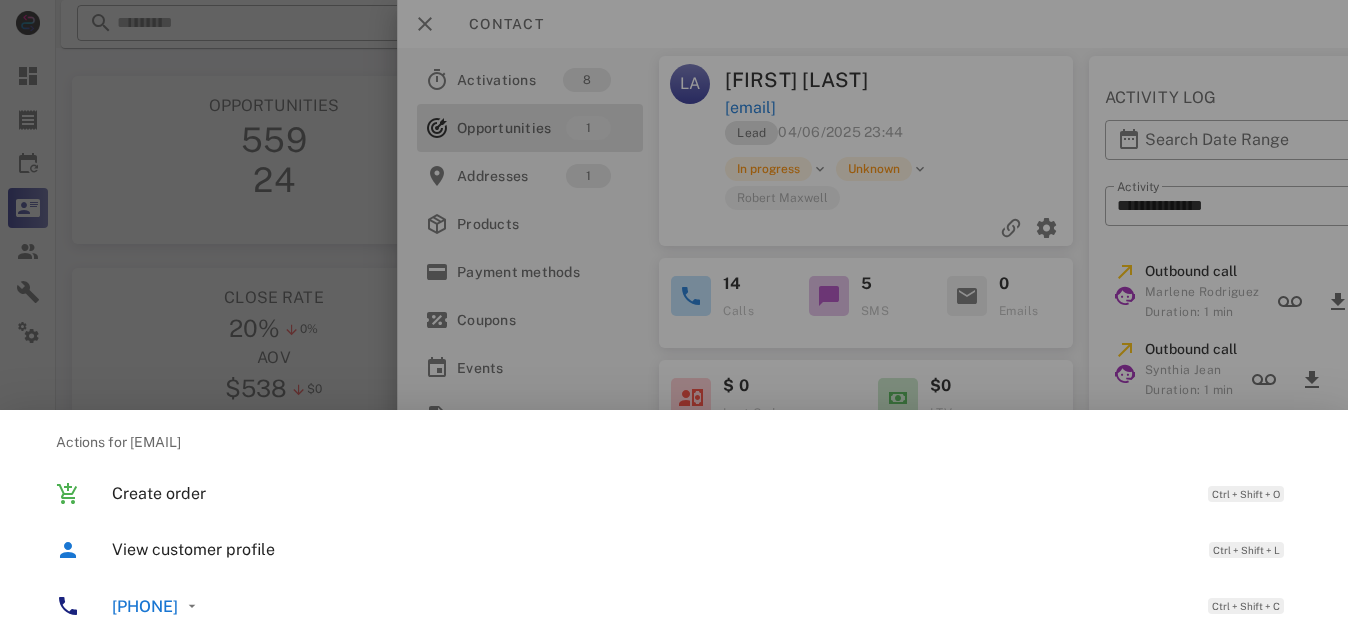 click on "+16147836826" at bounding box center (145, 606) 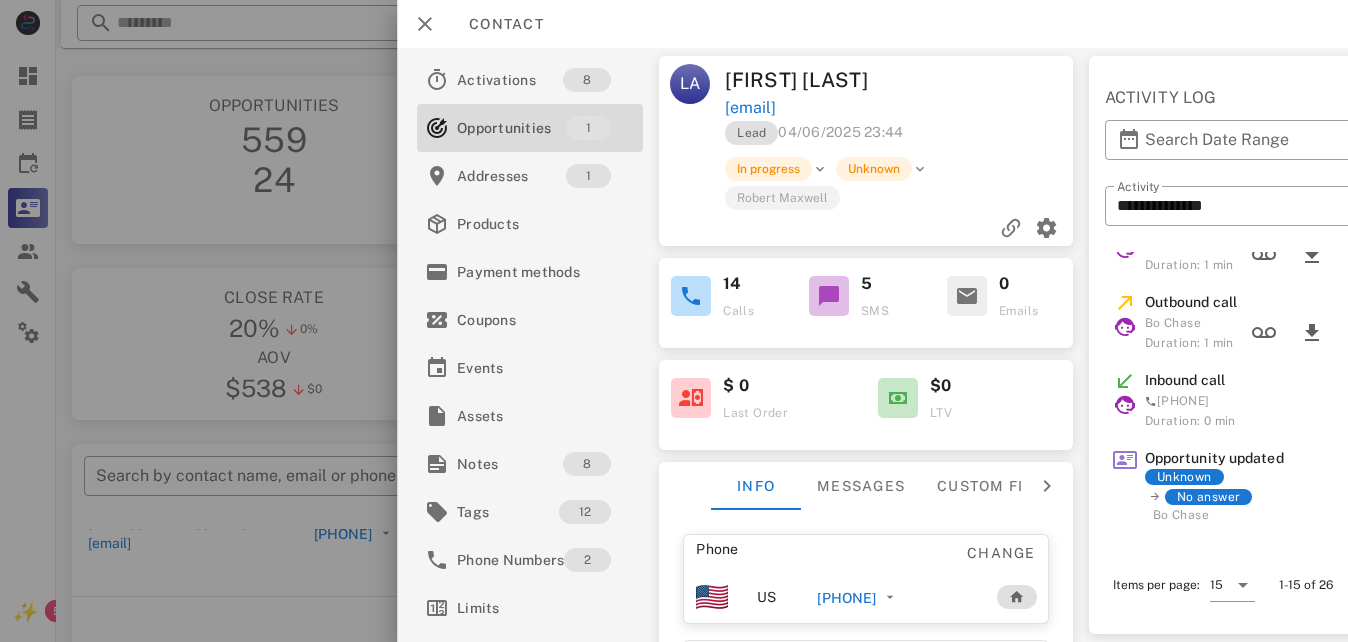 scroll, scrollTop: 0, scrollLeft: 0, axis: both 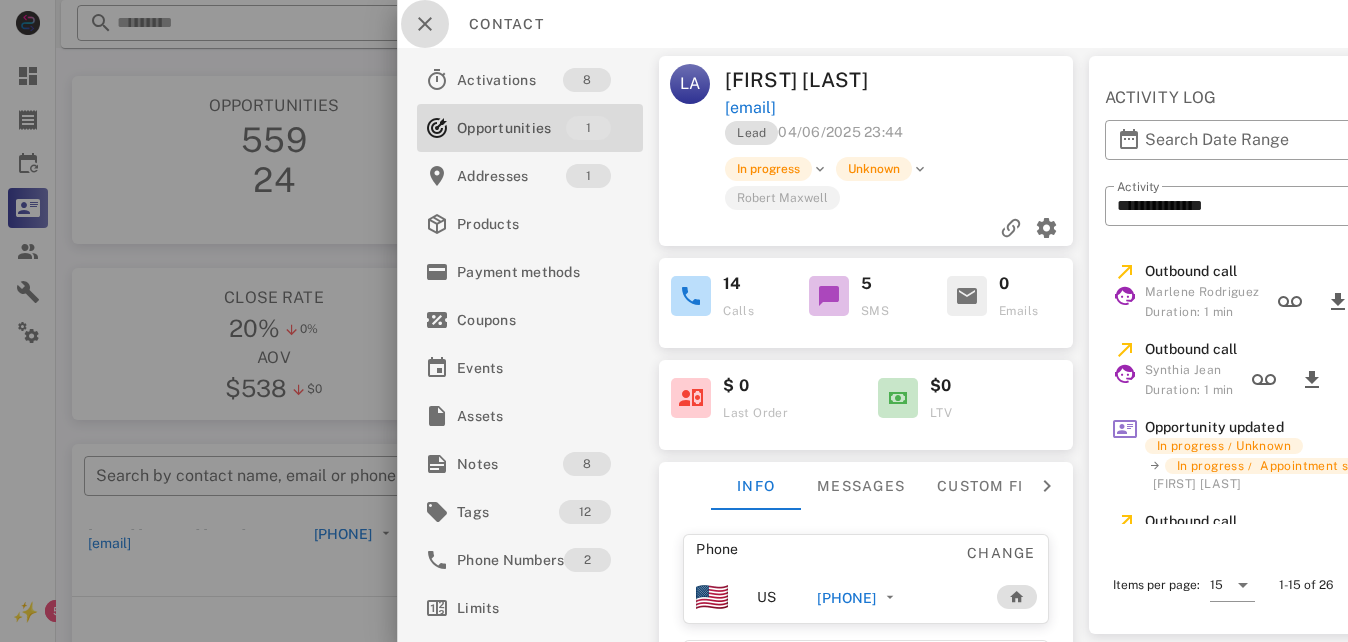 click at bounding box center [425, 24] 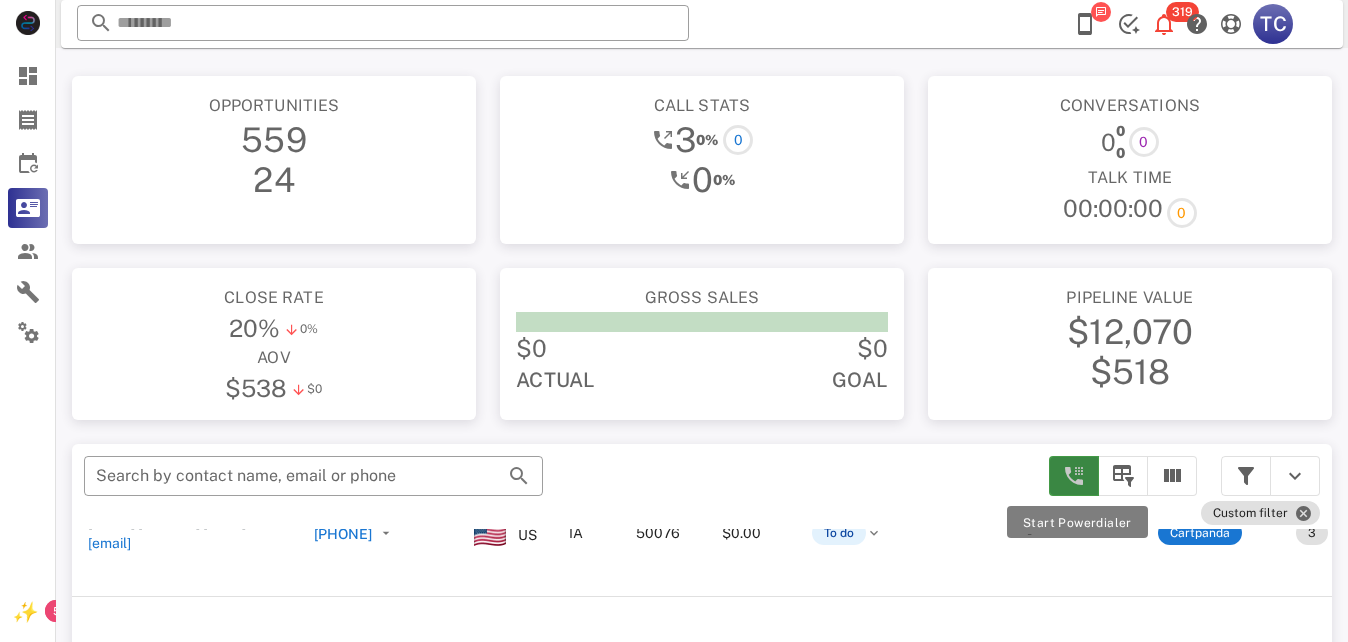 click at bounding box center (1074, 476) 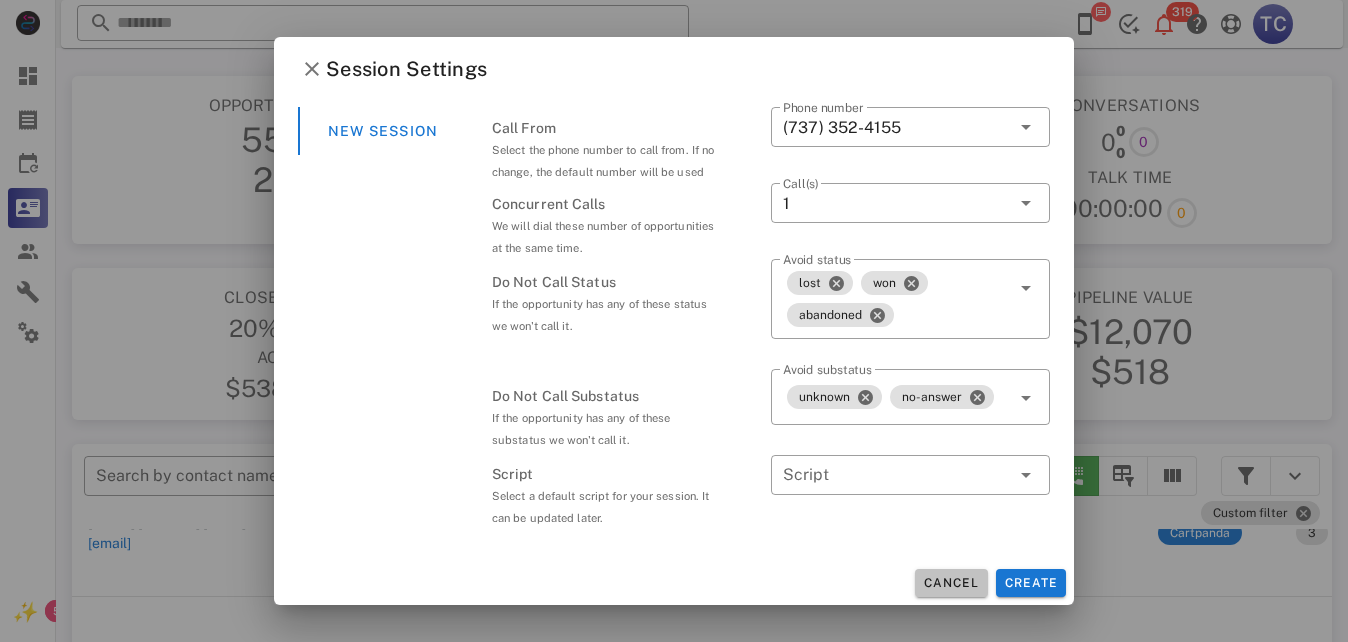 click on "Cancel" at bounding box center [951, 583] 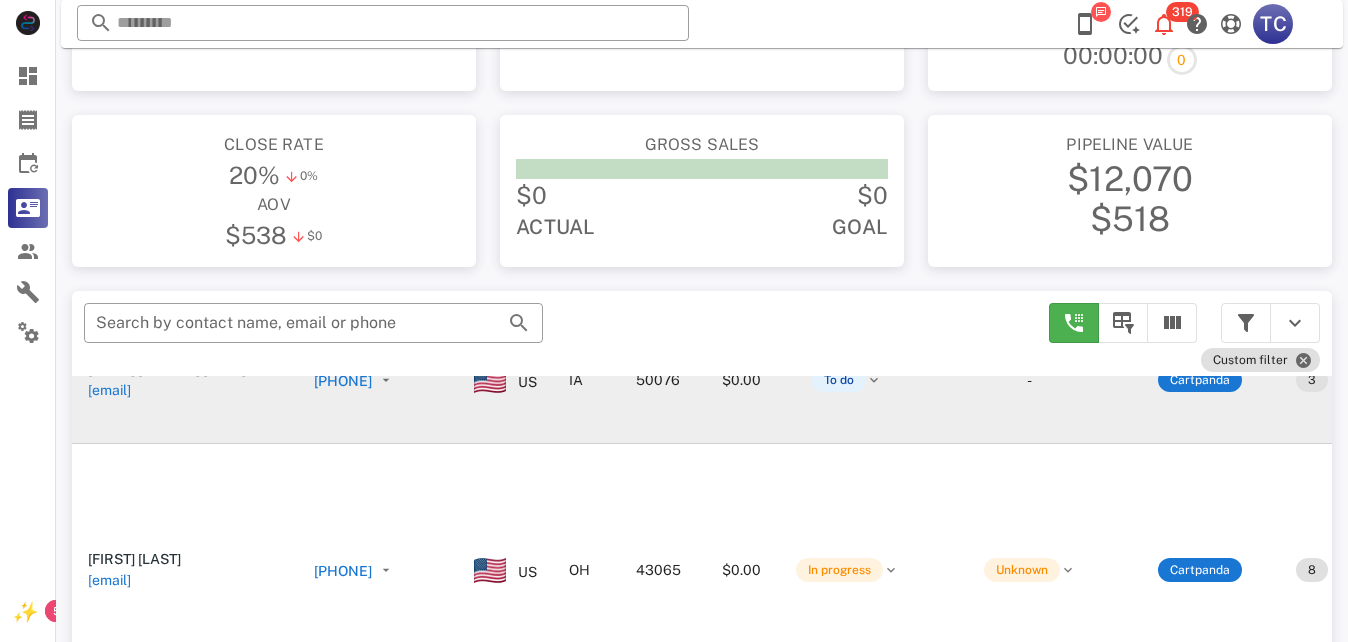 scroll, scrollTop: 380, scrollLeft: 0, axis: vertical 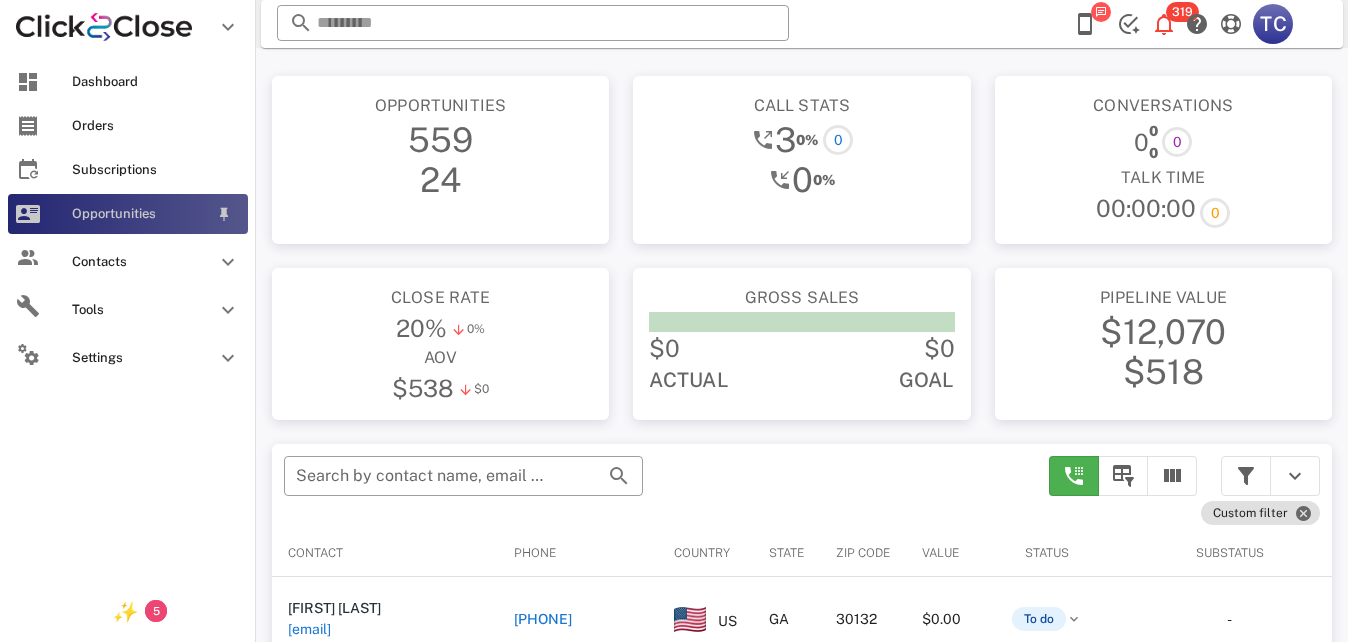 click on "Opportunities" at bounding box center (140, 214) 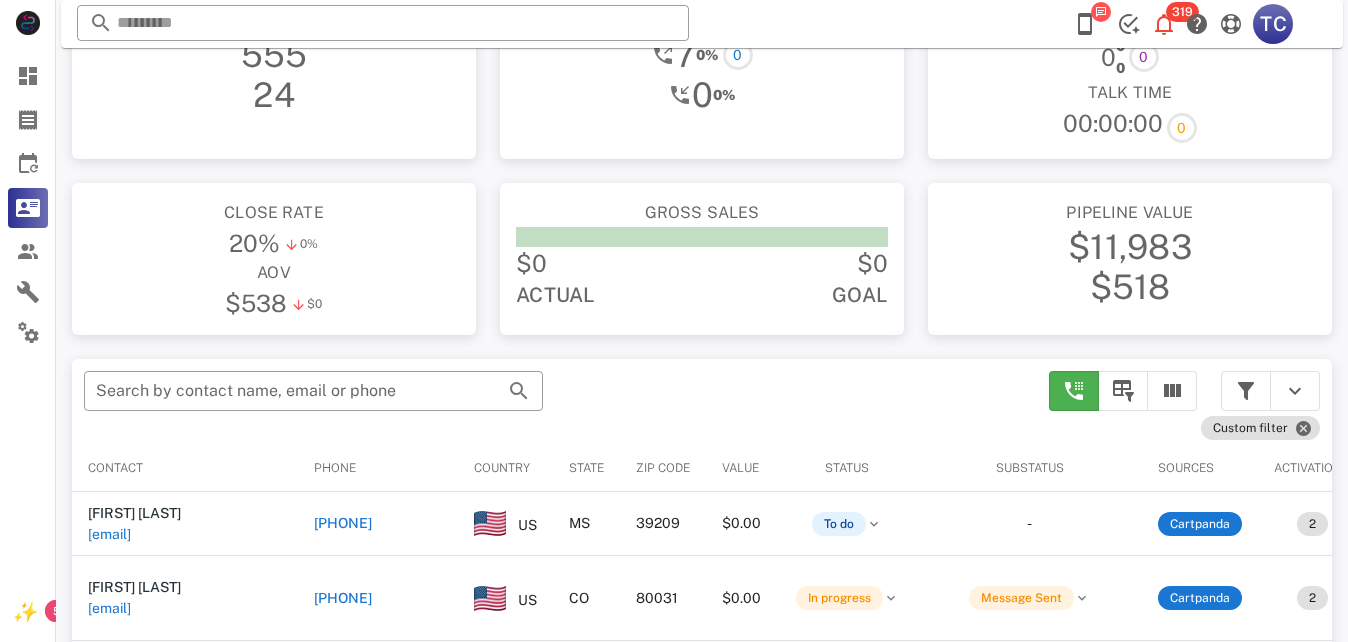 scroll, scrollTop: 200, scrollLeft: 0, axis: vertical 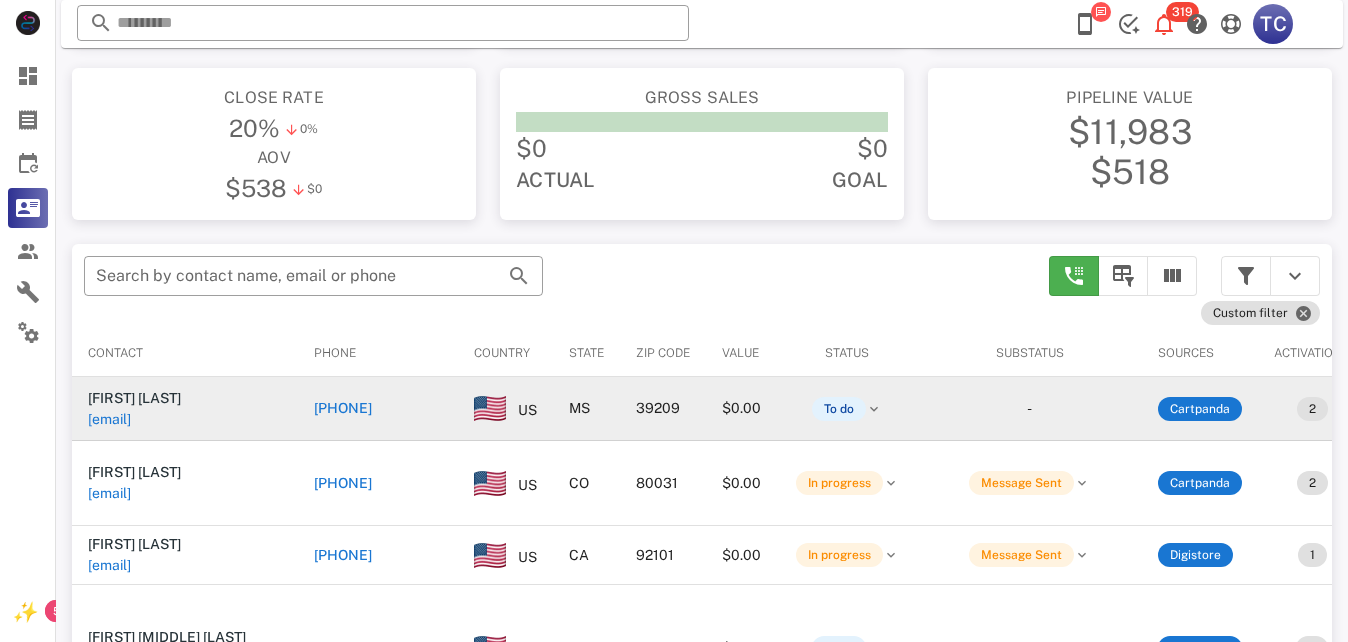 click on "+16016684025" at bounding box center (343, 408) 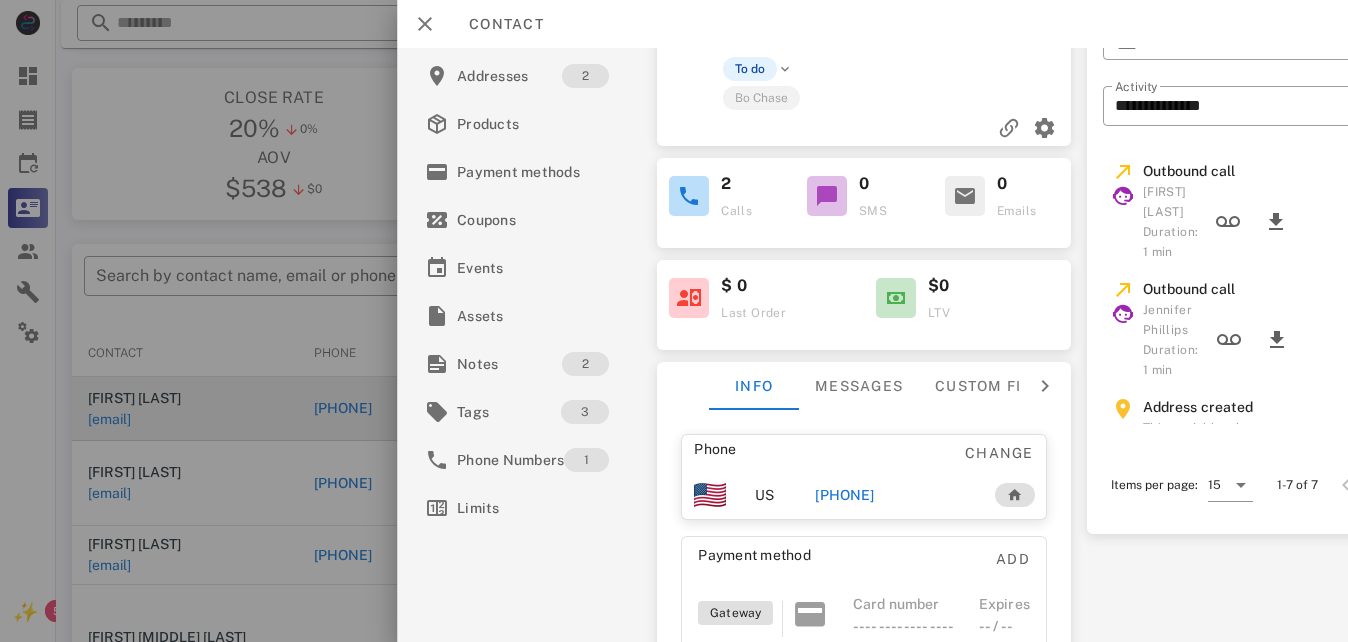 scroll, scrollTop: 0, scrollLeft: 0, axis: both 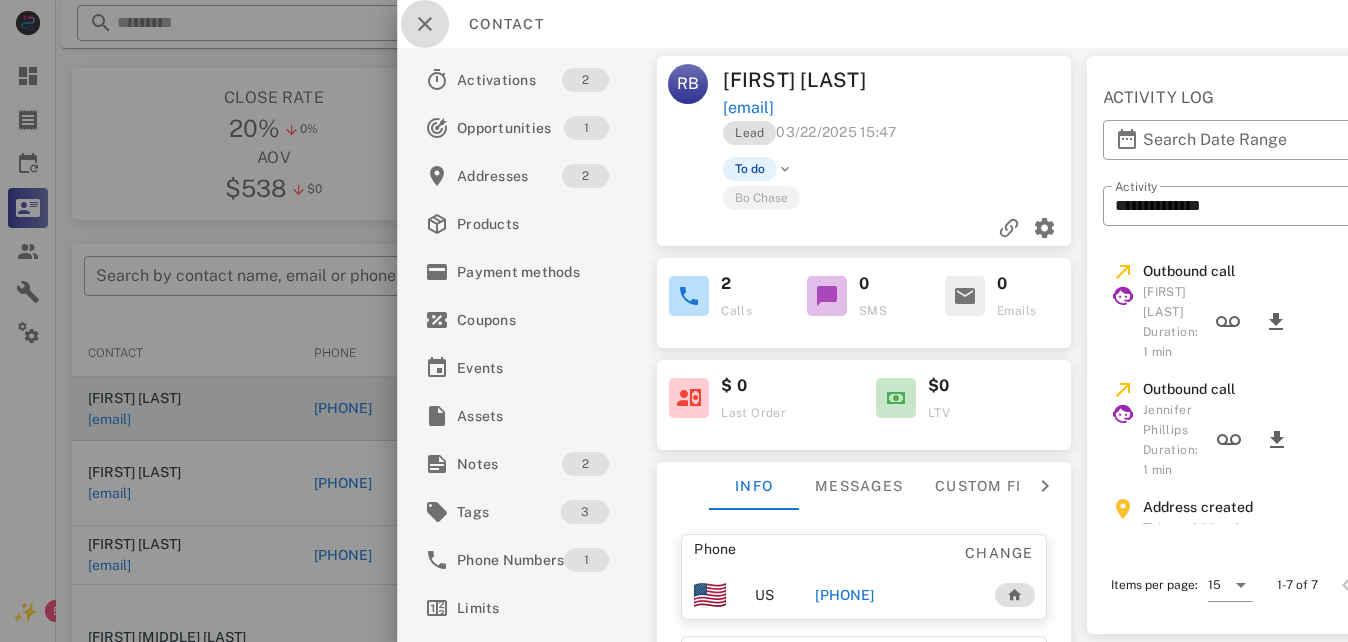 click at bounding box center [425, 24] 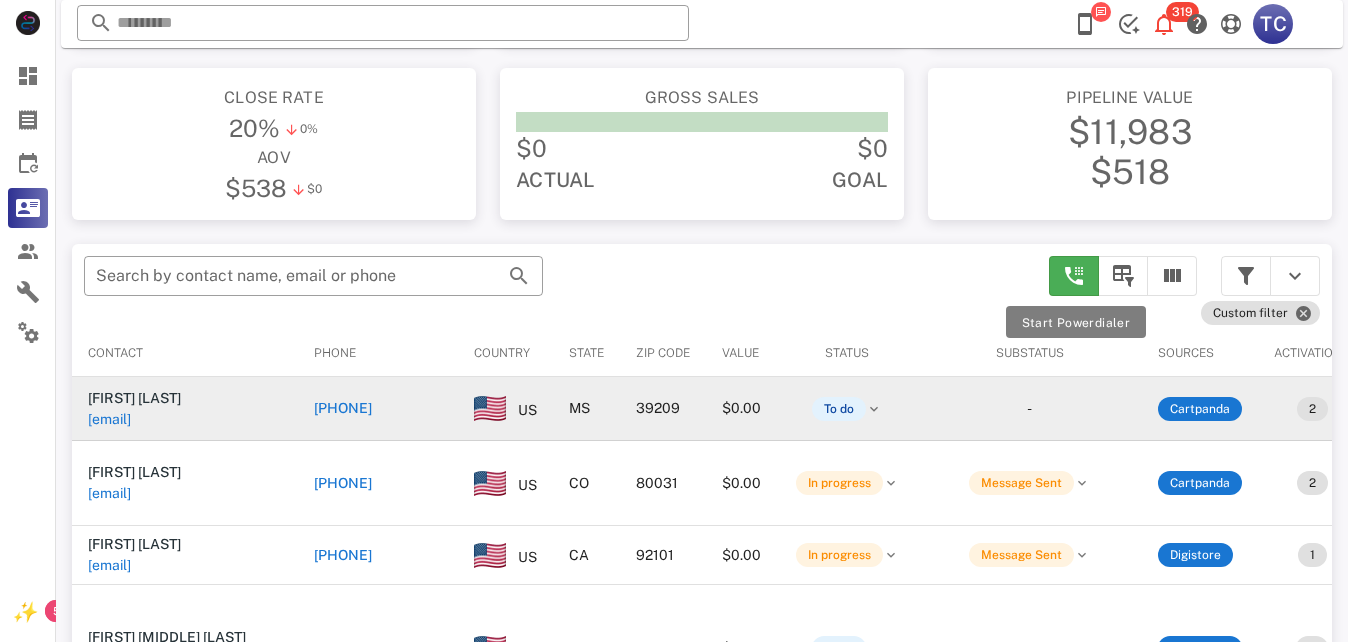 click at bounding box center (1074, 276) 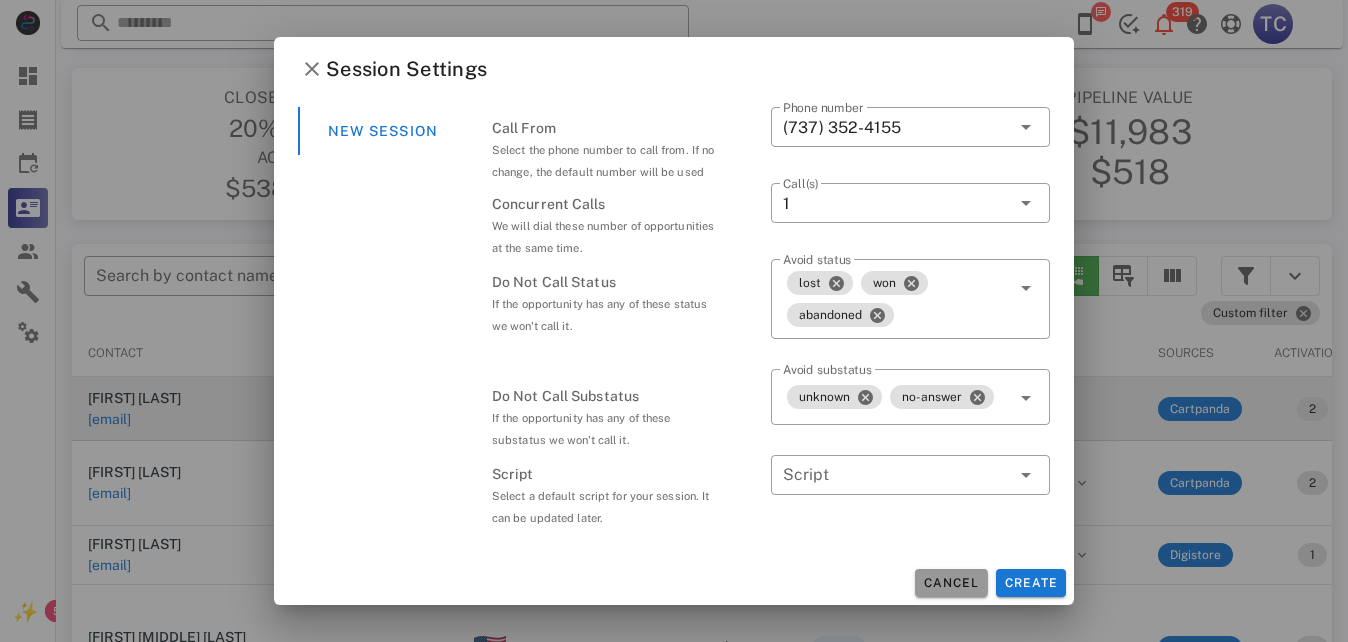 click on "Cancel" at bounding box center (951, 583) 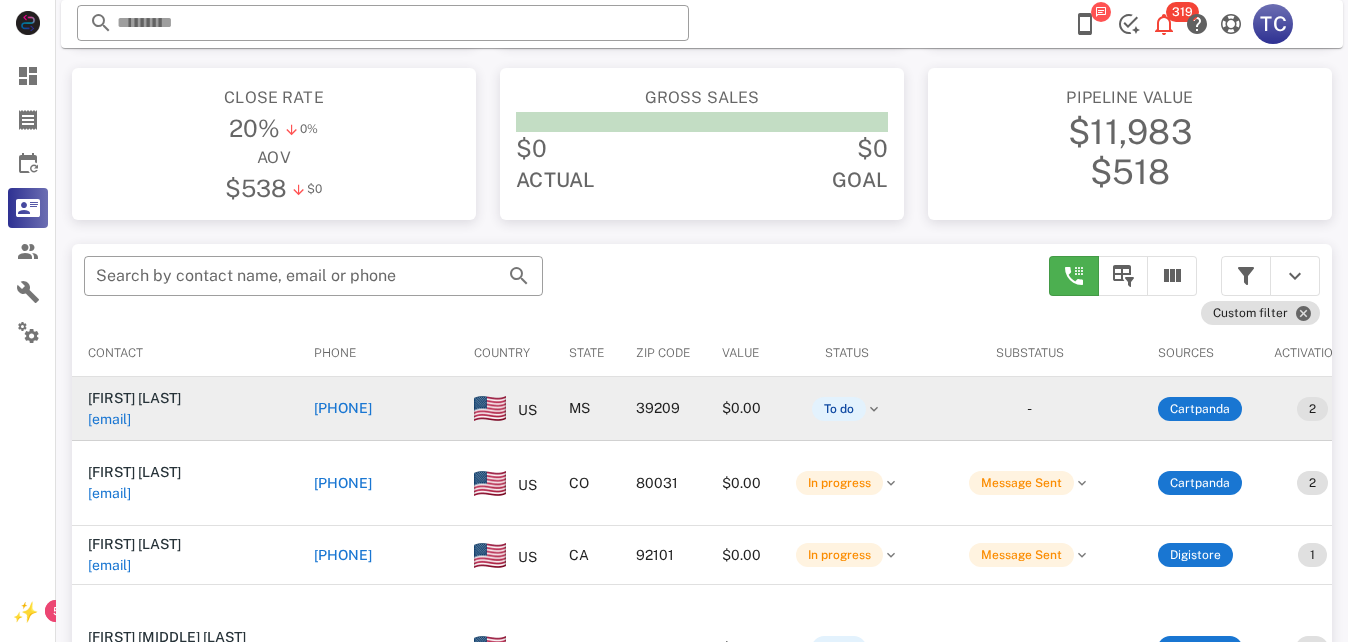 click on "+16016684025" at bounding box center (343, 408) 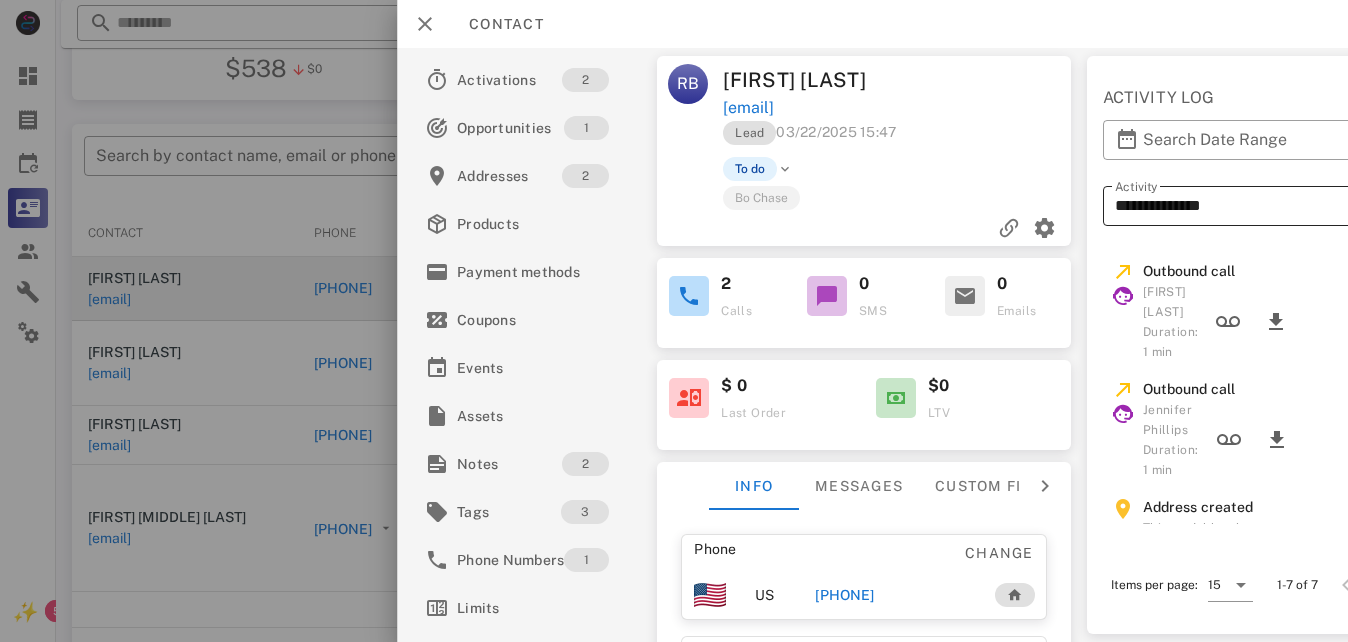 scroll, scrollTop: 380, scrollLeft: 0, axis: vertical 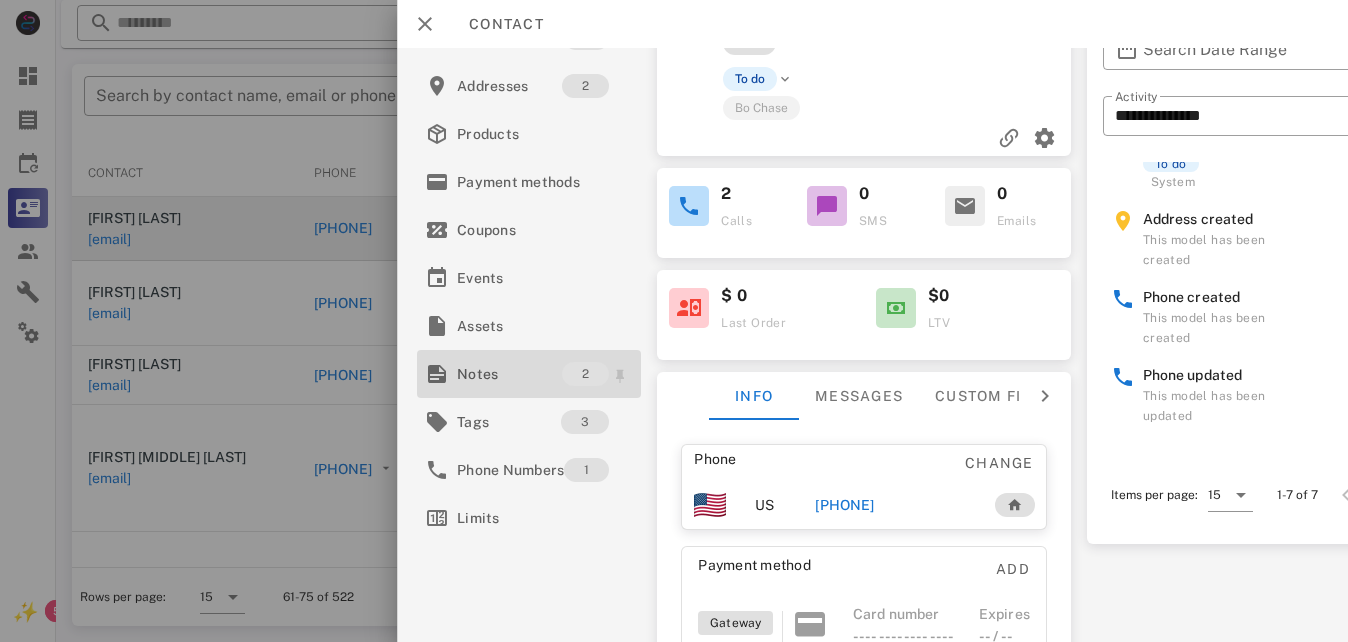 click on "Notes" at bounding box center (509, 374) 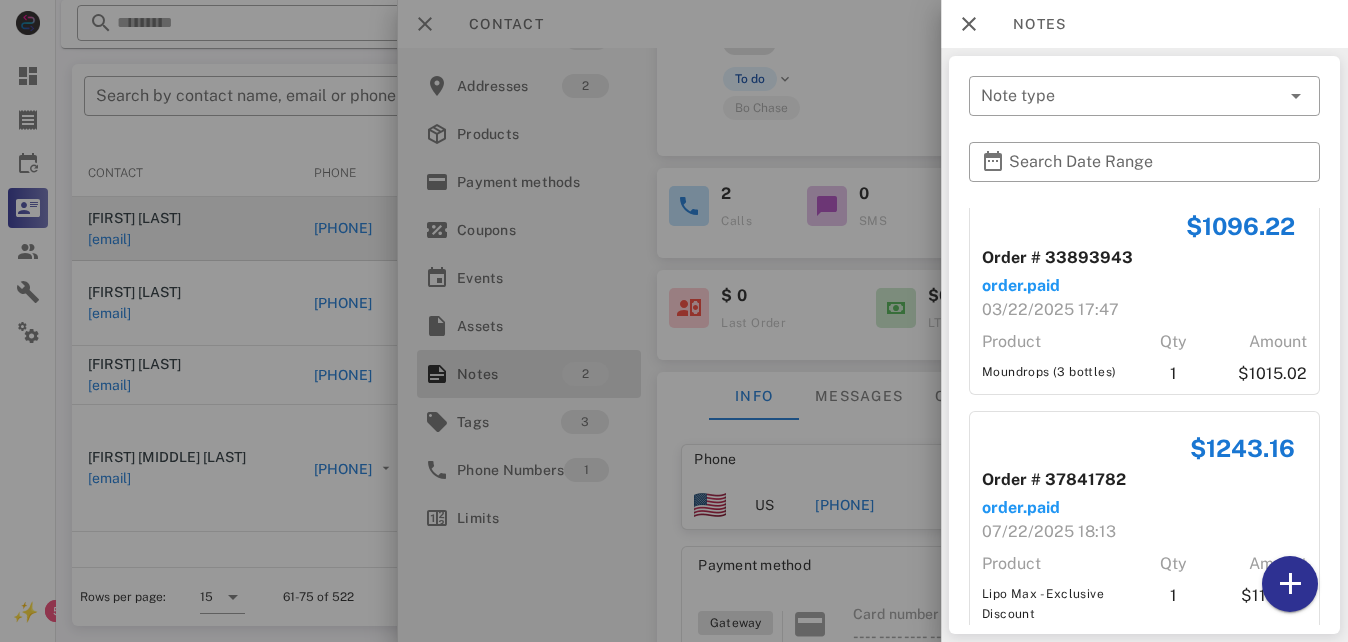 scroll, scrollTop: 0, scrollLeft: 0, axis: both 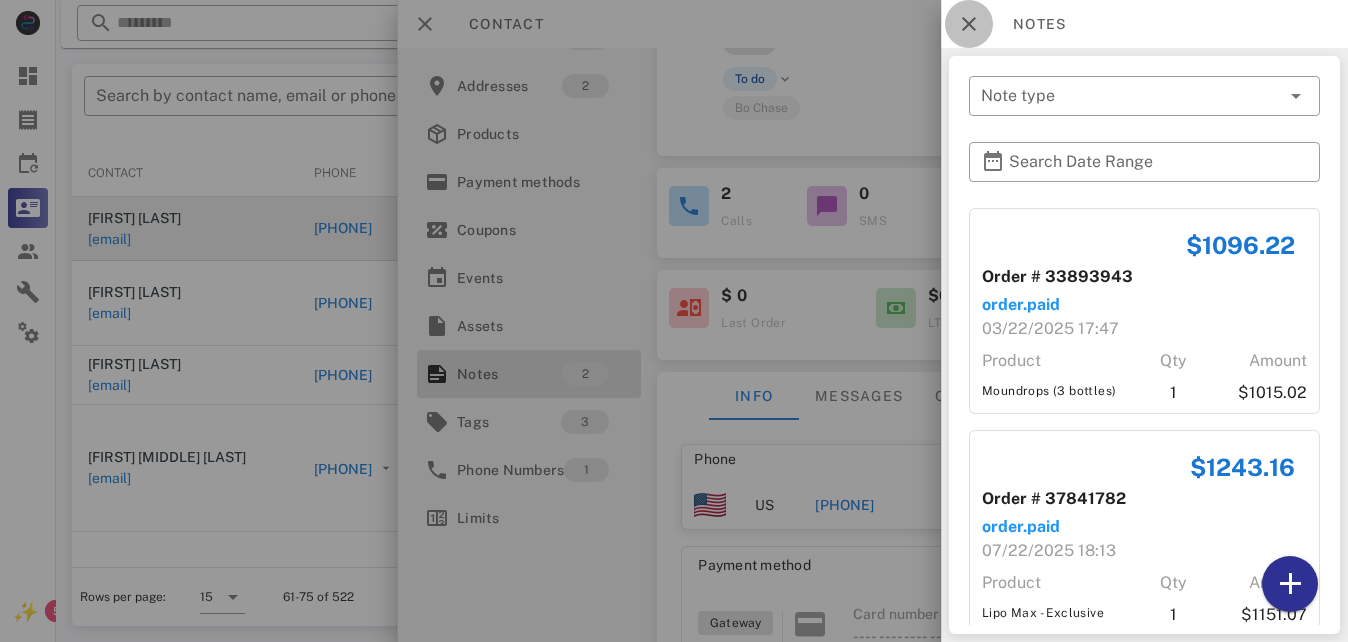 click at bounding box center [969, 24] 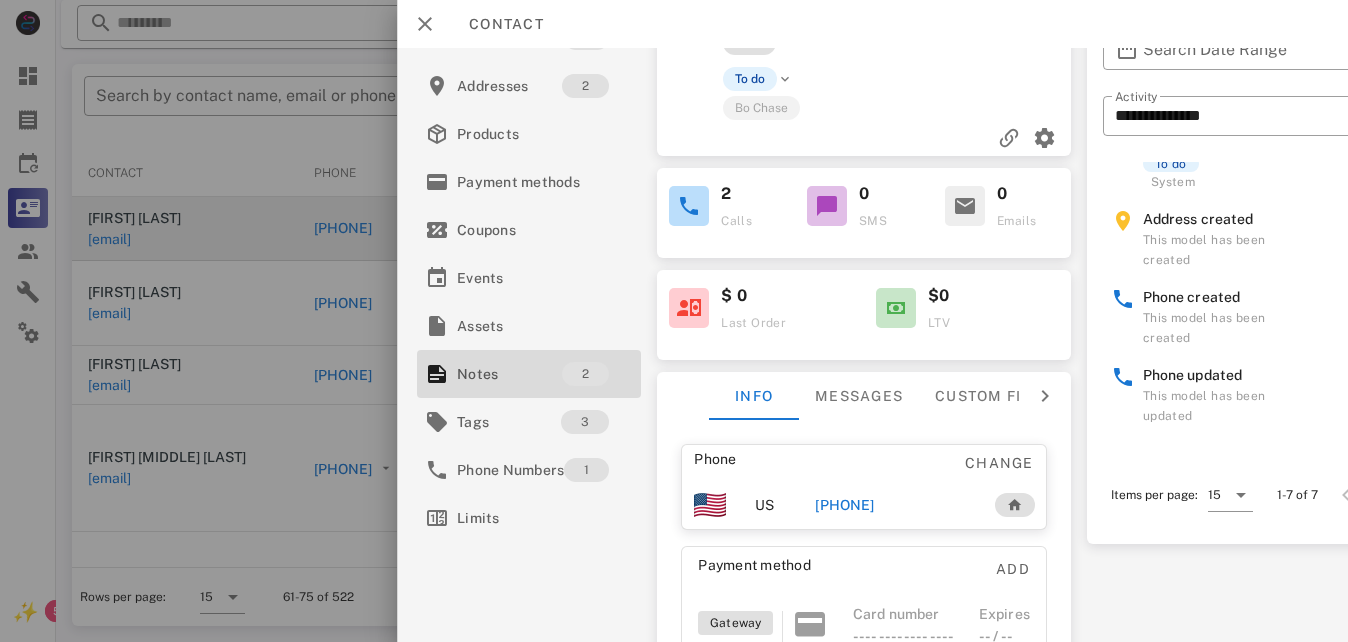click at bounding box center [690, 206] 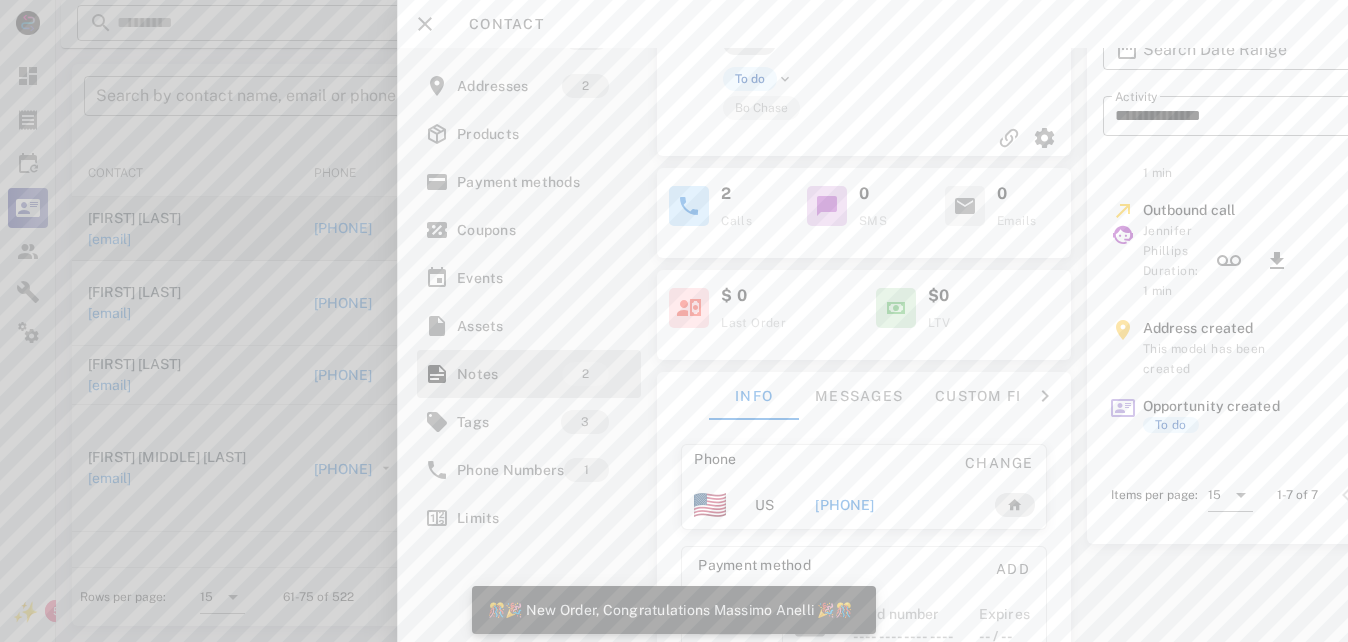 scroll, scrollTop: 0, scrollLeft: 0, axis: both 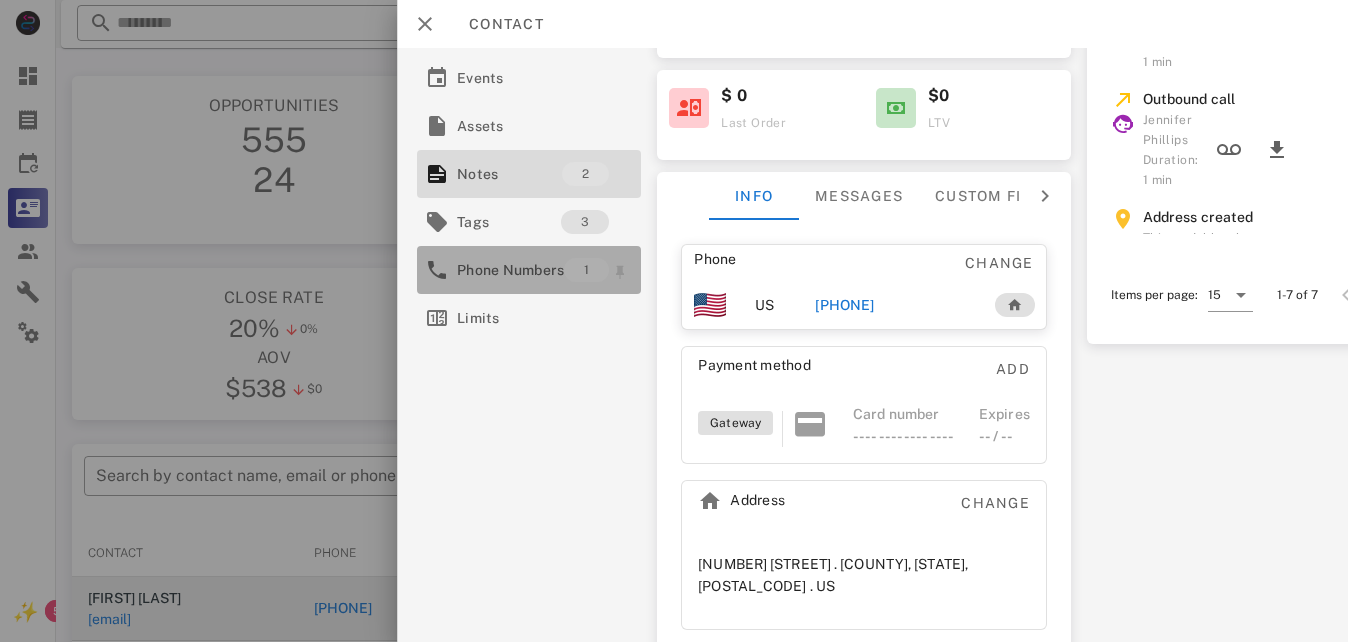 click on "Phone Numbers" at bounding box center [510, 270] 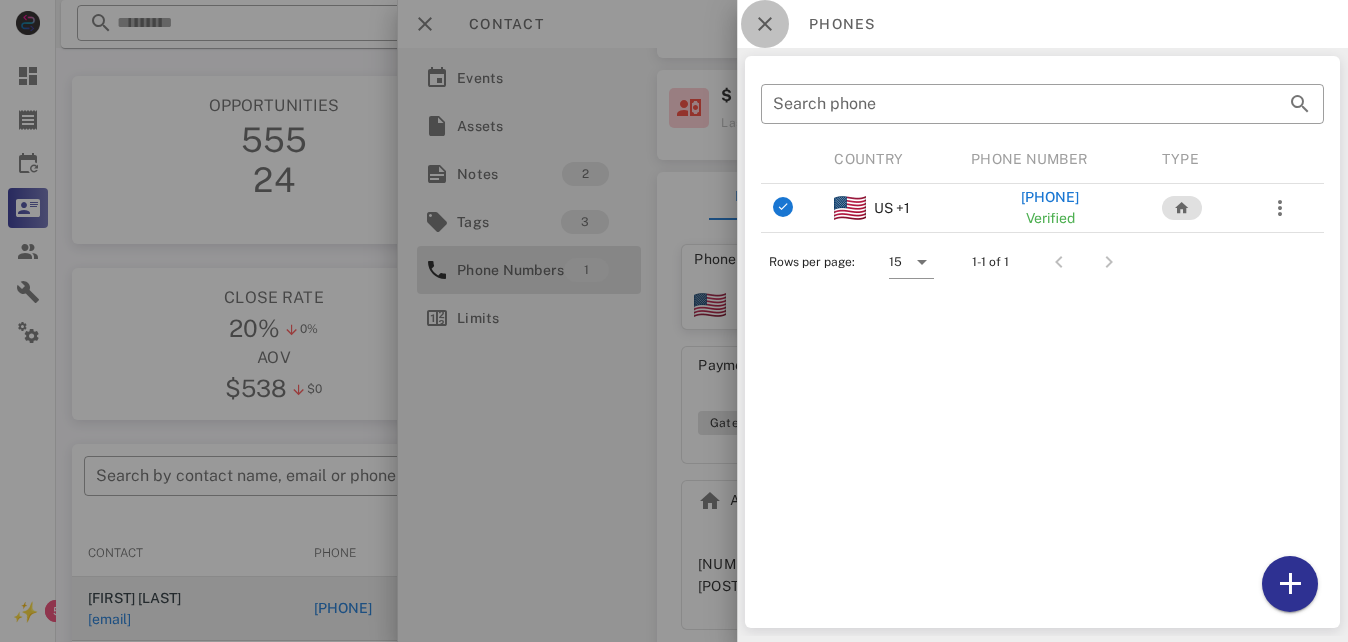 click at bounding box center (765, 24) 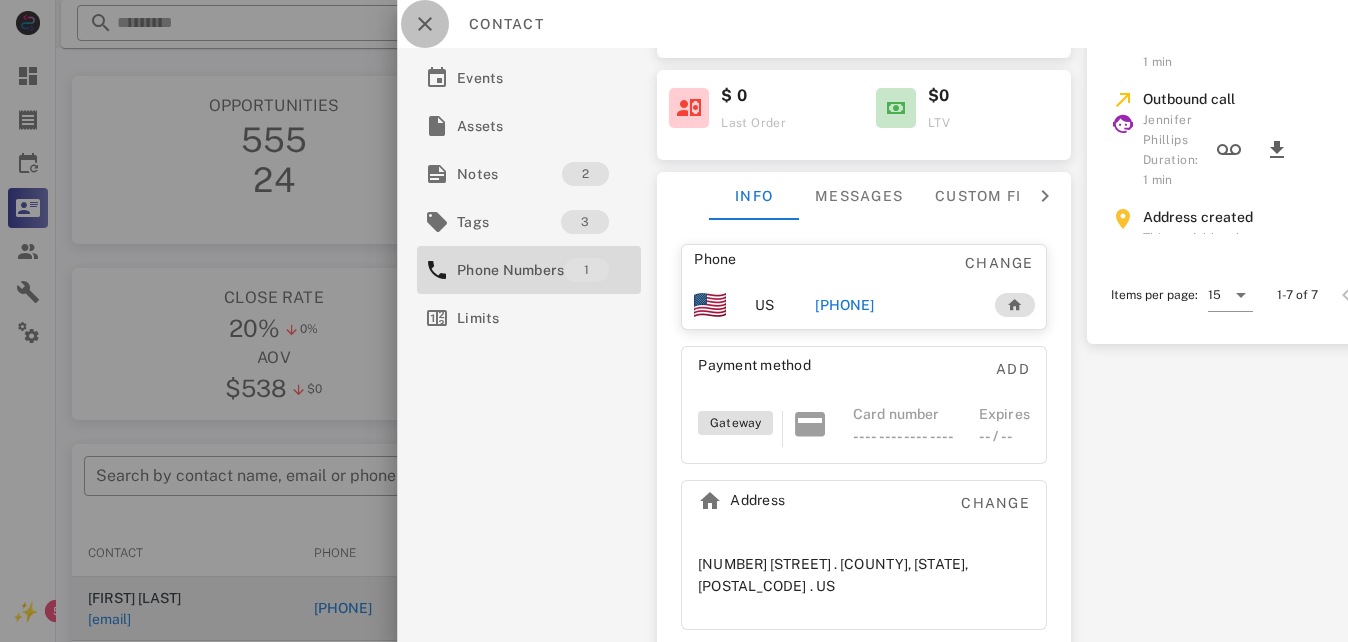 click at bounding box center (425, 24) 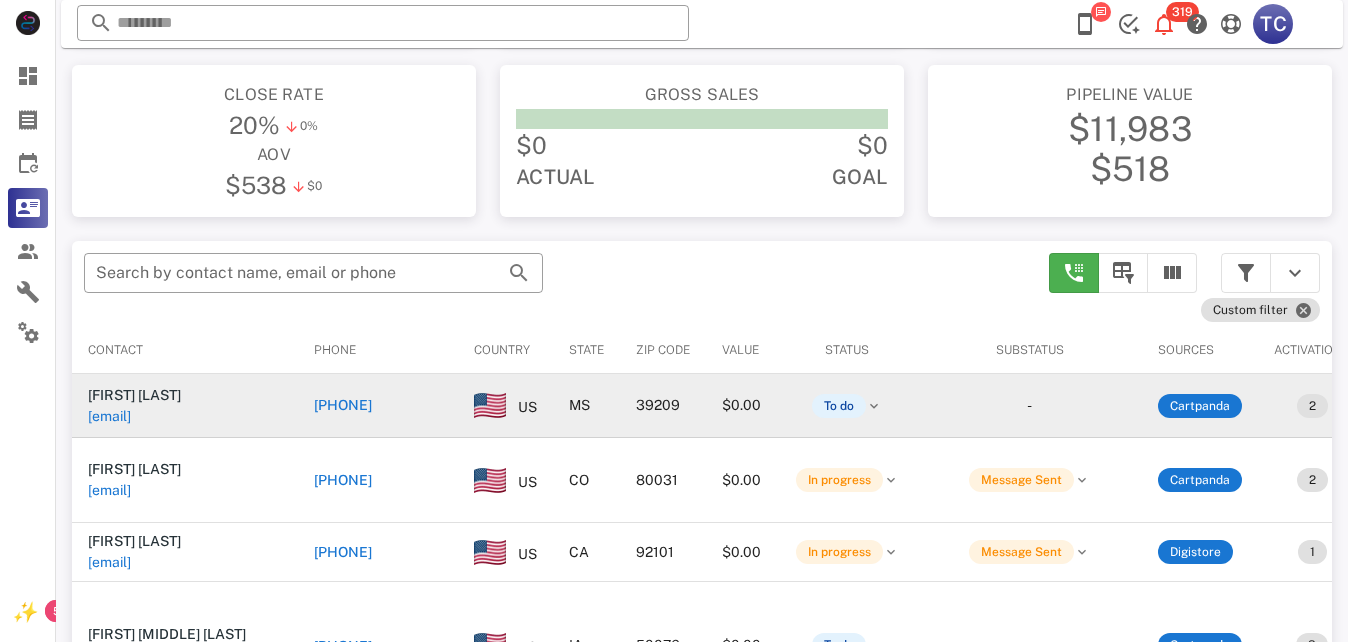 scroll, scrollTop: 300, scrollLeft: 0, axis: vertical 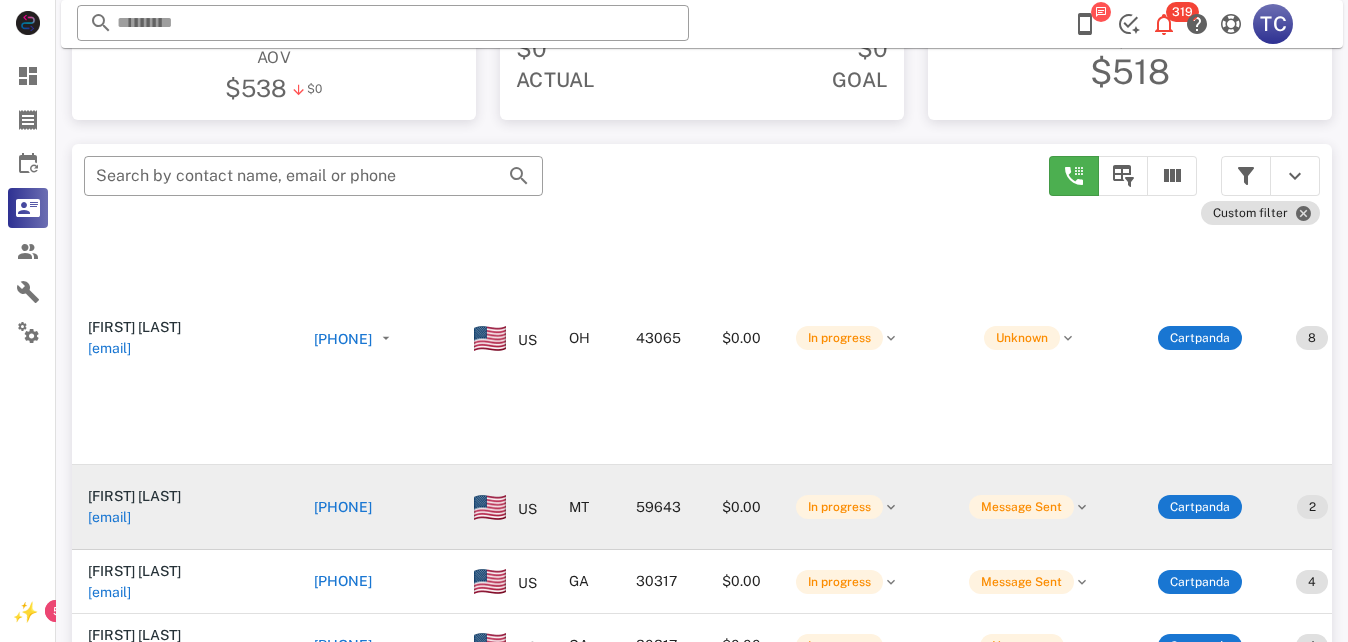 click on "+14065810531" at bounding box center [343, 507] 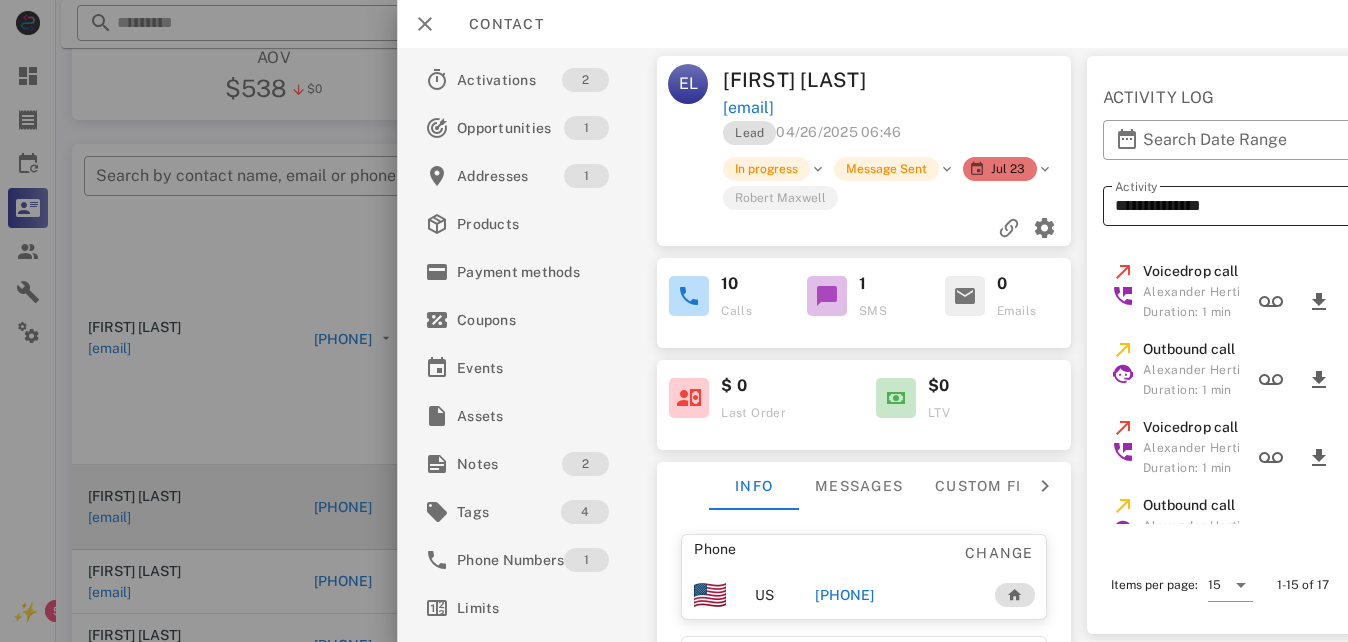 click on "**********" at bounding box center [1284, 206] 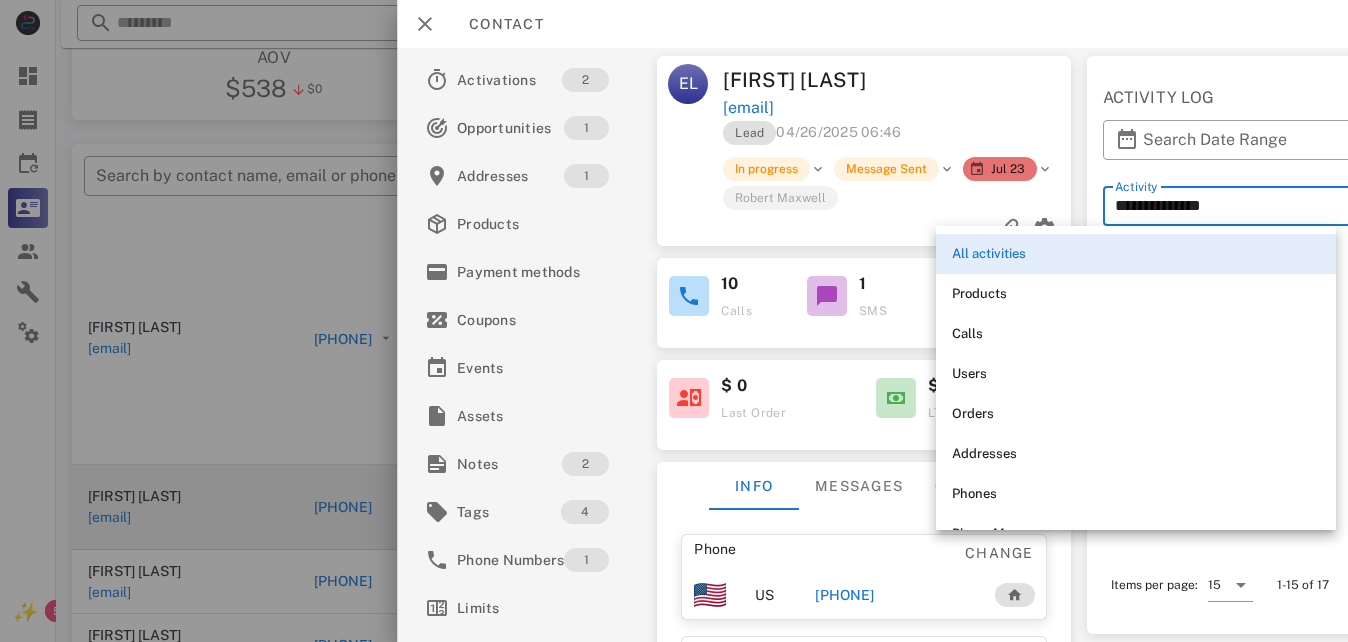 click on "**********" at bounding box center (1284, 206) 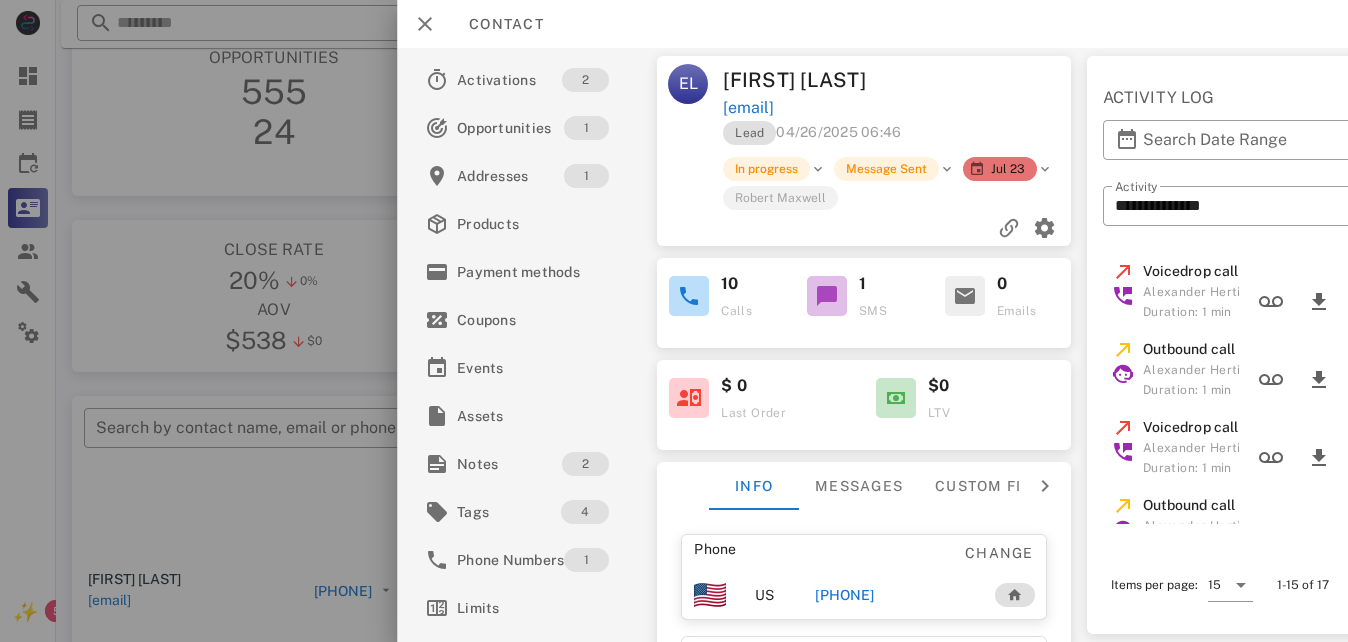 scroll, scrollTop: 0, scrollLeft: 0, axis: both 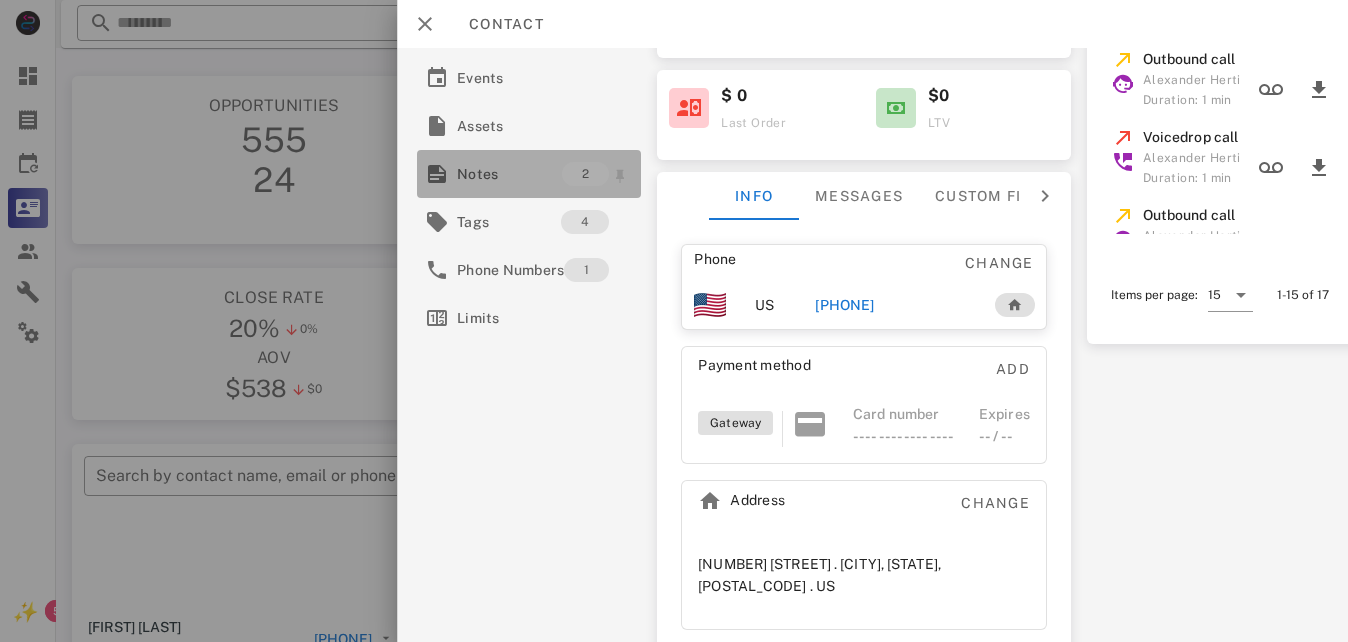 click on "Notes" at bounding box center (509, 174) 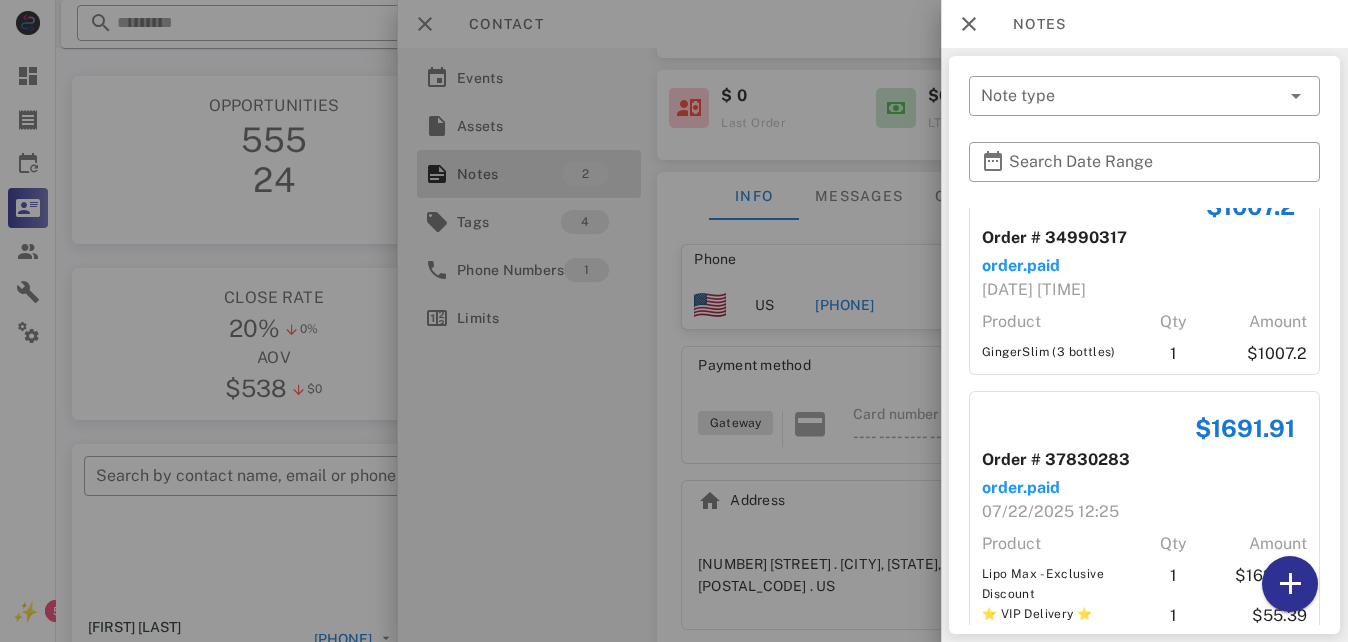 scroll, scrollTop: 0, scrollLeft: 0, axis: both 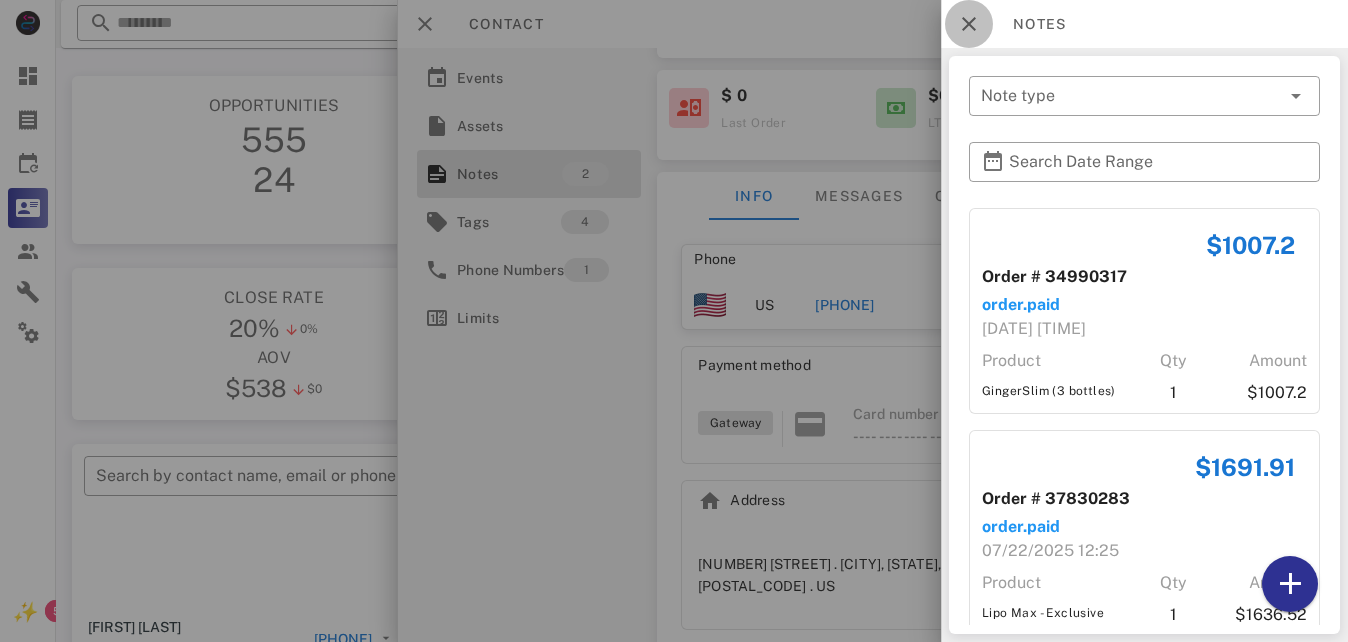 click at bounding box center [969, 24] 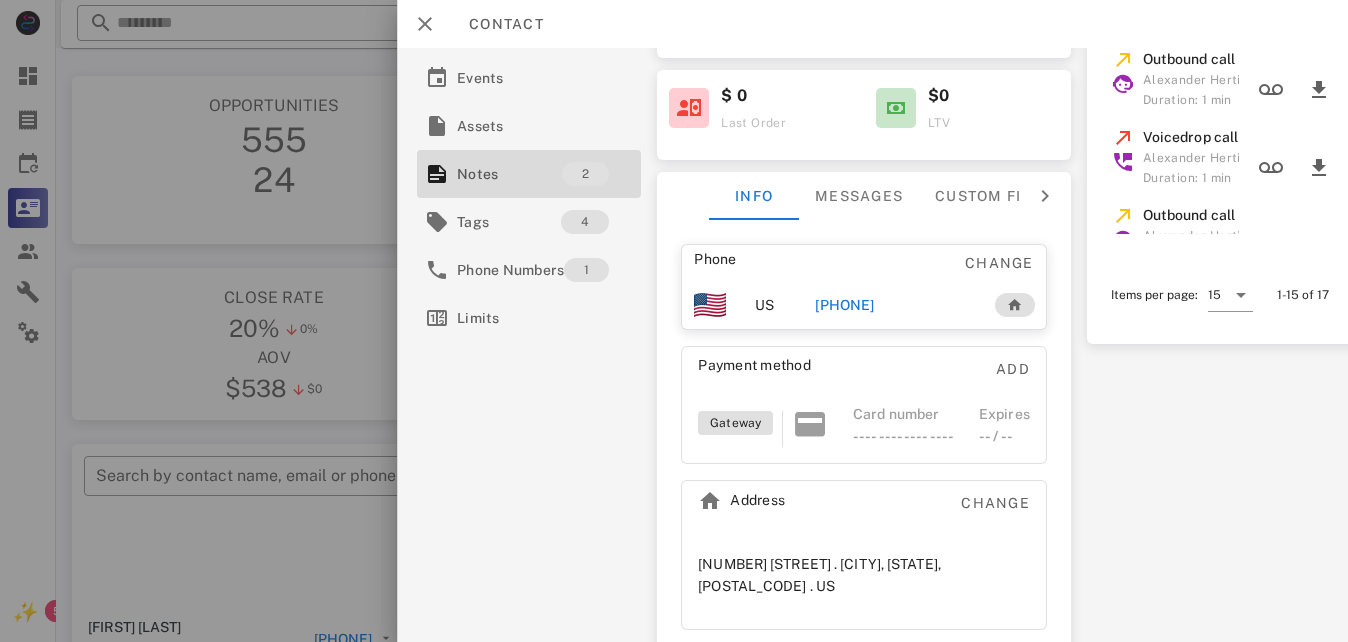 click on "+14065810531" at bounding box center (845, 305) 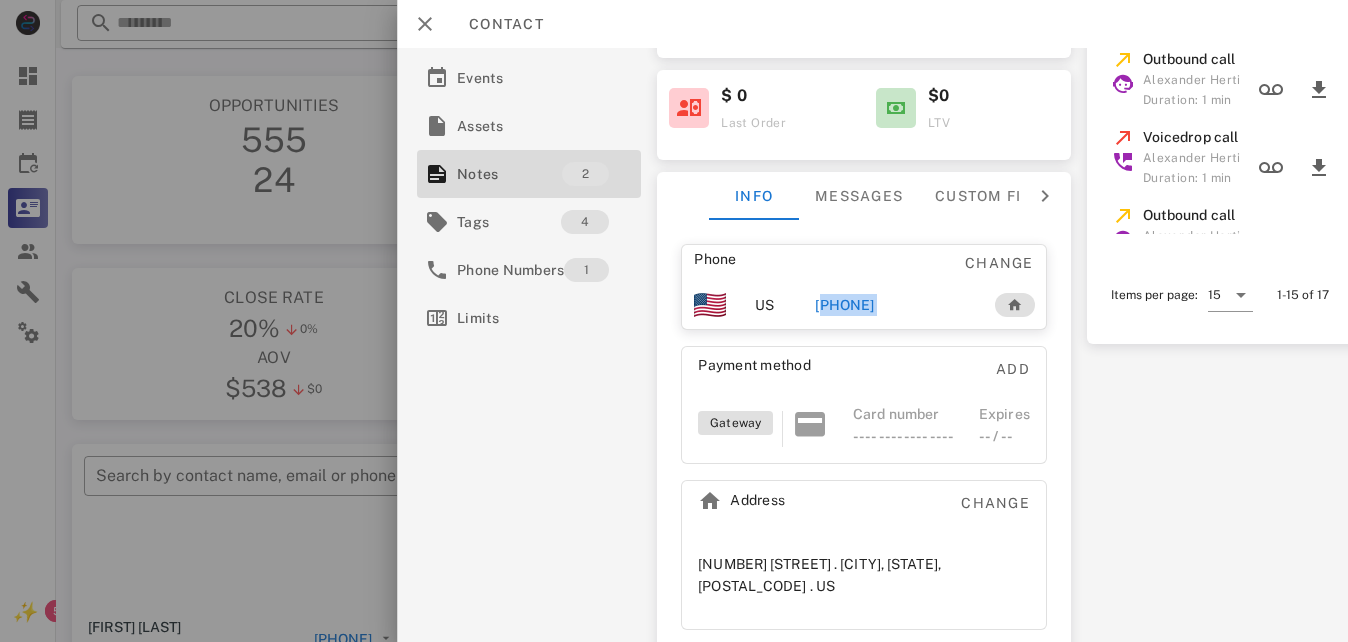 click on "+14065810531" at bounding box center (845, 305) 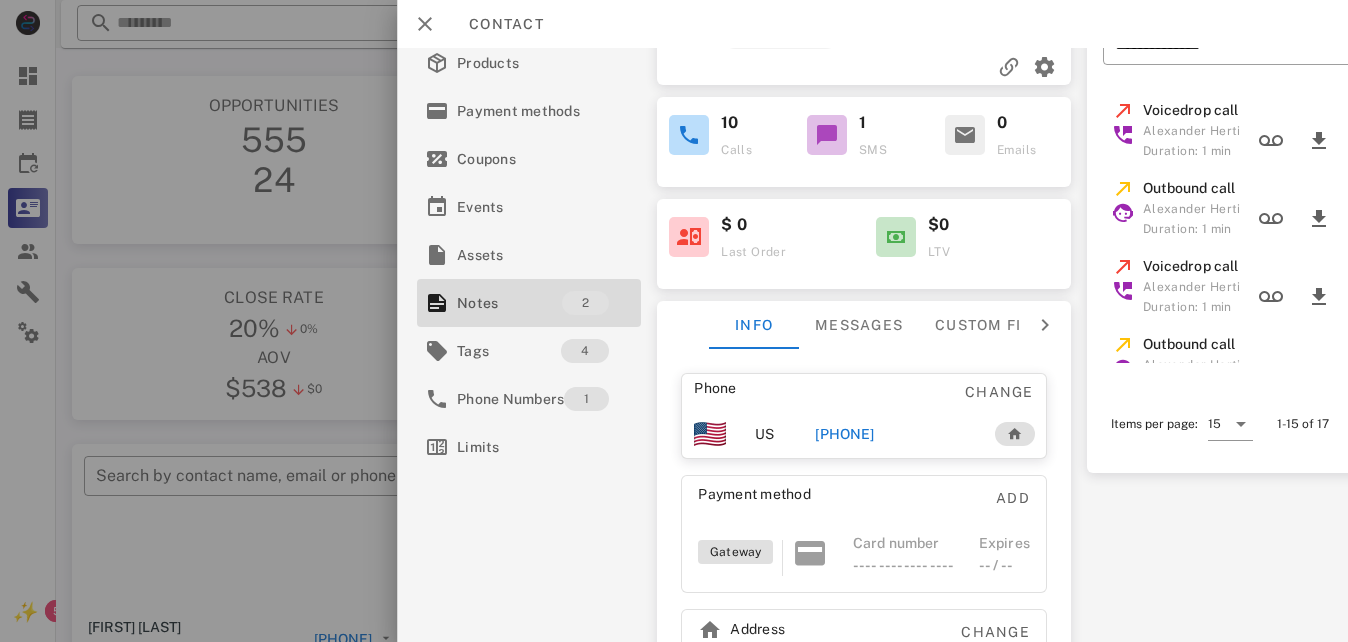 scroll, scrollTop: 0, scrollLeft: 0, axis: both 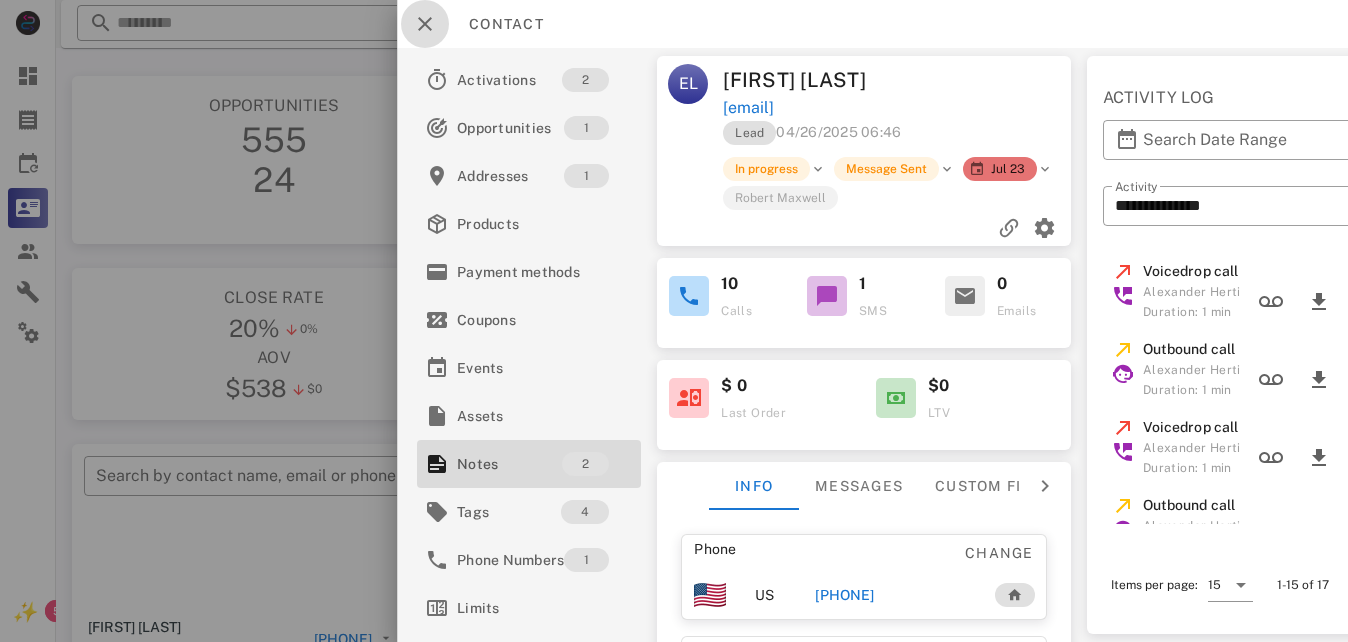 click at bounding box center [425, 24] 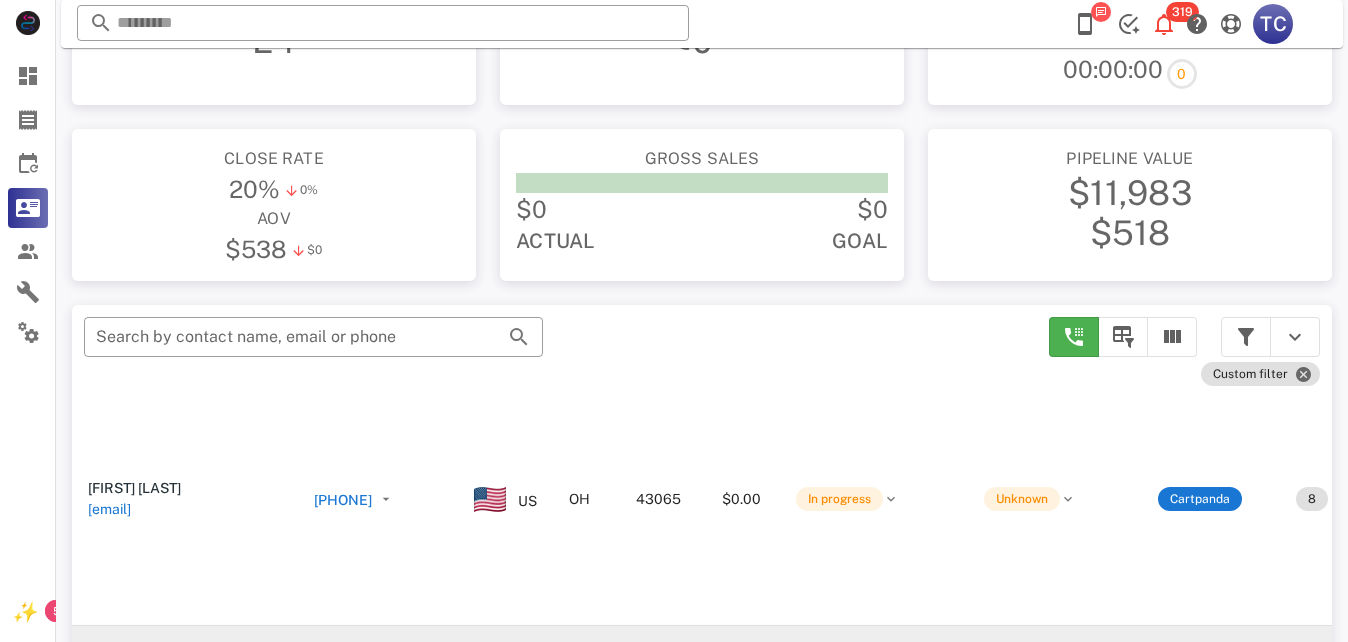 scroll, scrollTop: 380, scrollLeft: 0, axis: vertical 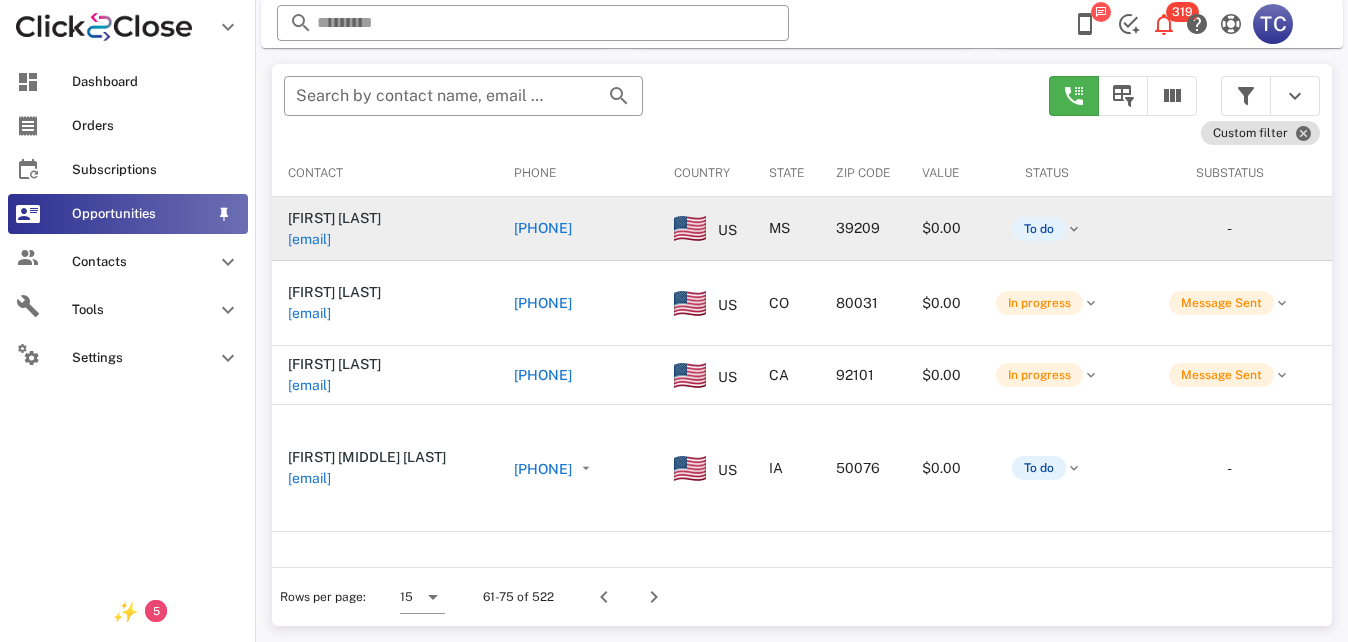 click on "Opportunities" at bounding box center [128, 214] 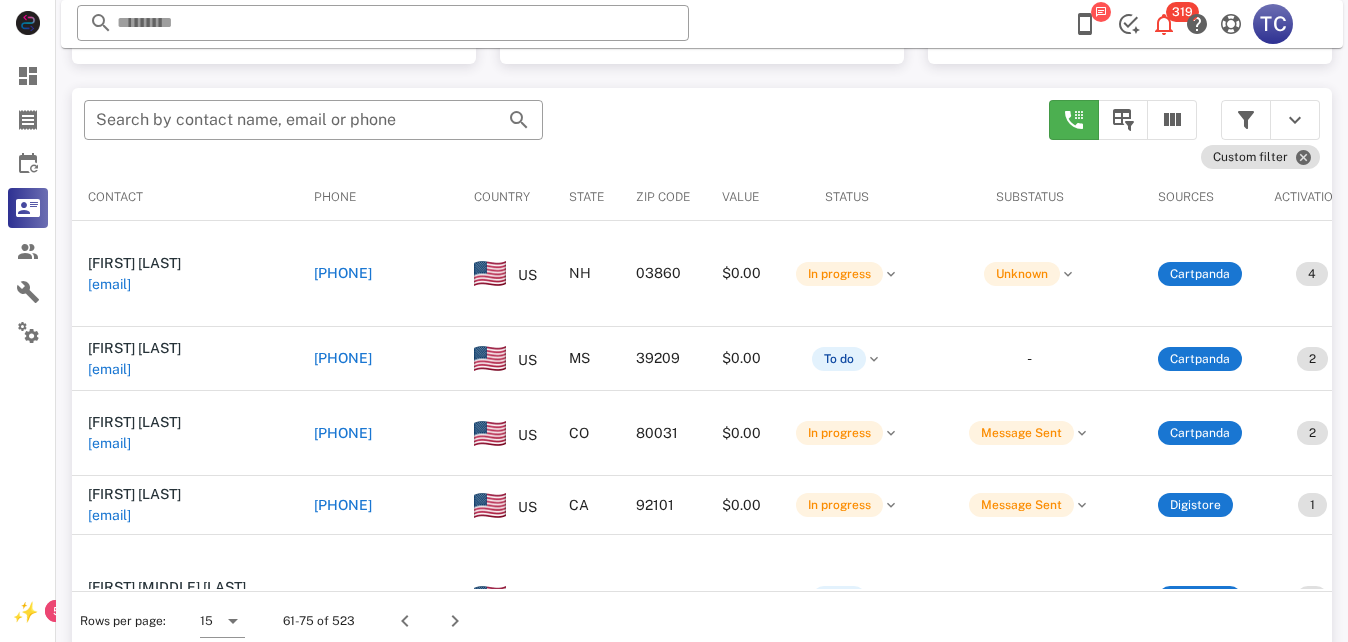 scroll, scrollTop: 378, scrollLeft: 0, axis: vertical 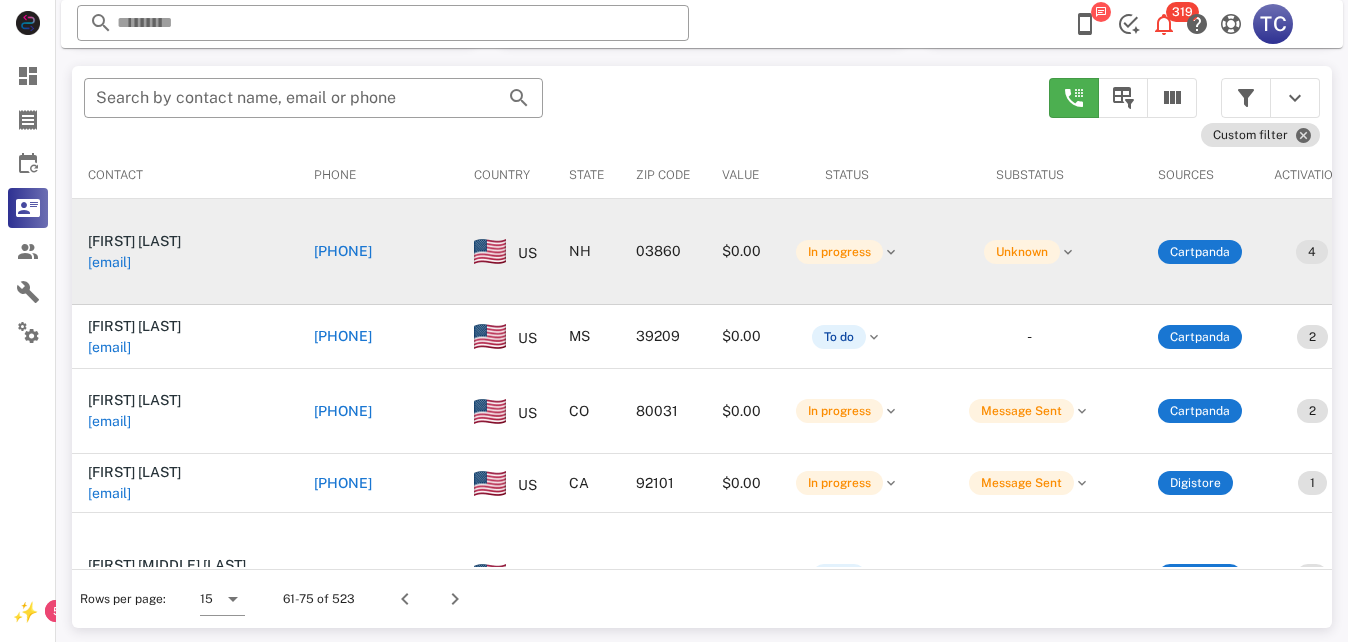 click on "+16033839727" at bounding box center (343, 251) 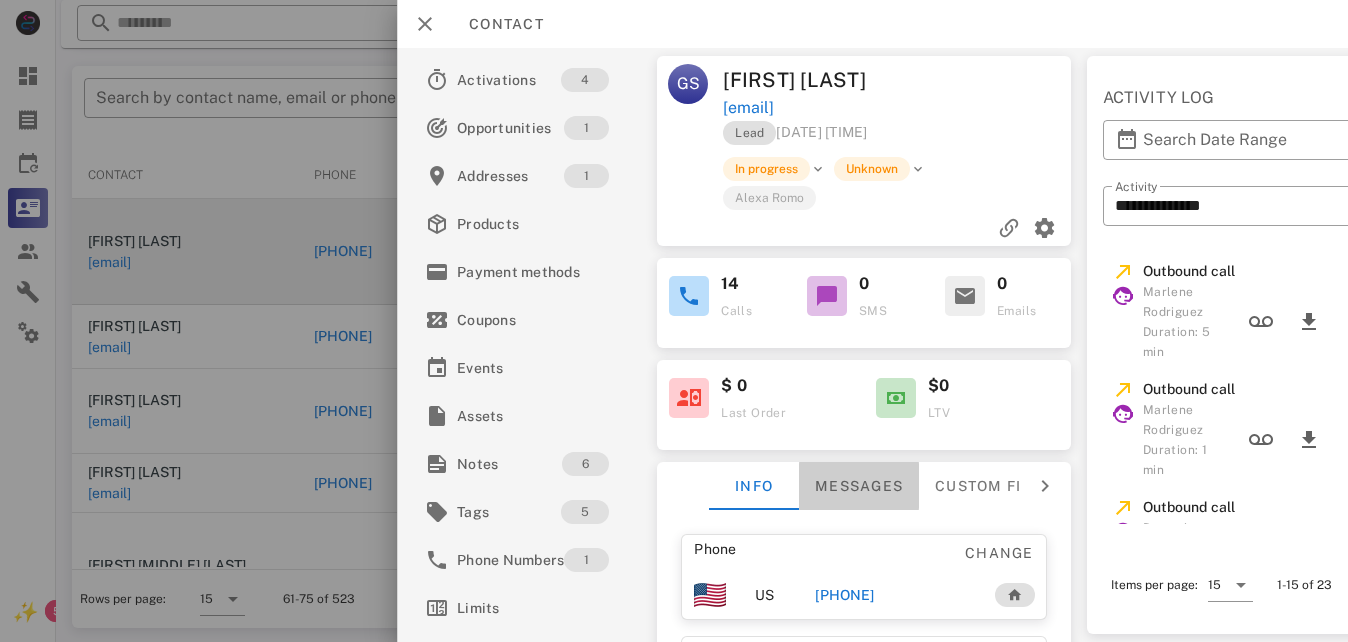 click on "Messages" at bounding box center [860, 486] 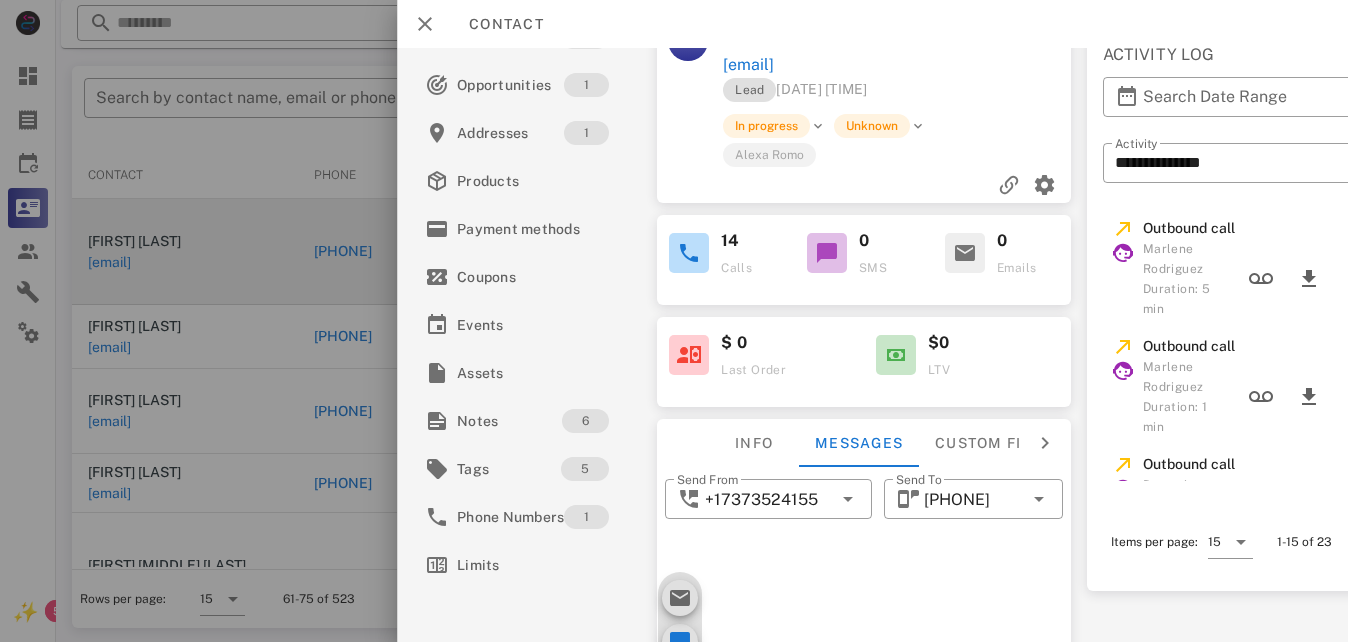 scroll, scrollTop: 0, scrollLeft: 0, axis: both 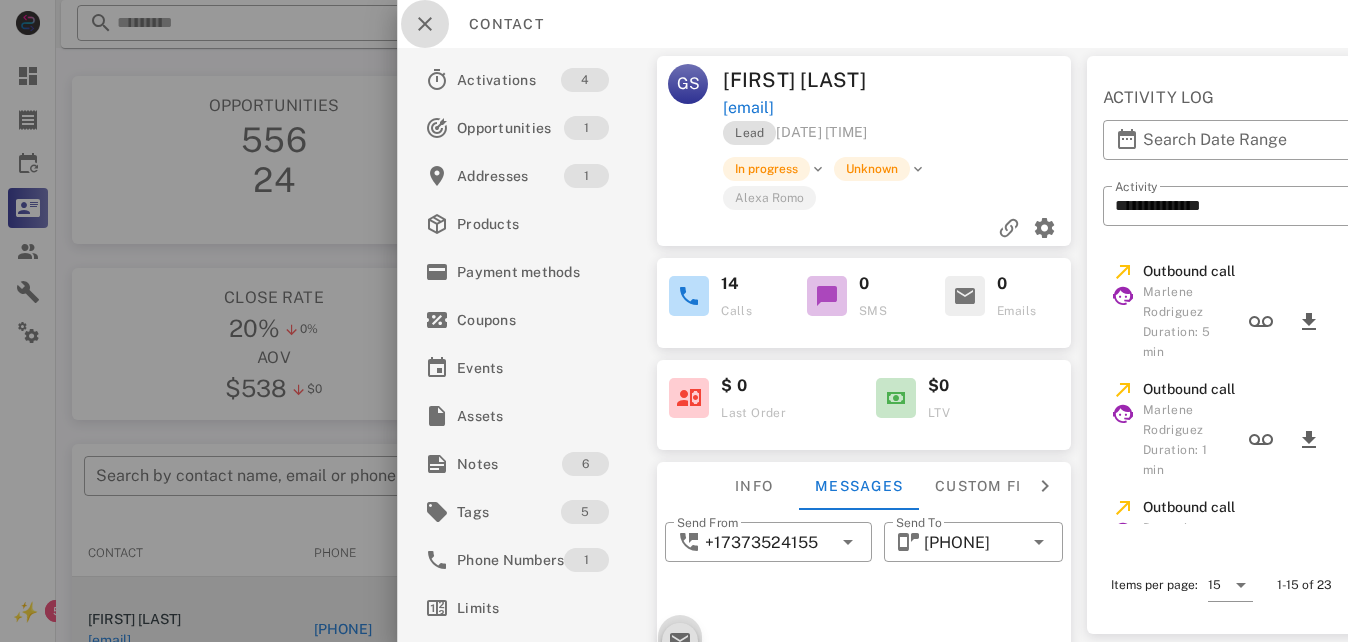click at bounding box center [425, 24] 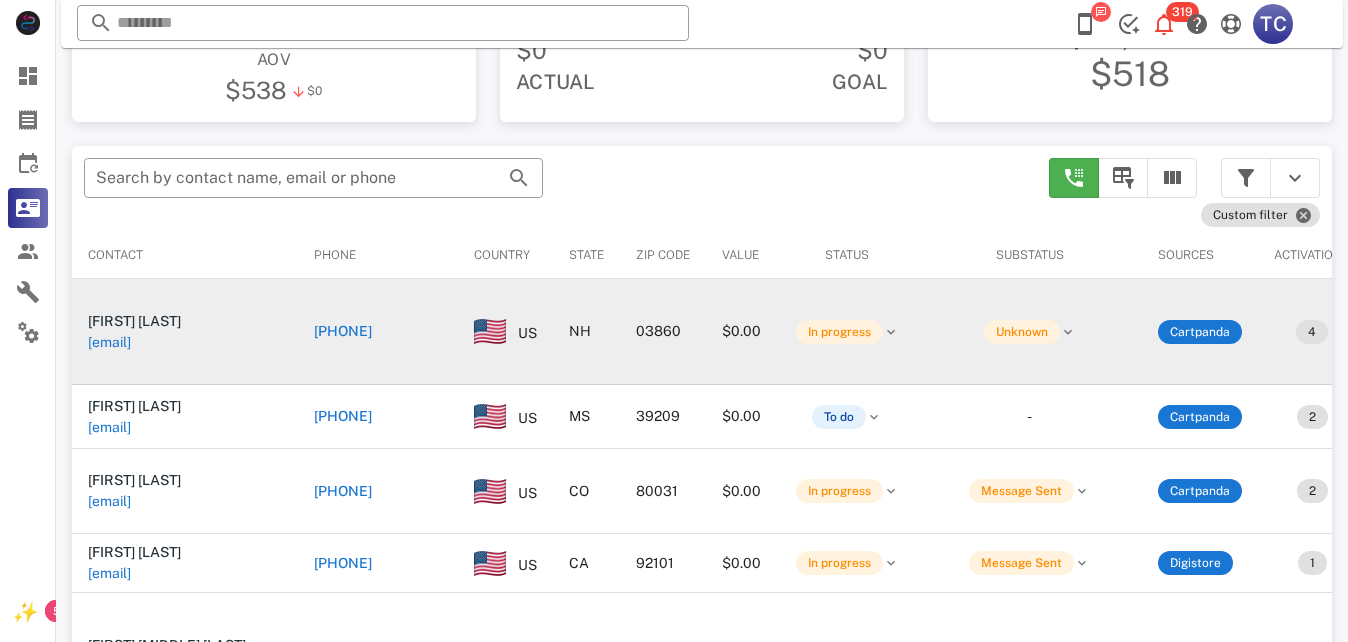 scroll, scrollTop: 300, scrollLeft: 0, axis: vertical 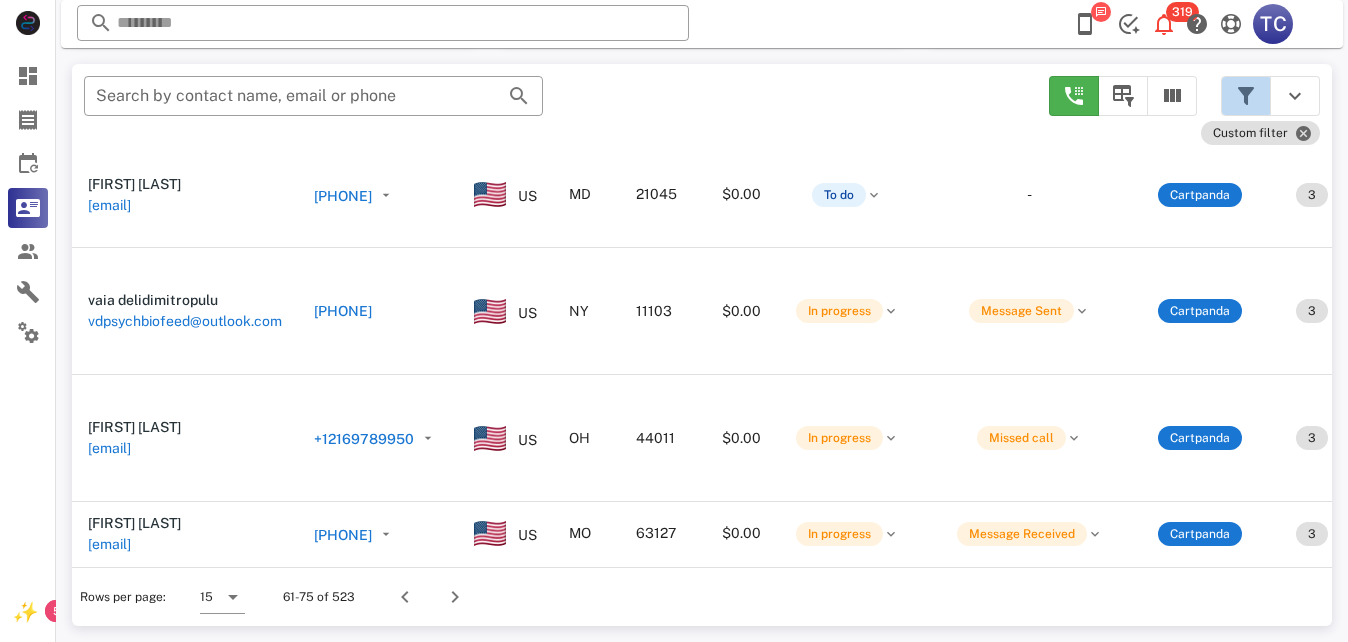 click at bounding box center (1246, 96) 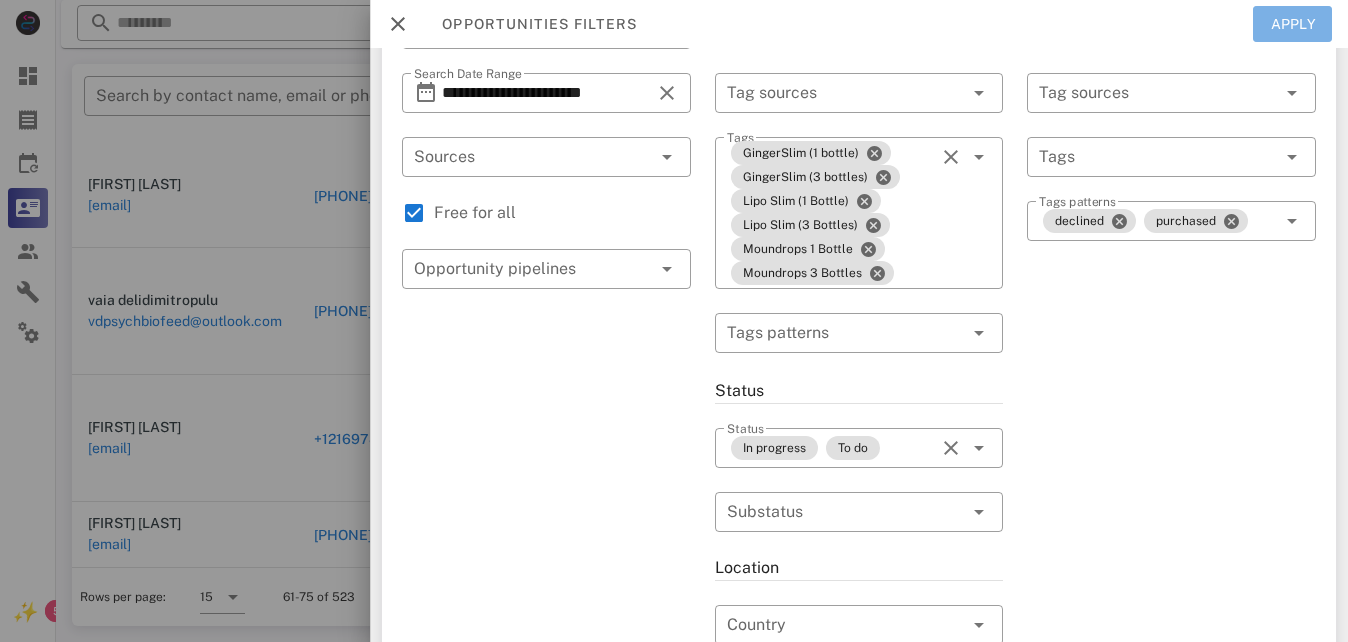 click on "Apply" at bounding box center (1293, 24) 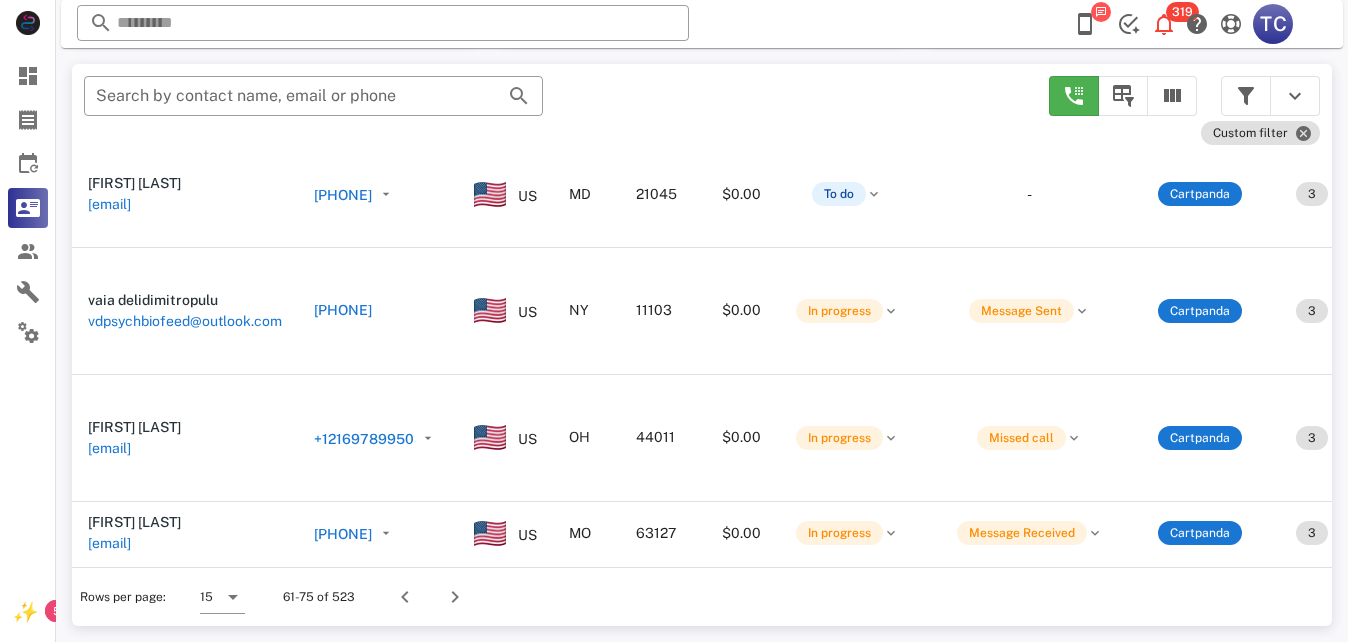 scroll, scrollTop: 356, scrollLeft: 0, axis: vertical 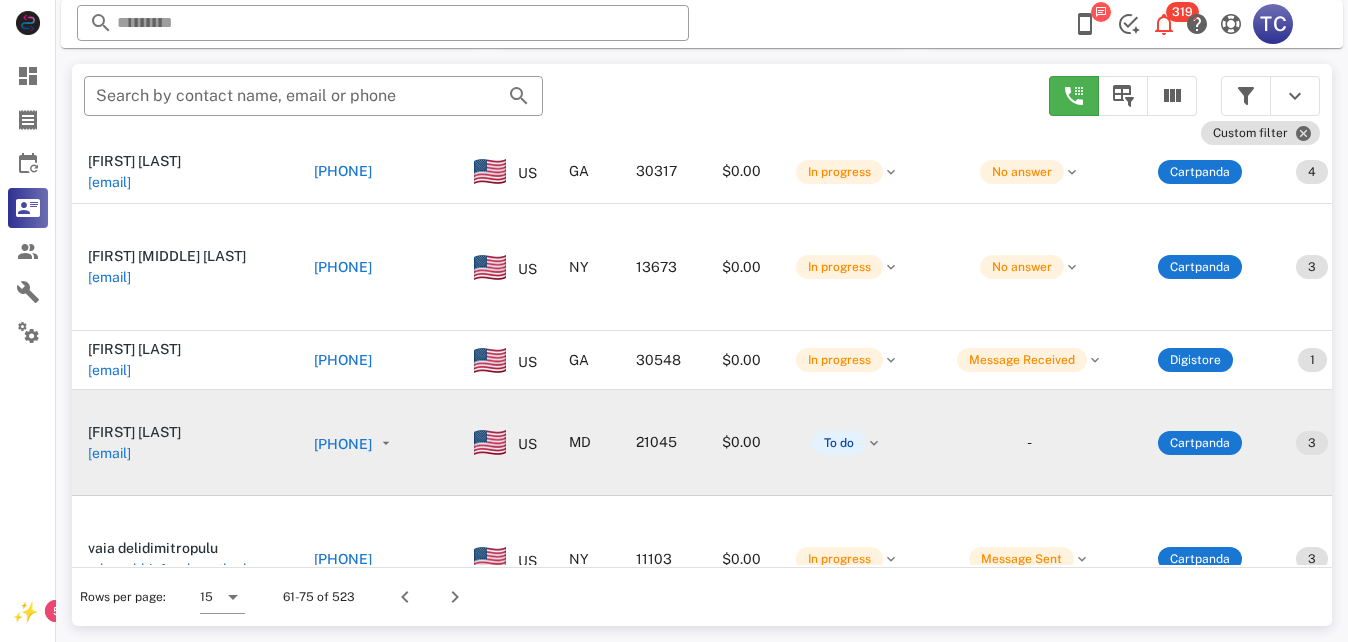 click on "+14103509969" at bounding box center [343, 444] 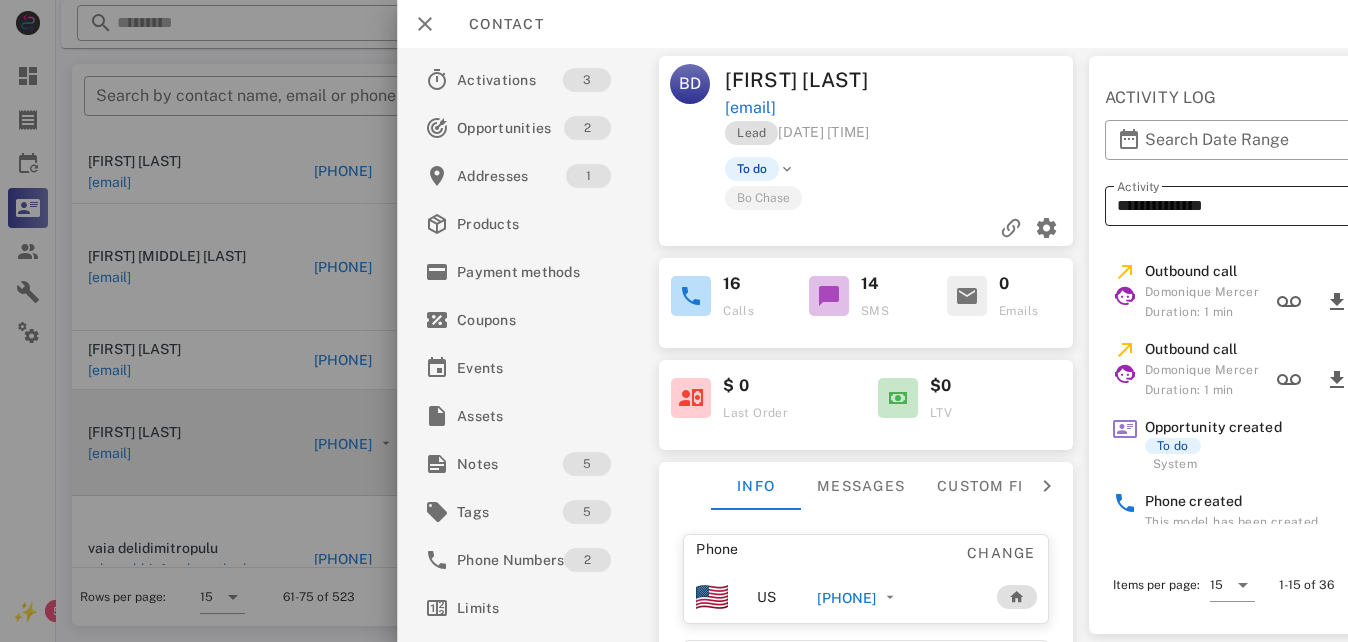 click on "**********" at bounding box center (1299, 206) 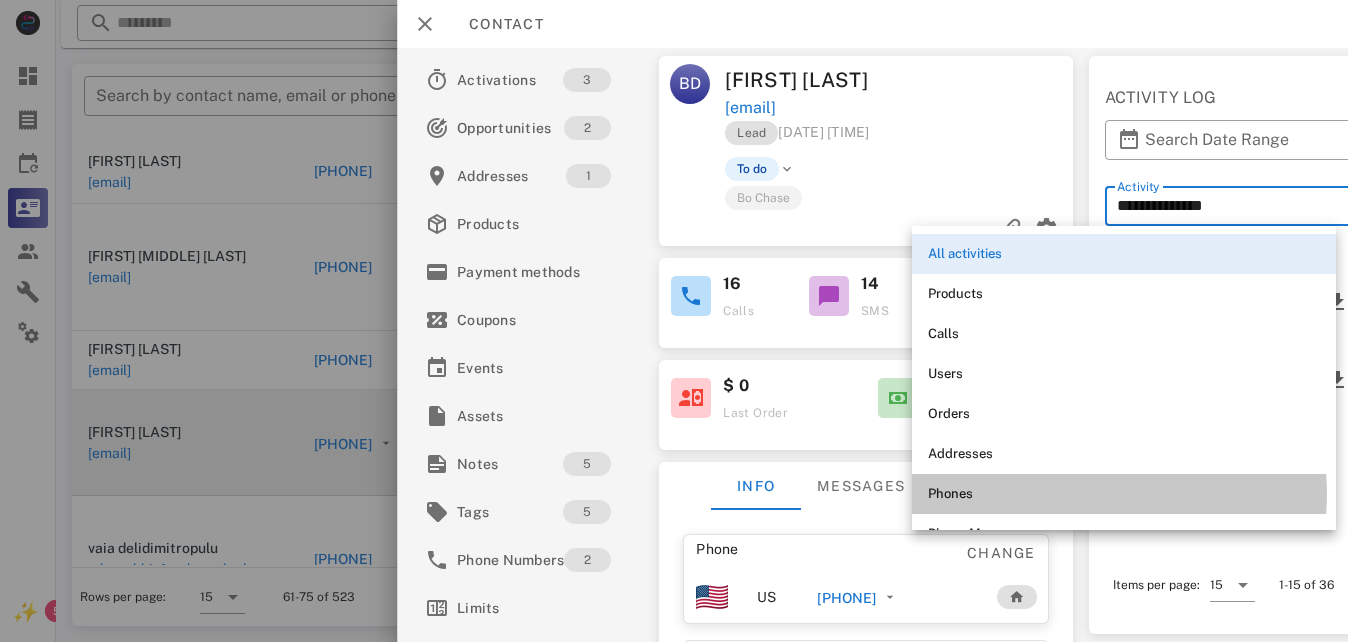click on "Phones" at bounding box center (1124, 494) 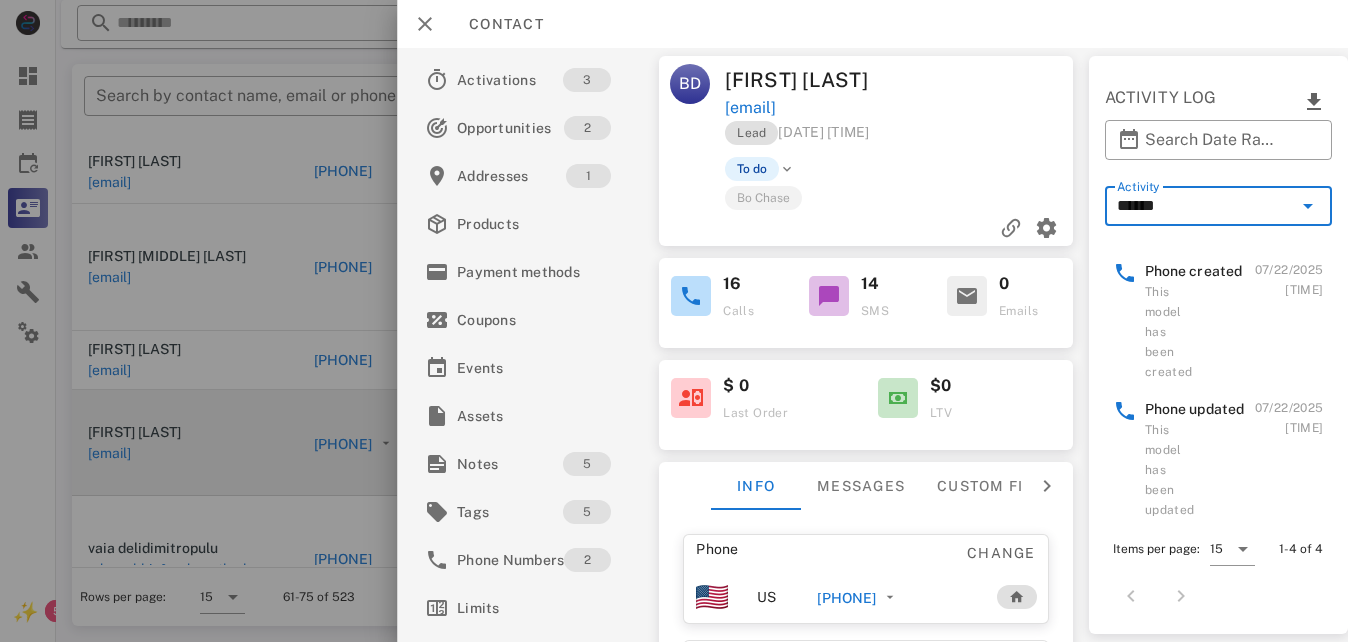 click on "******" at bounding box center (1204, 206) 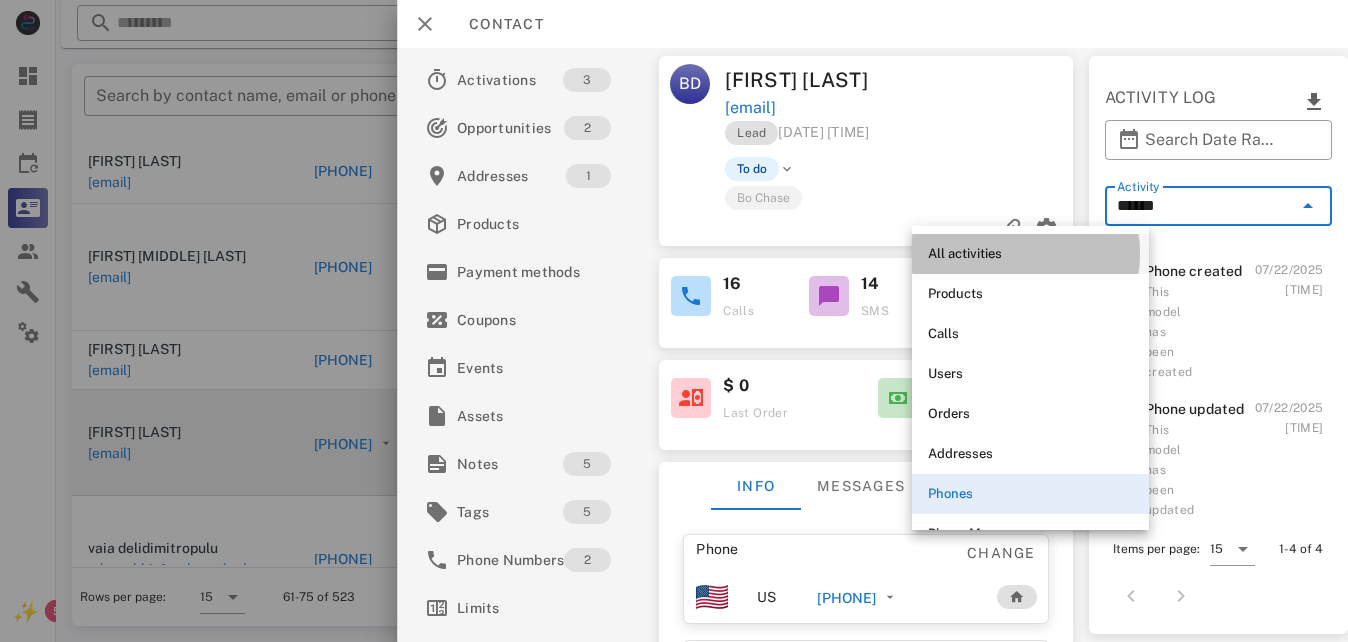 click on "All activities" at bounding box center (1030, 254) 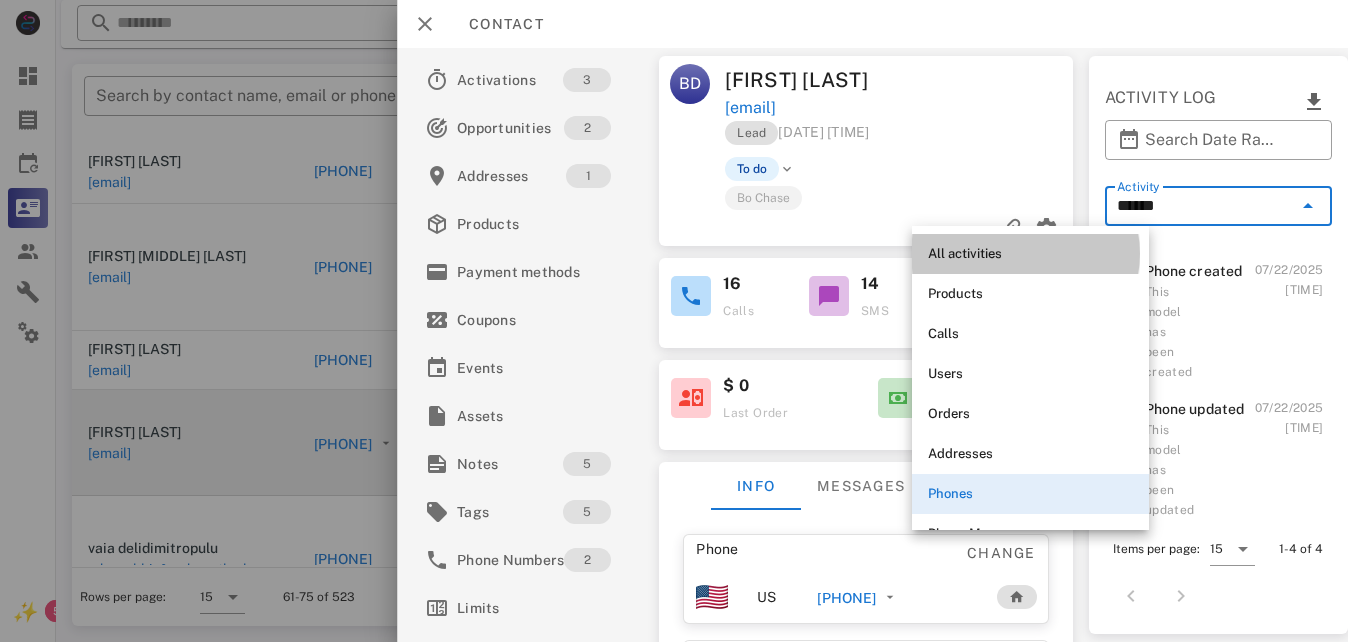 type on "**********" 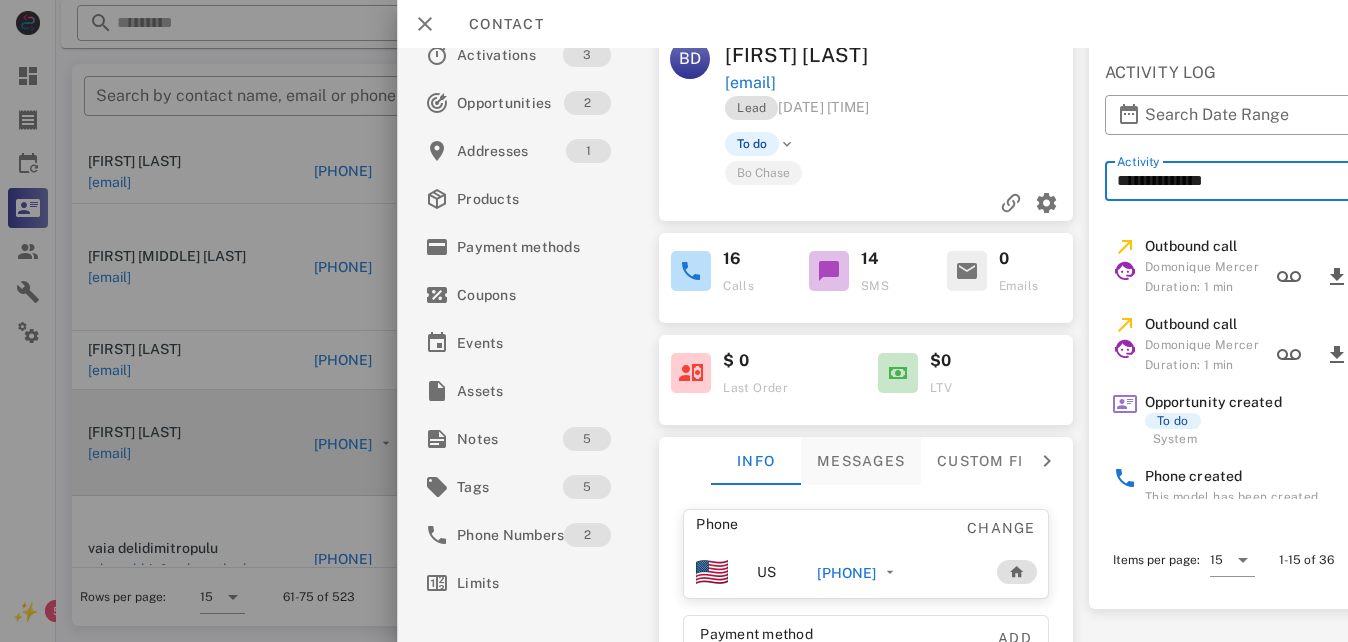 scroll, scrollTop: 0, scrollLeft: 0, axis: both 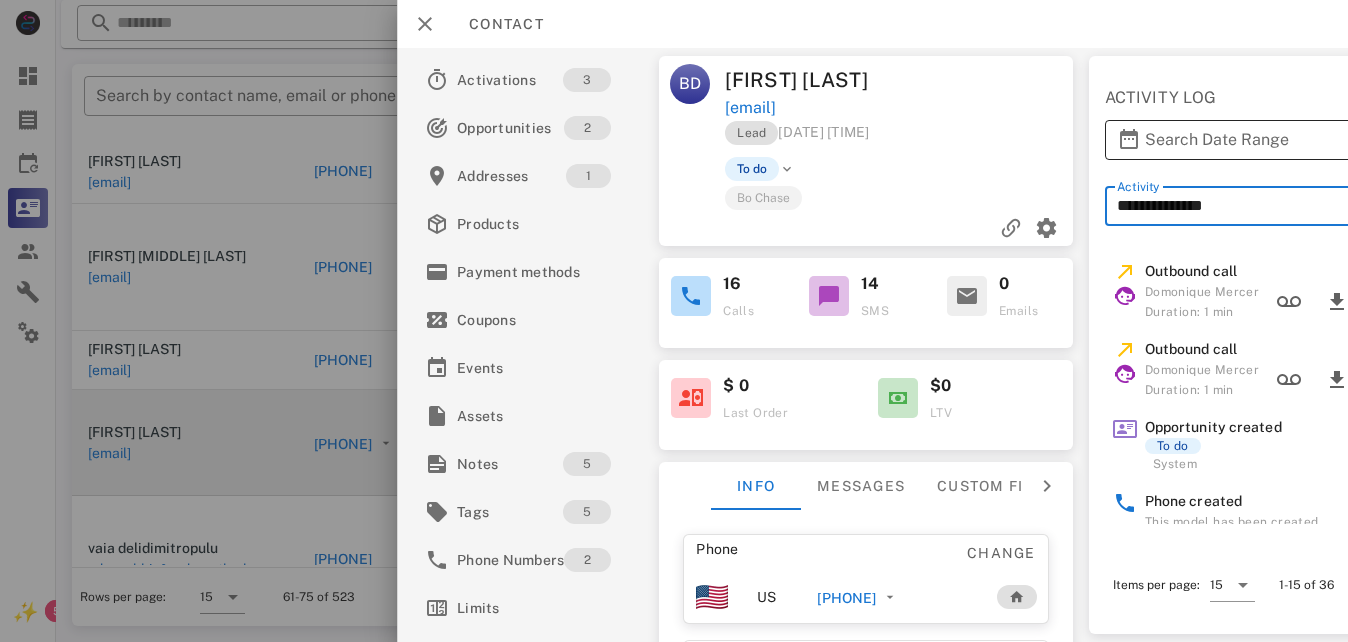 click on "Search Date Range" at bounding box center (1313, 140) 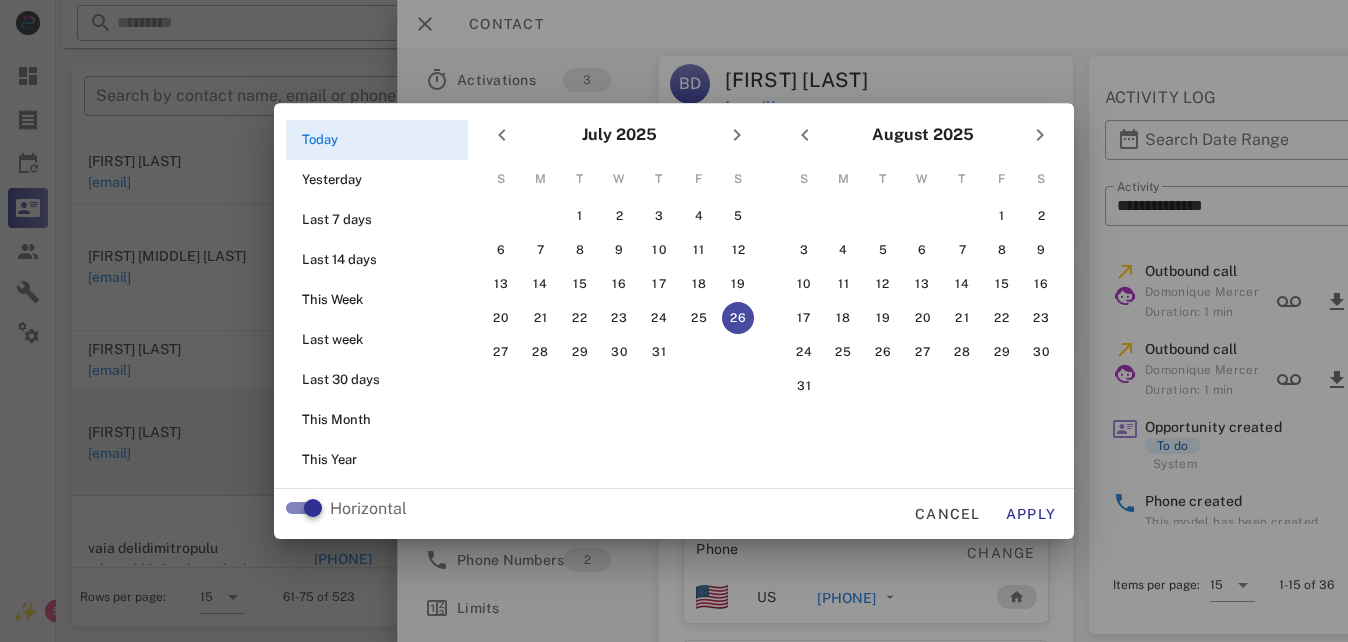 click at bounding box center [674, 321] 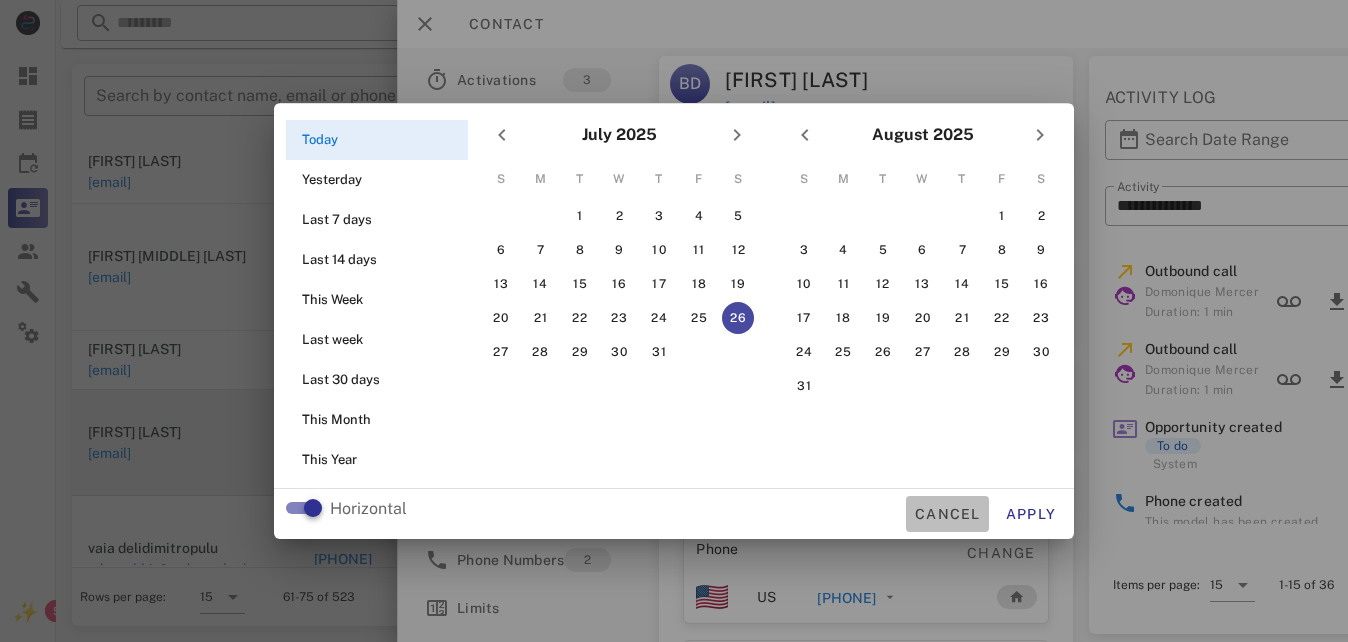 click on "Cancel" at bounding box center [947, 514] 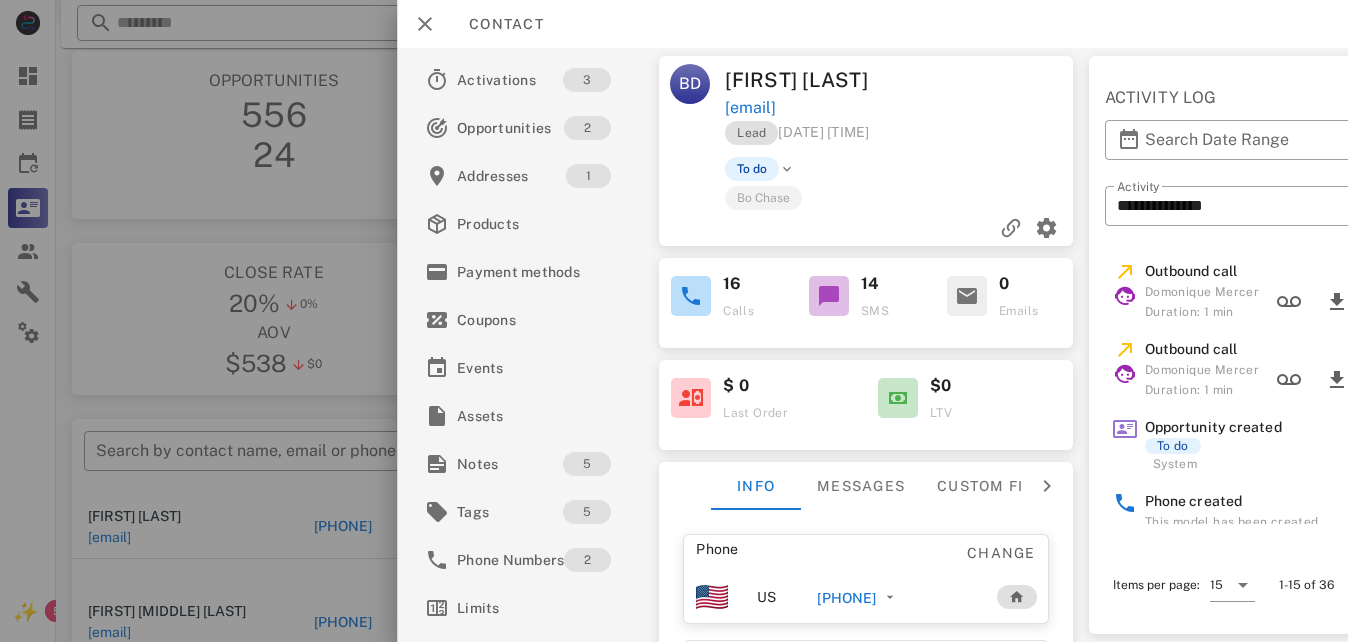 scroll, scrollTop: 0, scrollLeft: 0, axis: both 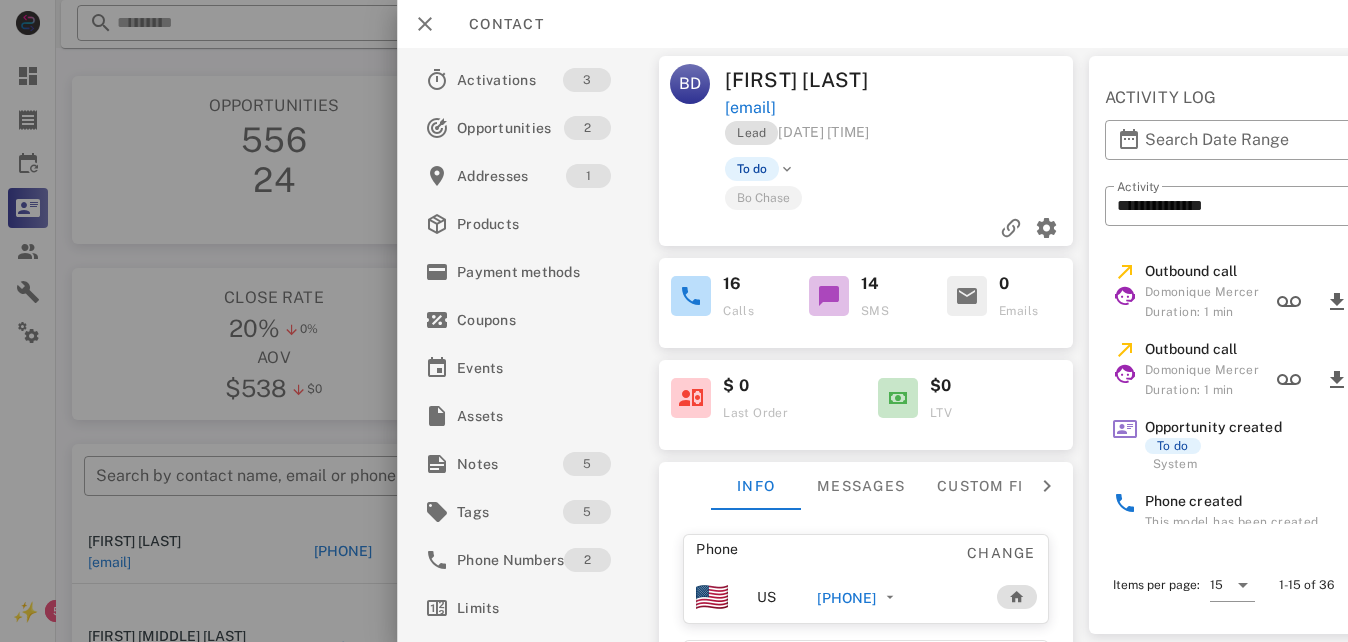 click at bounding box center [674, 321] 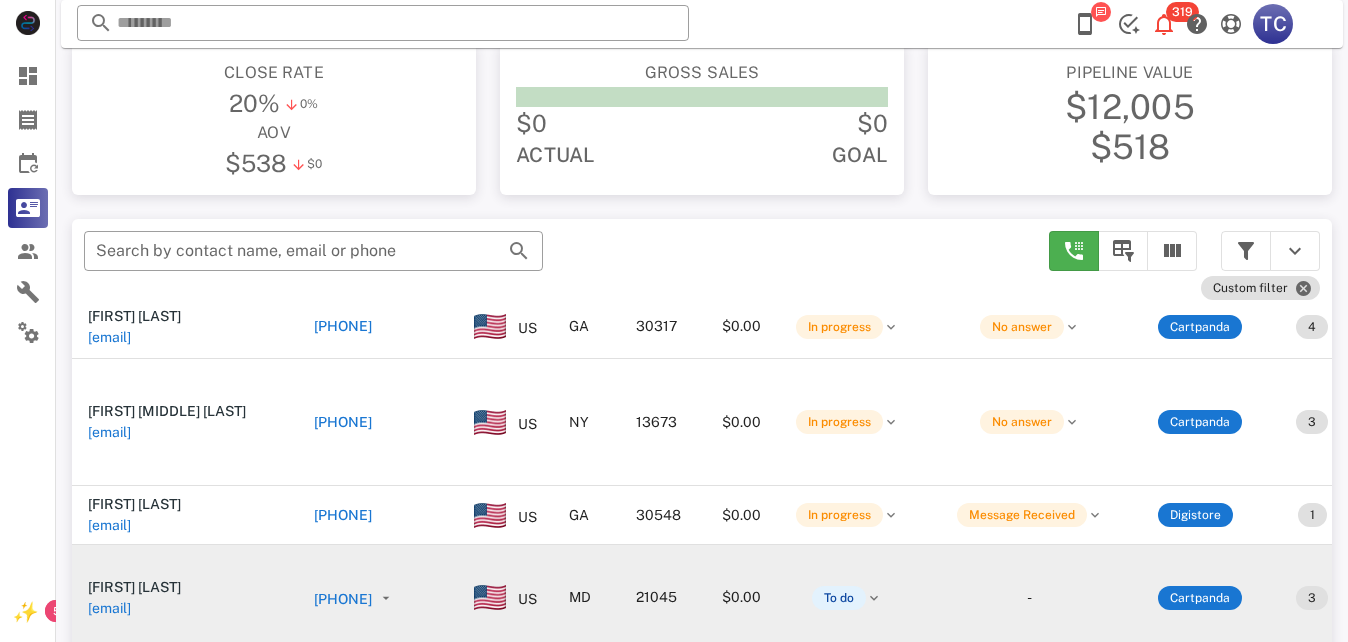 scroll, scrollTop: 300, scrollLeft: 0, axis: vertical 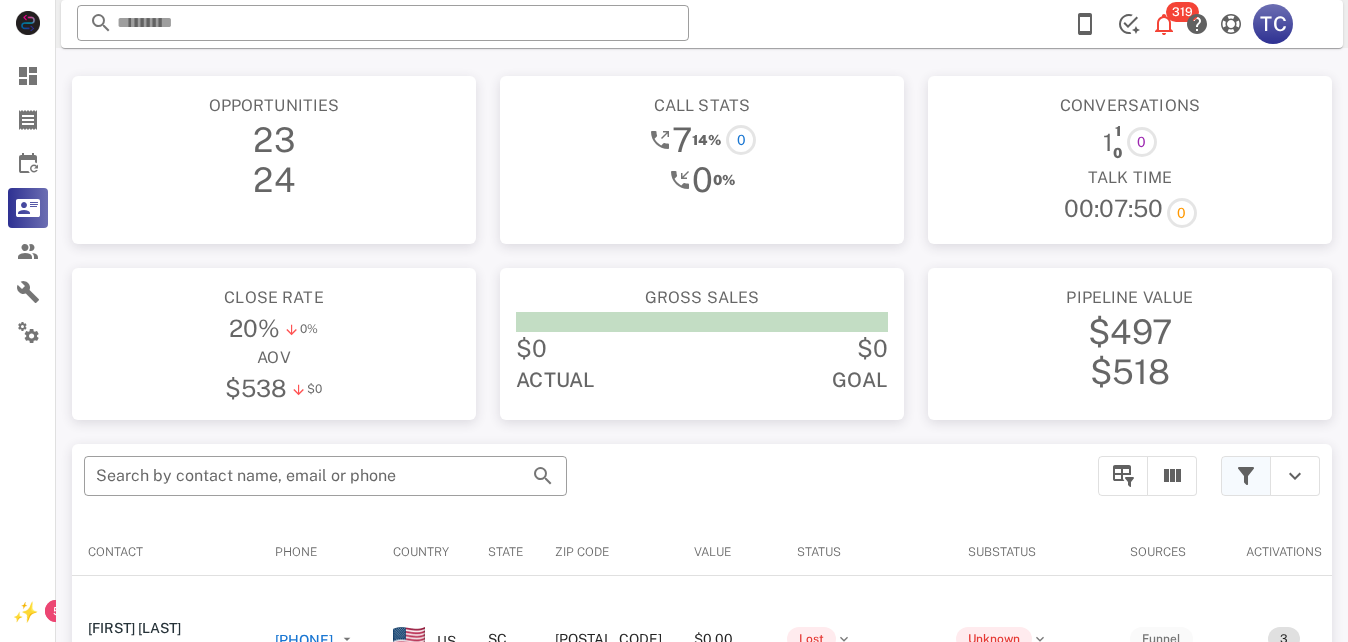 click at bounding box center (1246, 476) 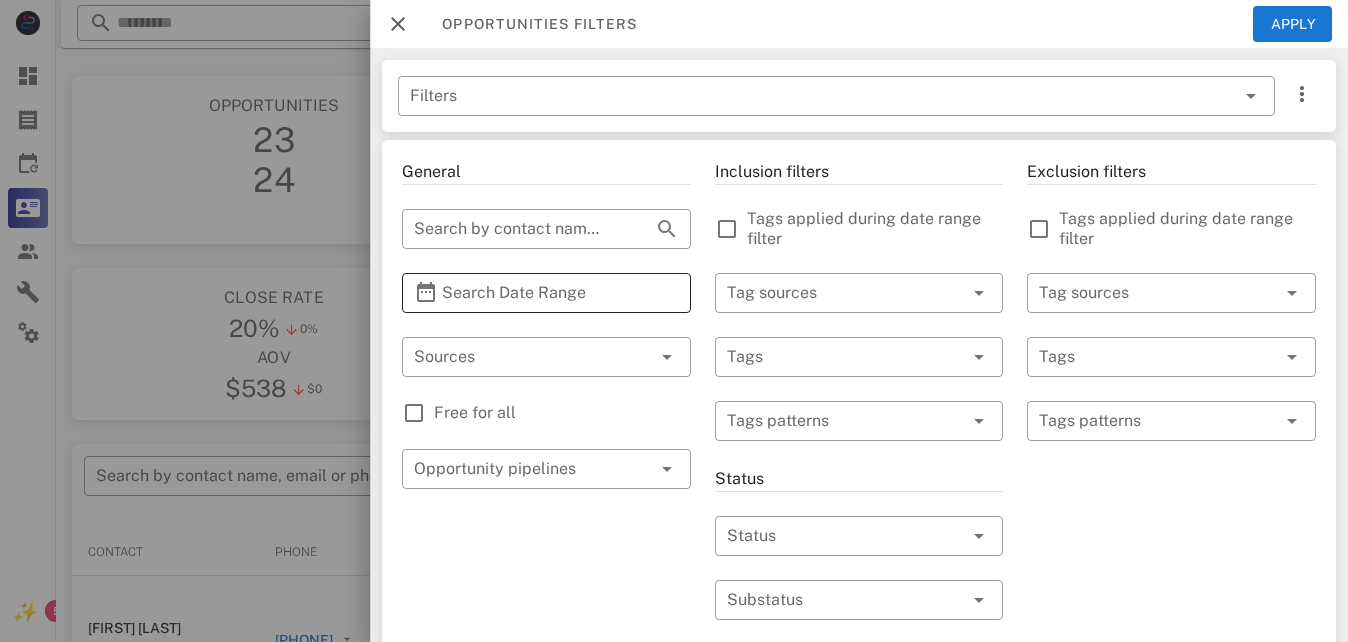 click on "Search Date Range" at bounding box center (546, 293) 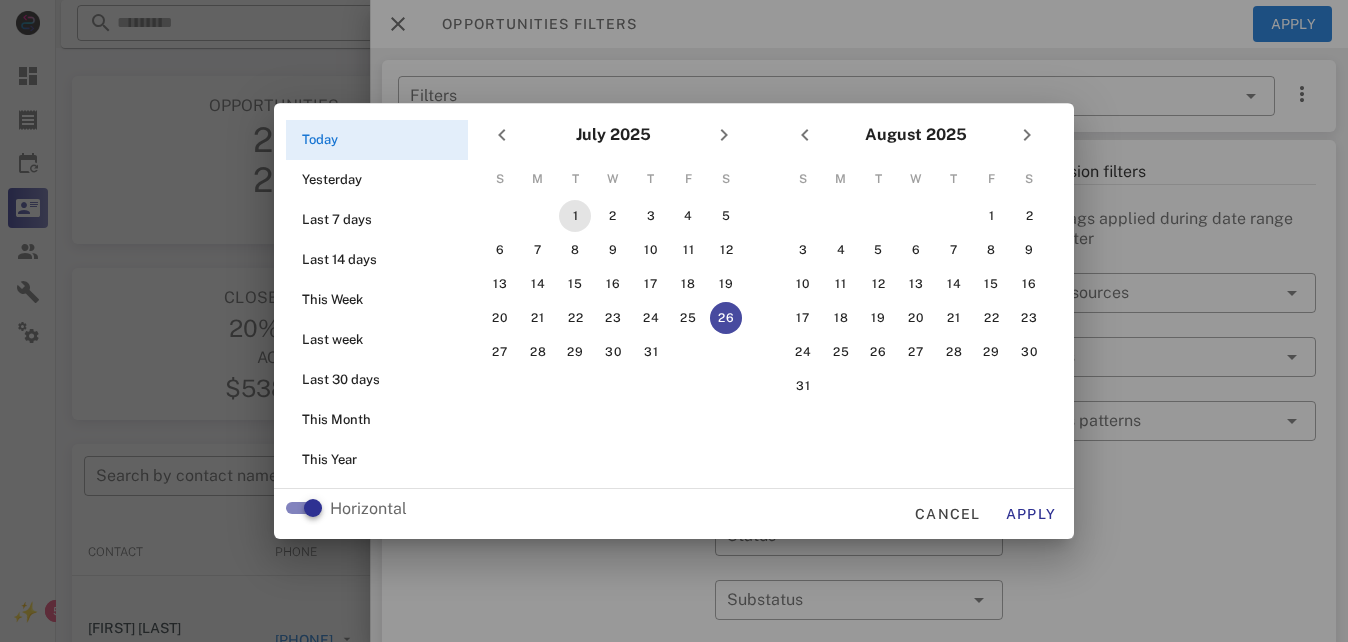 click on "1" at bounding box center [575, 216] 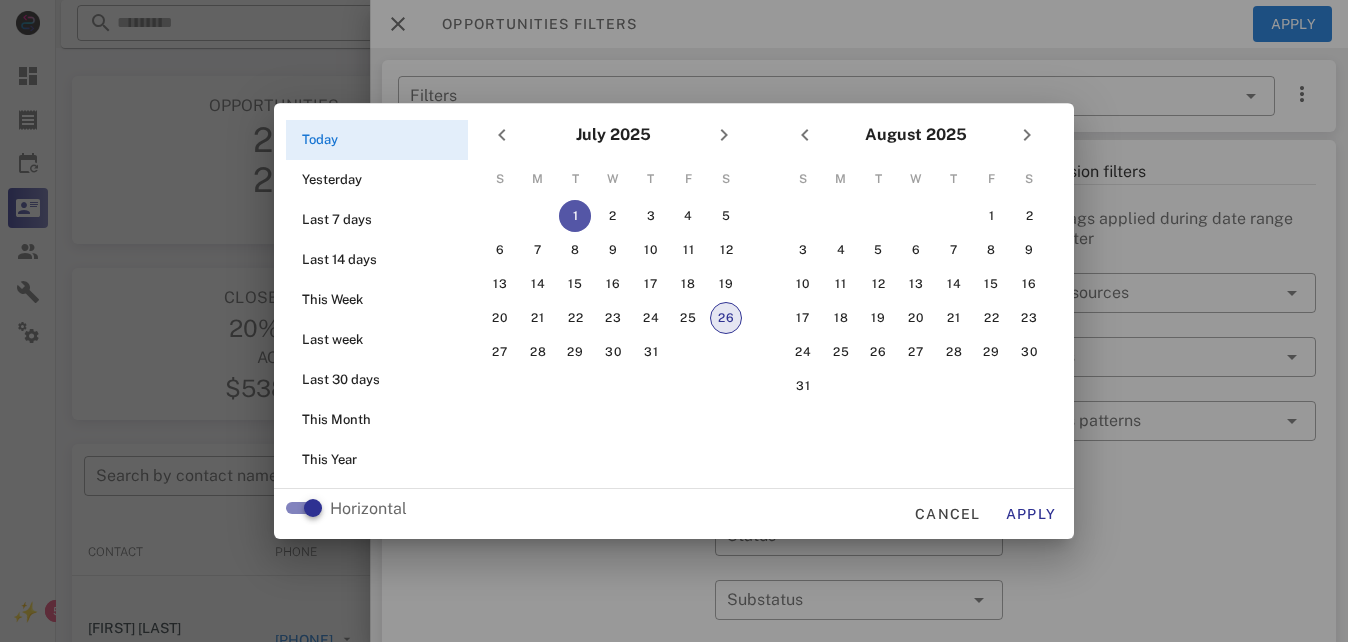 click on "26" at bounding box center [726, 318] 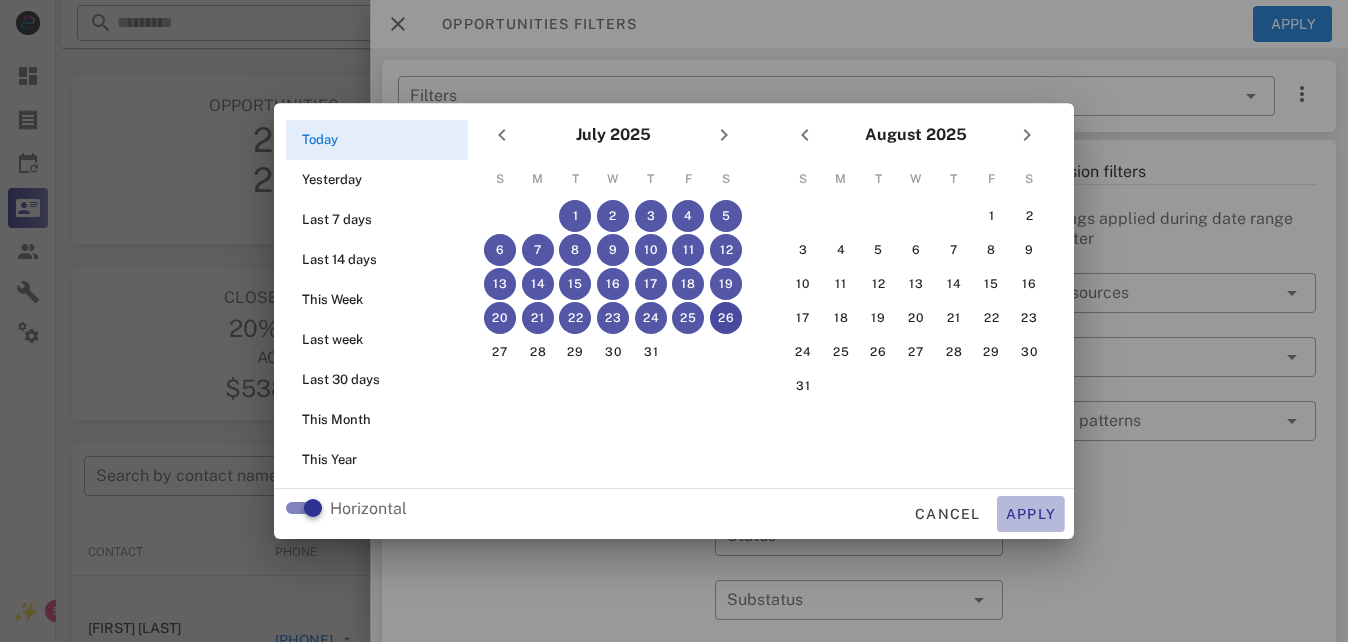 click on "Apply" at bounding box center (1031, 514) 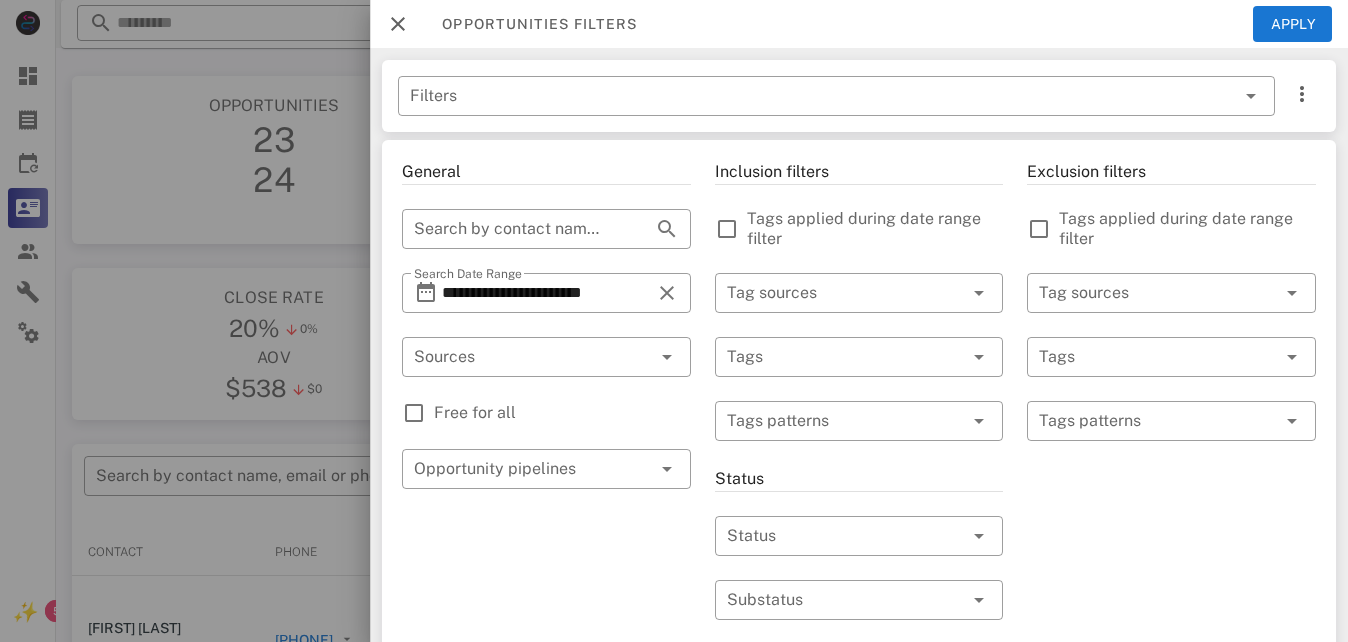 click on "Free for all" at bounding box center (562, 413) 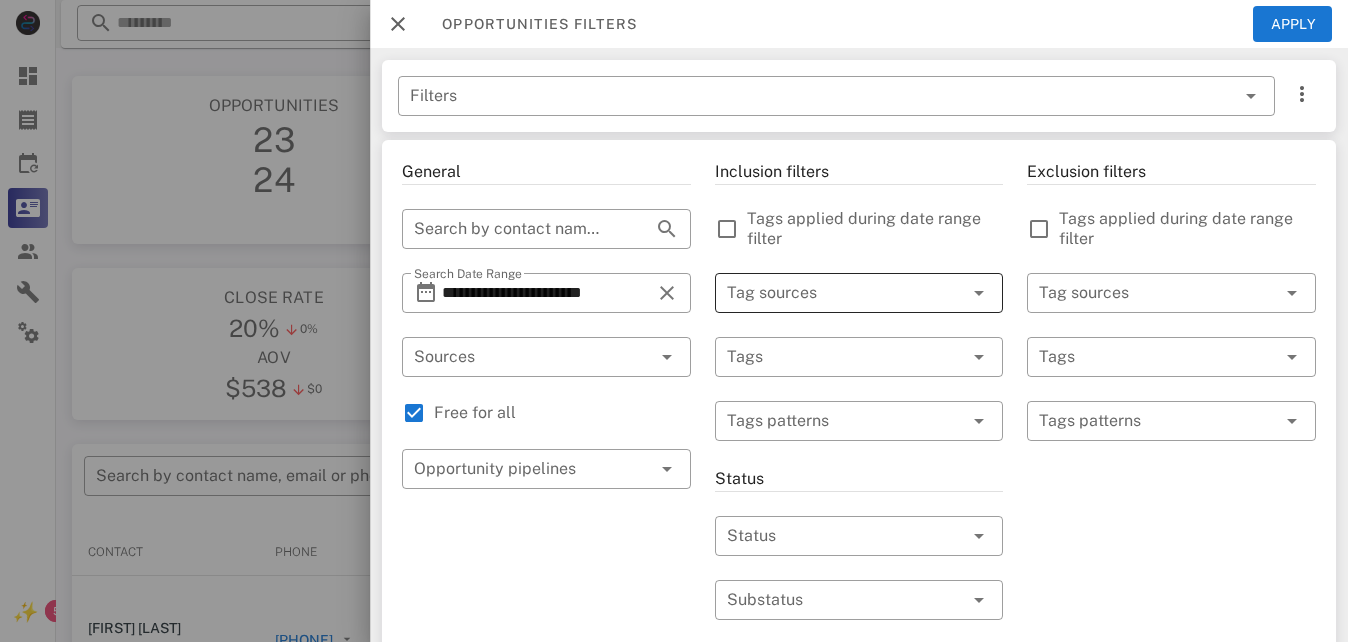 click at bounding box center [831, 293] 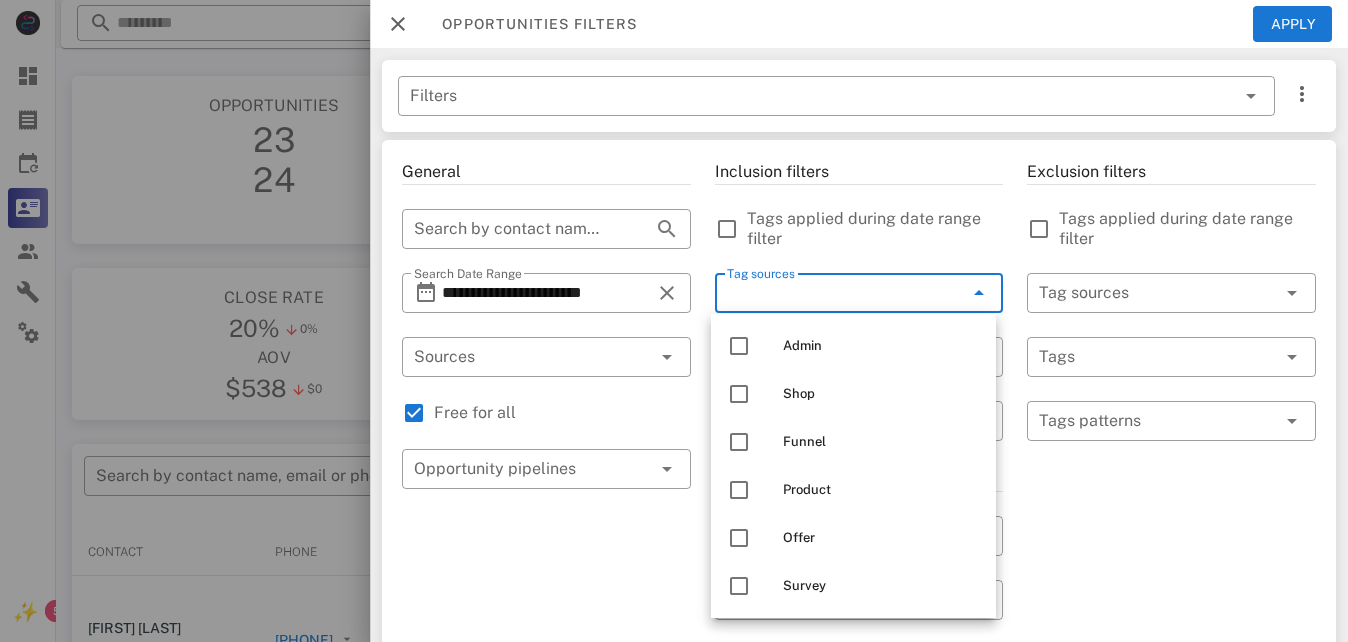 click on "Tag sources" at bounding box center (831, 293) 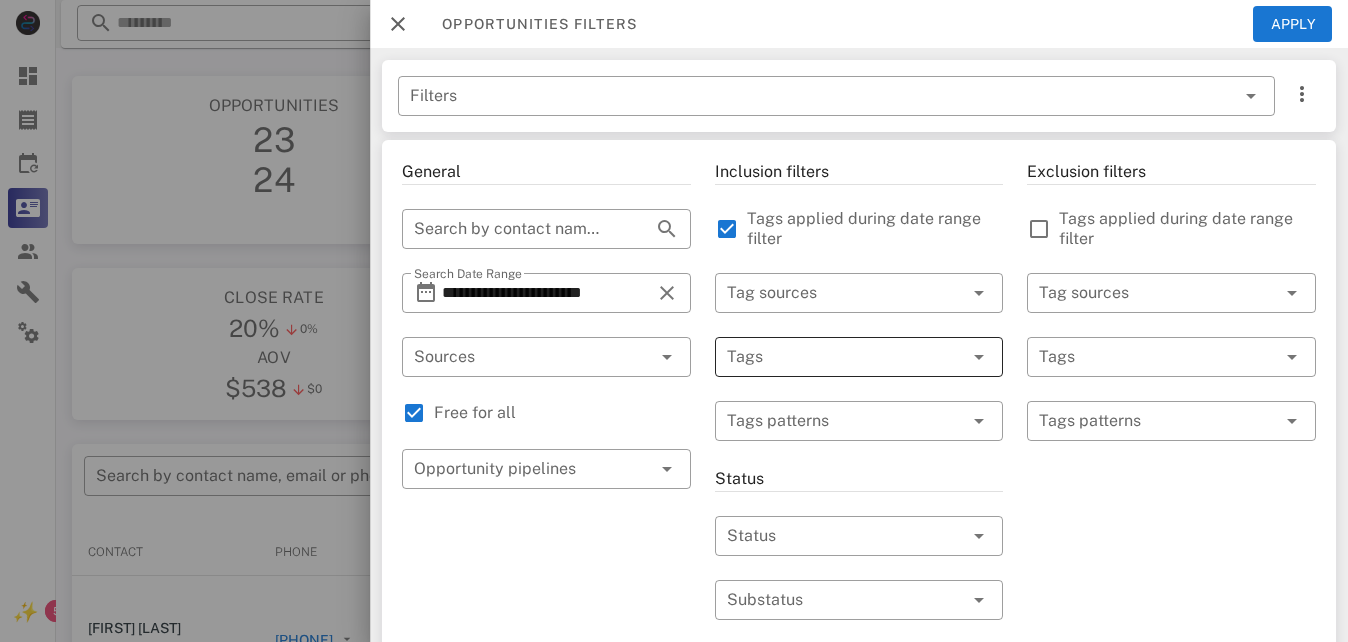 click at bounding box center (831, 357) 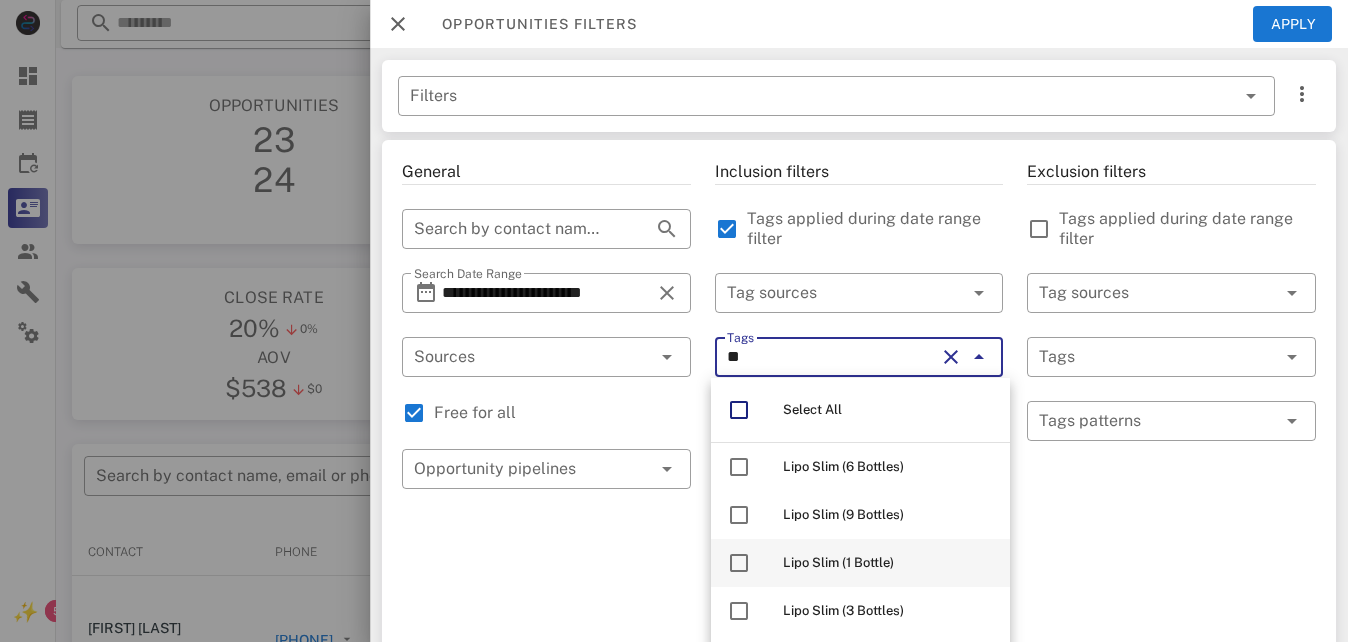click on "Lipo Slim (1 Bottle)" at bounding box center [888, 563] 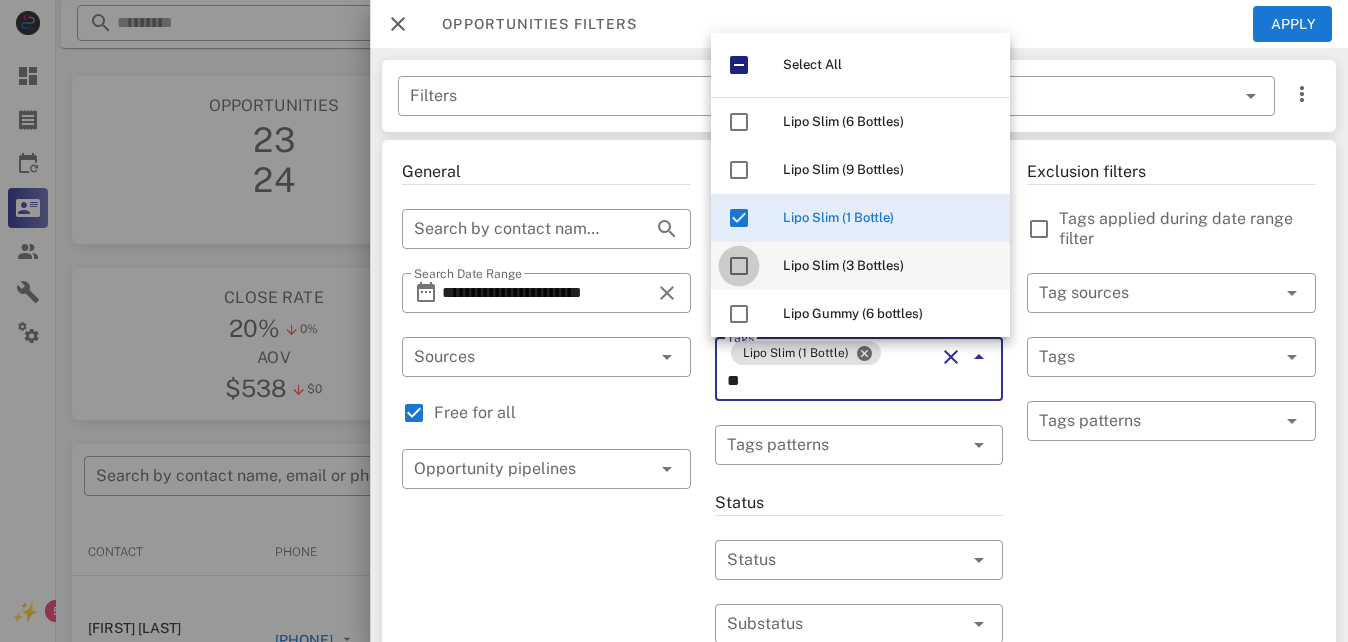 click at bounding box center [739, 266] 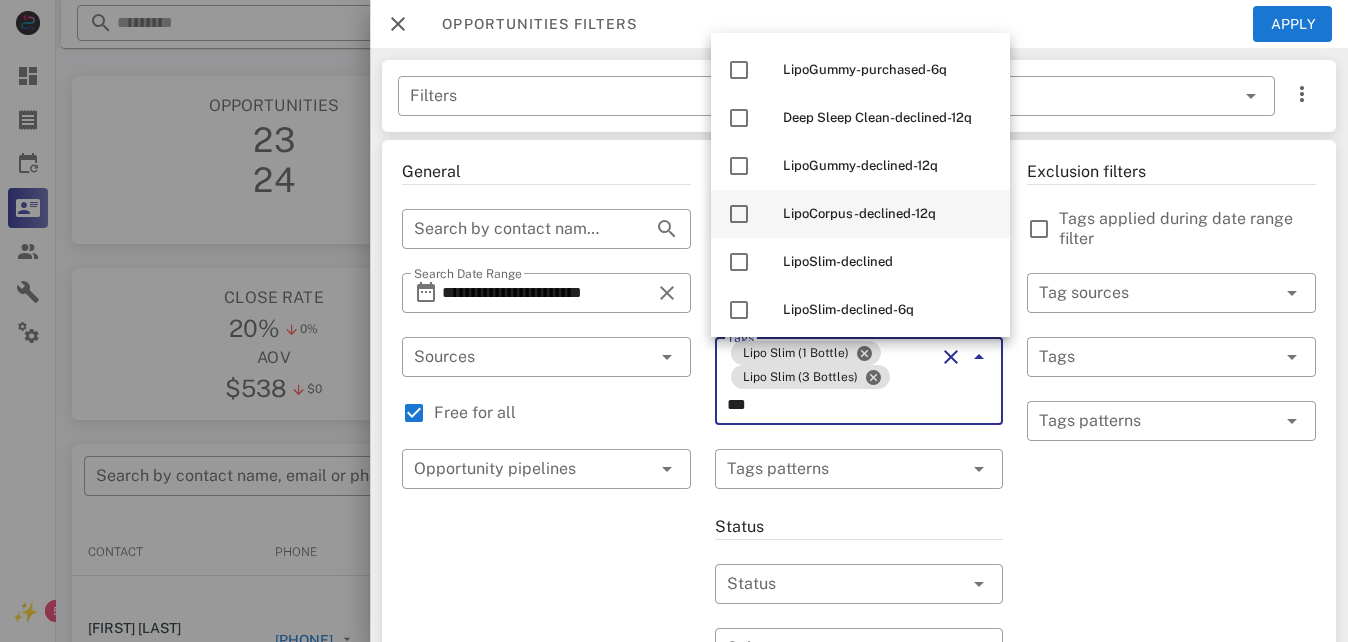 scroll, scrollTop: 0, scrollLeft: 0, axis: both 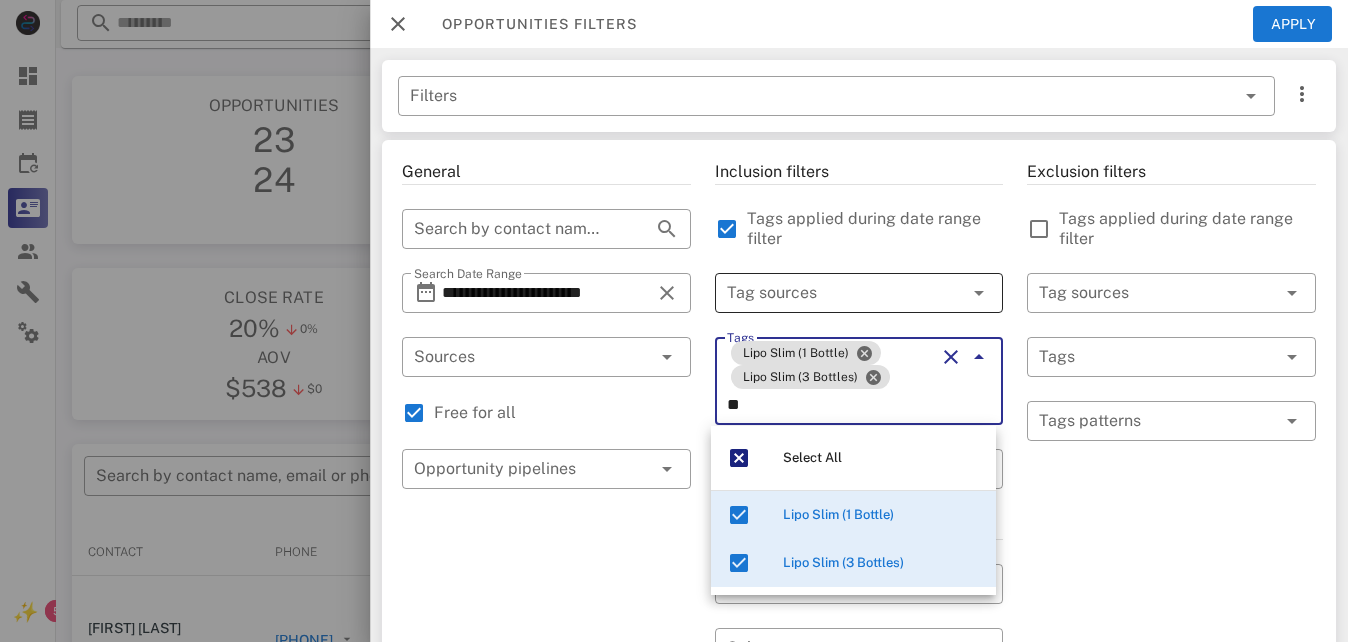 type on "*" 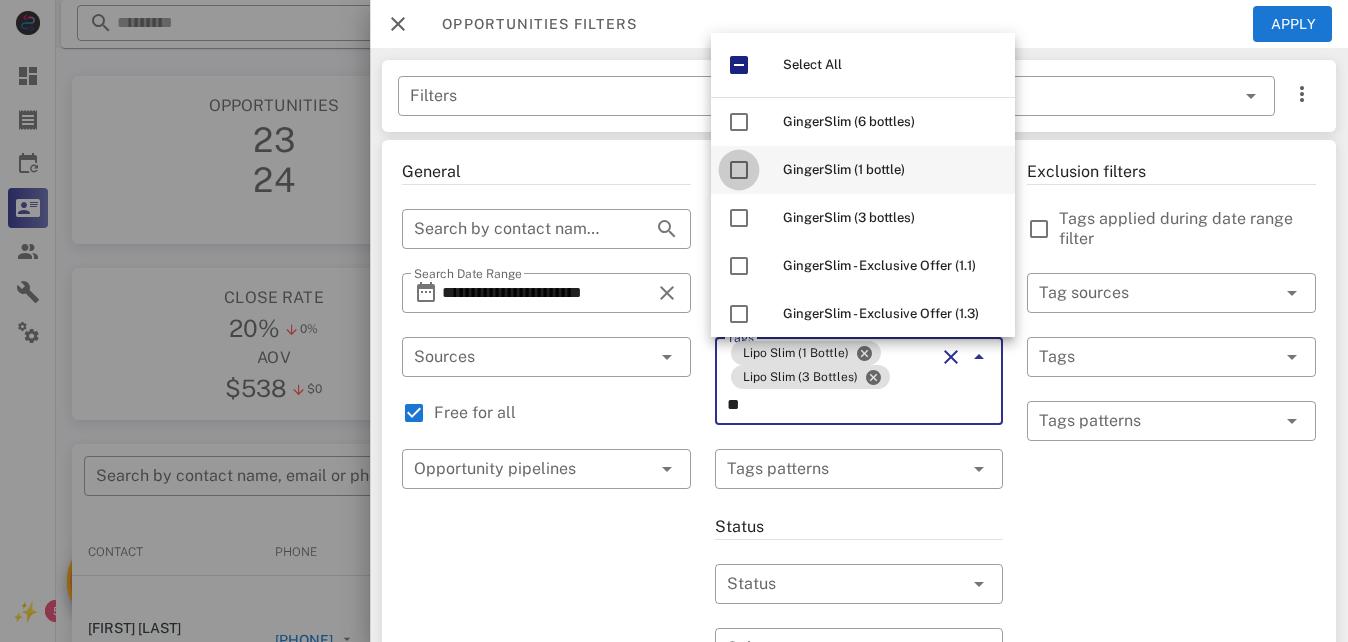 click at bounding box center (739, 170) 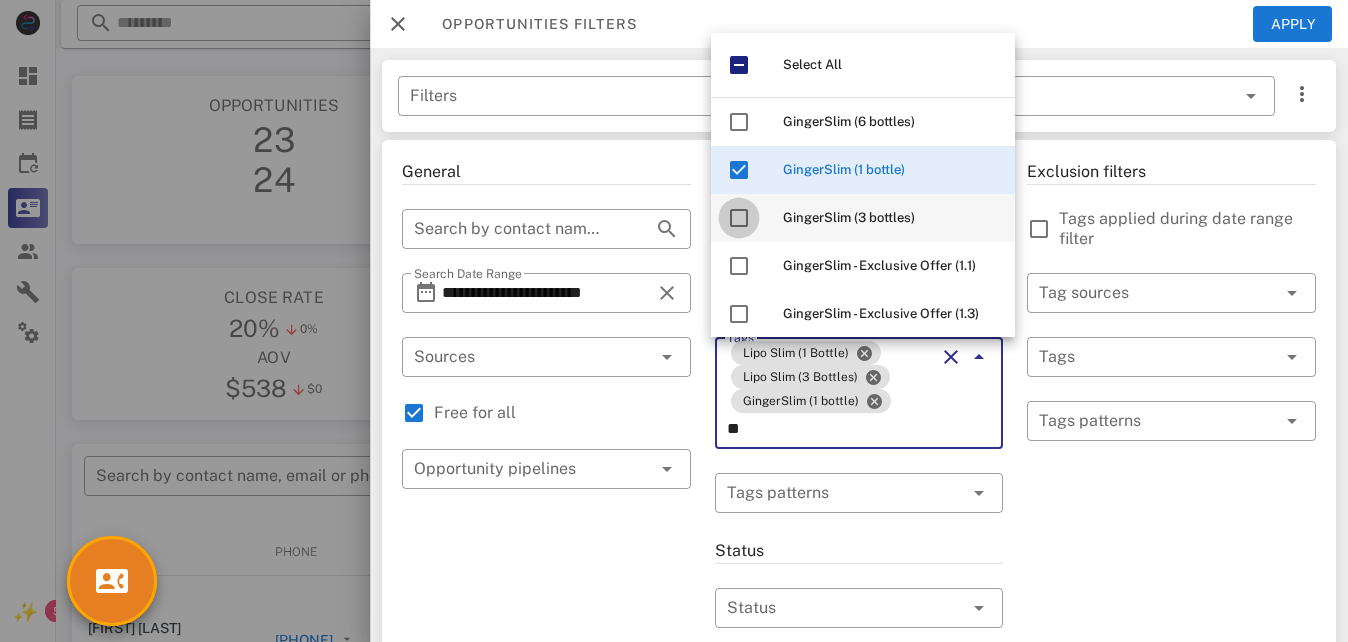 click at bounding box center (739, 218) 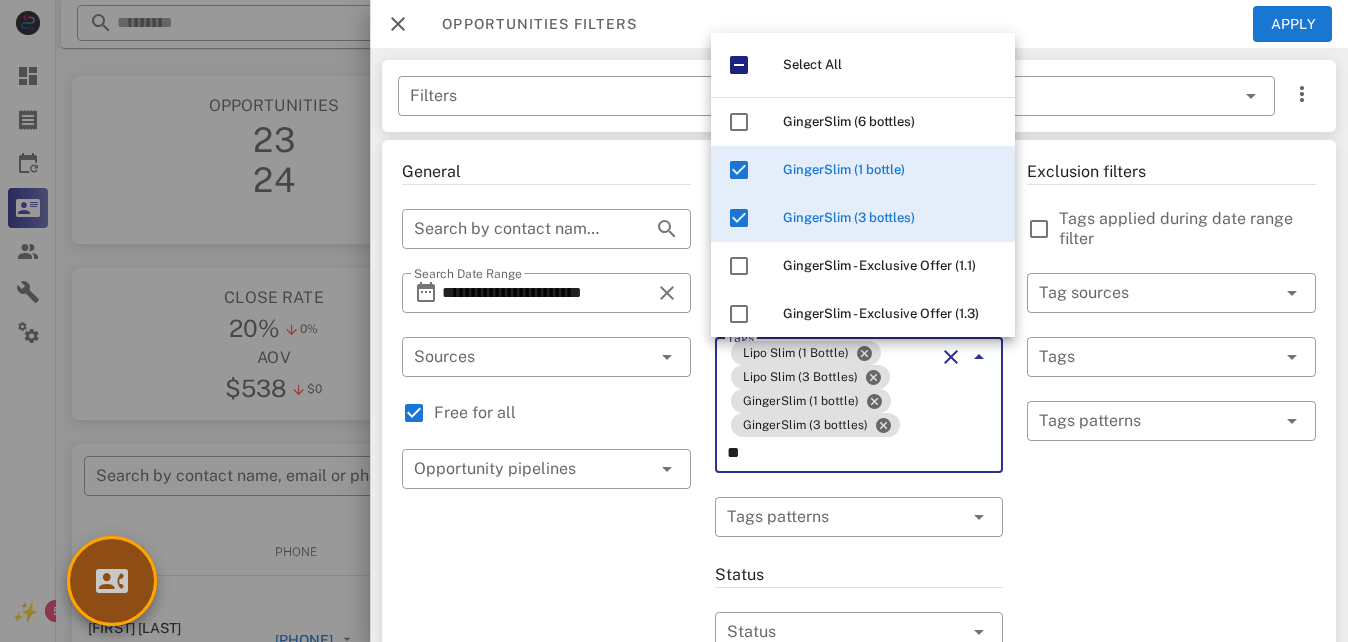 click at bounding box center (112, 581) 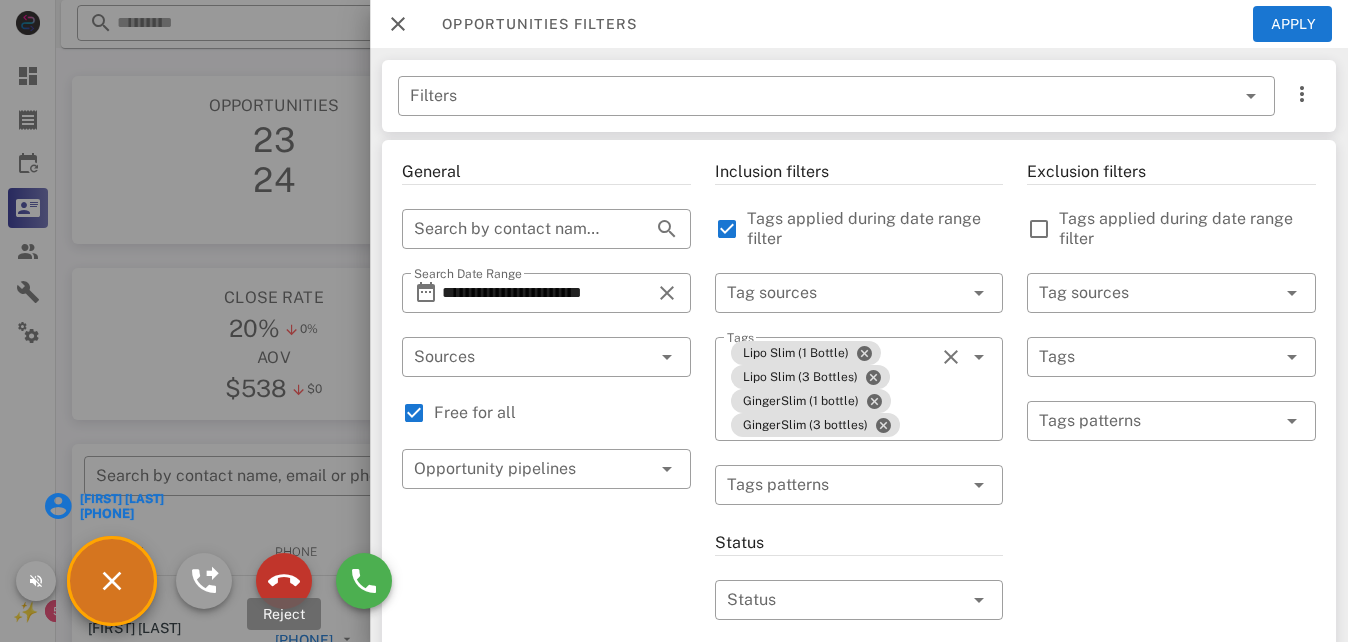 click at bounding box center [284, 581] 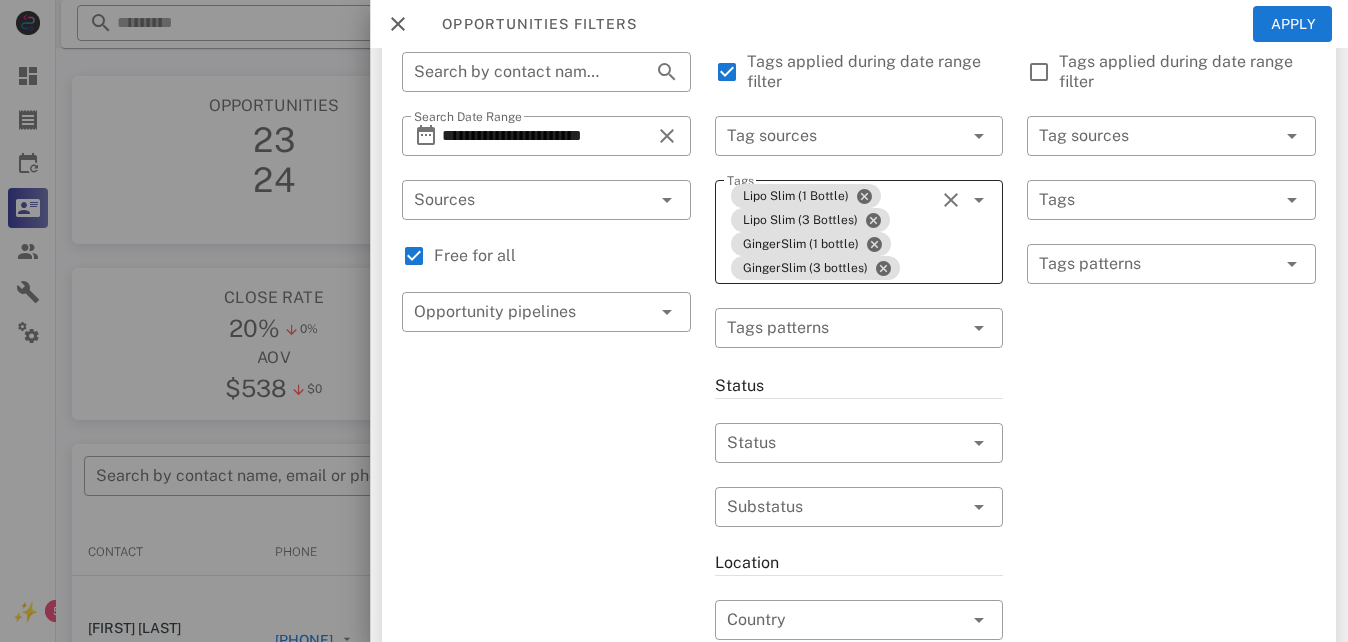 scroll, scrollTop: 200, scrollLeft: 0, axis: vertical 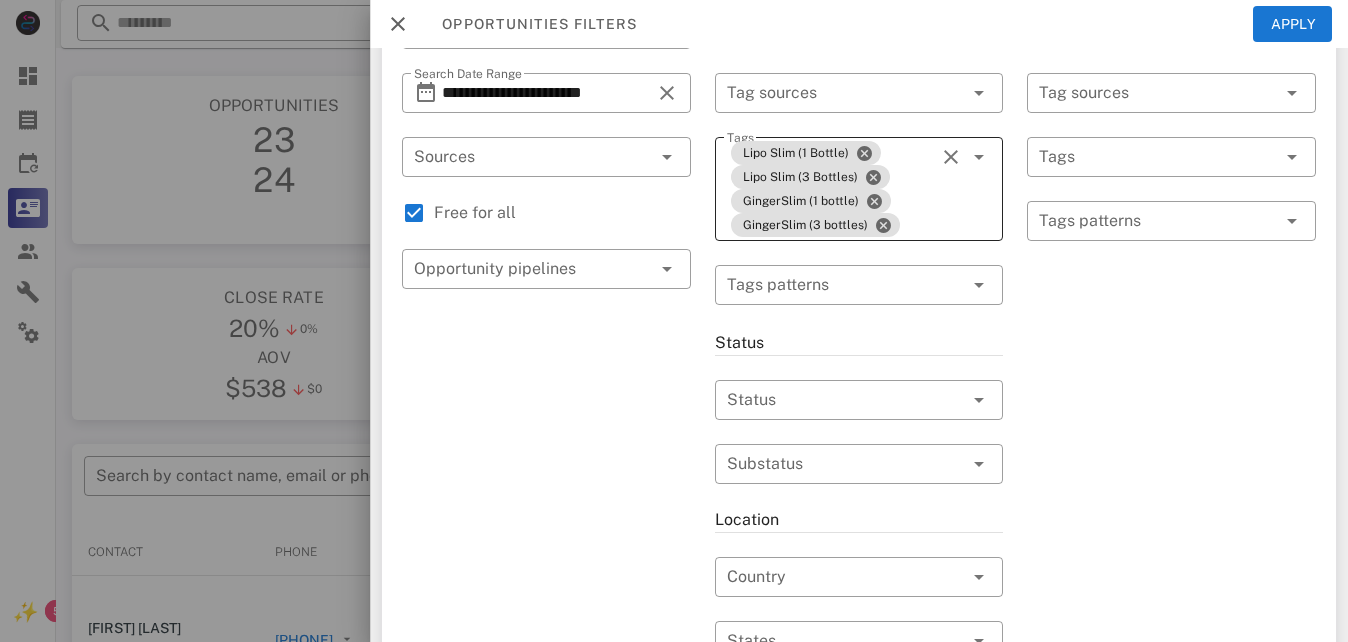 click on "Lipo Slim (1 Bottle) Lipo Slim (3 Bottles) GingerSlim (1 bottle) GingerSlim (3 bottles)" at bounding box center (831, 189) 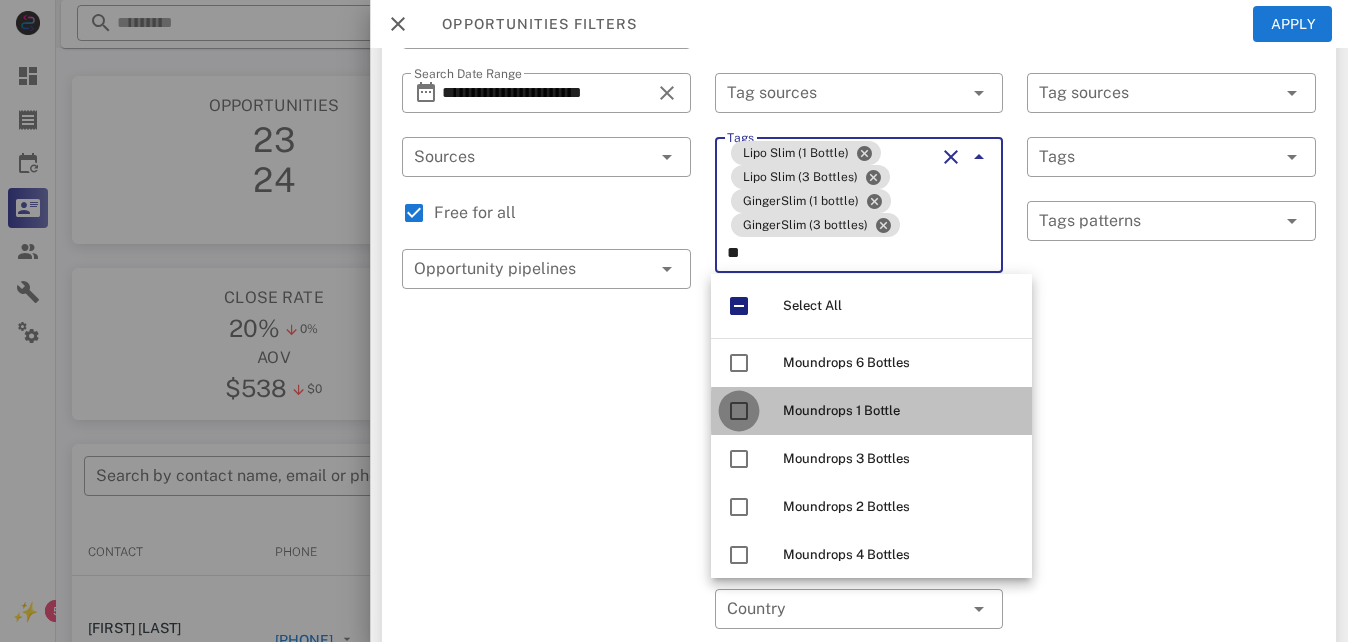 click at bounding box center (739, 411) 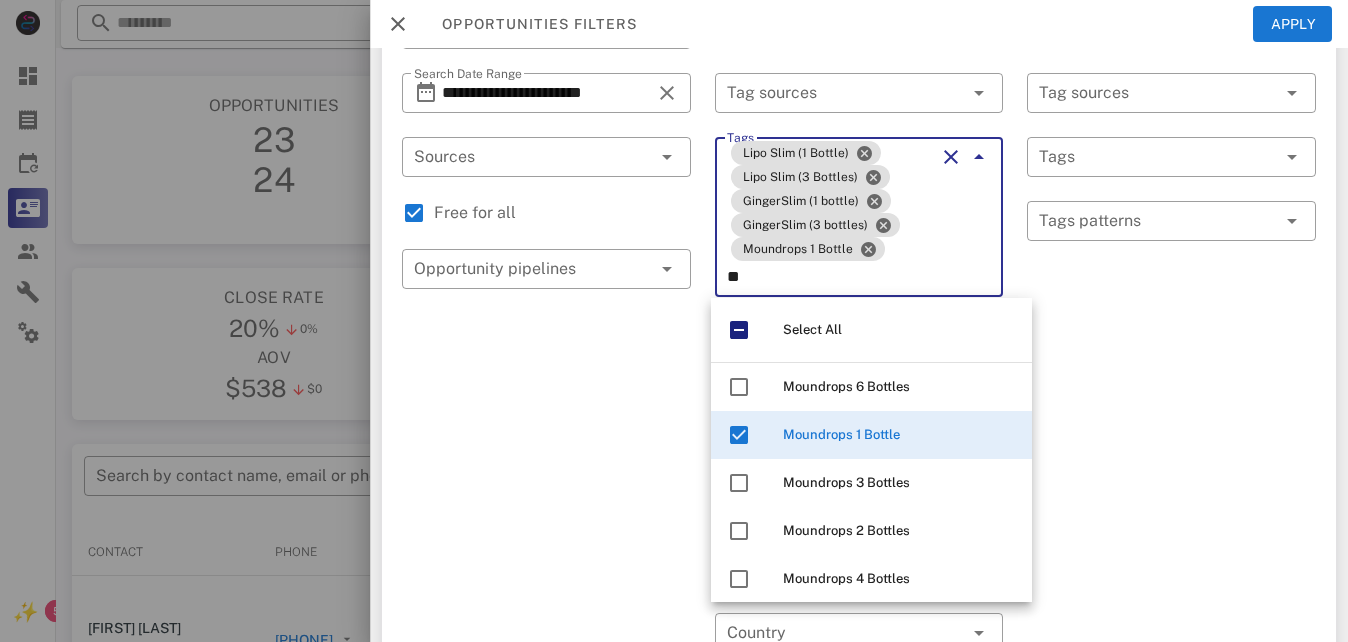 click at bounding box center (739, 483) 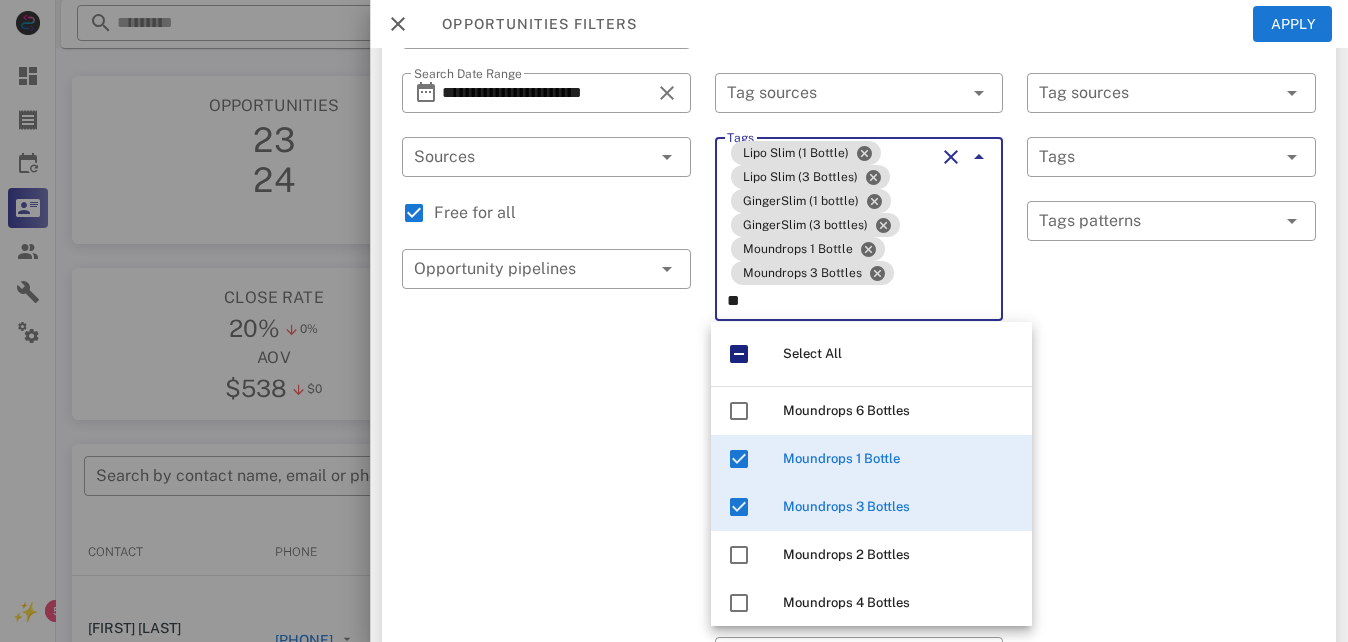 type on "*" 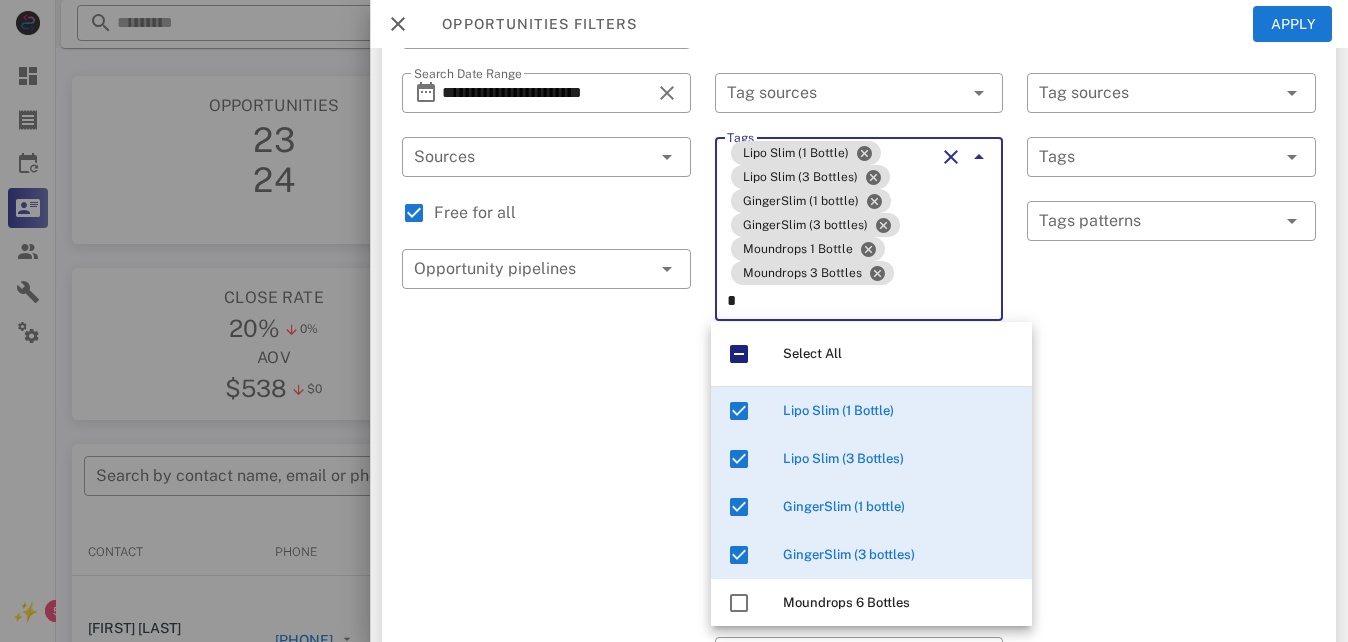 type 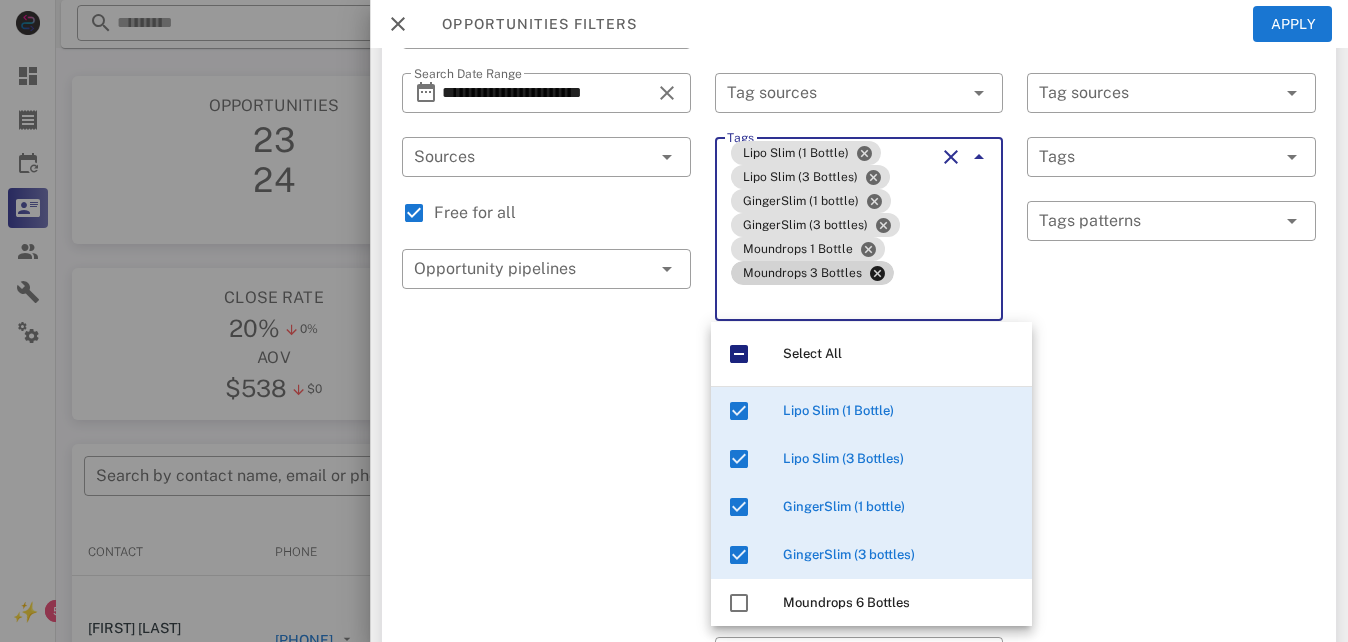 click on "Exclusion filters Tags applied during date range filter ​ Tag sources ​ Tags ​ Tags patterns" at bounding box center (1171, 589) 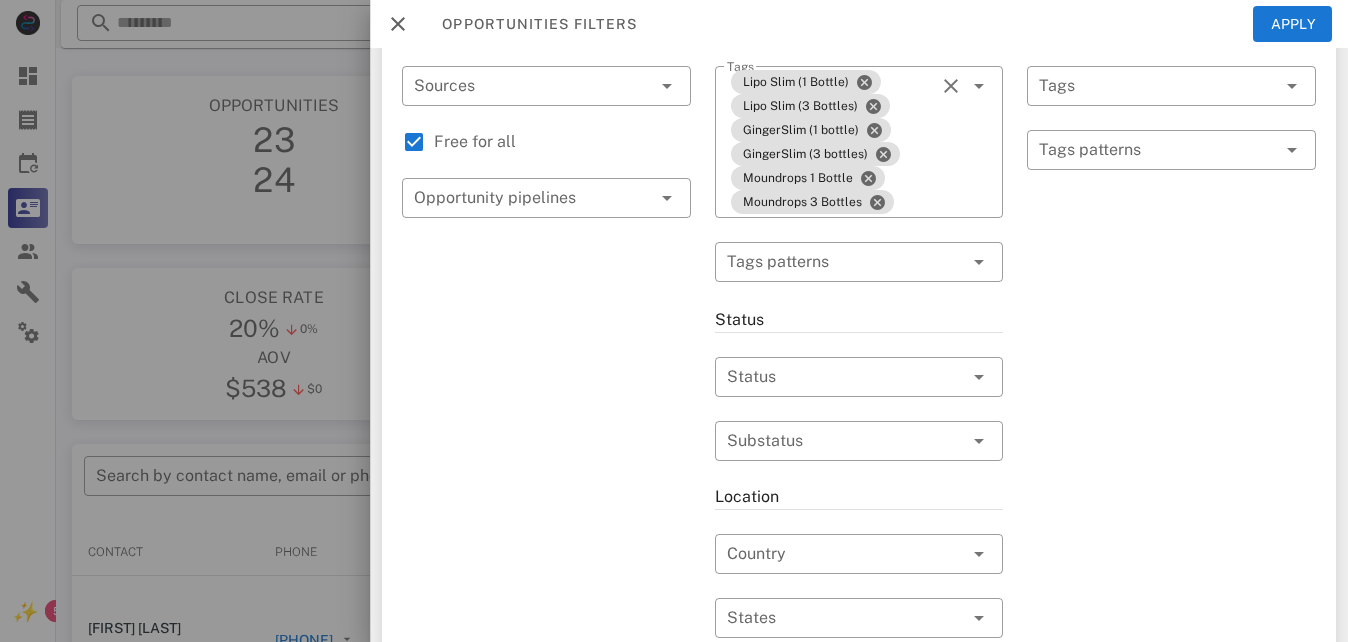 scroll, scrollTop: 300, scrollLeft: 0, axis: vertical 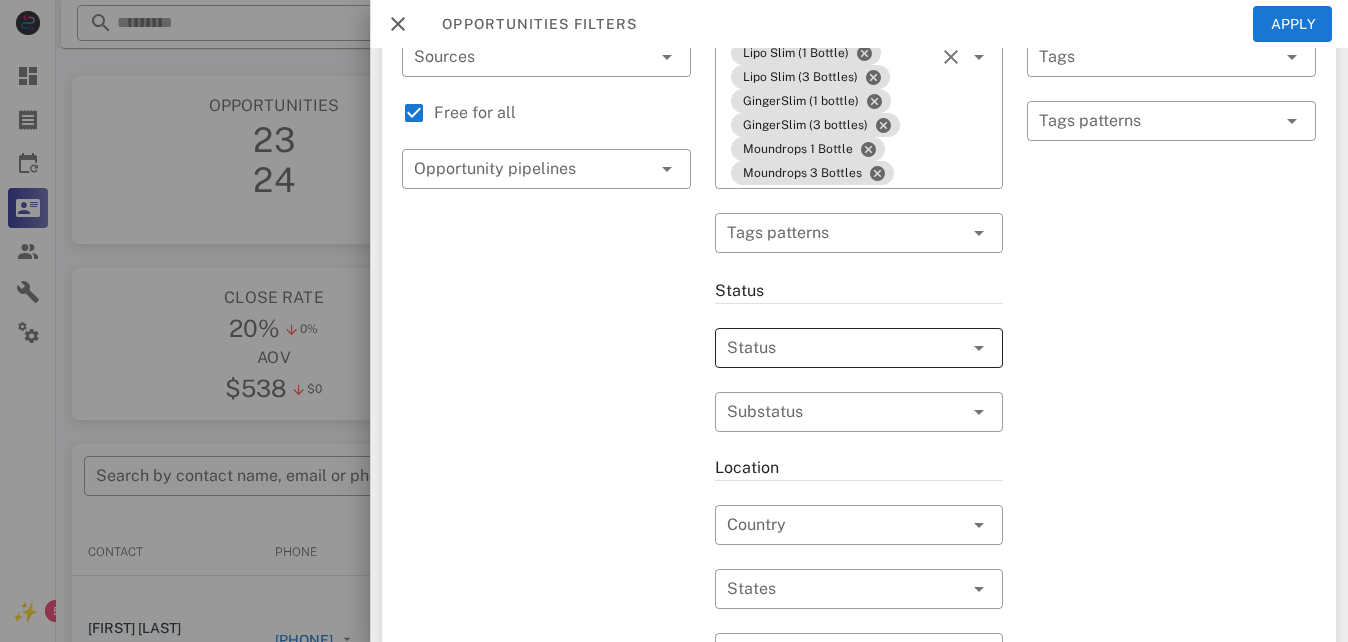 click at bounding box center [831, 348] 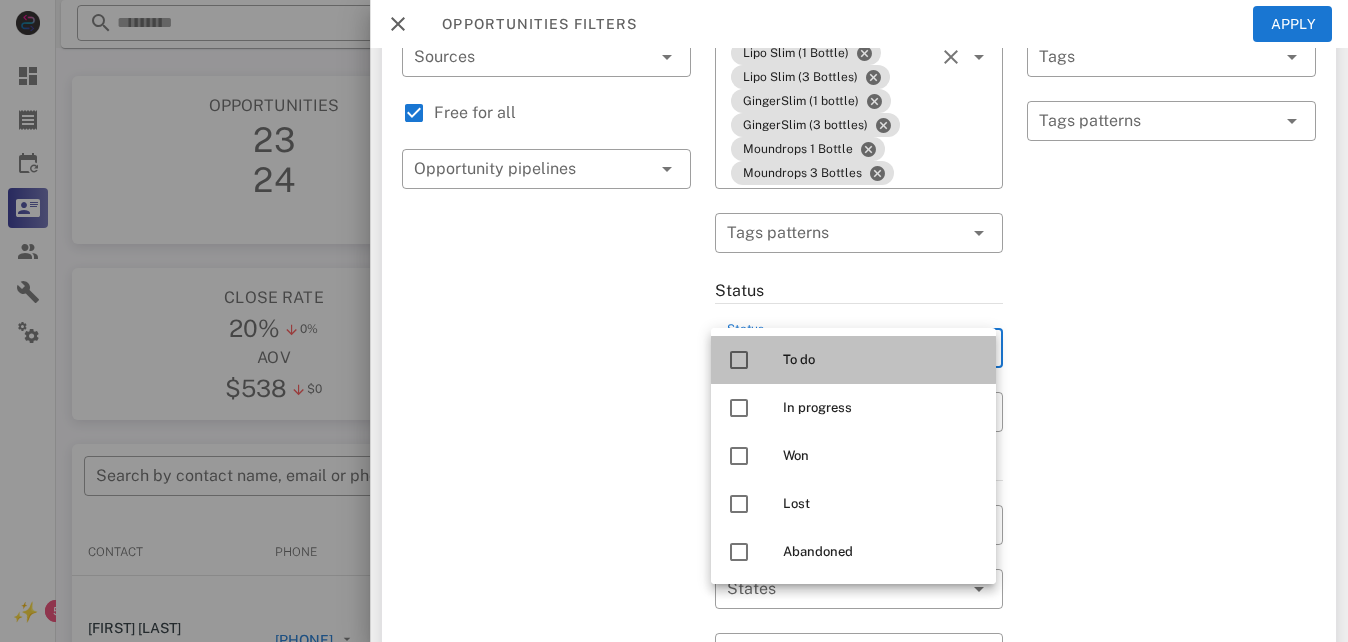 click on "To do" at bounding box center [853, 360] 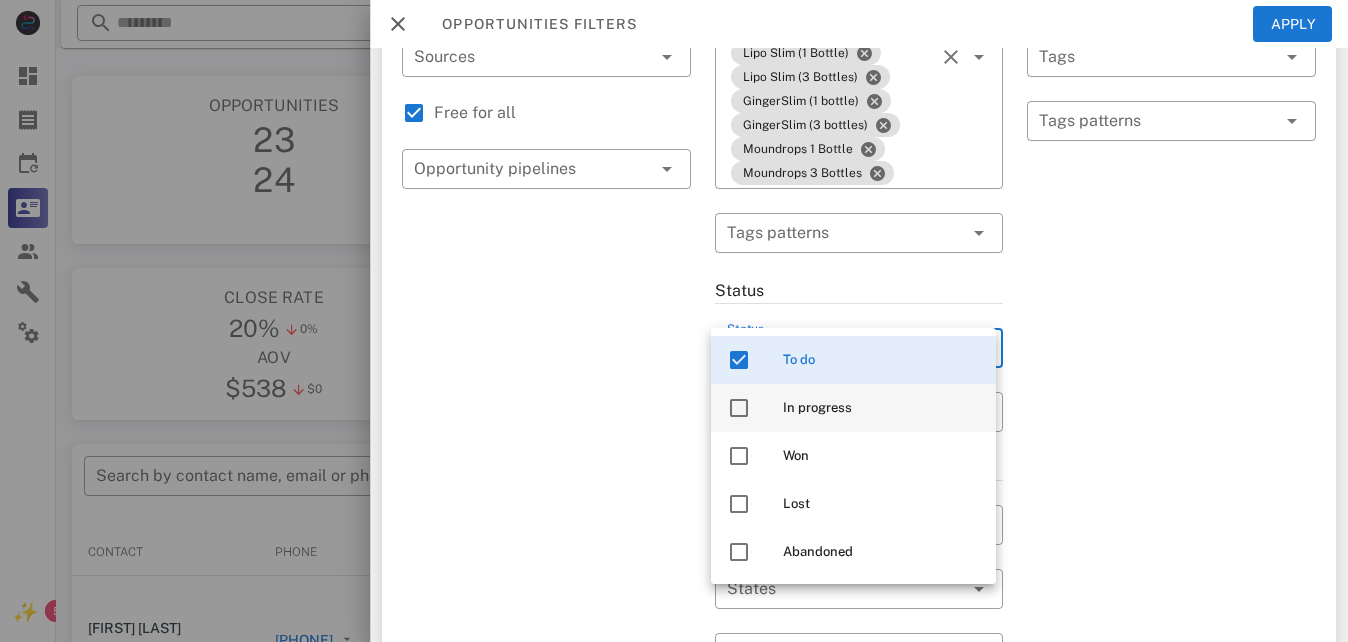 click at bounding box center (739, 408) 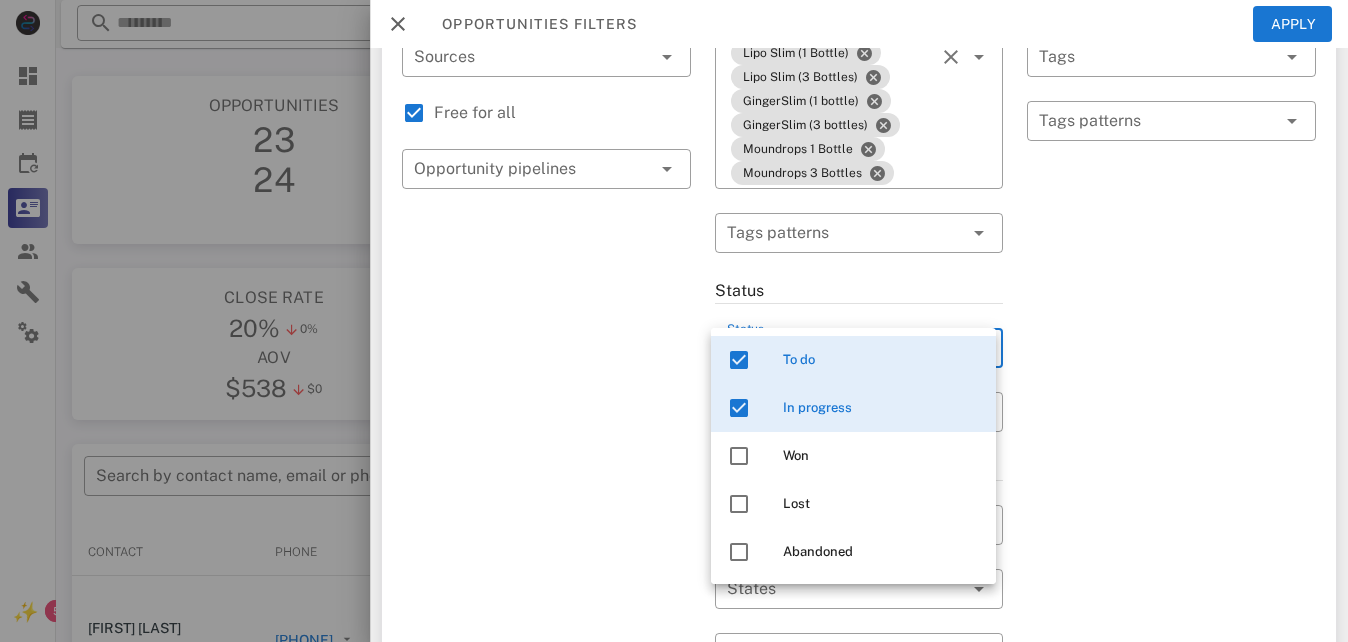 click on "Exclusion filters Tags applied during date range filter ​ Tag sources ​ Tags ​ Tags patterns" at bounding box center (1171, 473) 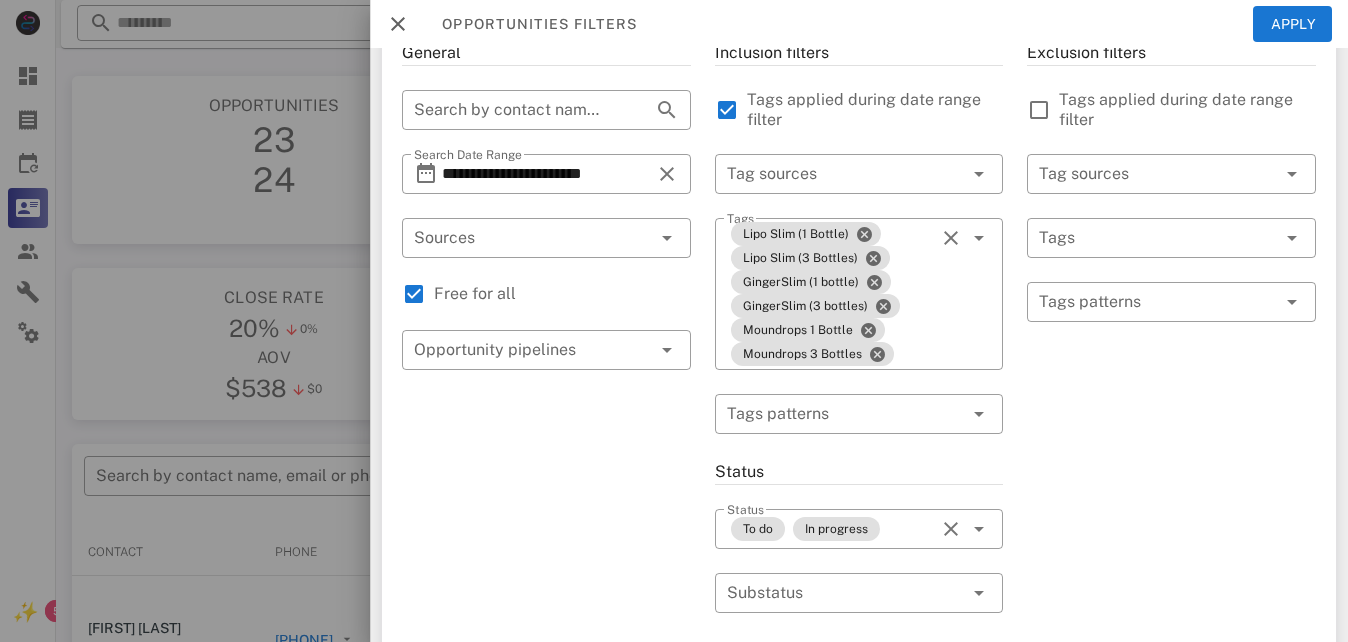 scroll, scrollTop: 0, scrollLeft: 0, axis: both 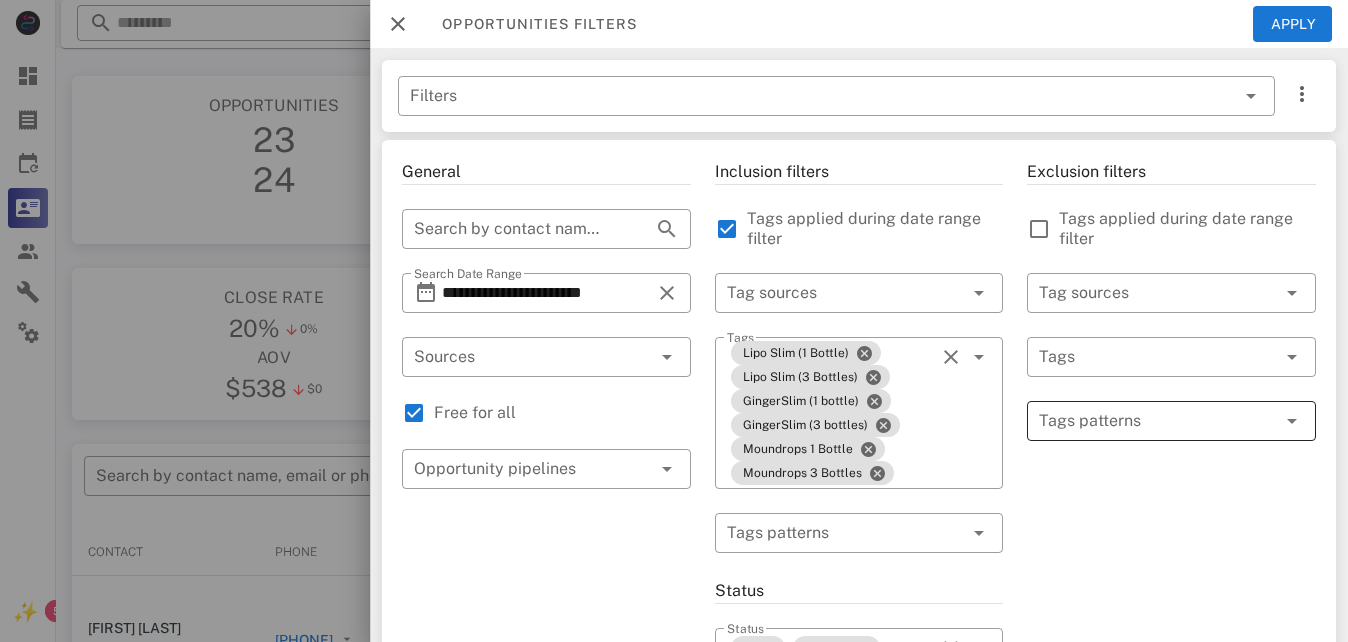 click at bounding box center (1157, 421) 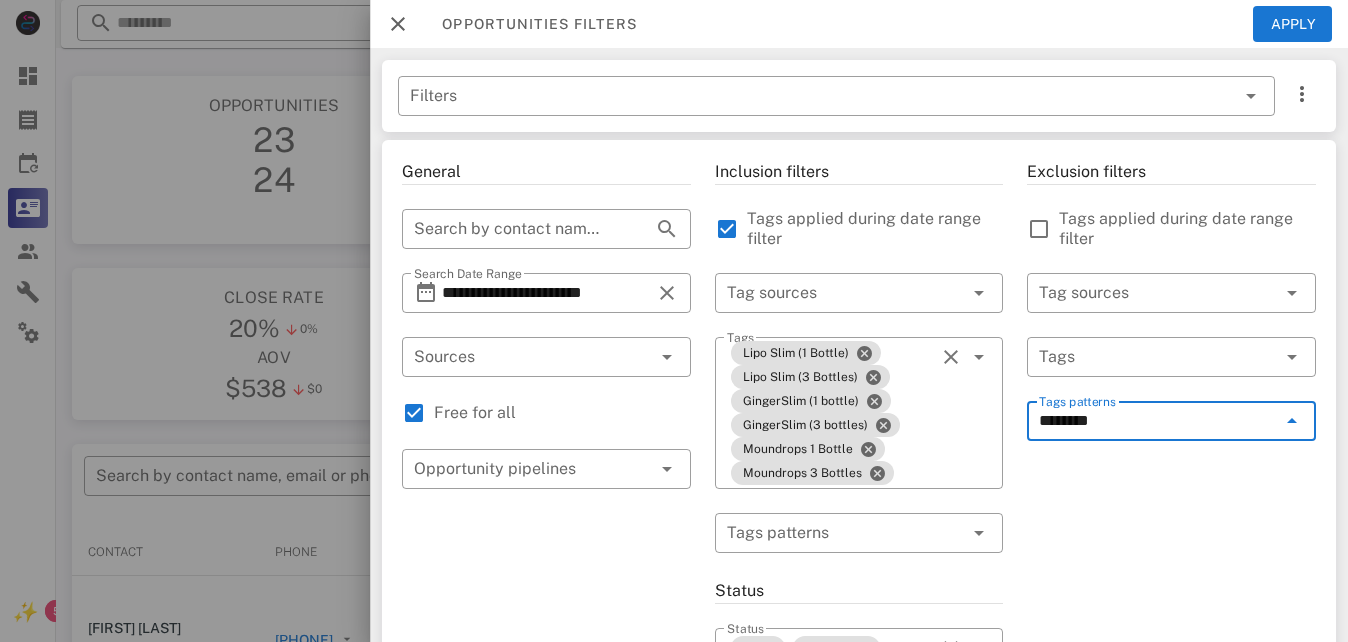 type on "*********" 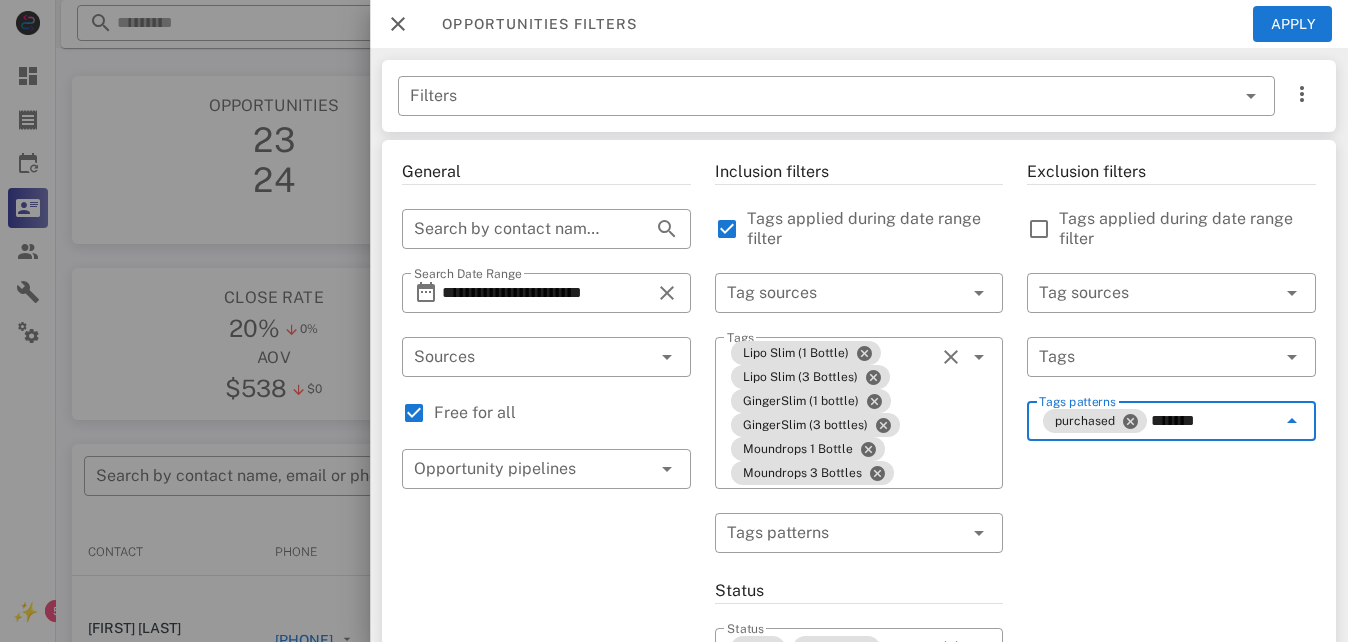 type on "********" 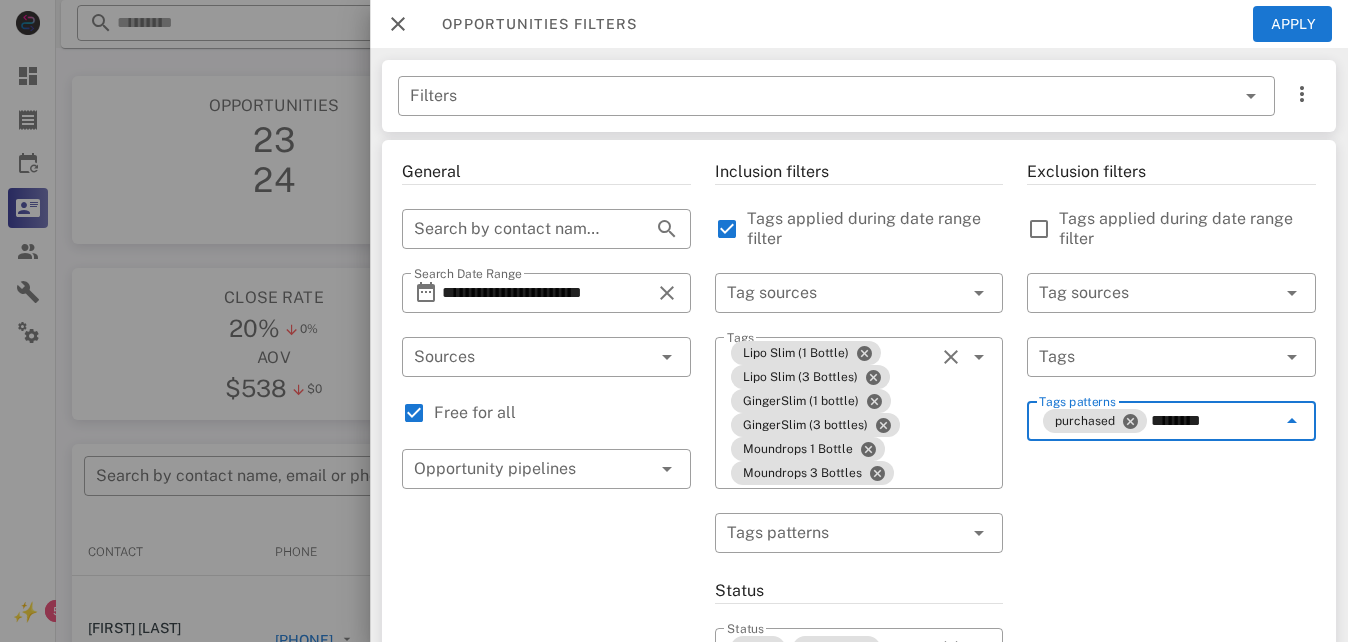 type 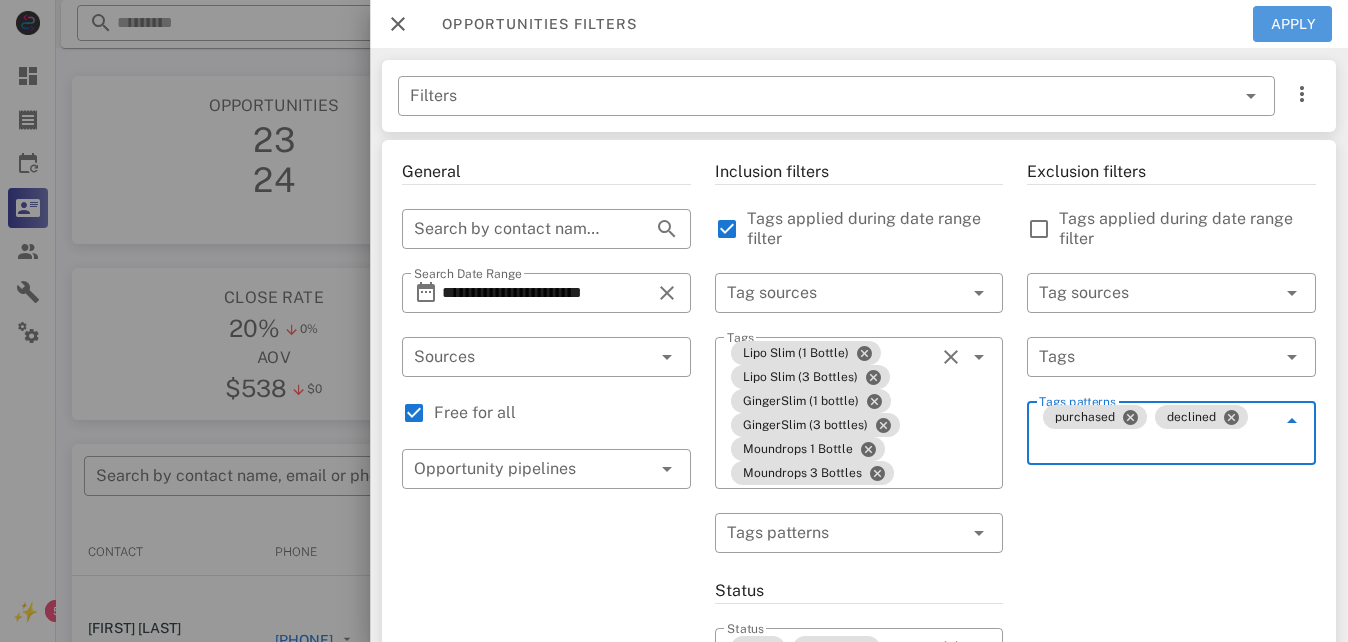 click on "Apply" at bounding box center (1293, 24) 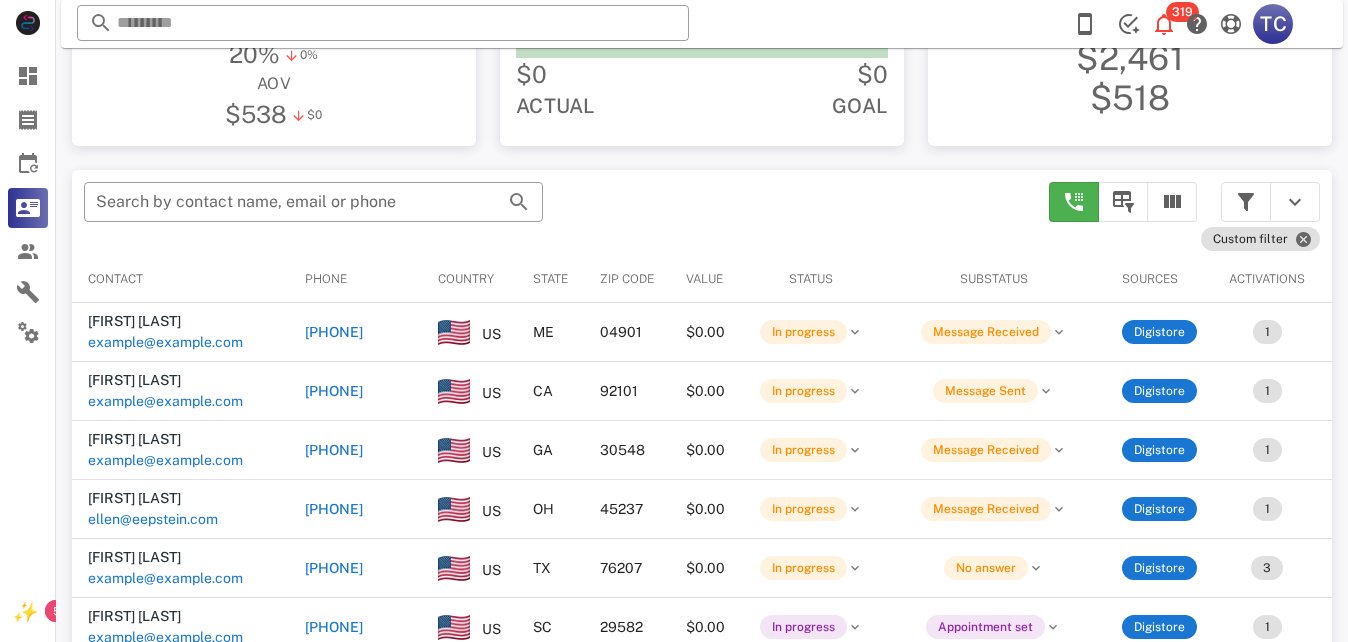 scroll, scrollTop: 300, scrollLeft: 0, axis: vertical 